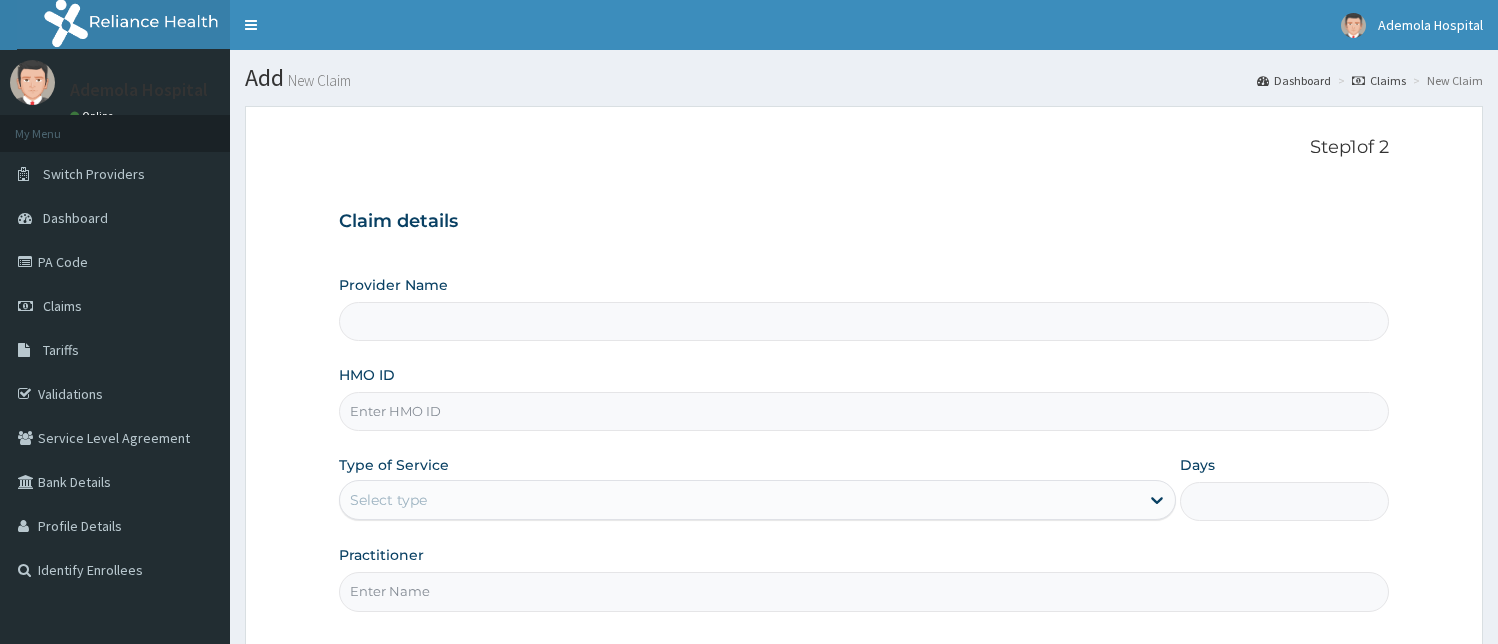 scroll, scrollTop: 0, scrollLeft: 0, axis: both 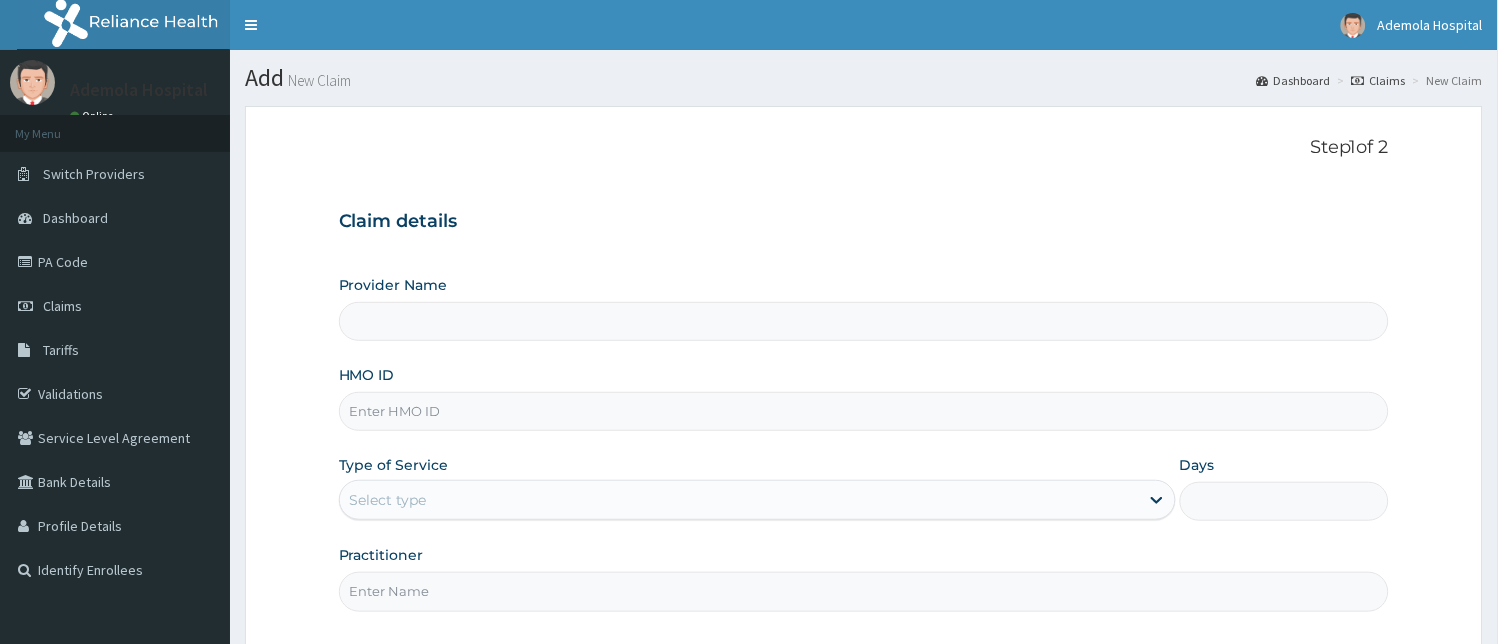 type on "Ademola Hospital And Maternity" 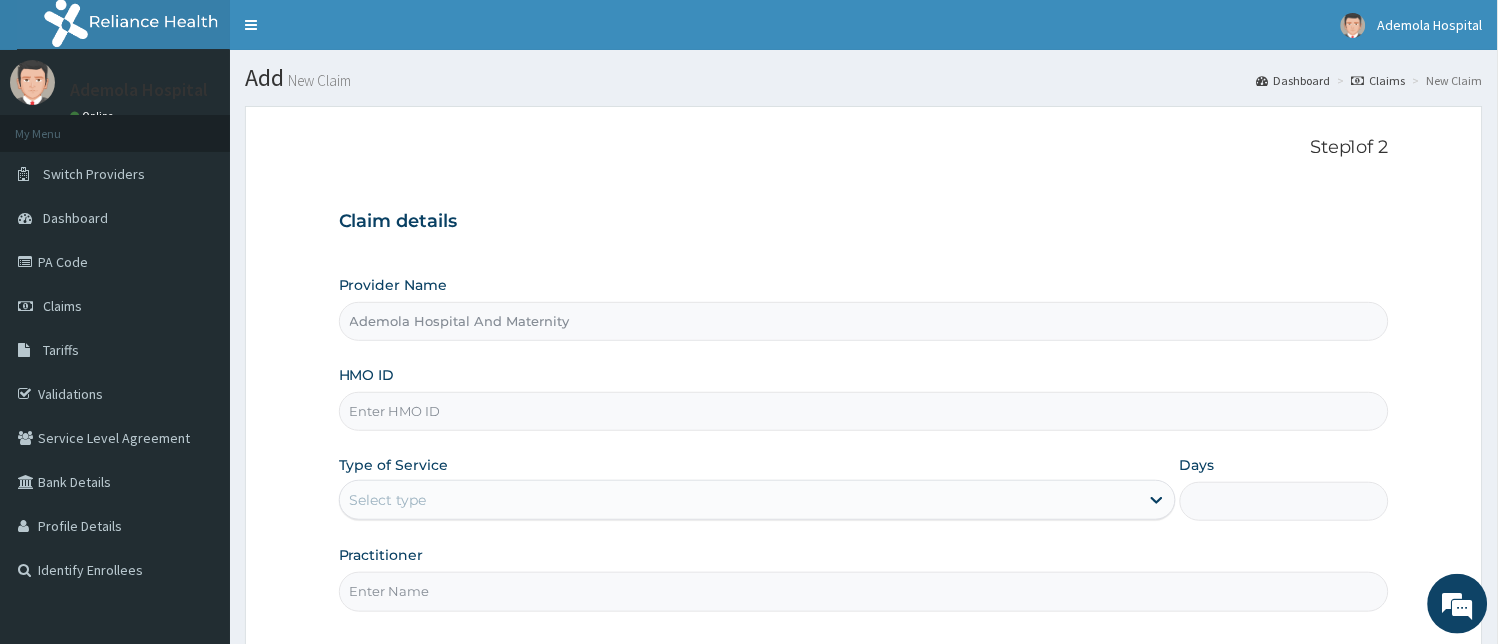 scroll, scrollTop: 0, scrollLeft: 0, axis: both 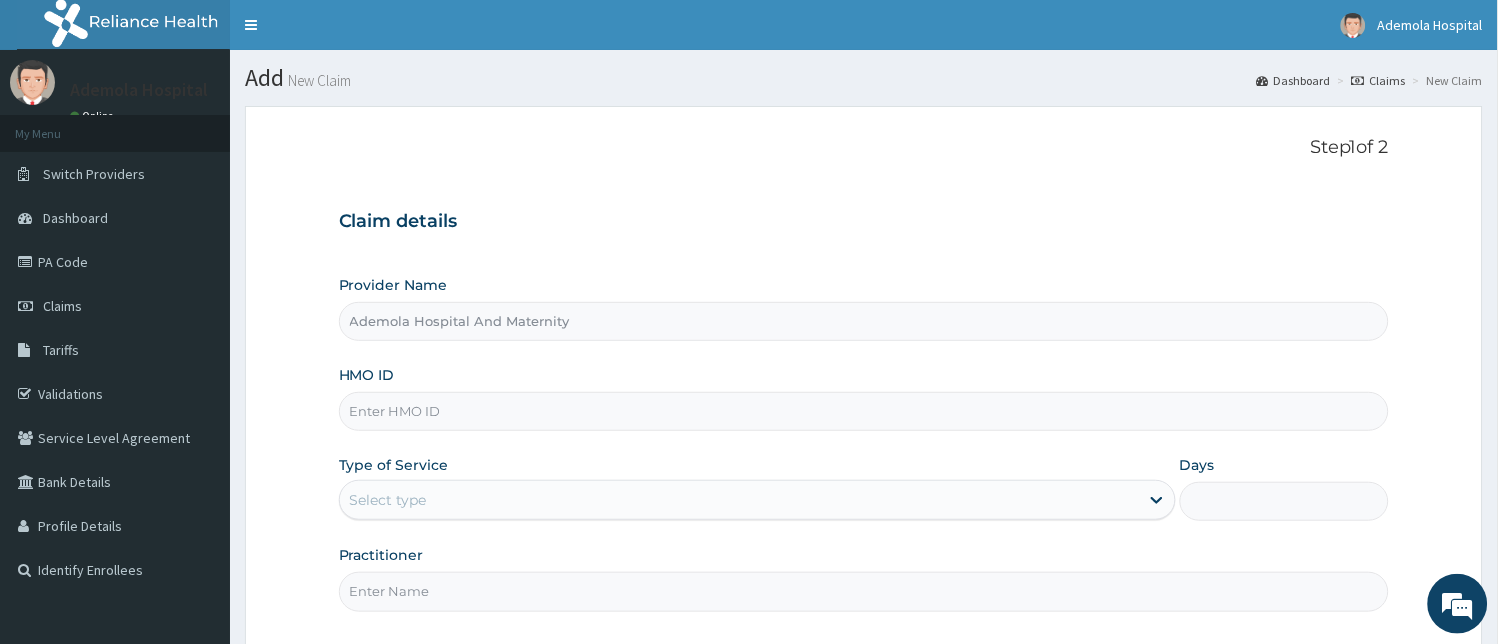 click on "HMO ID" at bounding box center (864, 411) 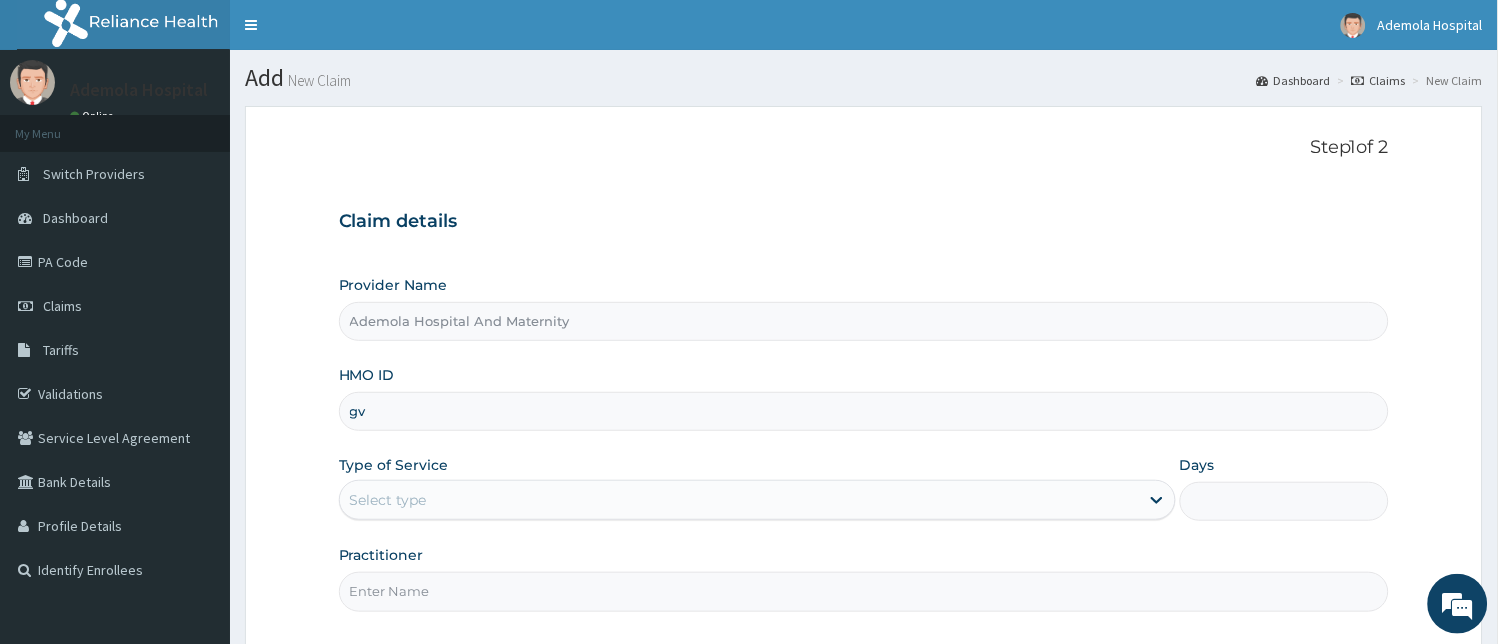 type on "g" 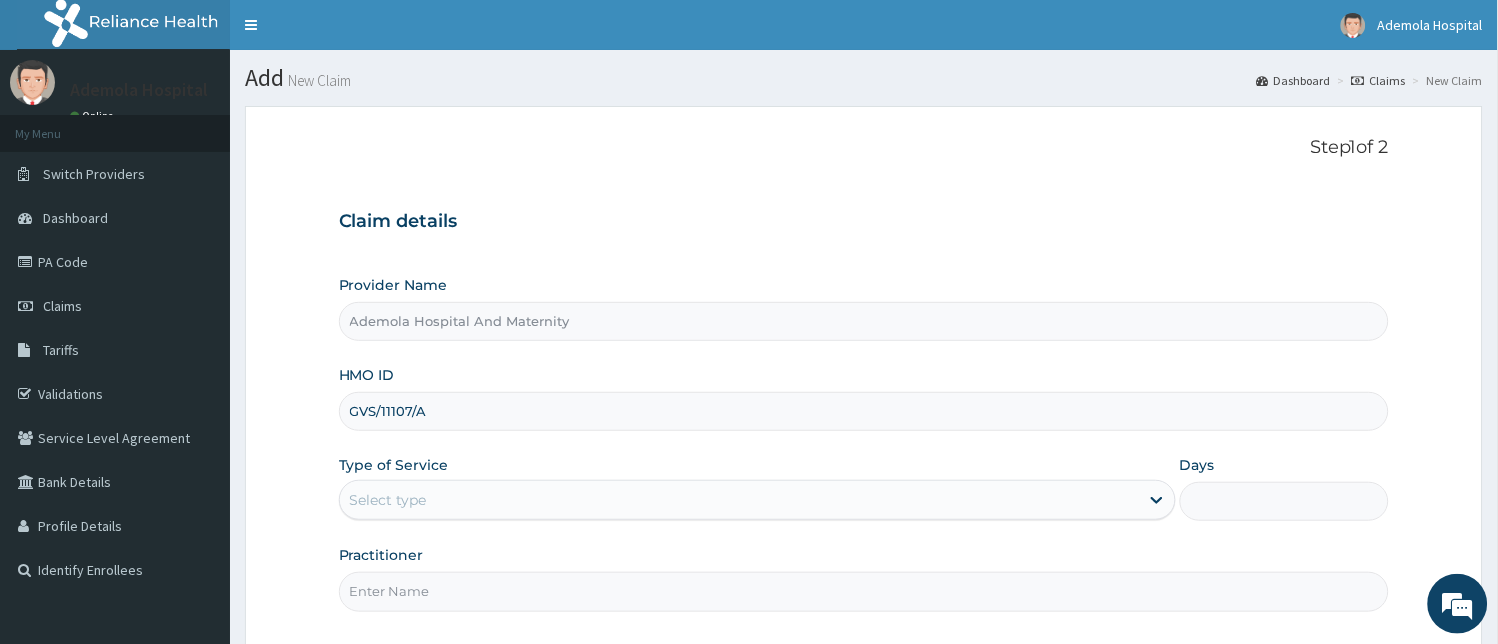 type on "GVS/11107/A" 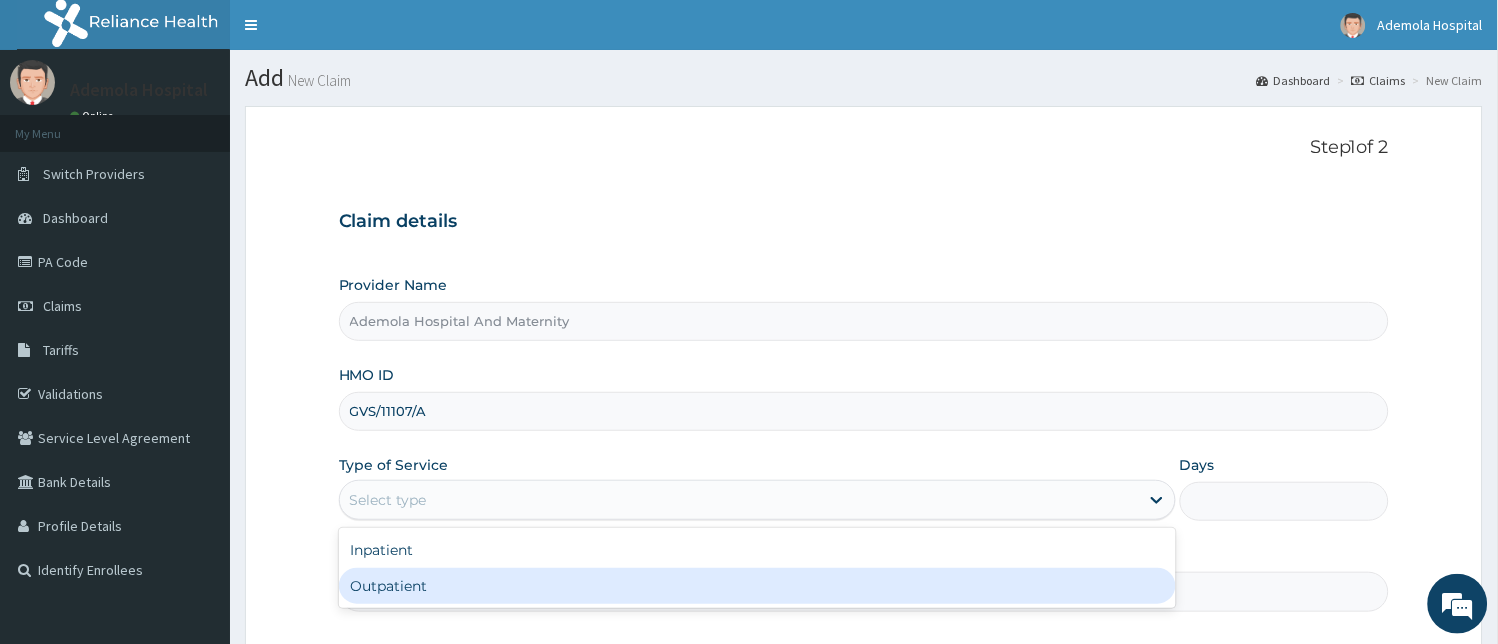 click on "Outpatient" at bounding box center (757, 586) 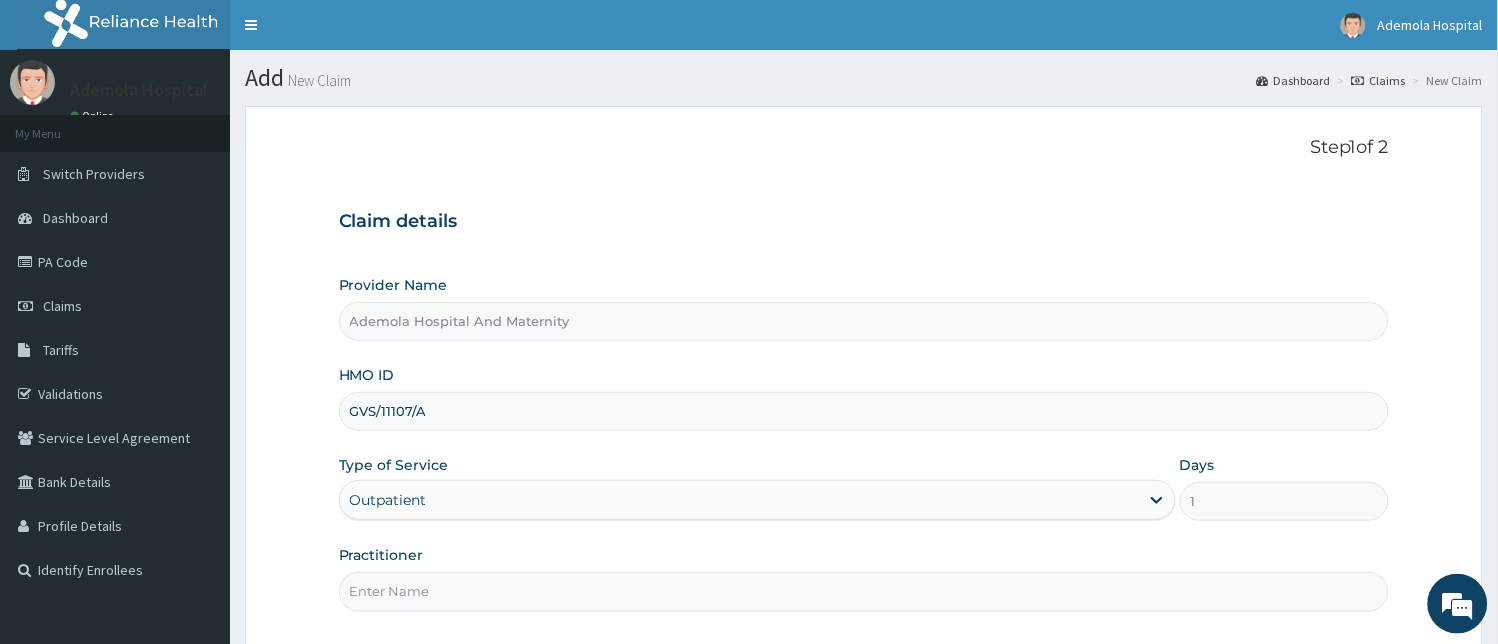 click on "Practitioner" at bounding box center [864, 591] 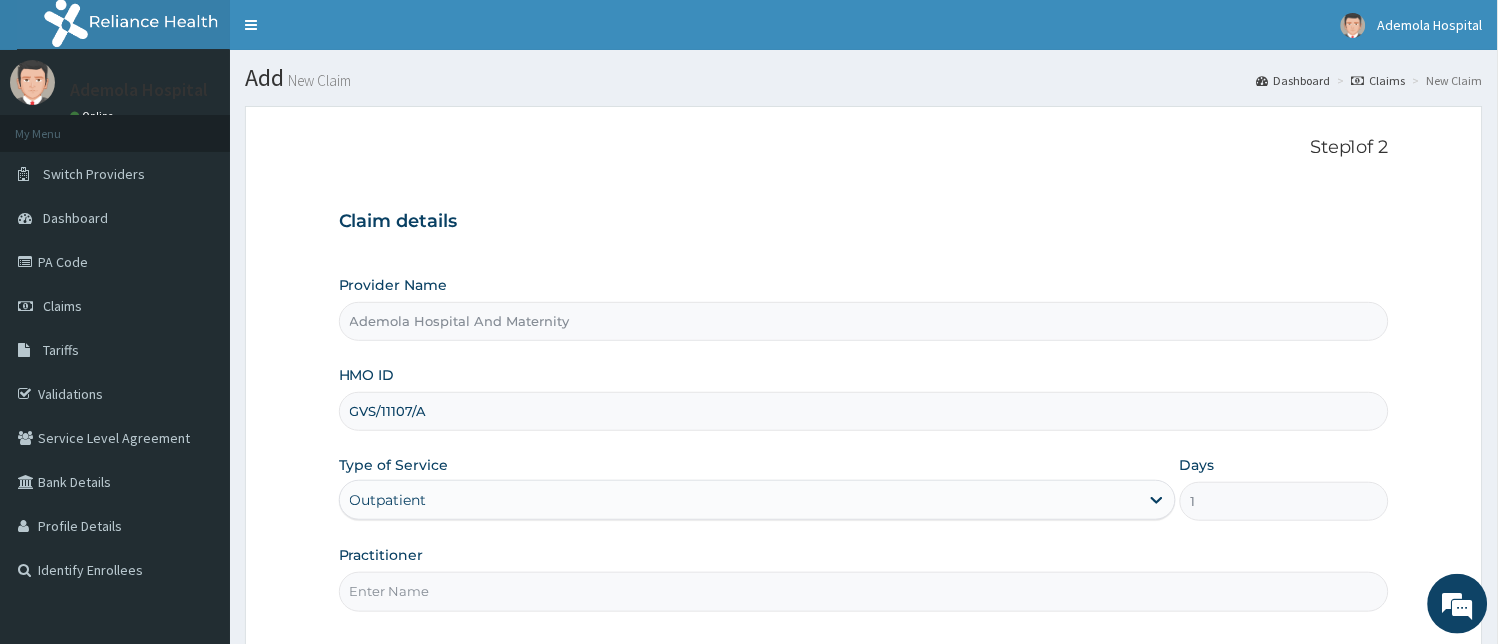 type on "DR AINA E.A" 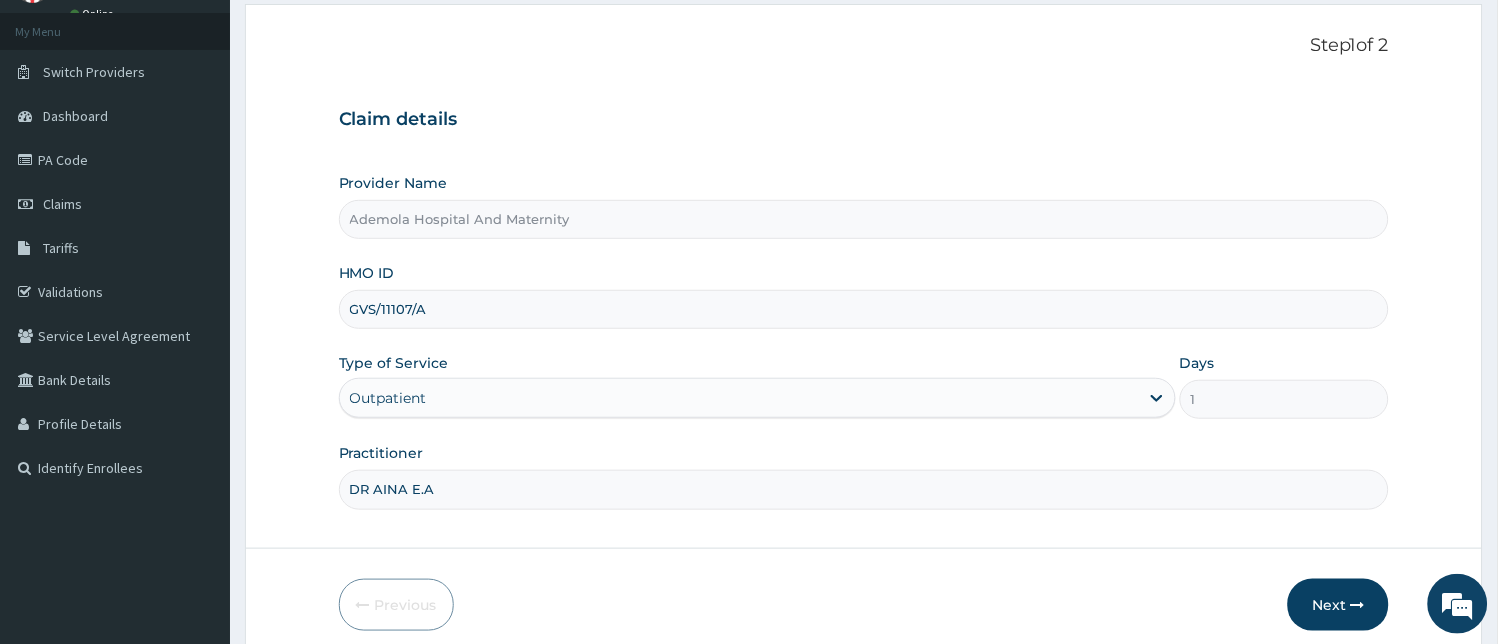 scroll, scrollTop: 132, scrollLeft: 0, axis: vertical 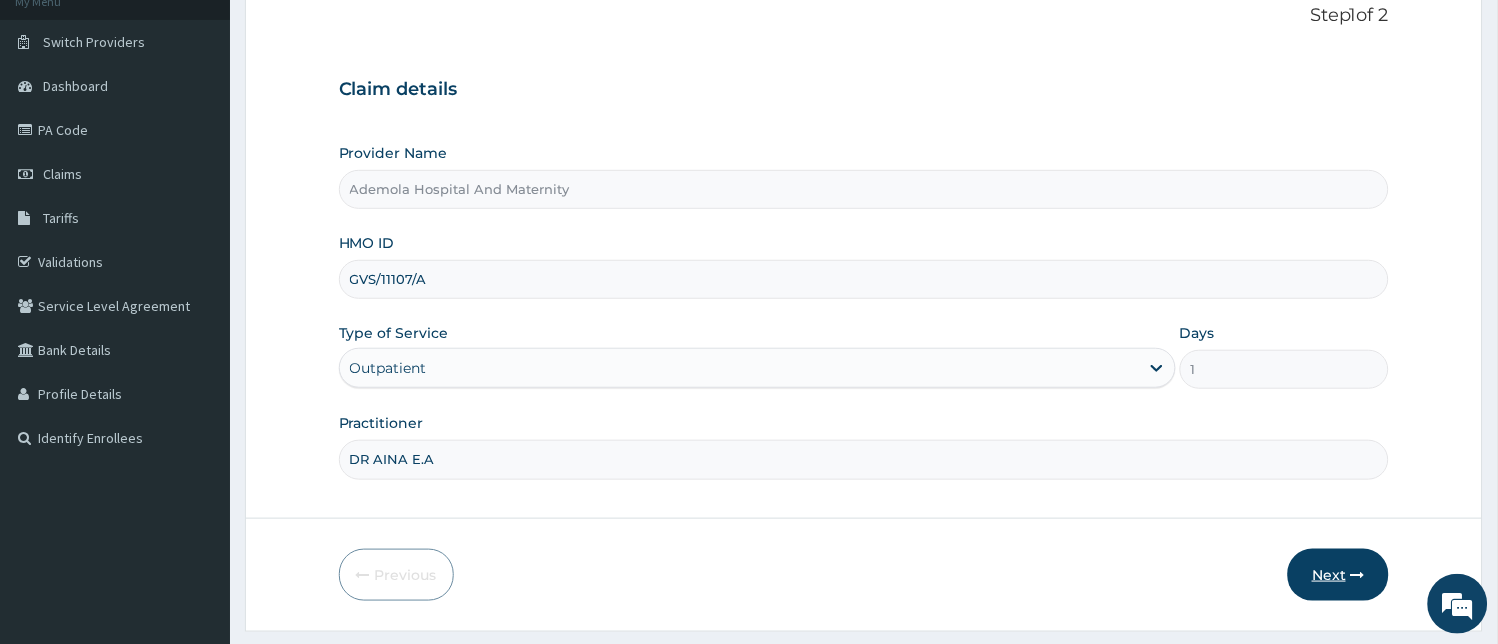 click at bounding box center (1358, 575) 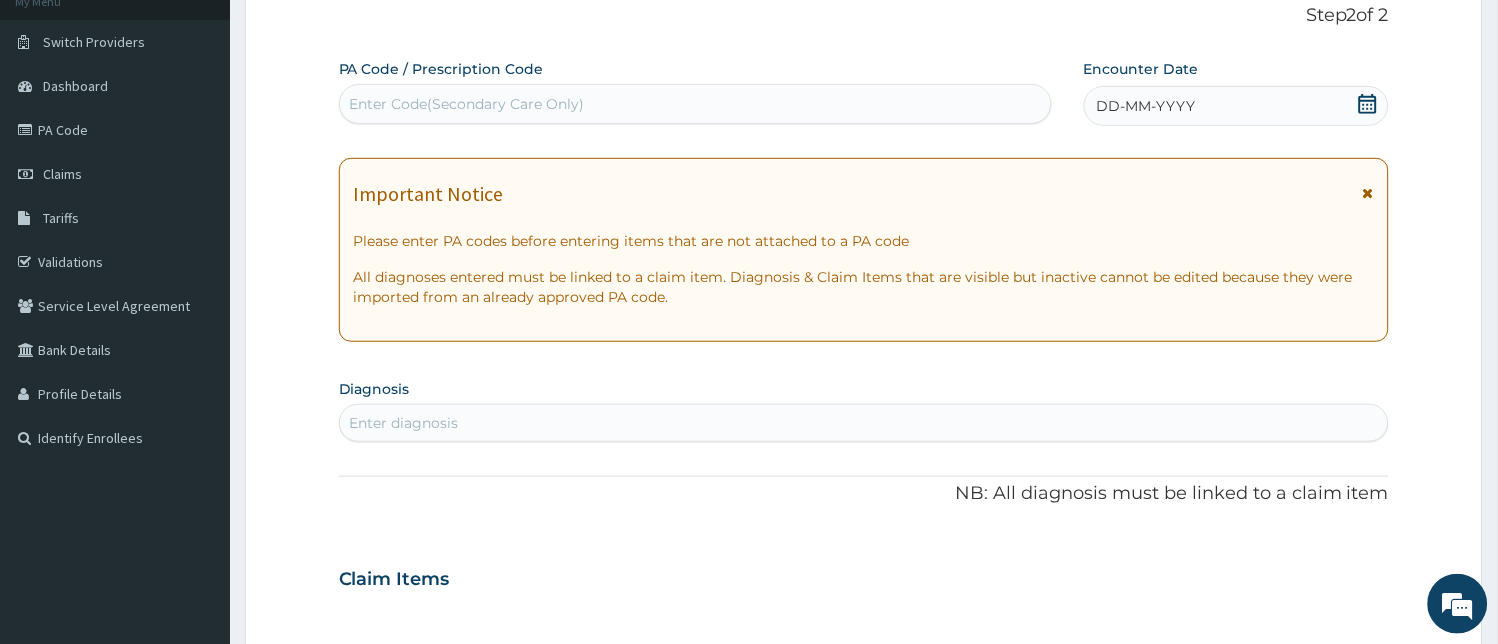click on "DD-MM-YYYY" at bounding box center (1237, 106) 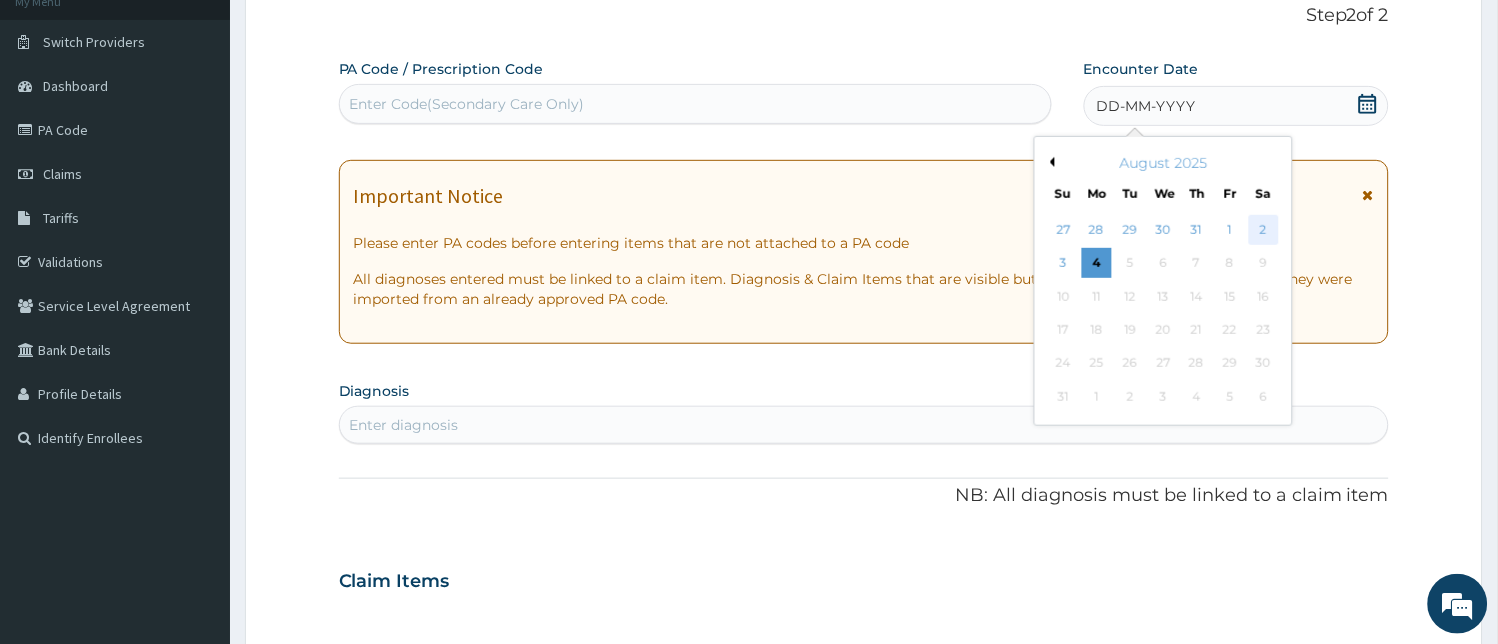 click on "2" at bounding box center (1263, 230) 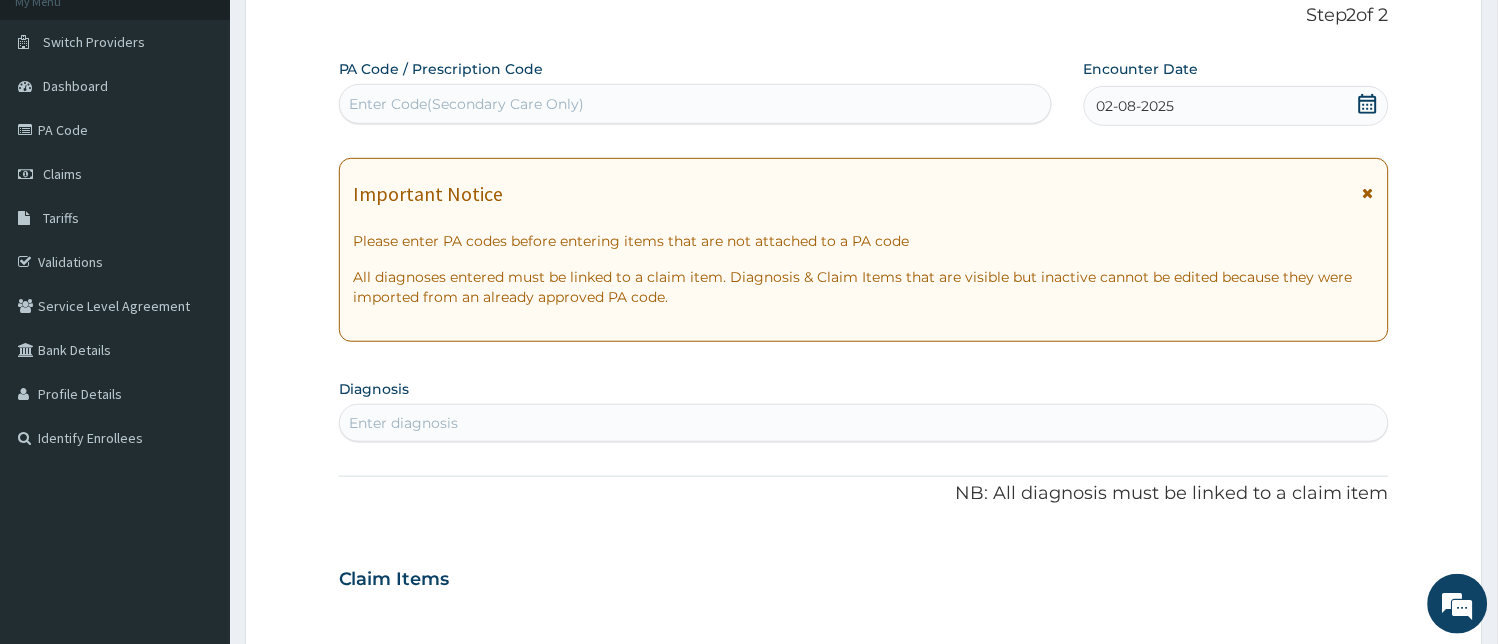 click on "Enter diagnosis" at bounding box center [864, 423] 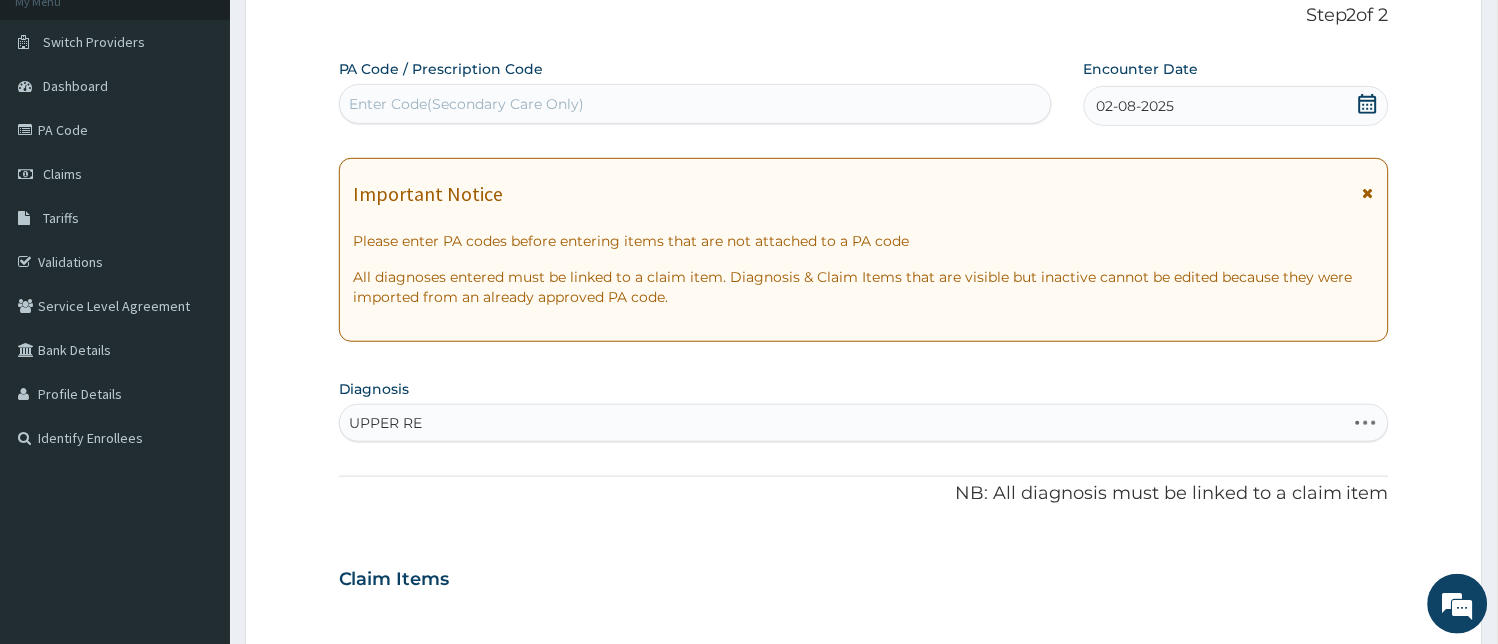 type on "UPPER RES" 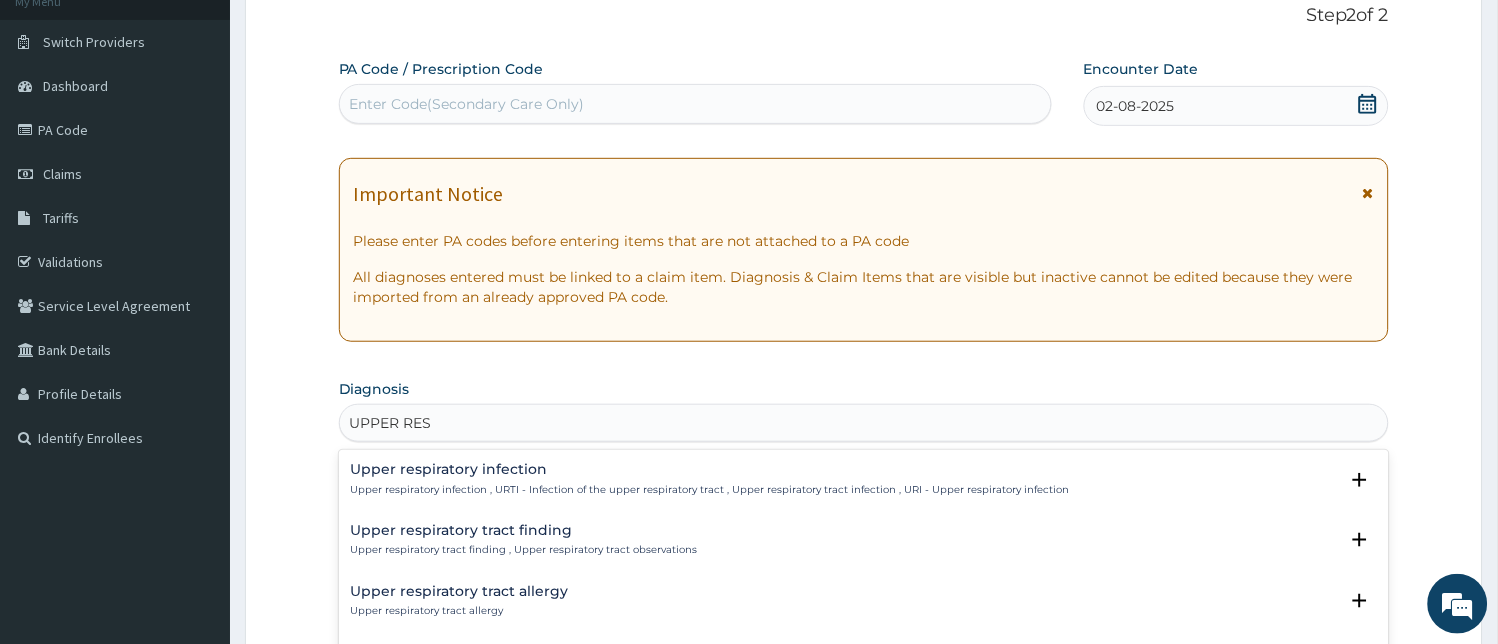 click on "Upper respiratory infection Upper respiratory infection , URTI - Infection of the upper respiratory tract , Upper respiratory tract infection , URI - Upper respiratory infection" at bounding box center (710, 479) 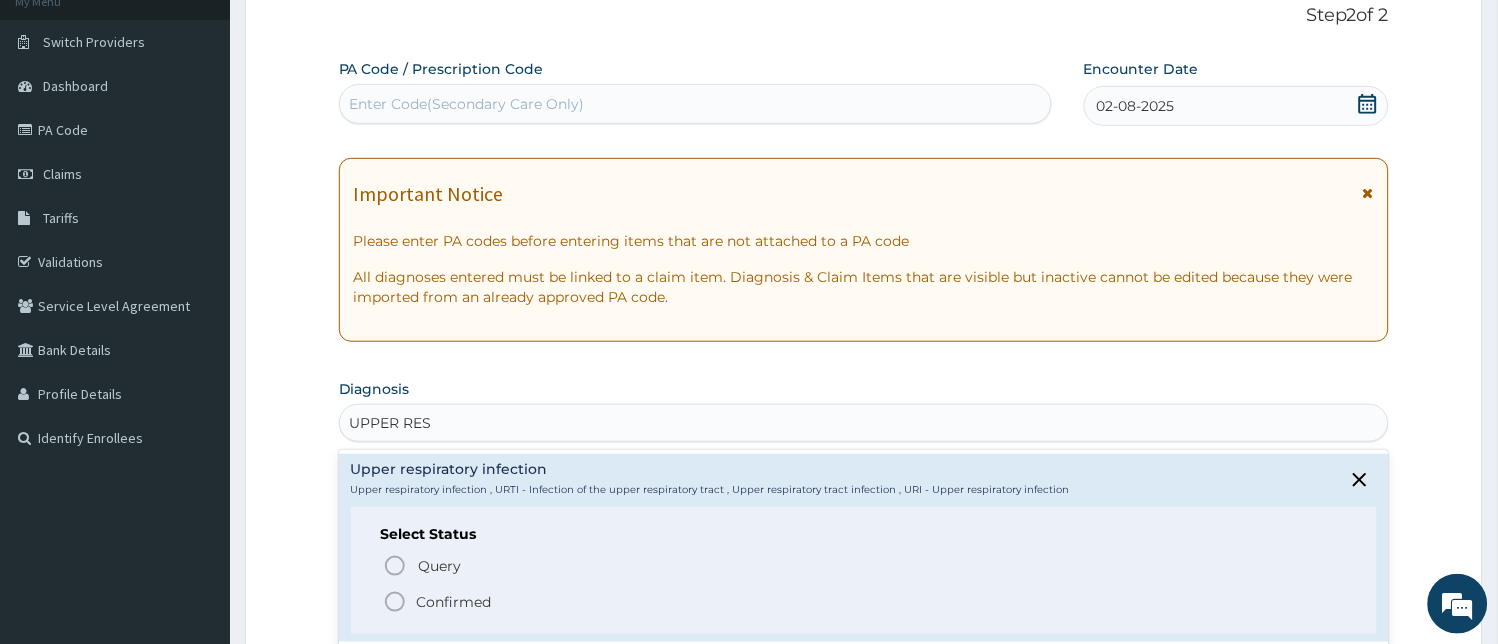click 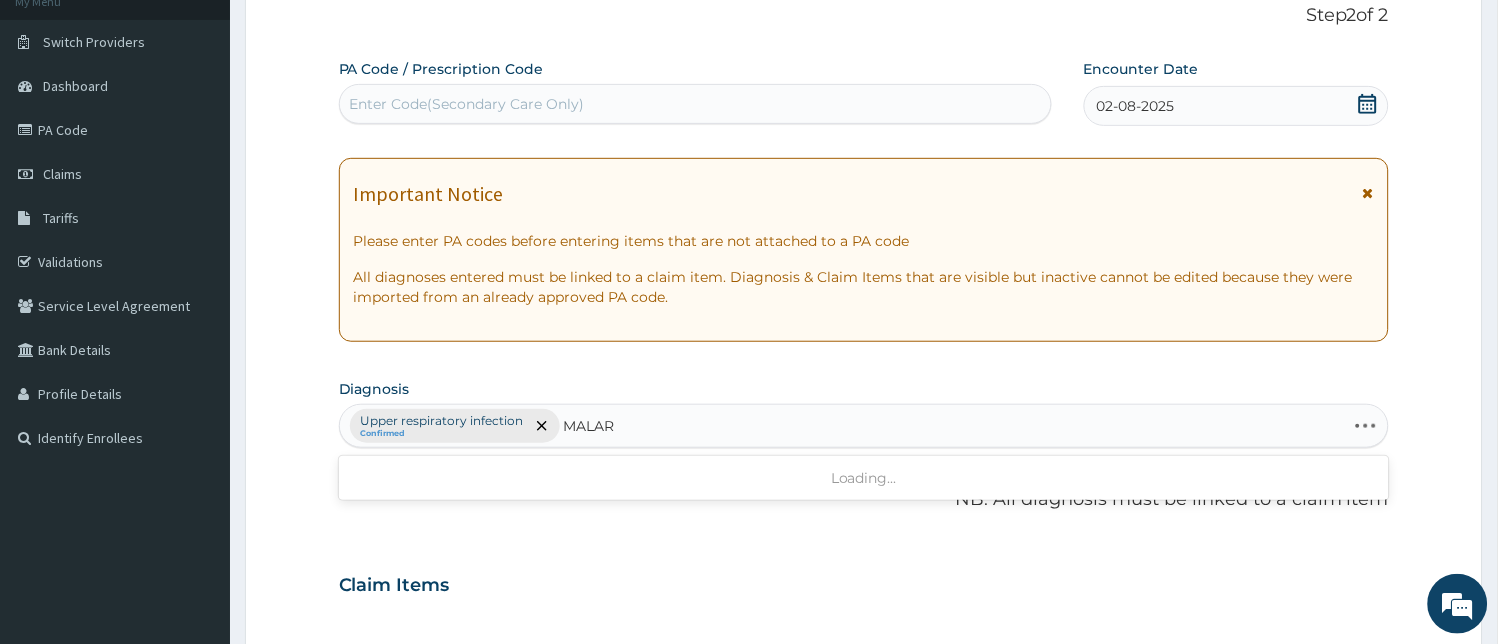 type on "MALARI" 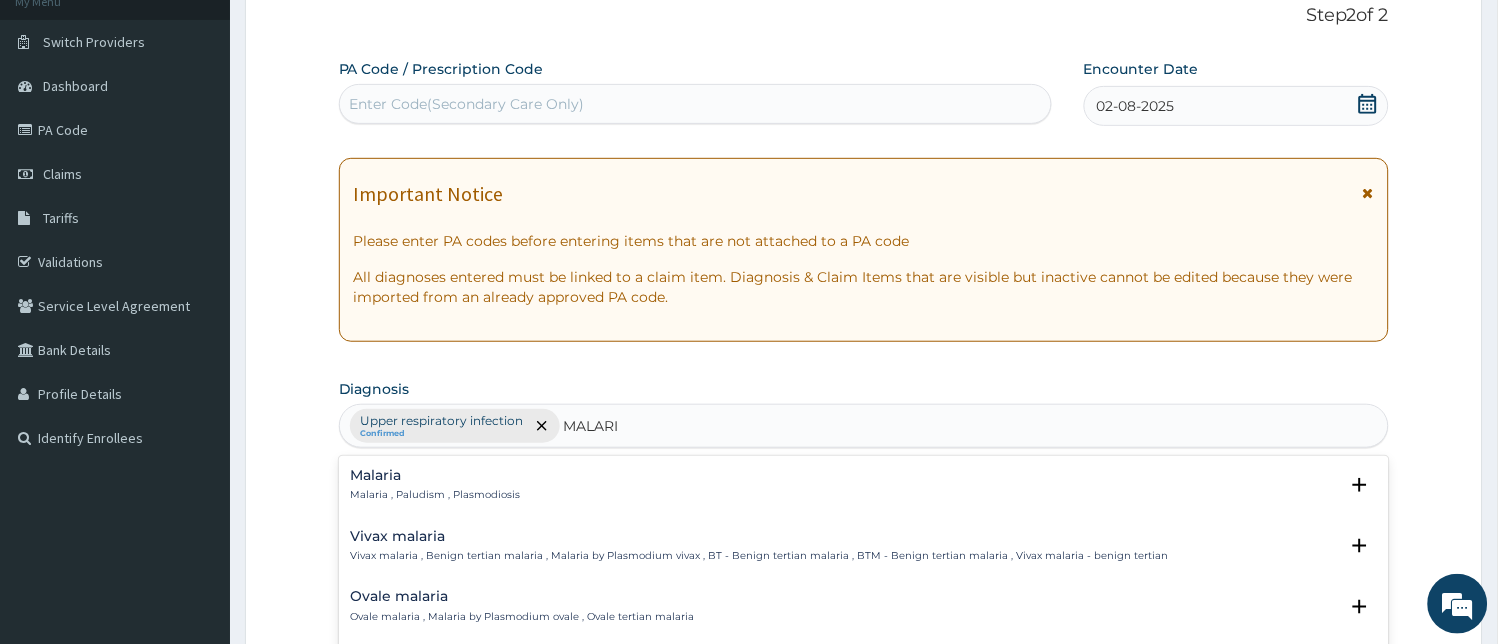 click on "Malaria Malaria , Paludism , Plasmodiosis" at bounding box center [864, 485] 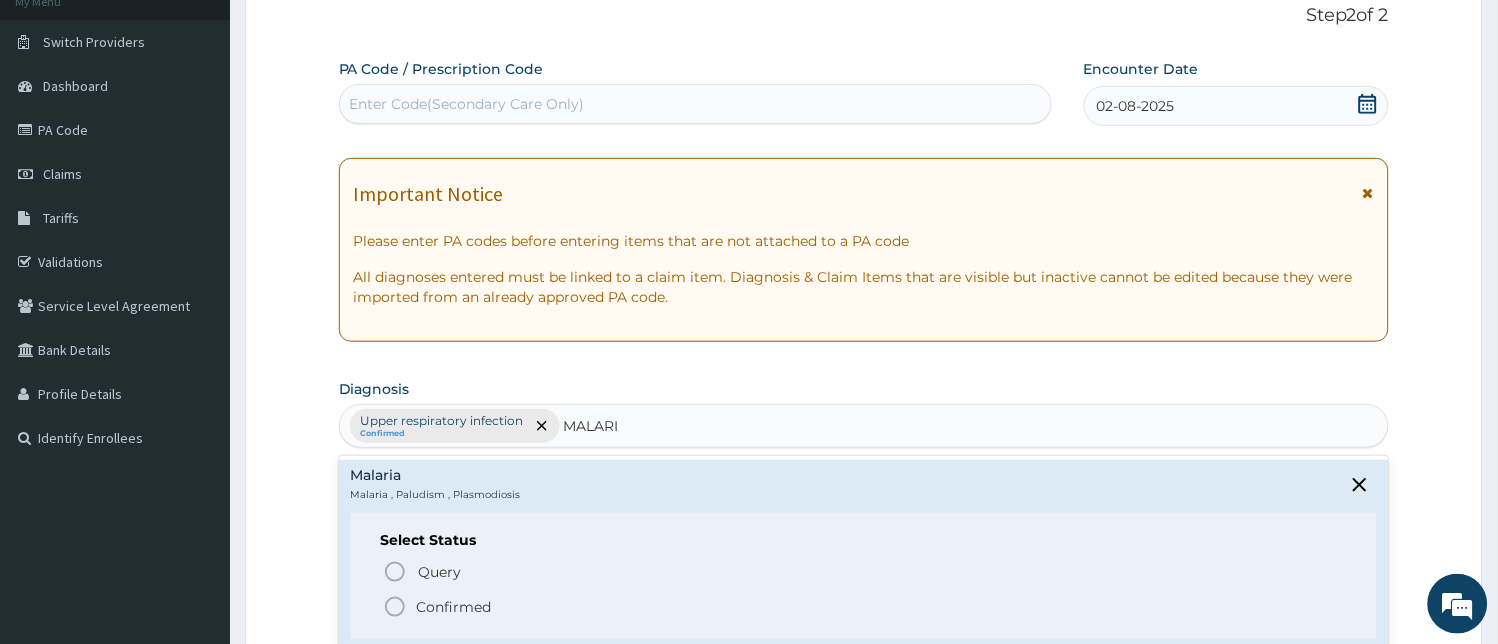 click 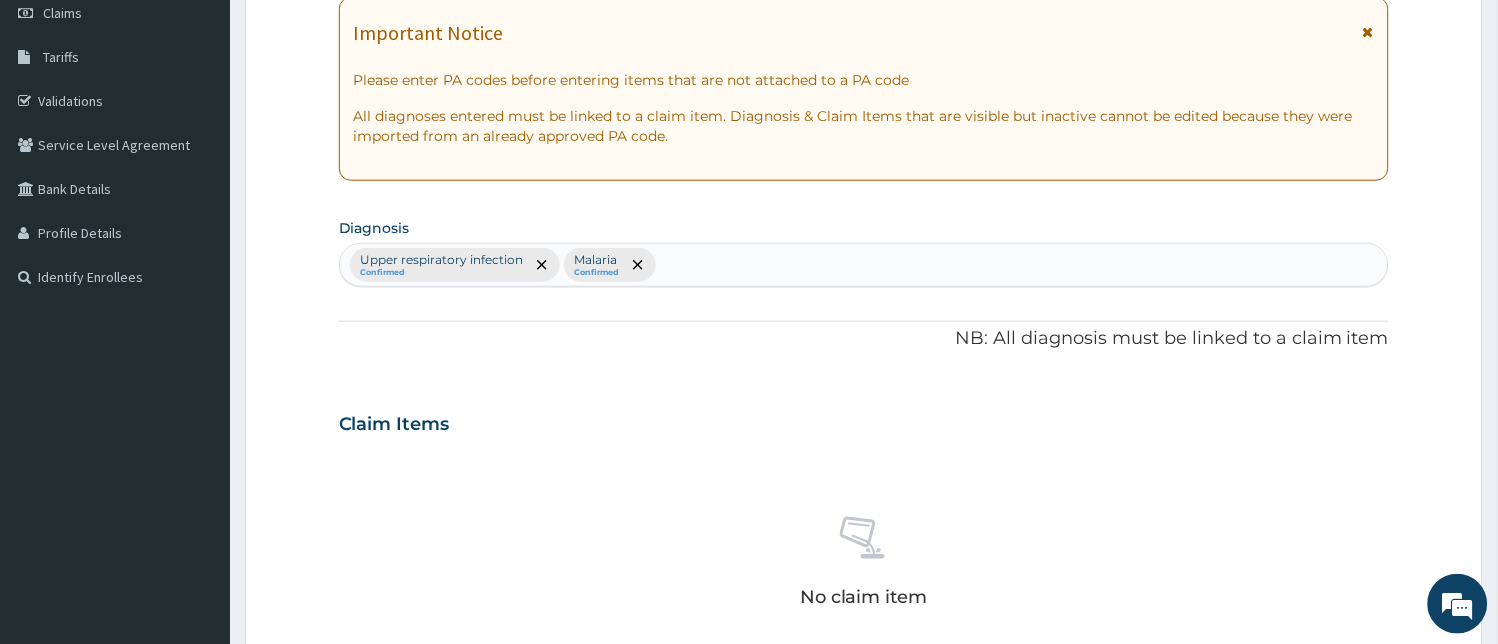 scroll, scrollTop: 527, scrollLeft: 0, axis: vertical 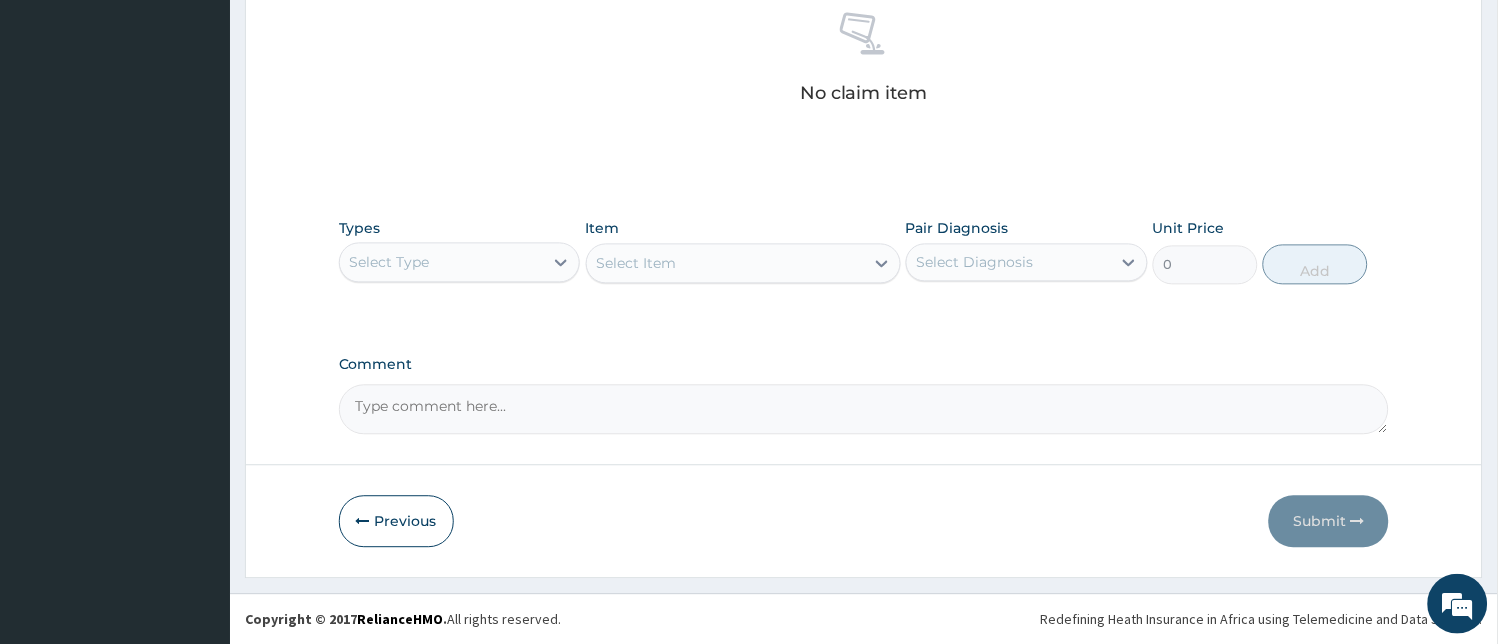 click on "Select Type" at bounding box center (442, 263) 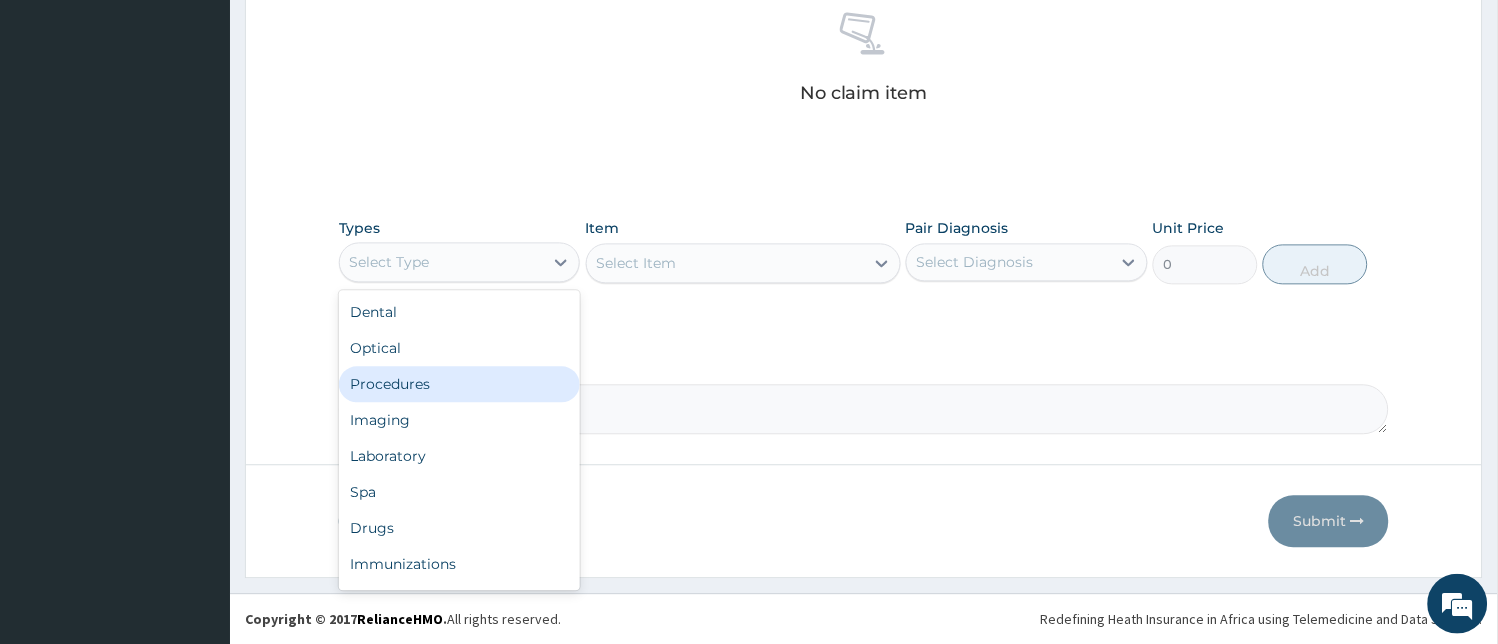 click on "Procedures" at bounding box center [460, 385] 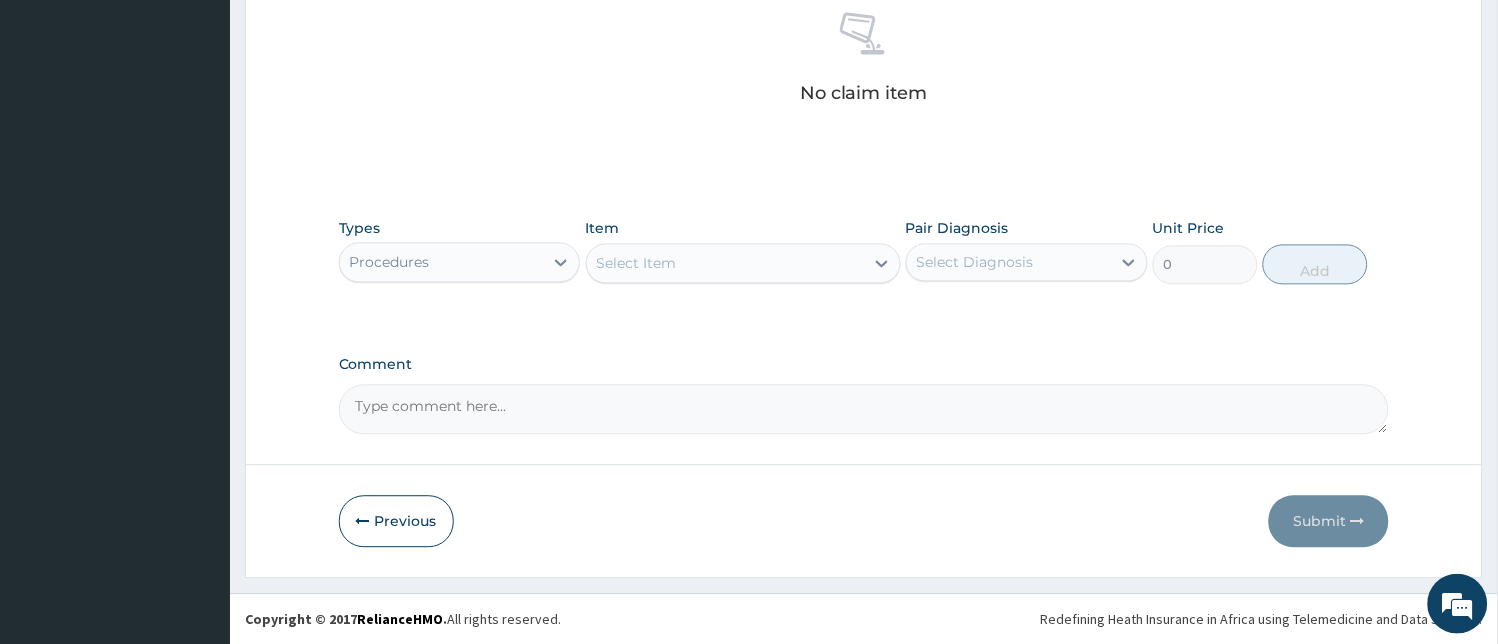 click on "Select Item" at bounding box center (725, 264) 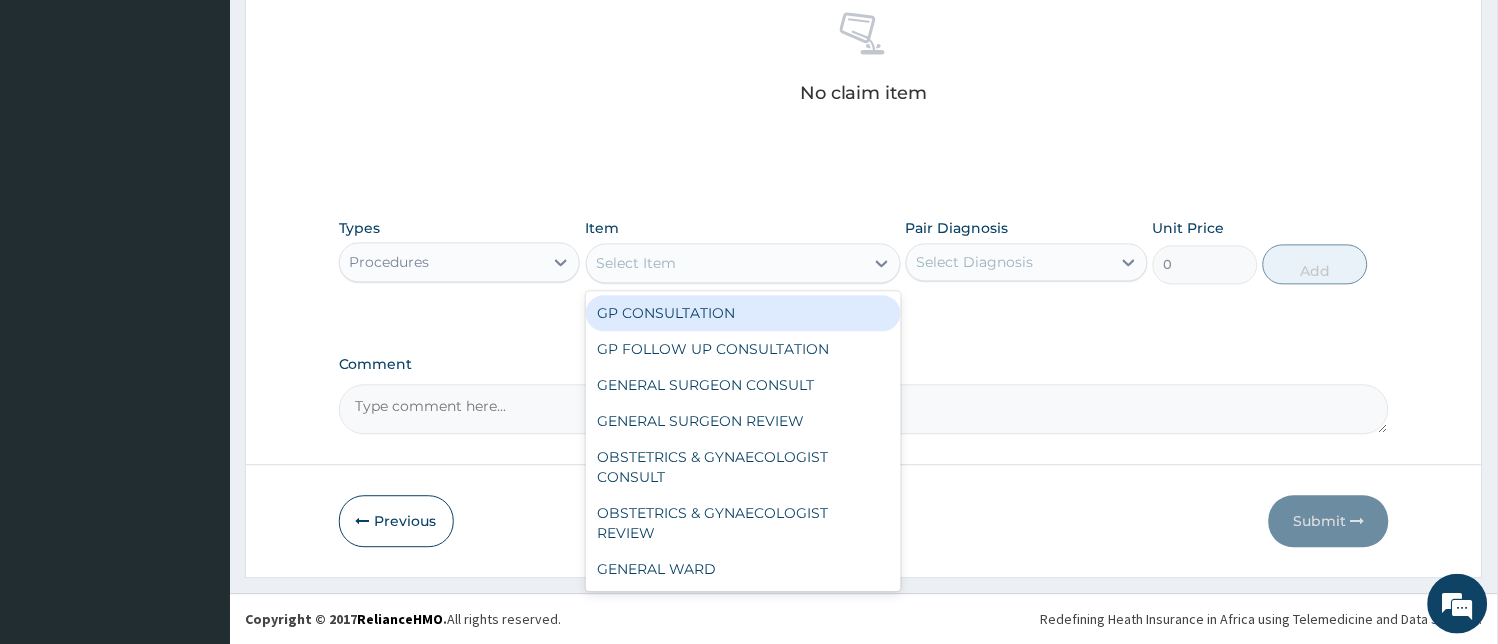 click on "GP CONSULTATION" at bounding box center (743, 314) 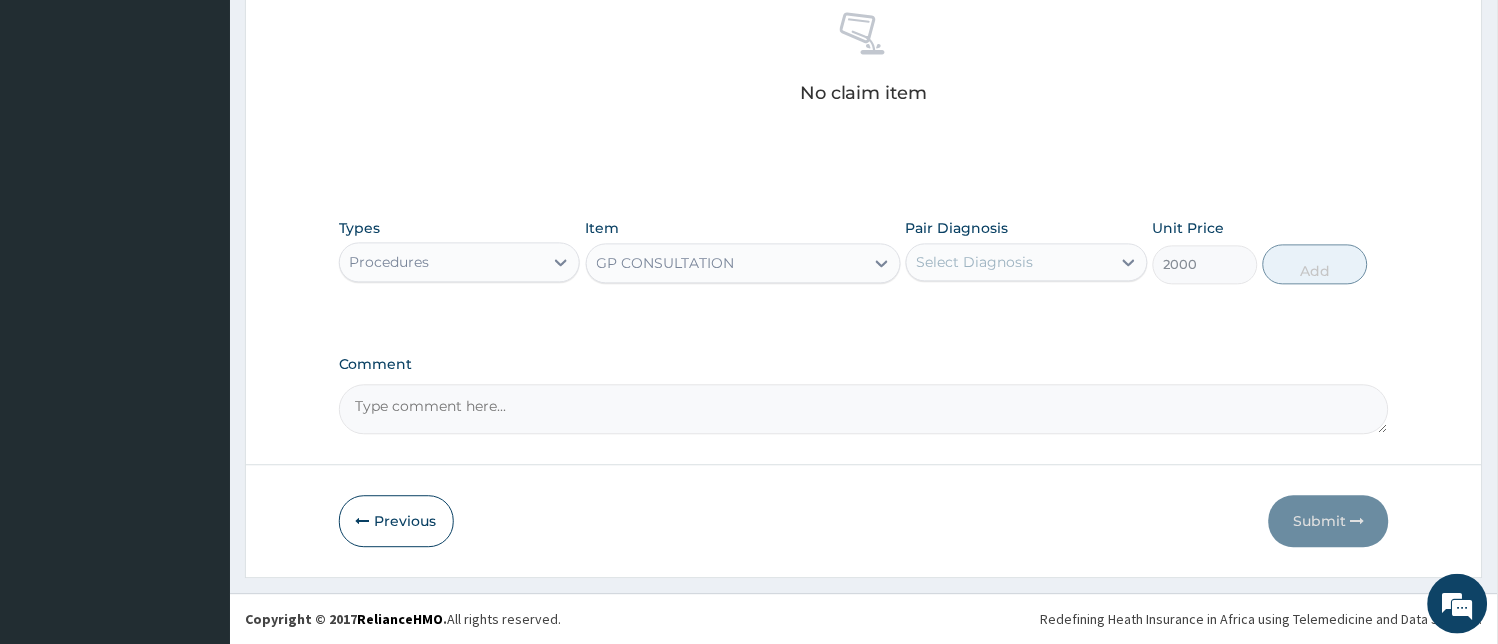 click on "Select Diagnosis" at bounding box center (1009, 263) 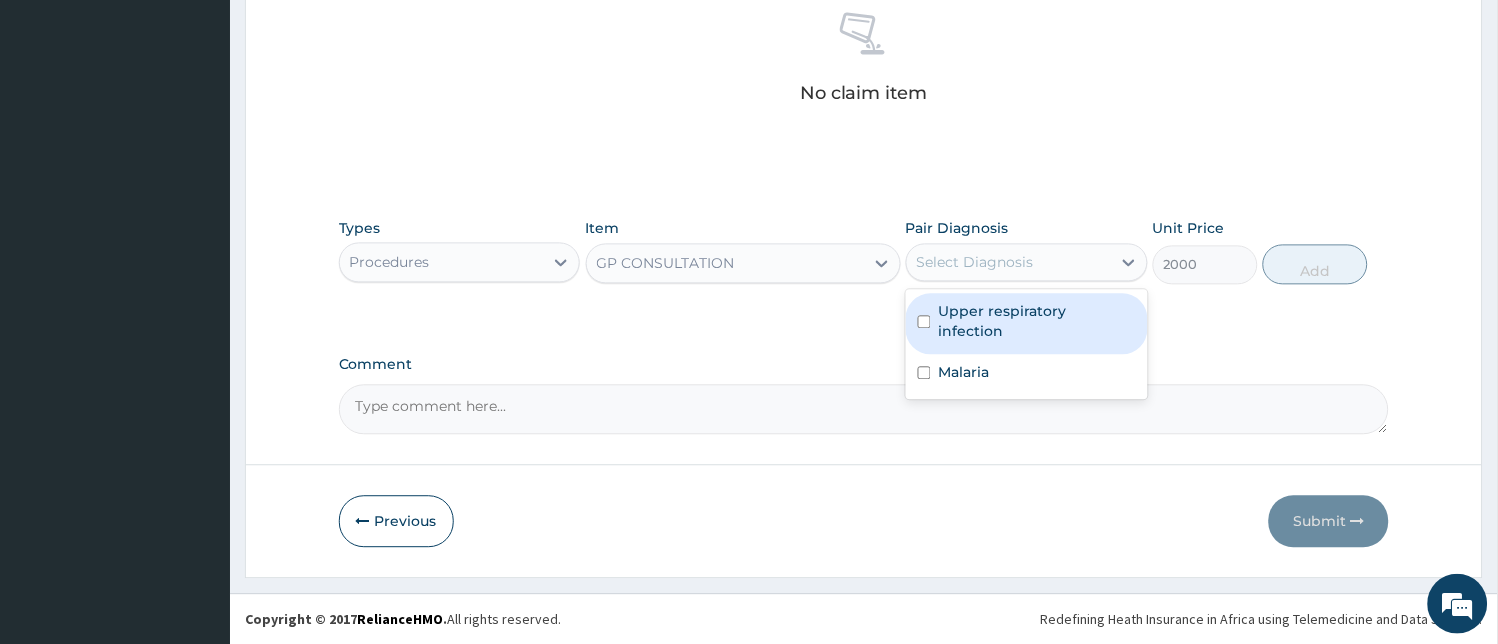 click on "Upper respiratory infection" at bounding box center [1037, 322] 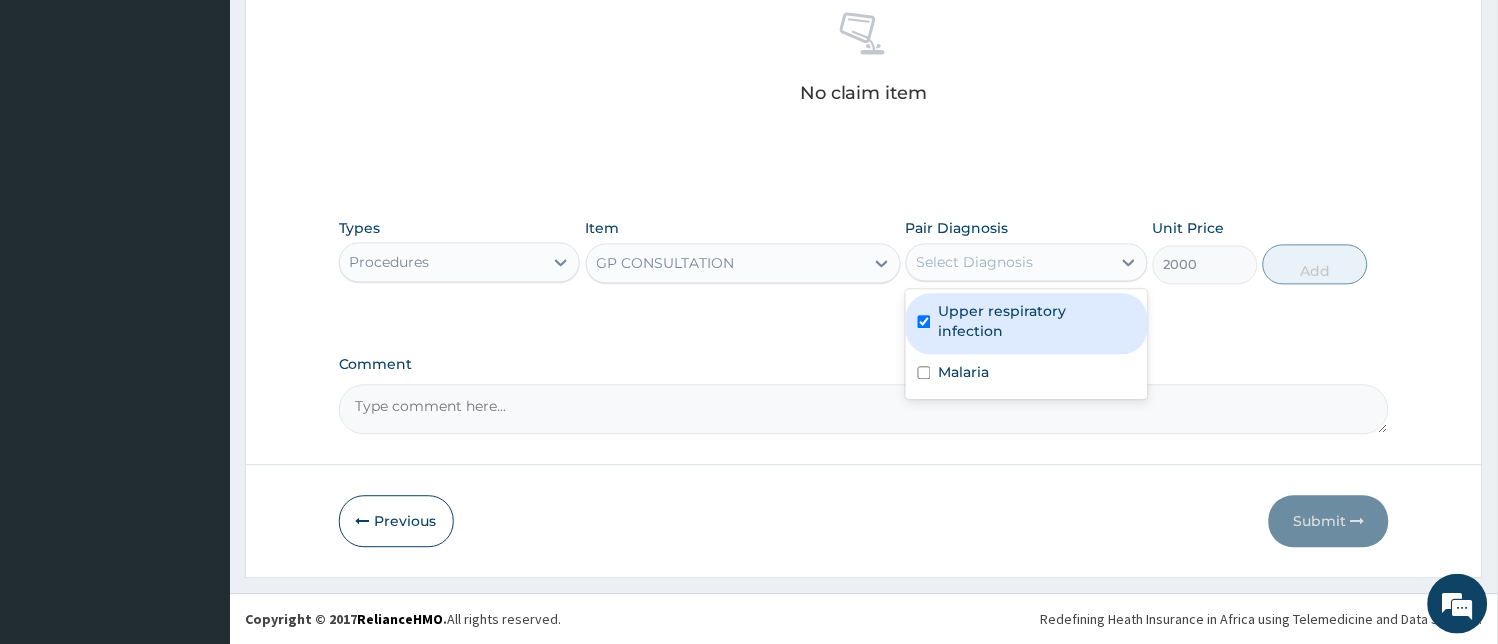 checkbox on "true" 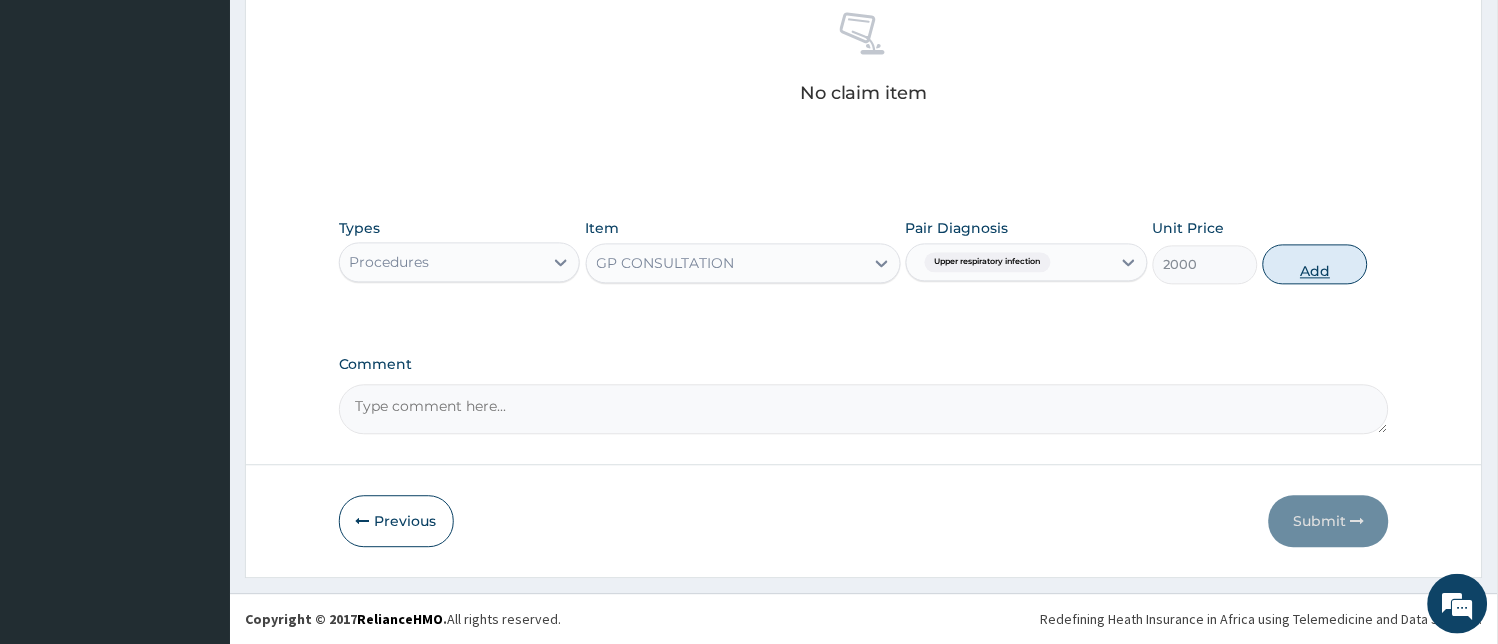 click on "Add" at bounding box center (1315, 265) 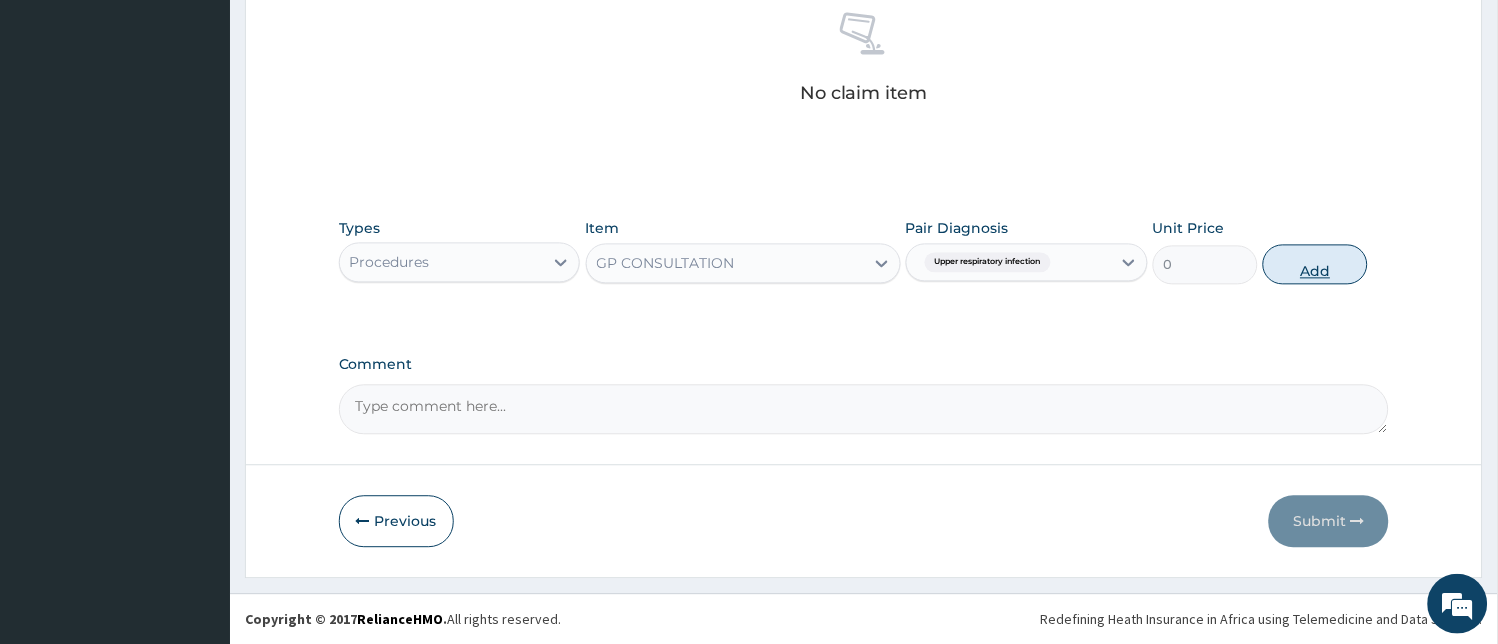 scroll, scrollTop: 701, scrollLeft: 0, axis: vertical 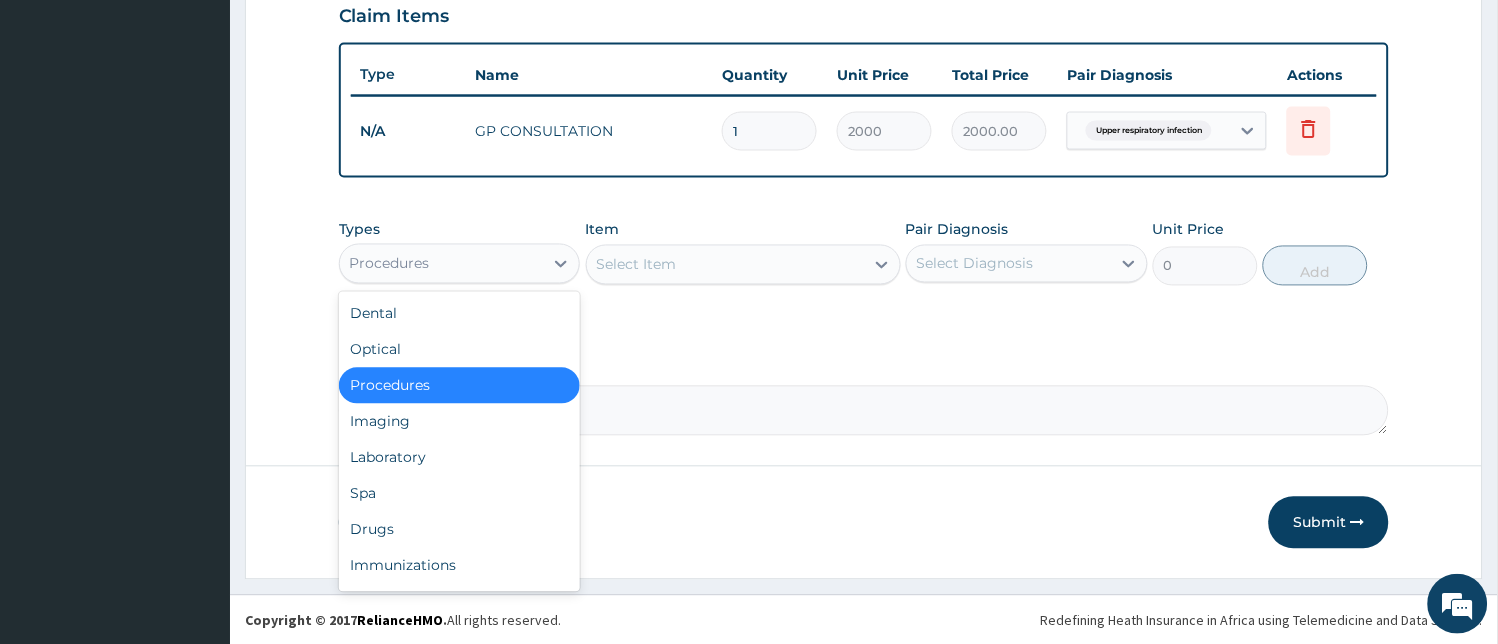 click on "Procedures" at bounding box center [442, 264] 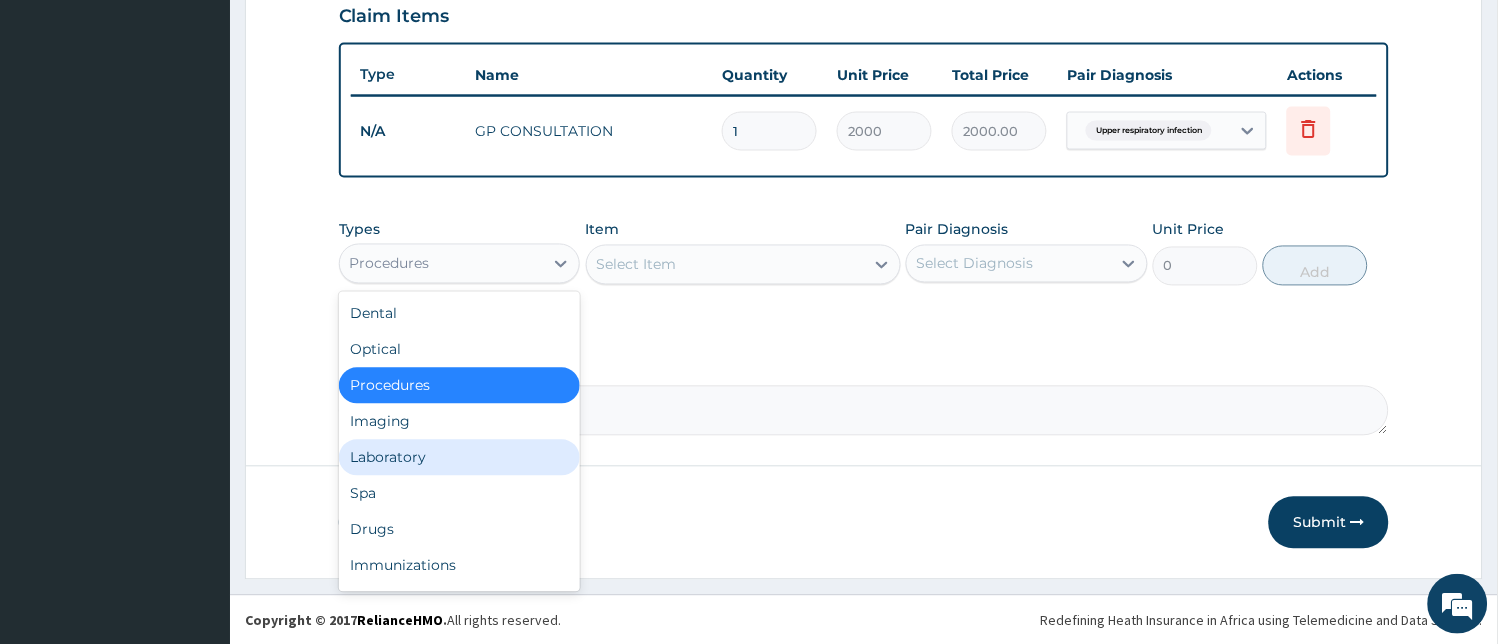click on "Laboratory" at bounding box center (460, 458) 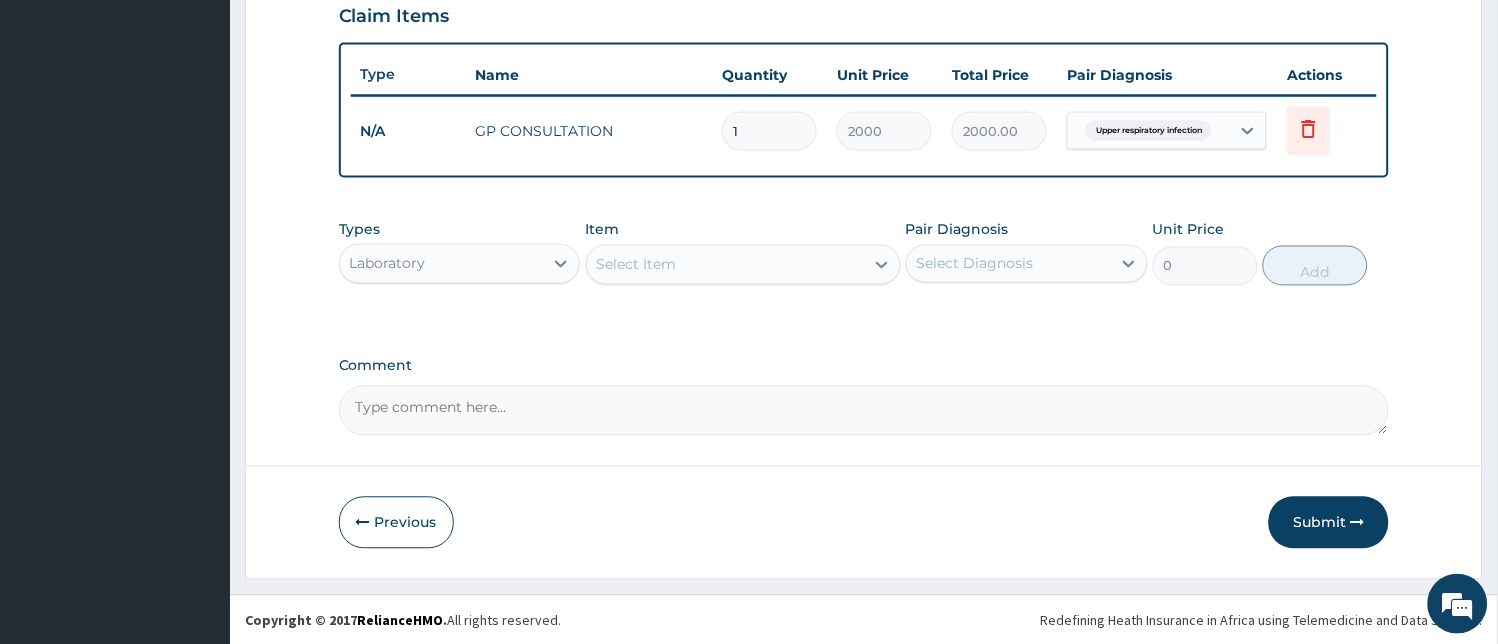 click on "Select Item" at bounding box center [725, 265] 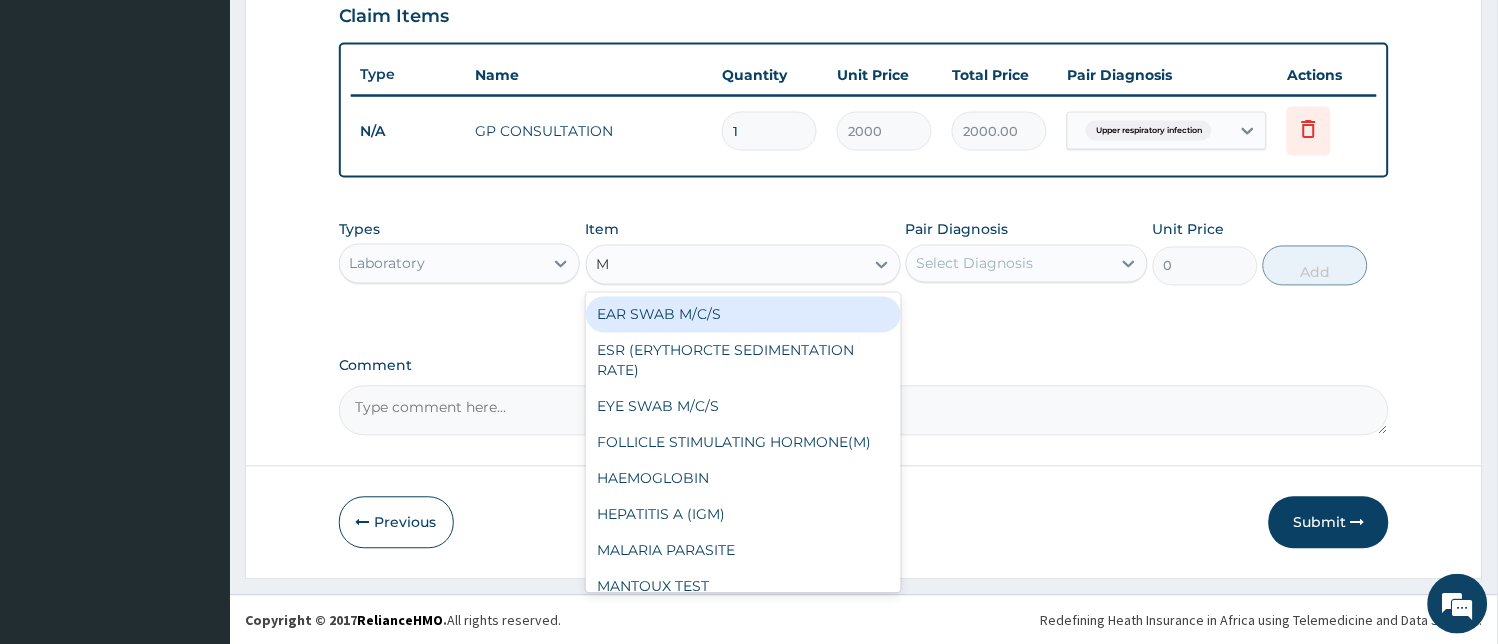 type on "MA" 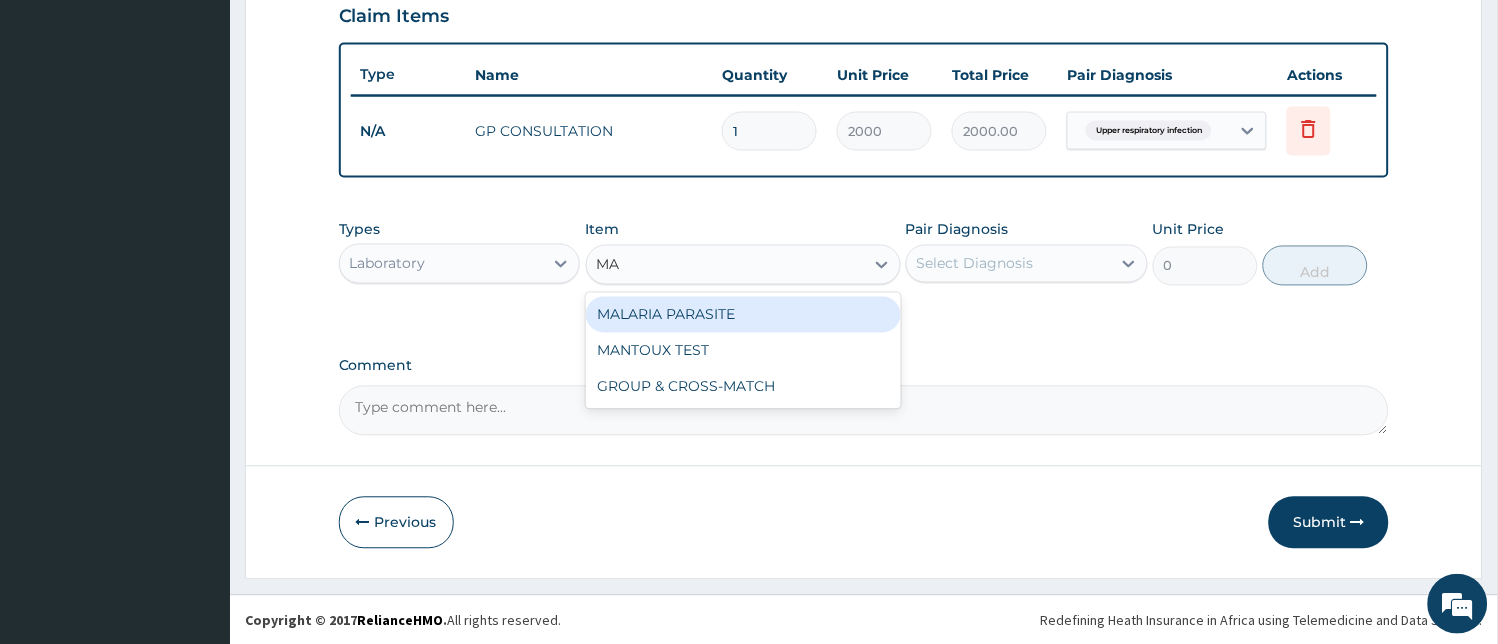 click on "MALARIA PARASITE" at bounding box center (743, 315) 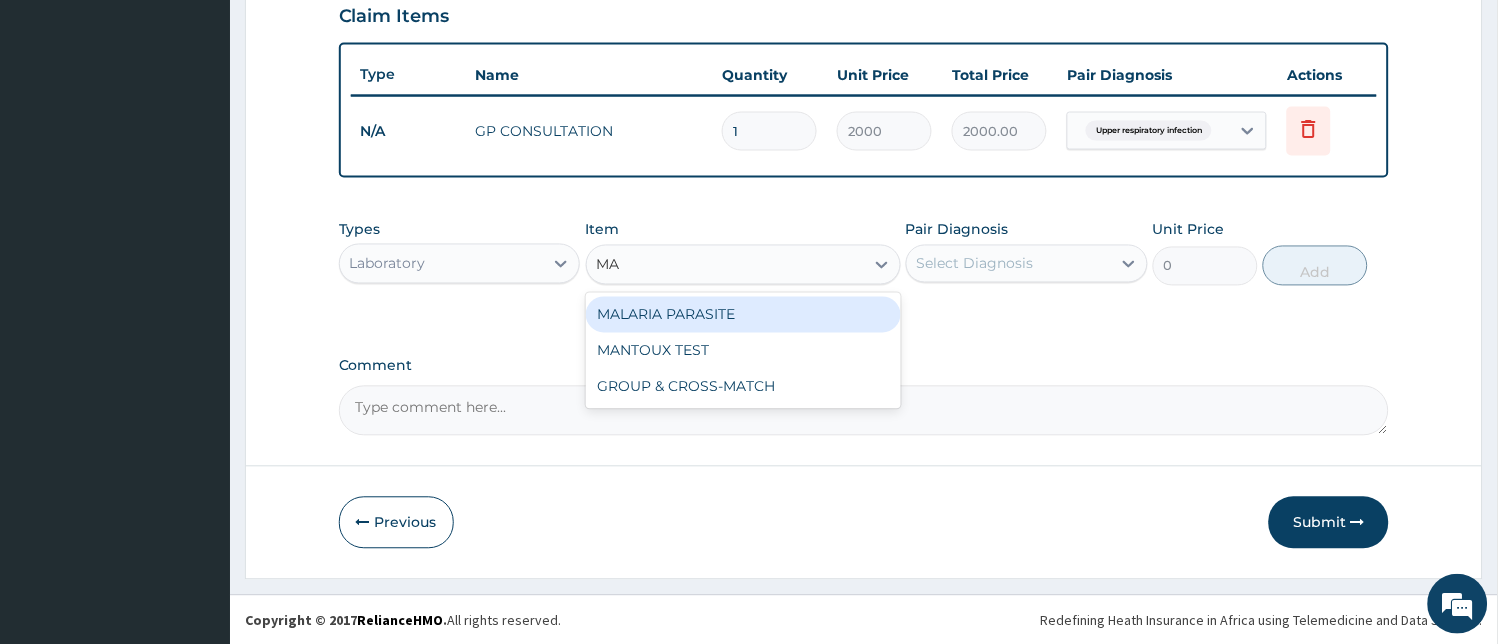 type 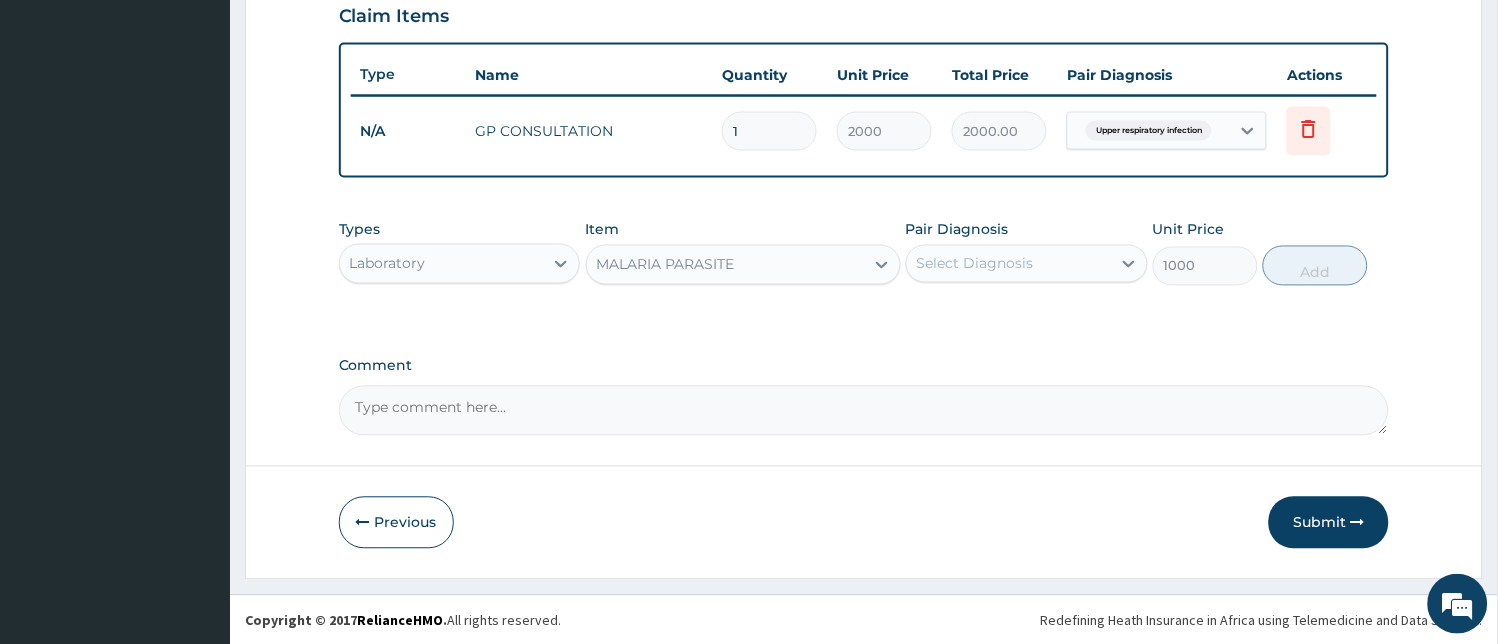 click on "Select Diagnosis" at bounding box center (975, 264) 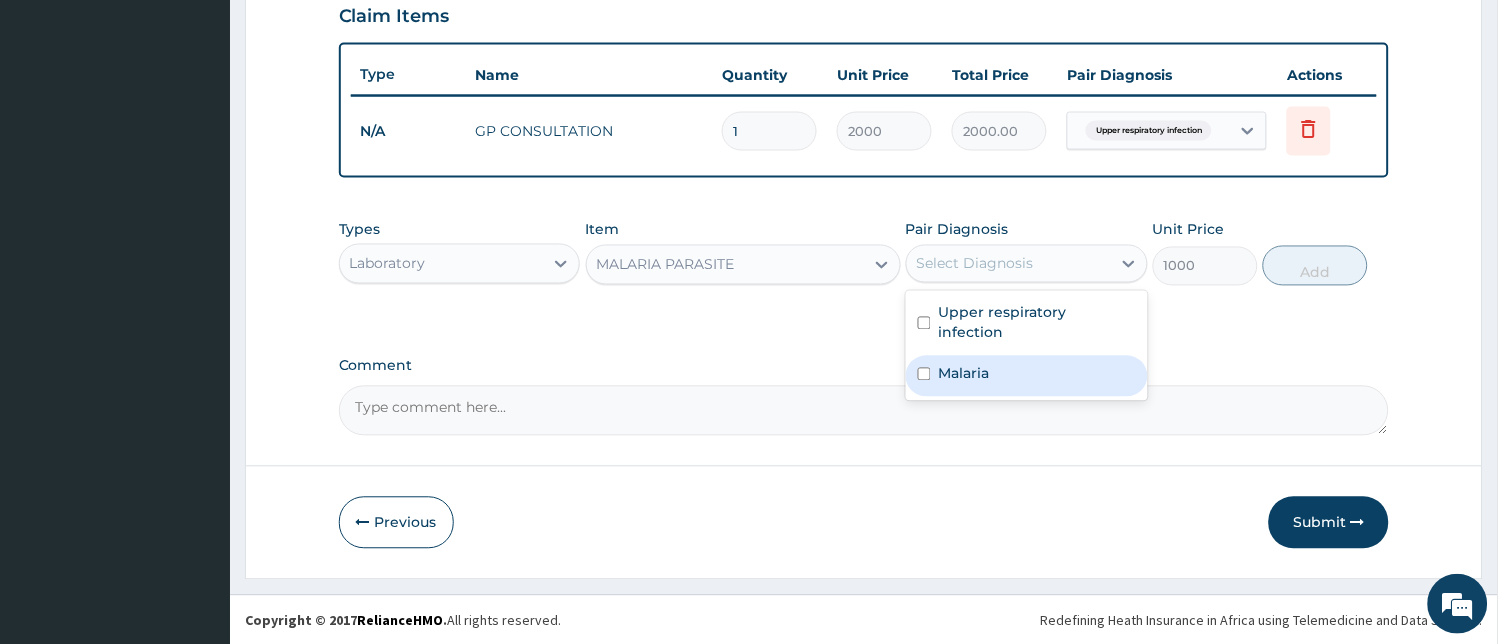 click on "Malaria" at bounding box center [1027, 376] 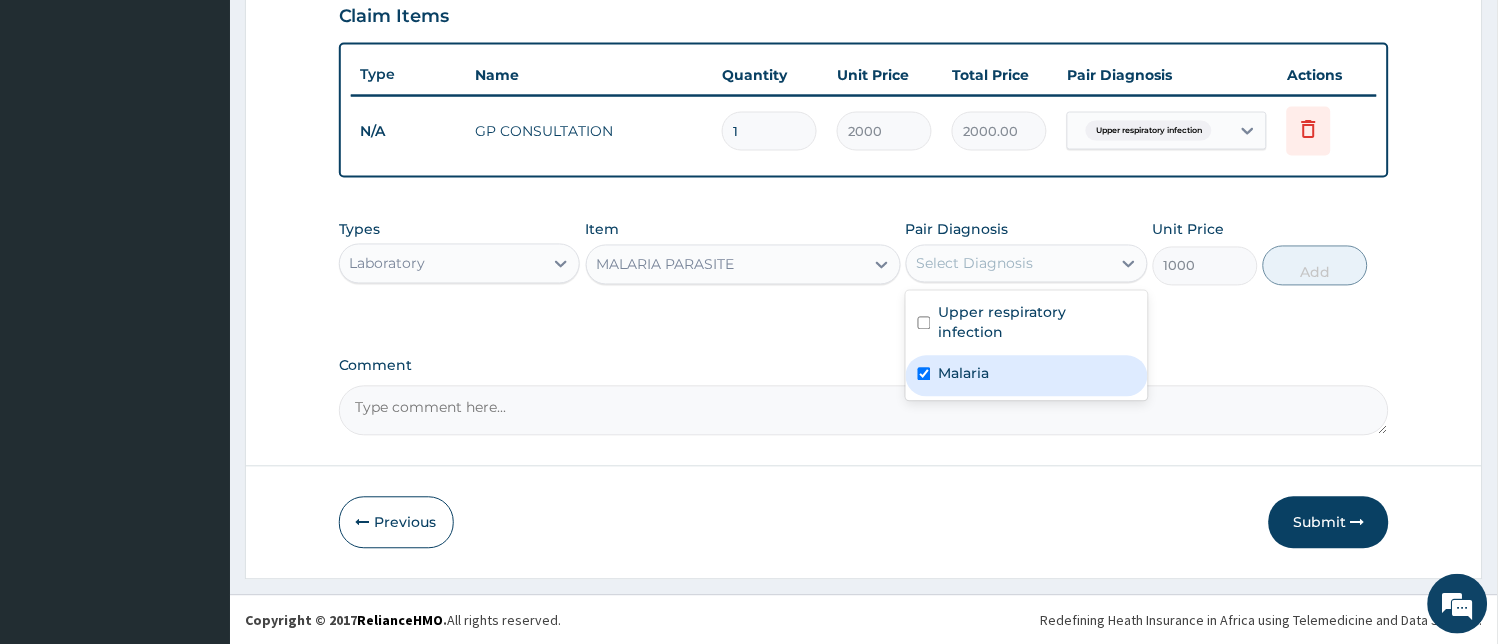 checkbox on "true" 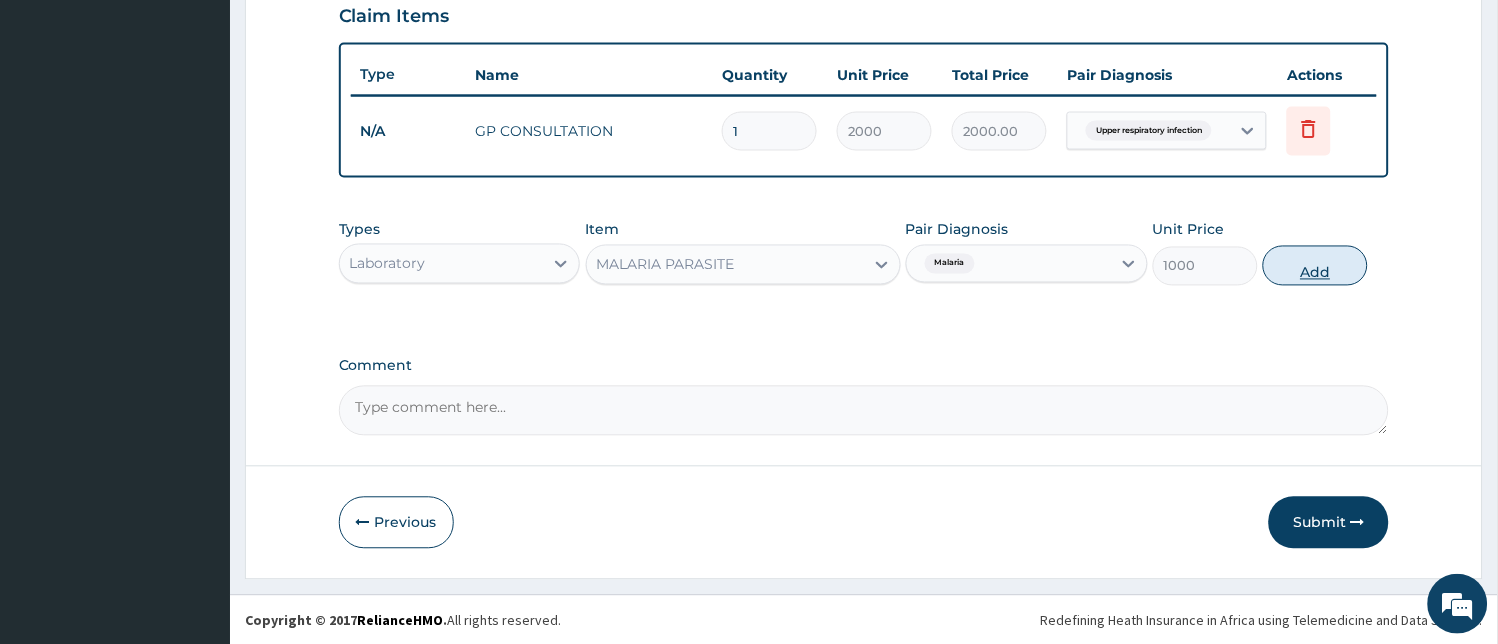 click on "Add" at bounding box center (1315, 266) 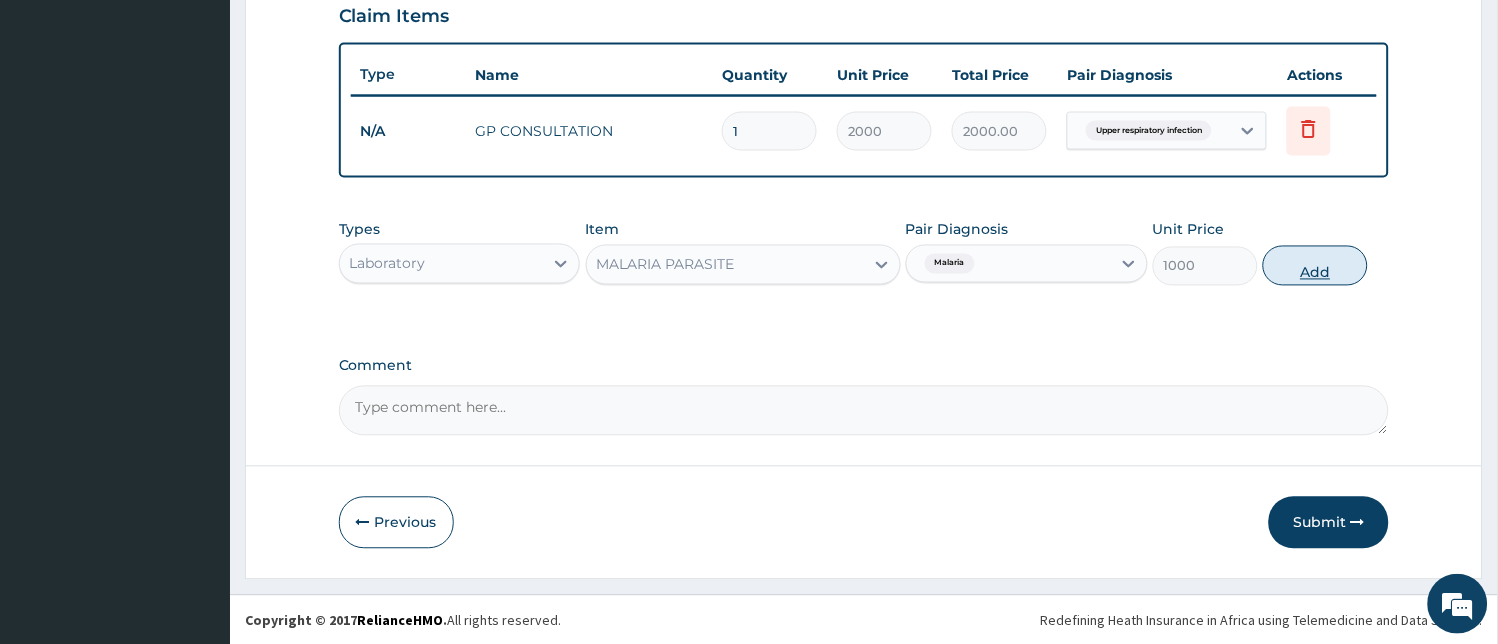 type on "0" 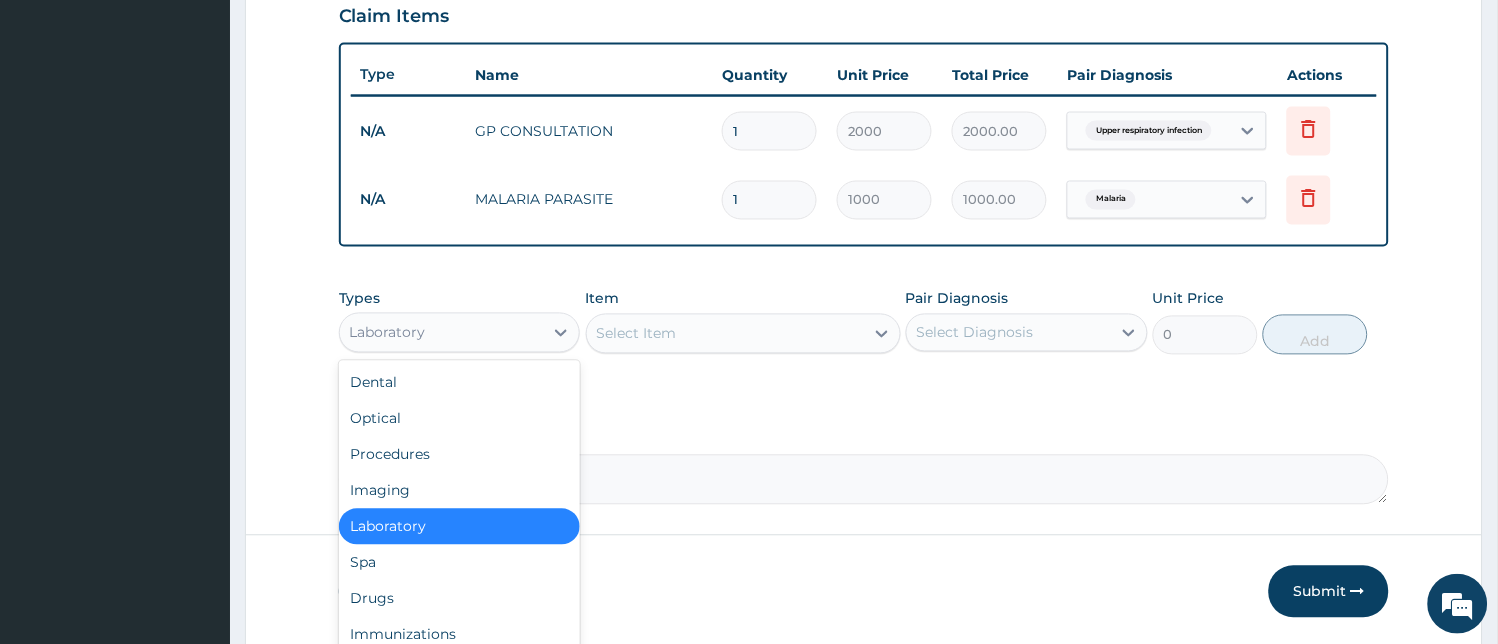 click on "Laboratory" at bounding box center [442, 333] 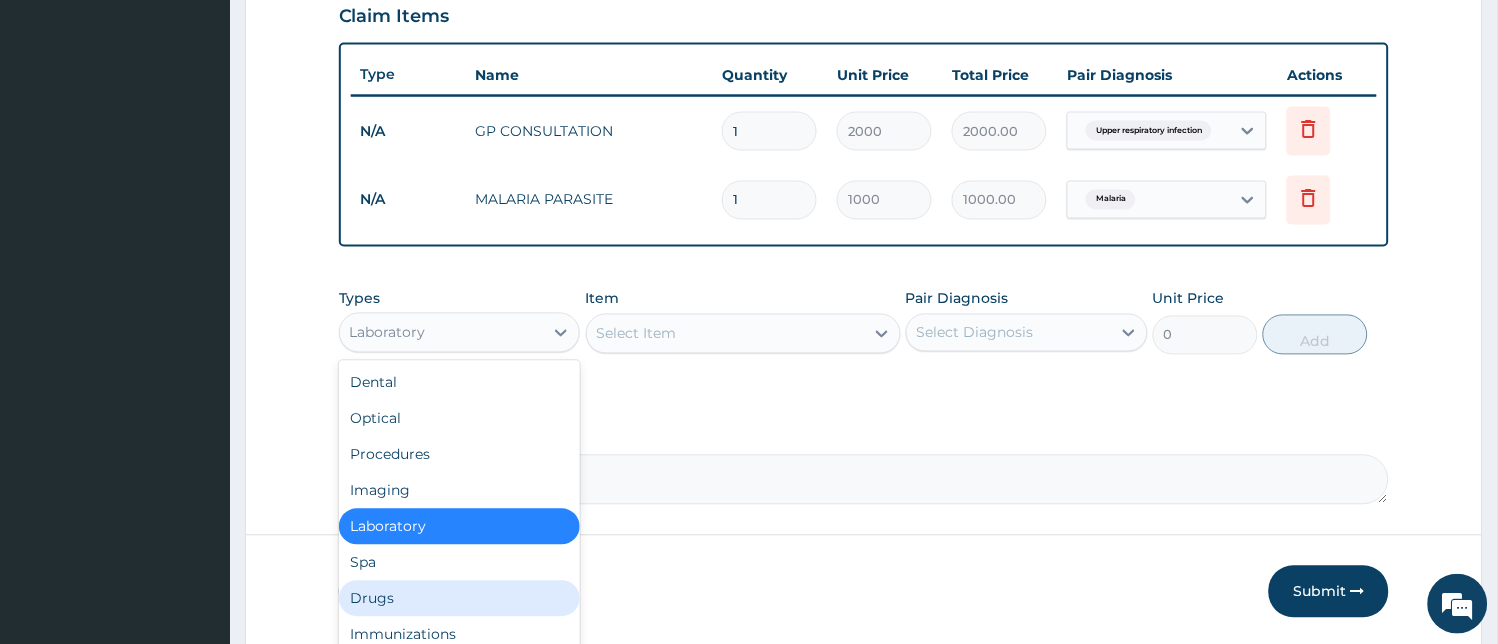 click on "Drugs" at bounding box center (460, 599) 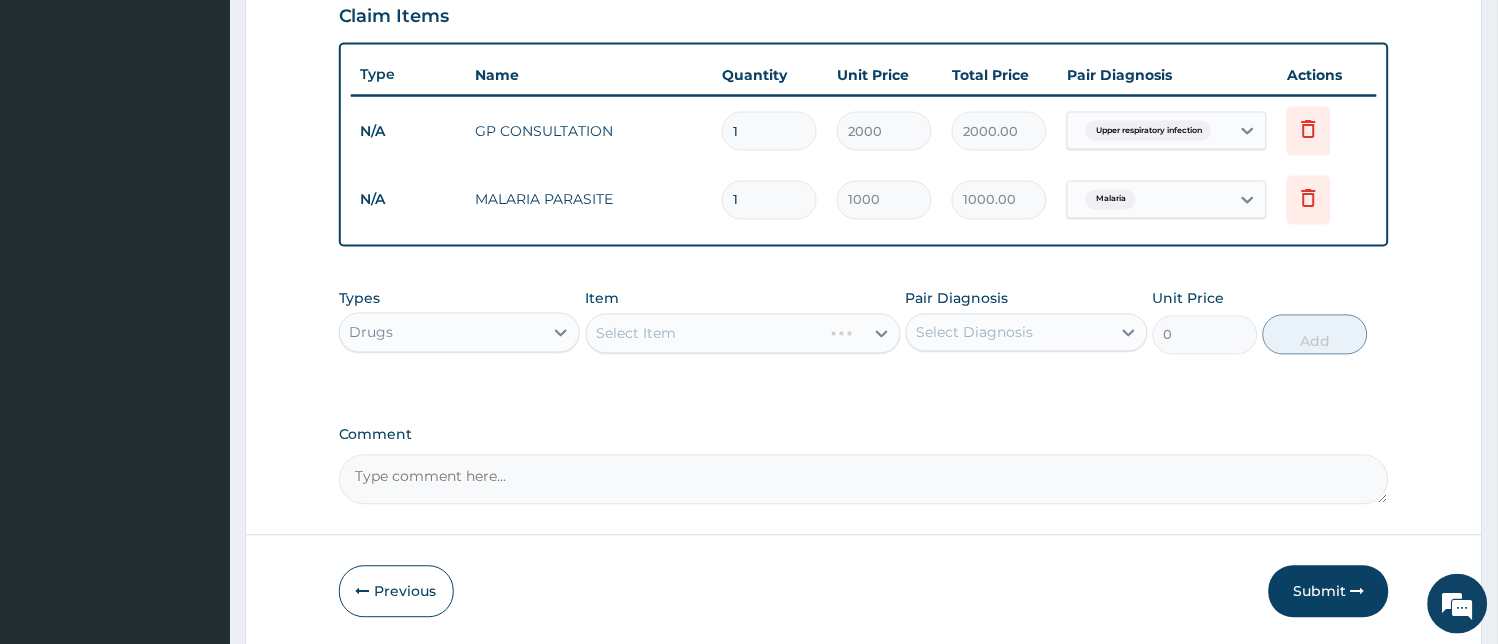click on "Select Item" at bounding box center [743, 334] 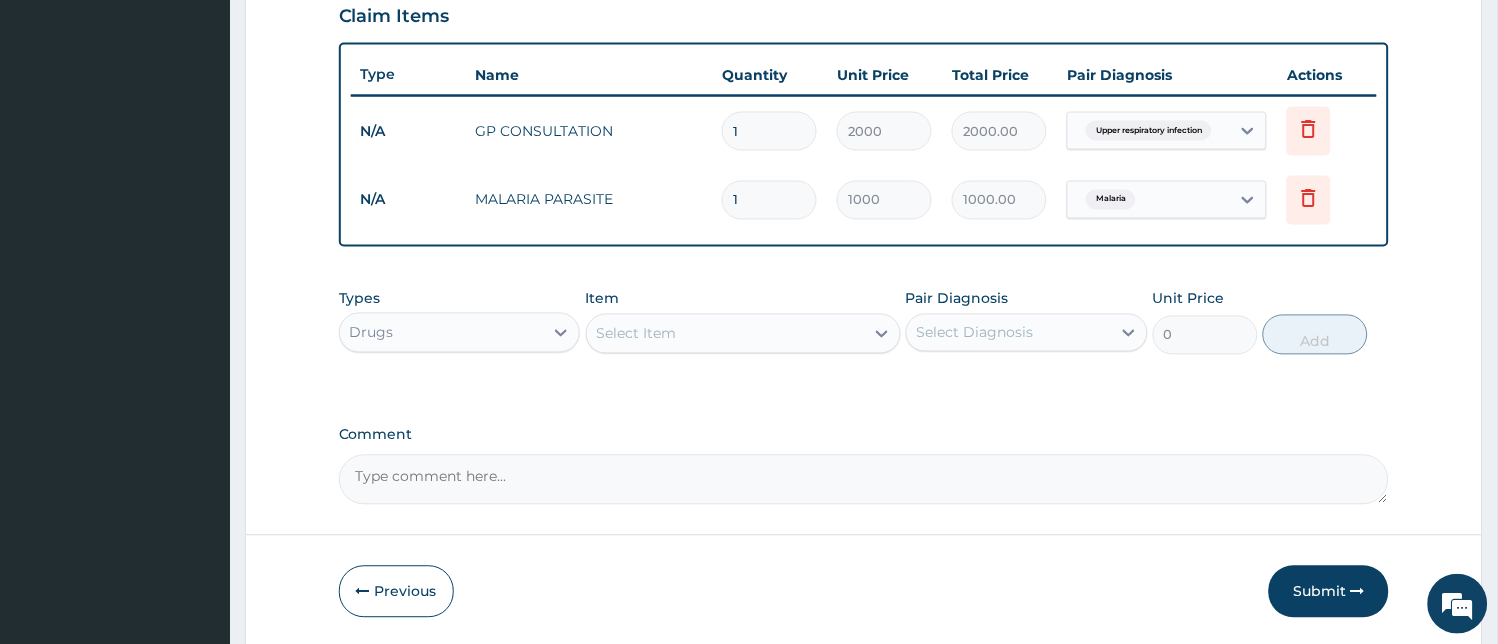 click on "Select Item" at bounding box center [725, 334] 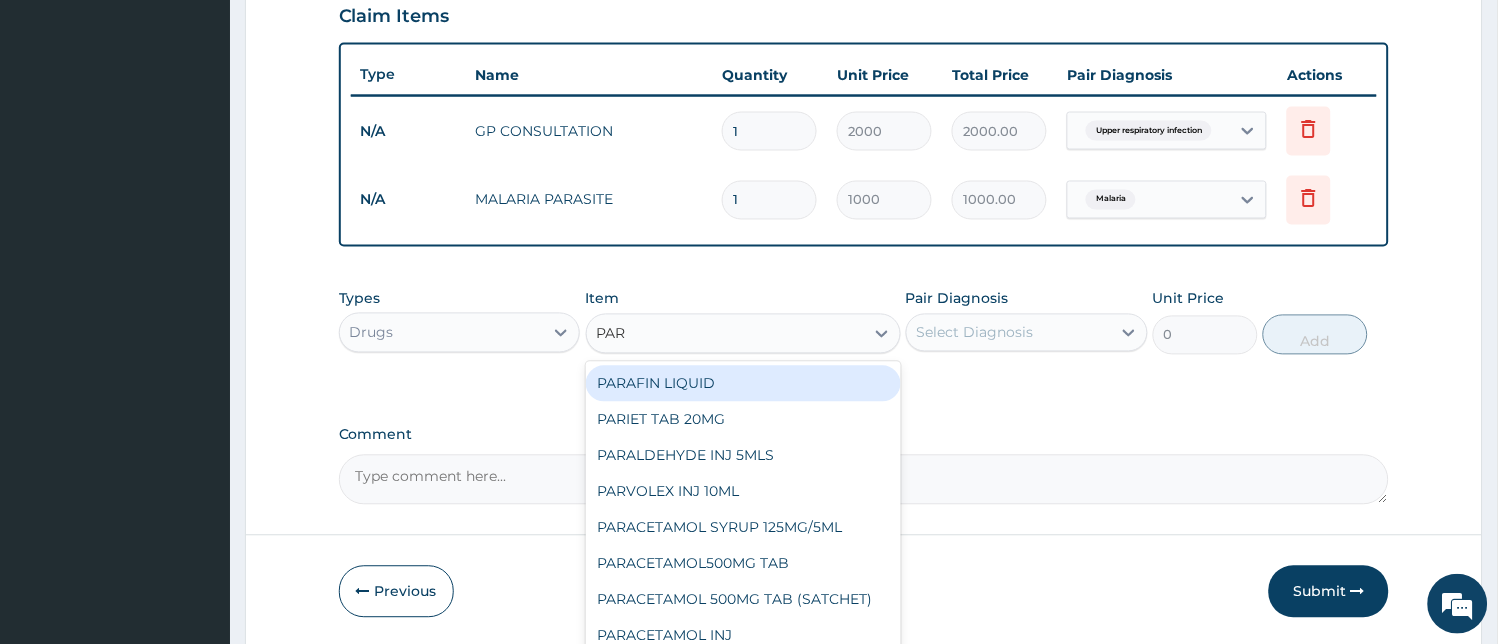 type on "PARA" 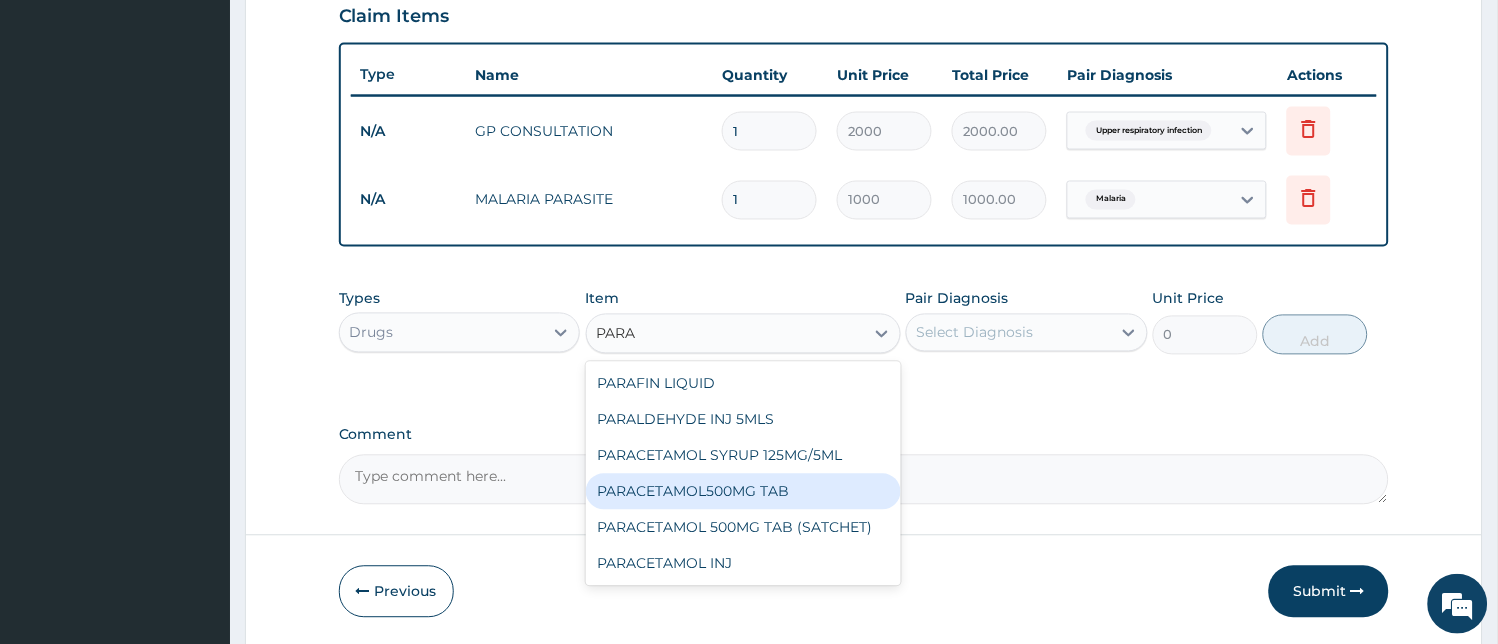 click on "PARACETAMOL500MG TAB" at bounding box center (743, 492) 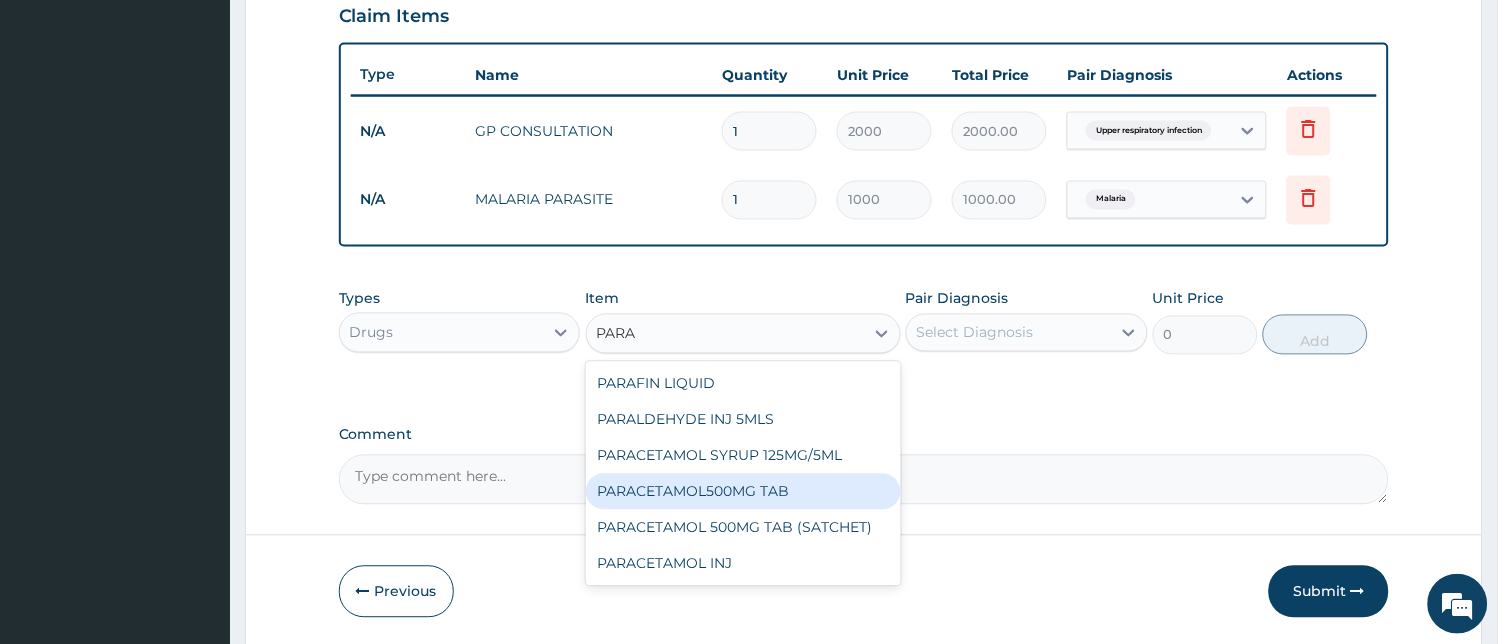 type 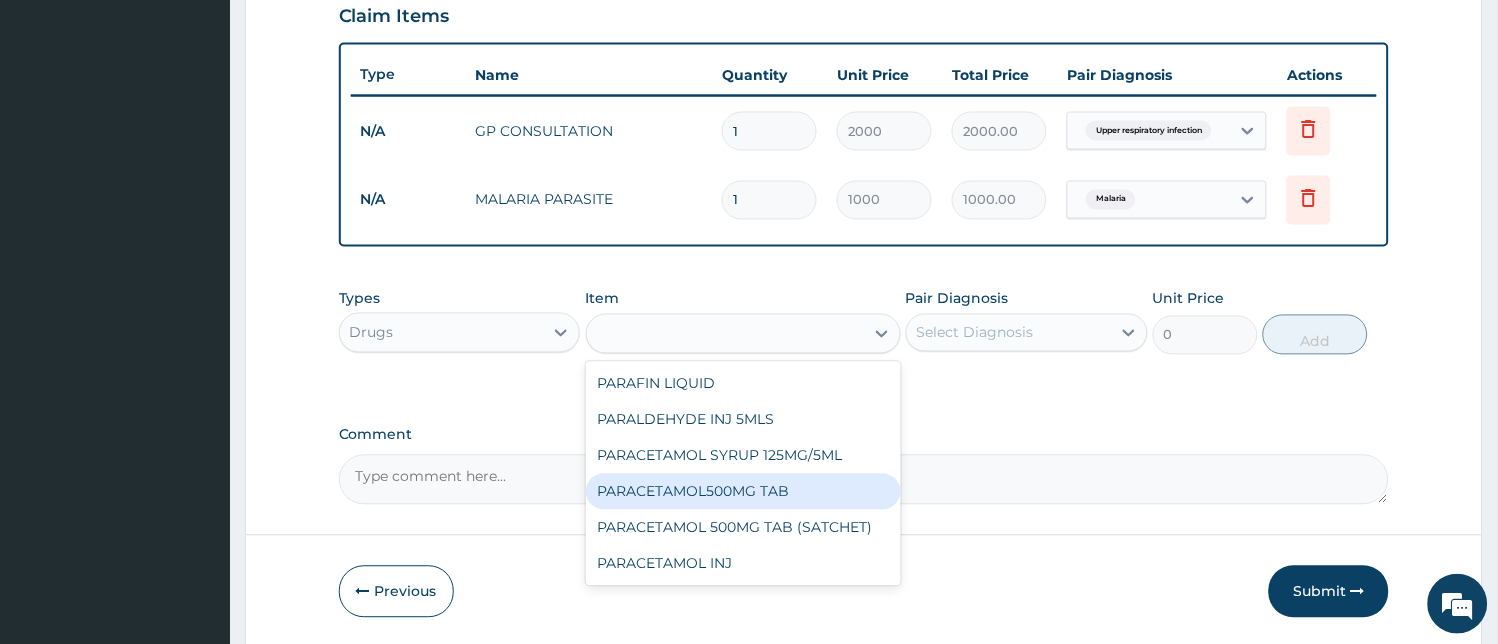 type on "20" 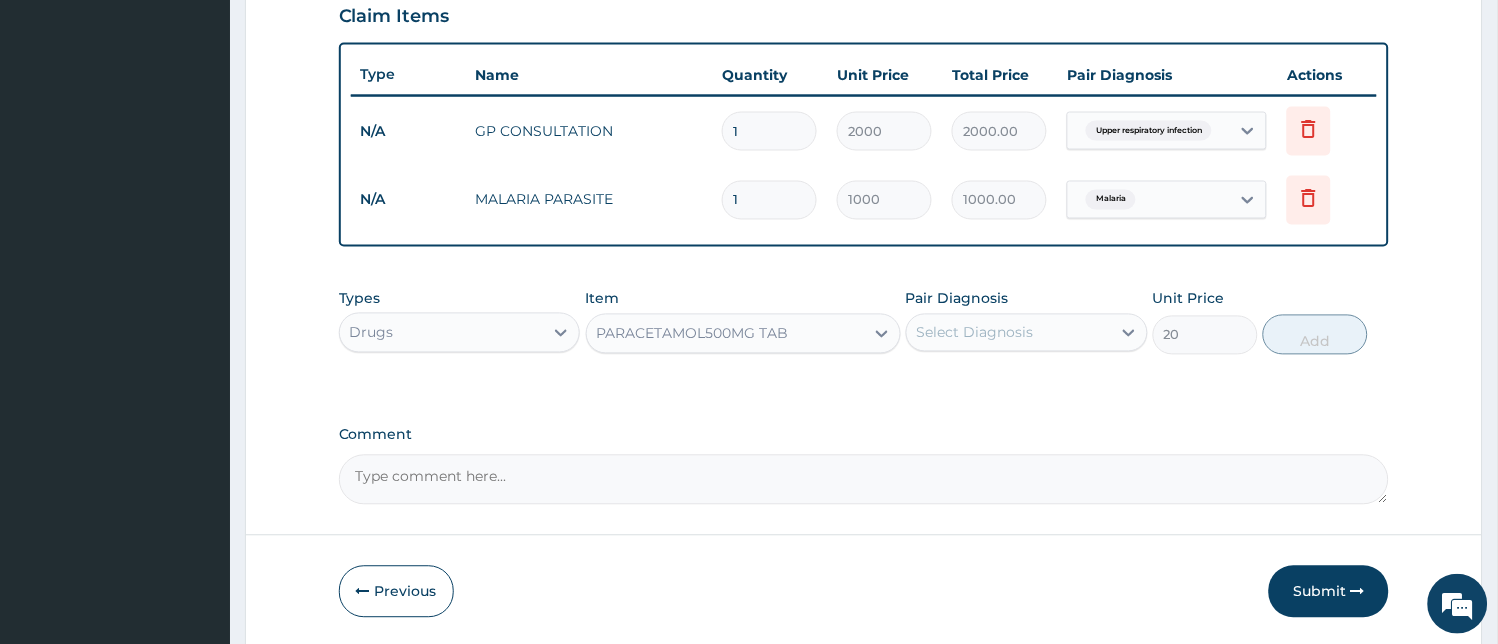click on "Select Diagnosis" at bounding box center (975, 333) 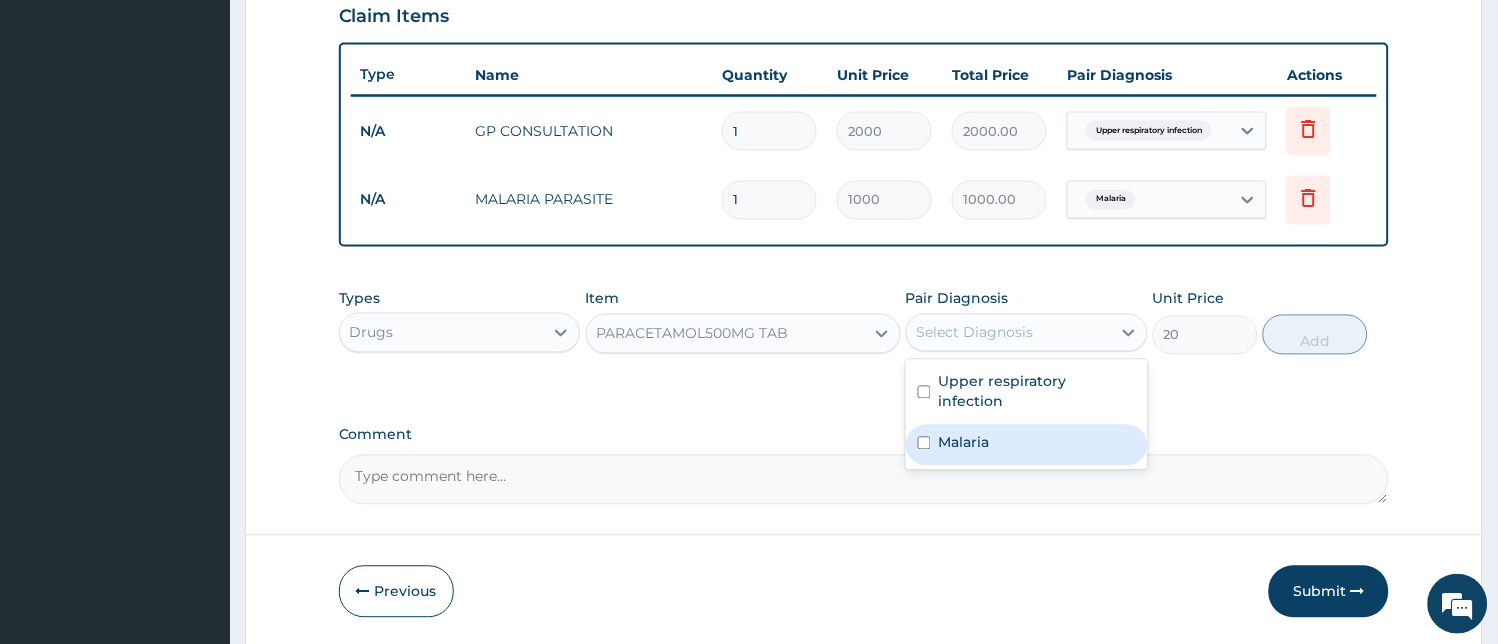 click on "Malaria" at bounding box center [964, 443] 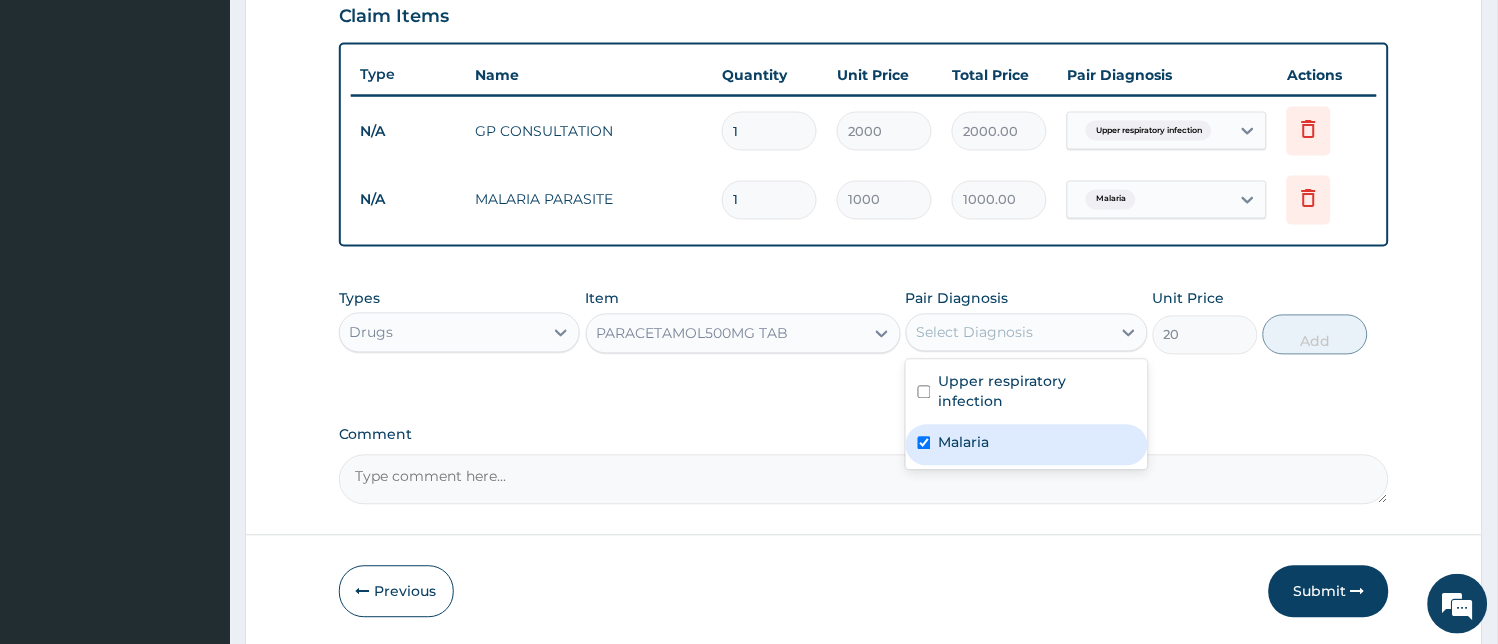 checkbox on "true" 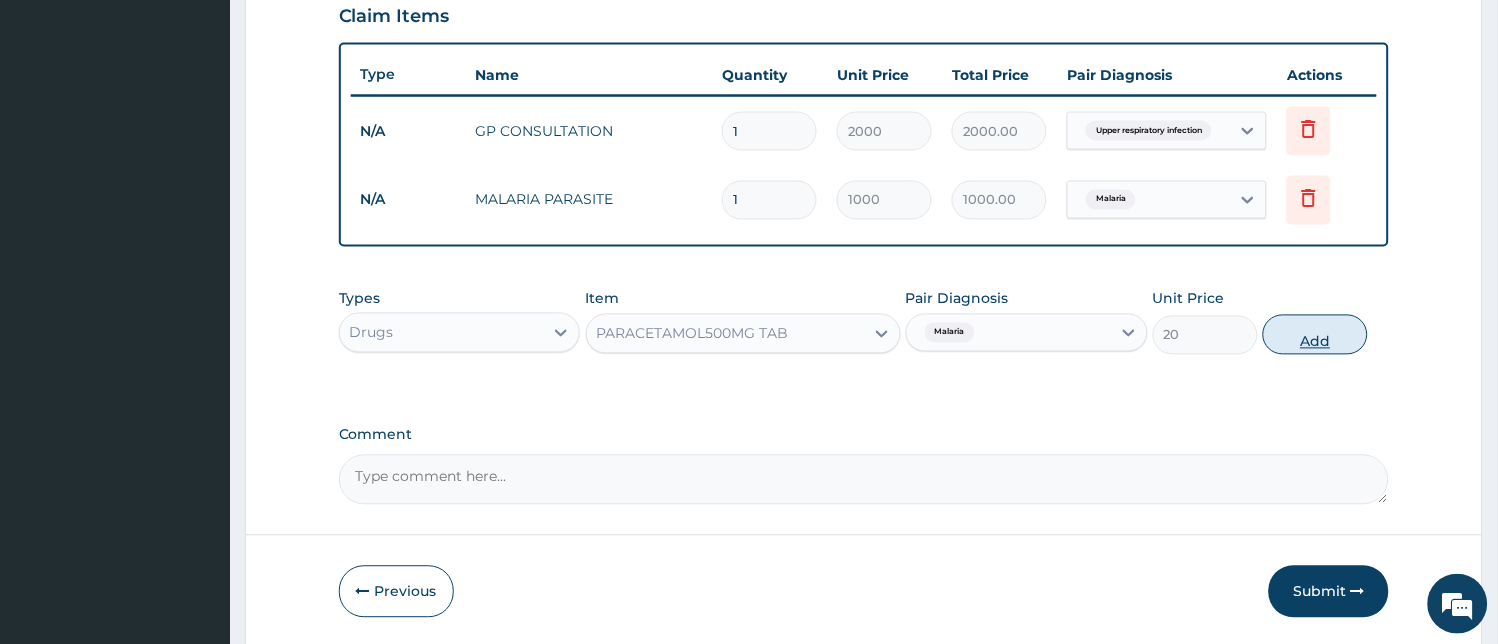 click on "Add" at bounding box center (1315, 335) 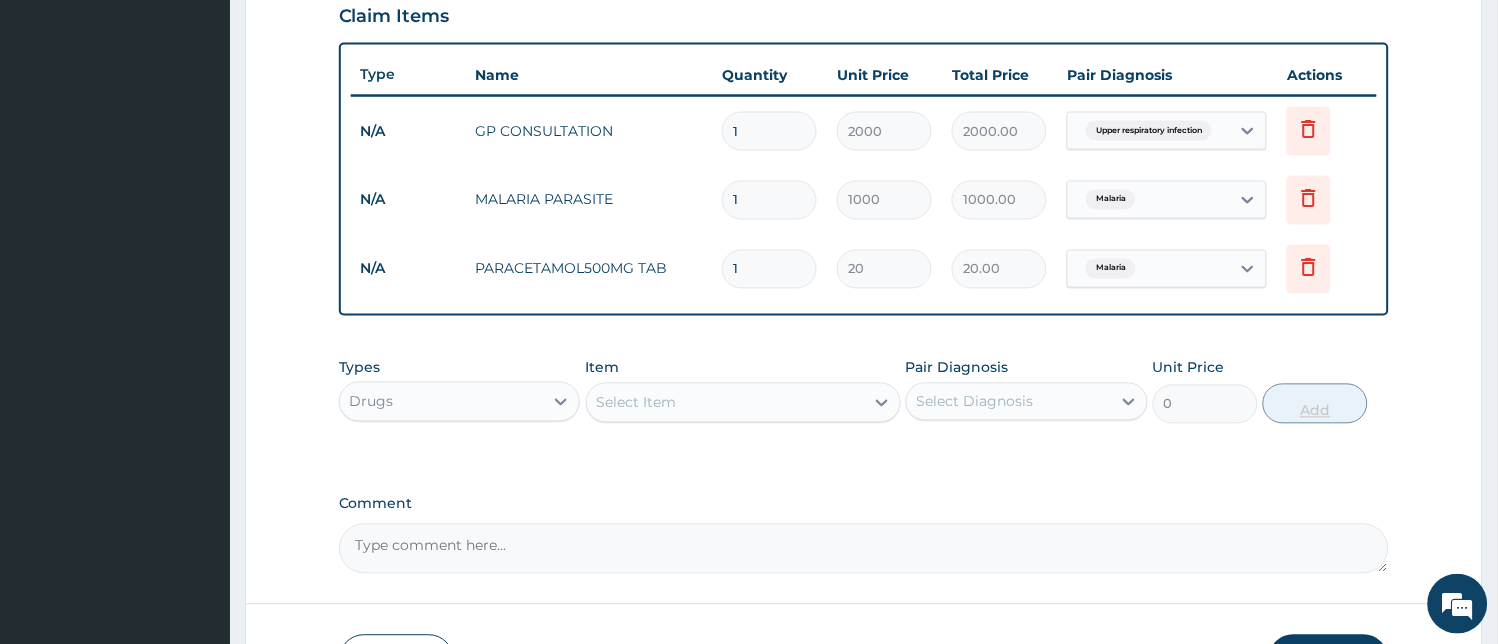 type on "18" 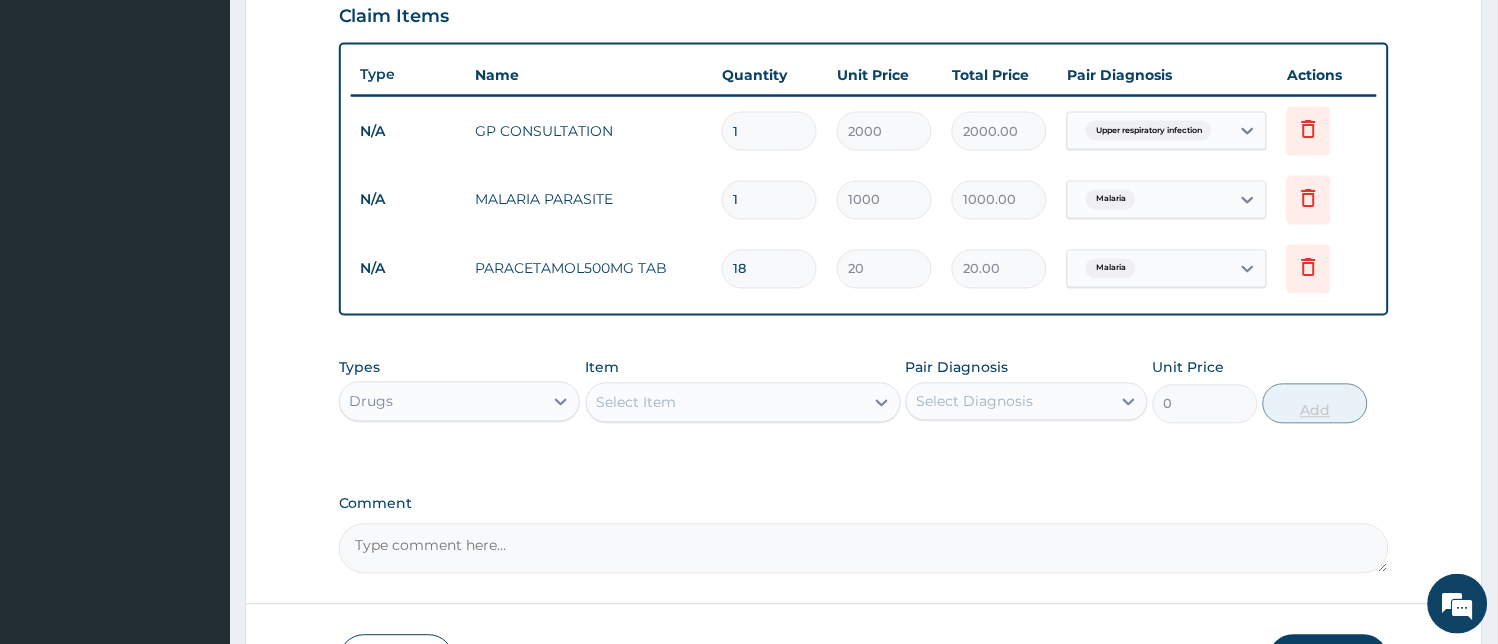 type on "360.00" 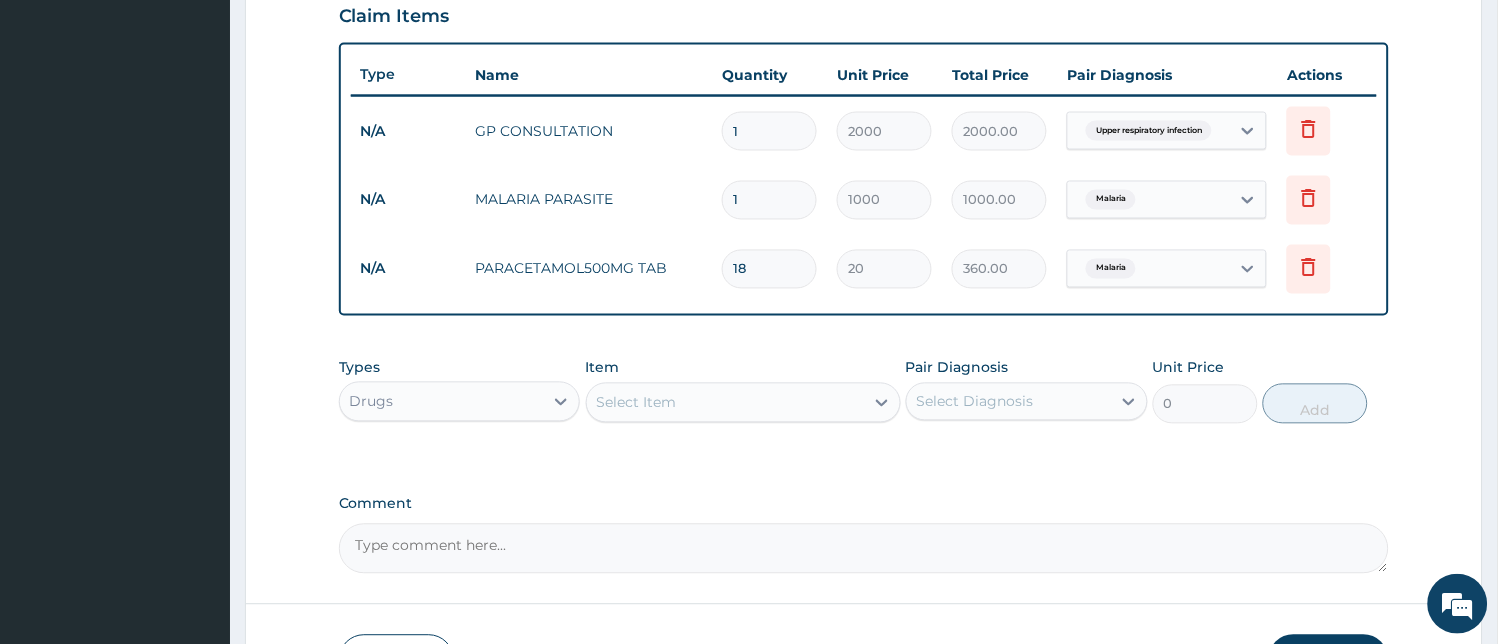 type on "18" 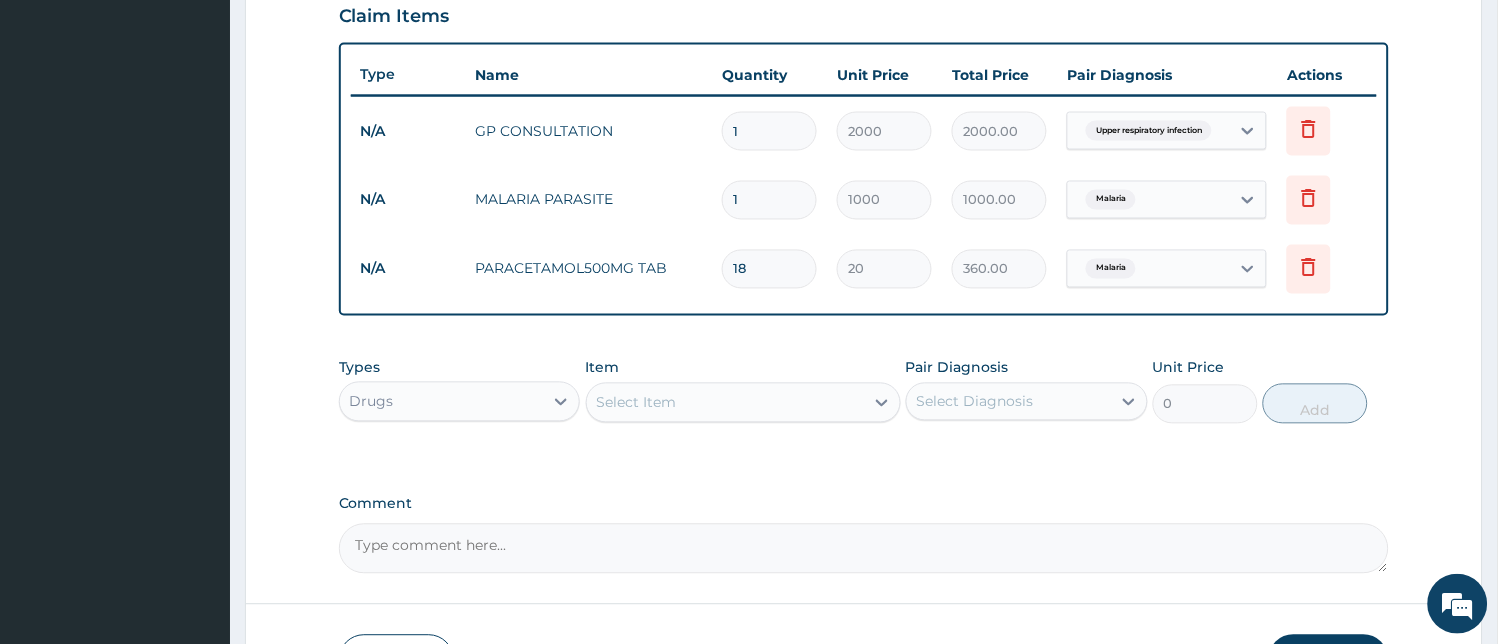 click on "Select Item" at bounding box center [637, 403] 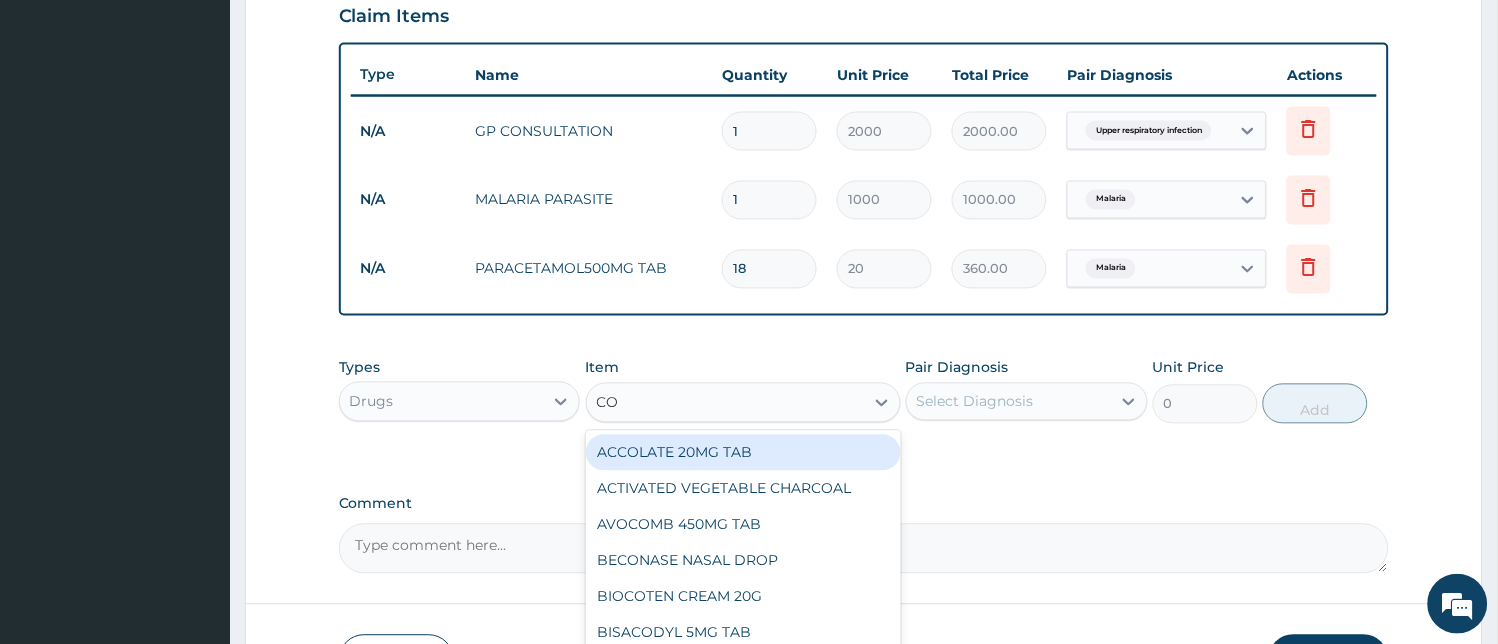 type on "COA" 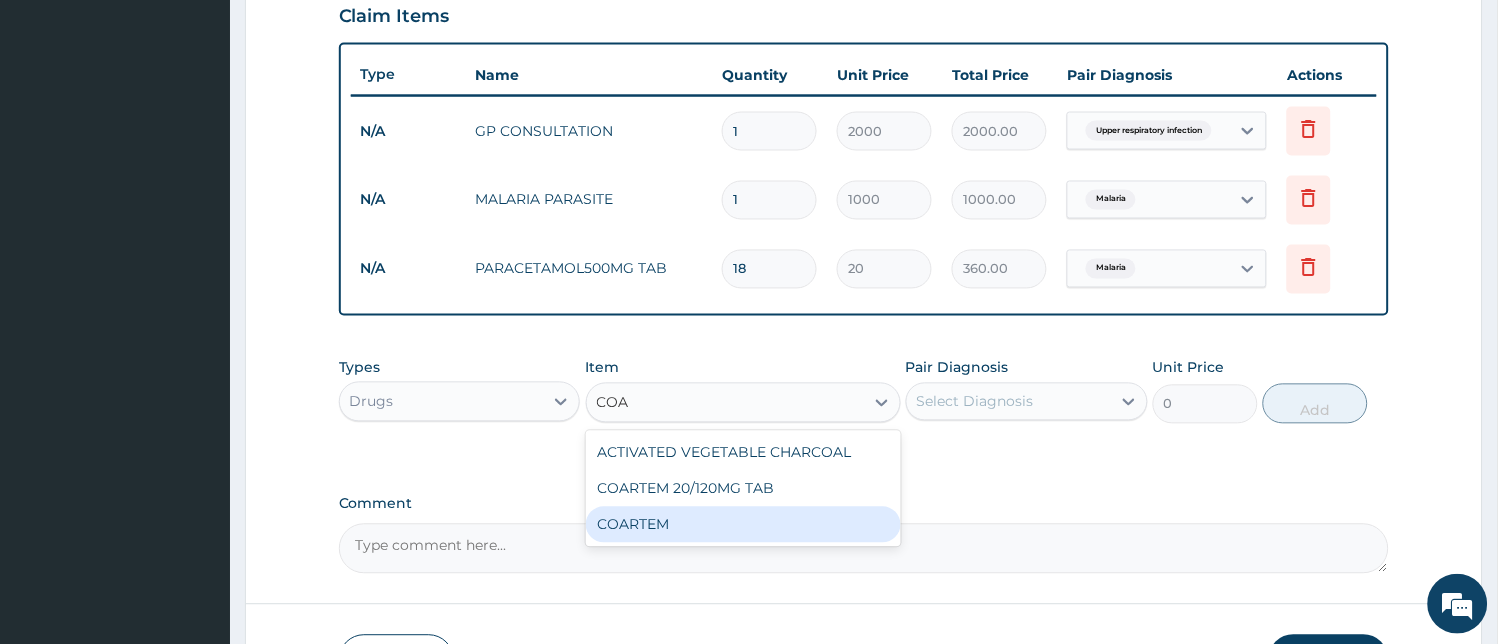 click on "COARTEM" at bounding box center [743, 525] 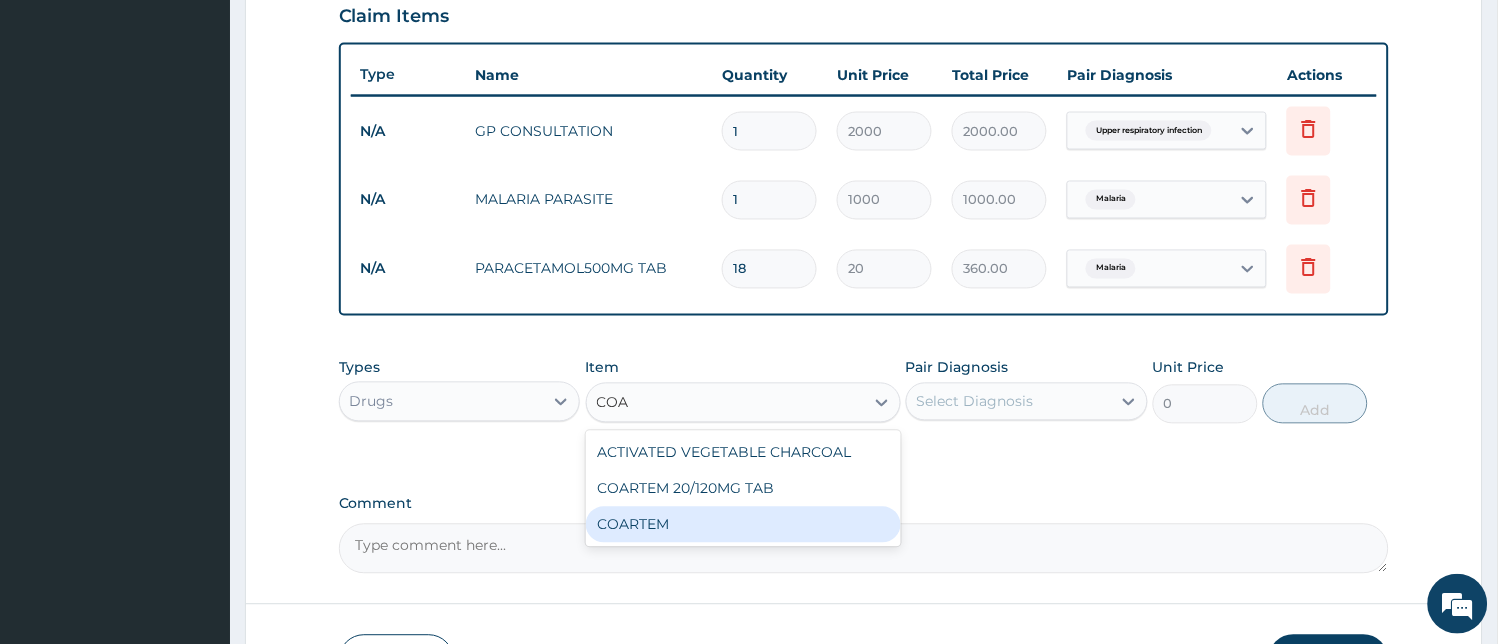 type 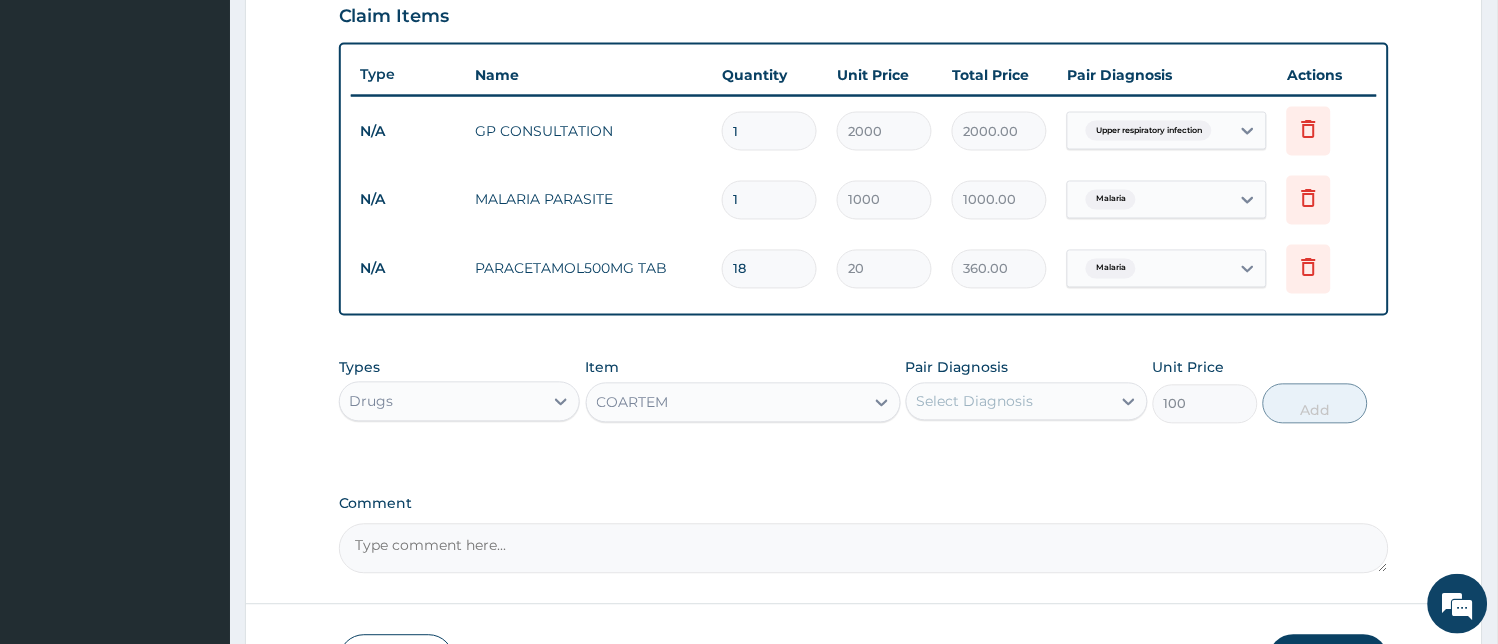 click on "Select Diagnosis" at bounding box center (975, 402) 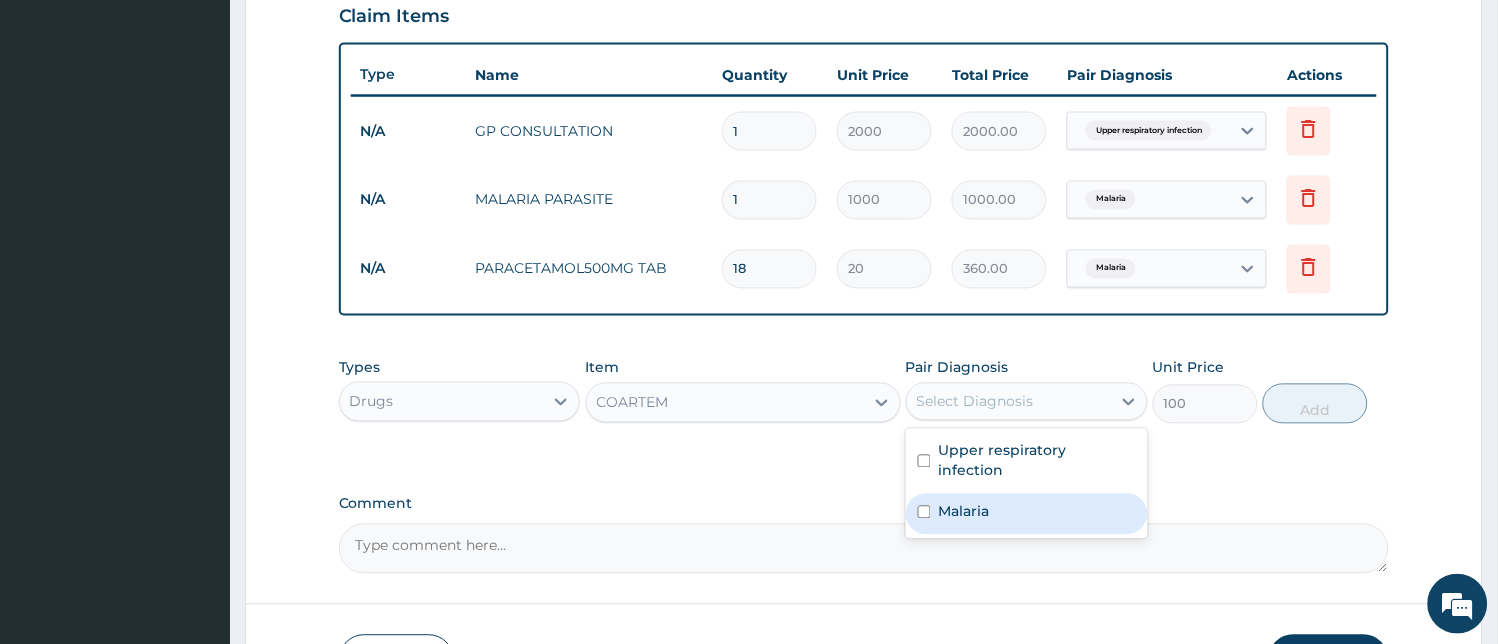 click on "Malaria" at bounding box center (964, 512) 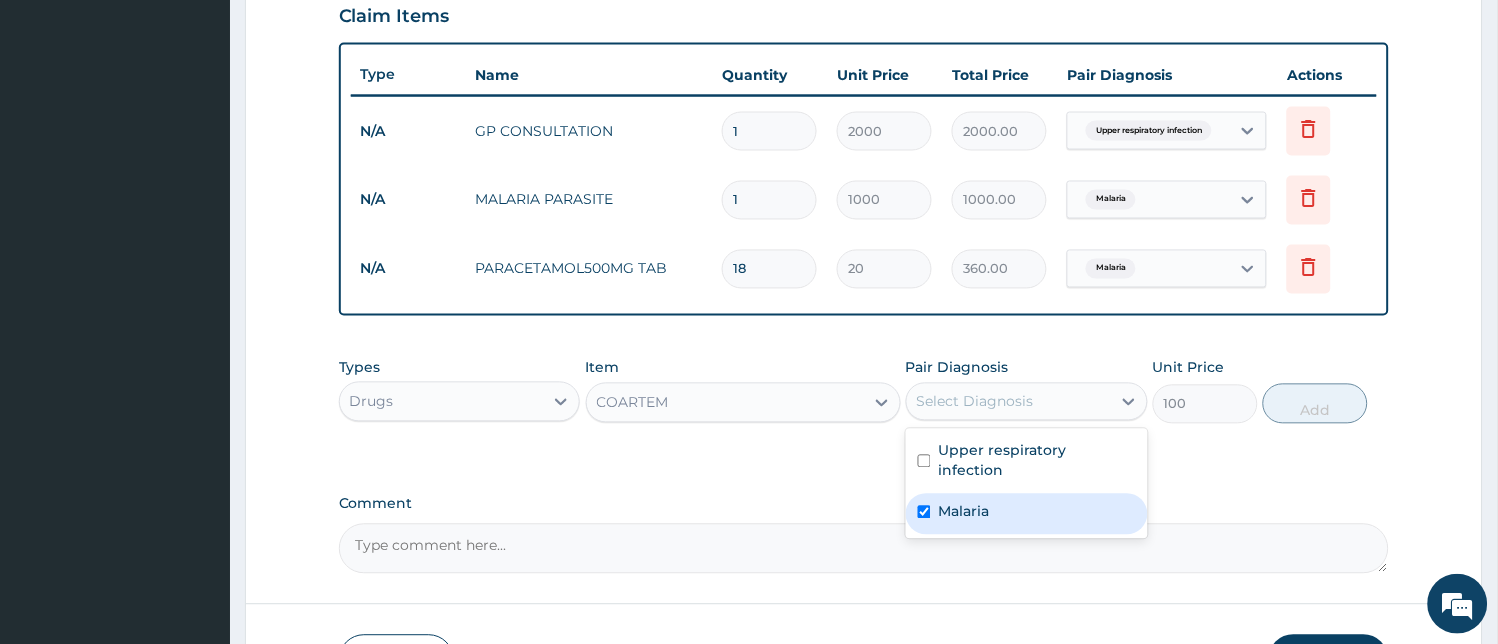 checkbox on "true" 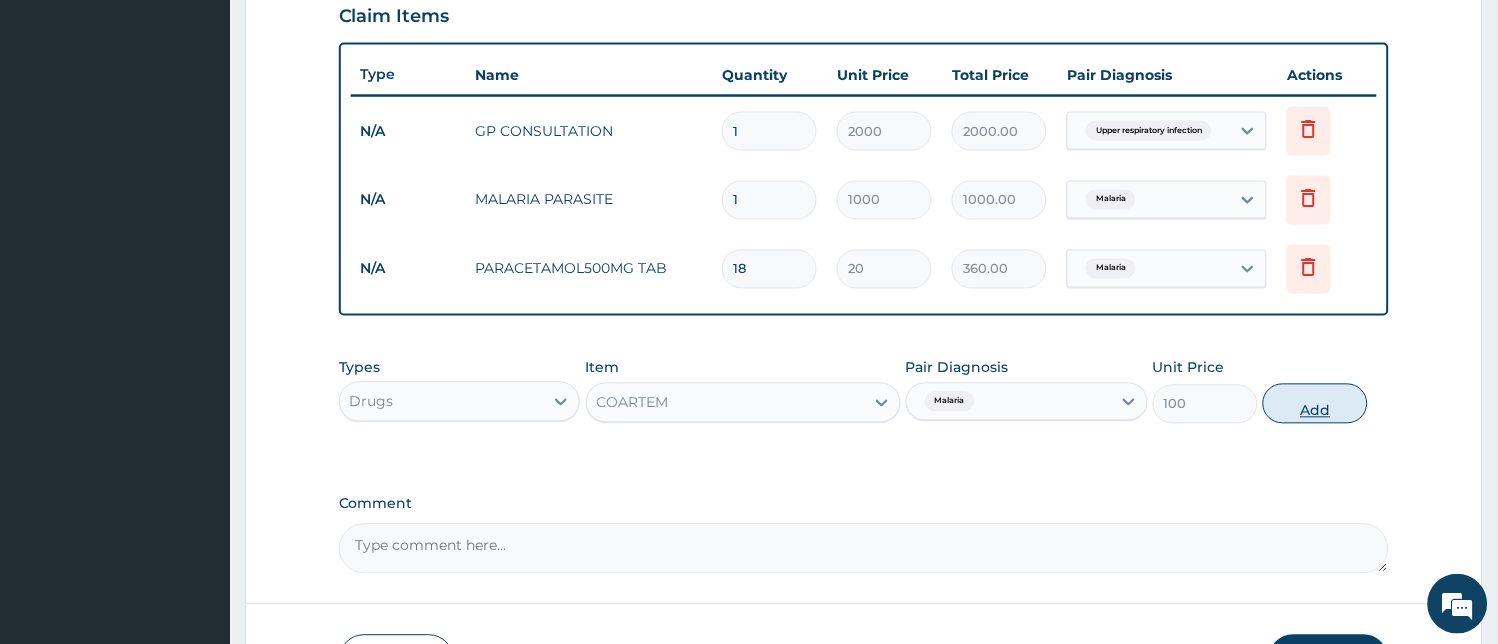click on "Add" at bounding box center (1315, 404) 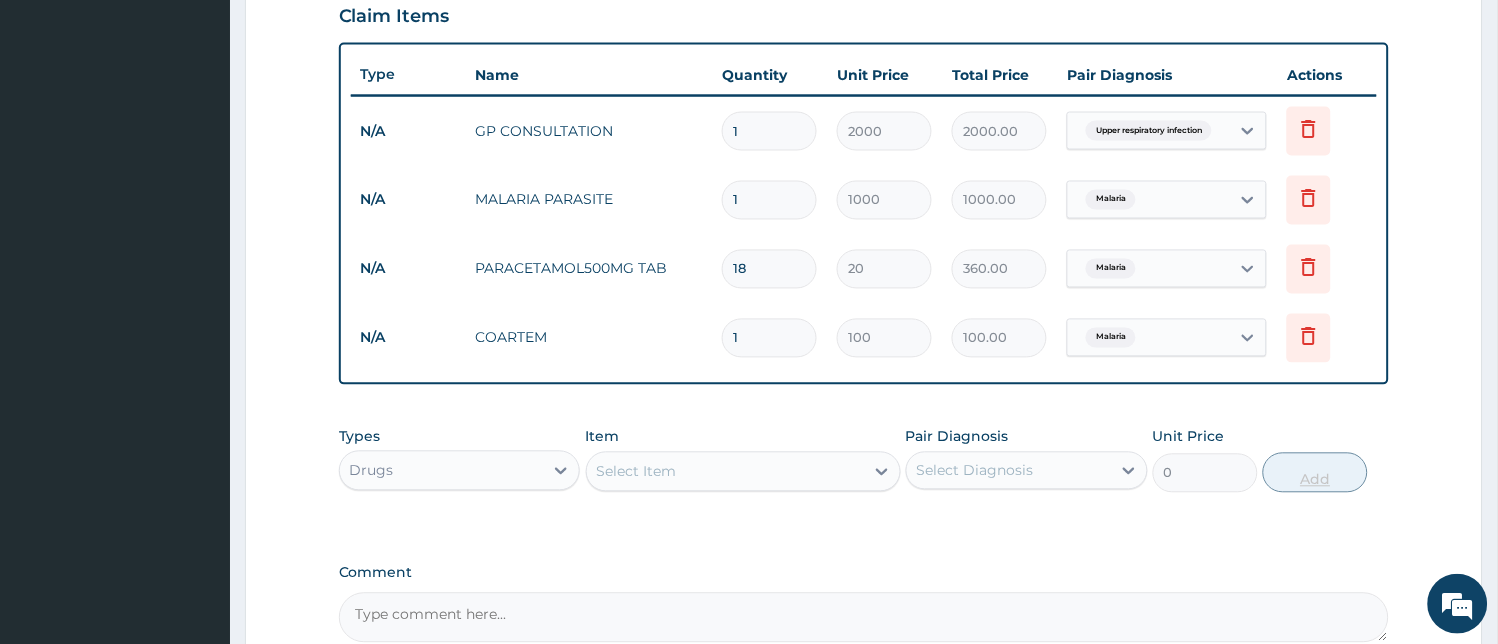 type 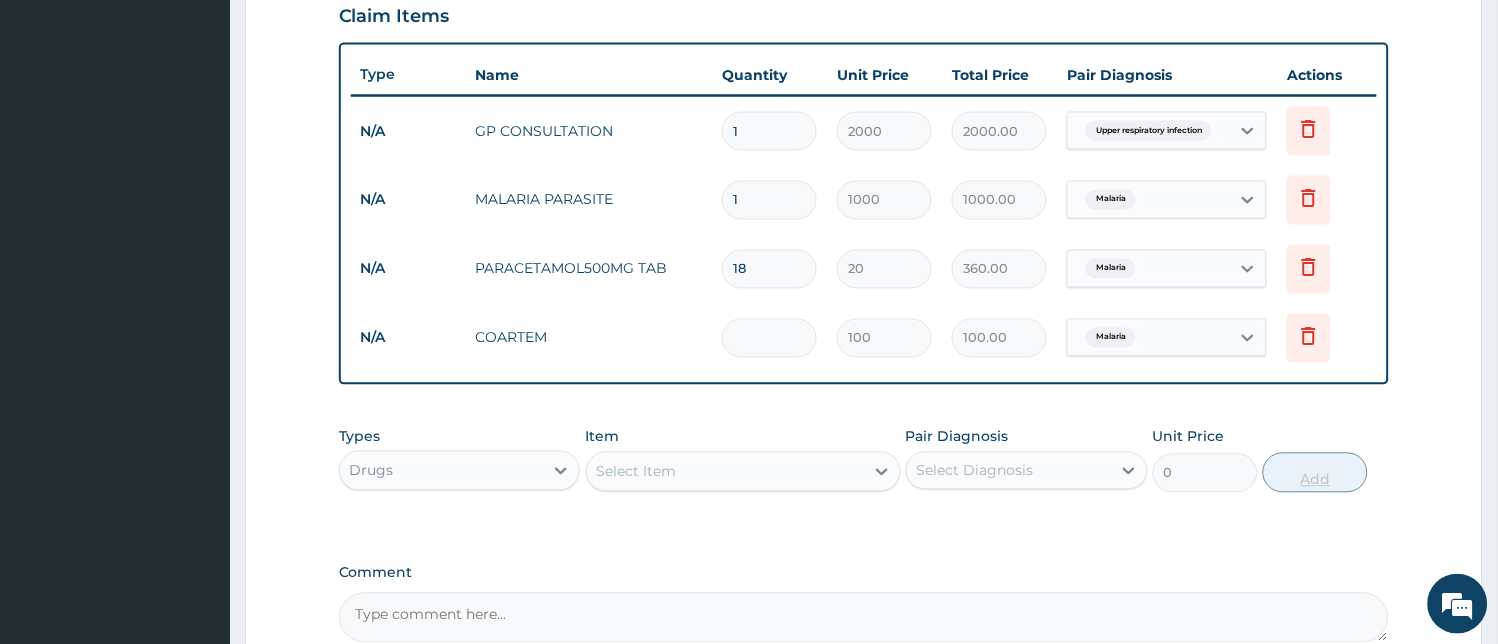 type on "0.00" 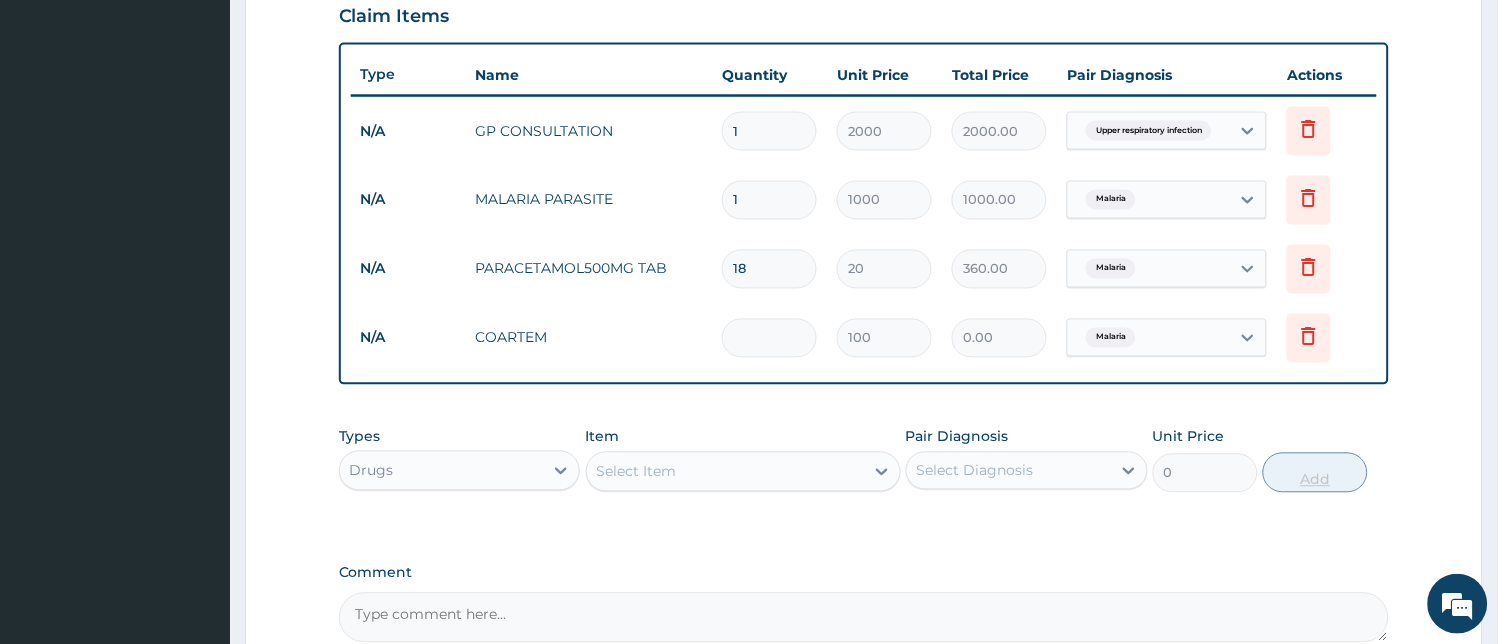 type on "2" 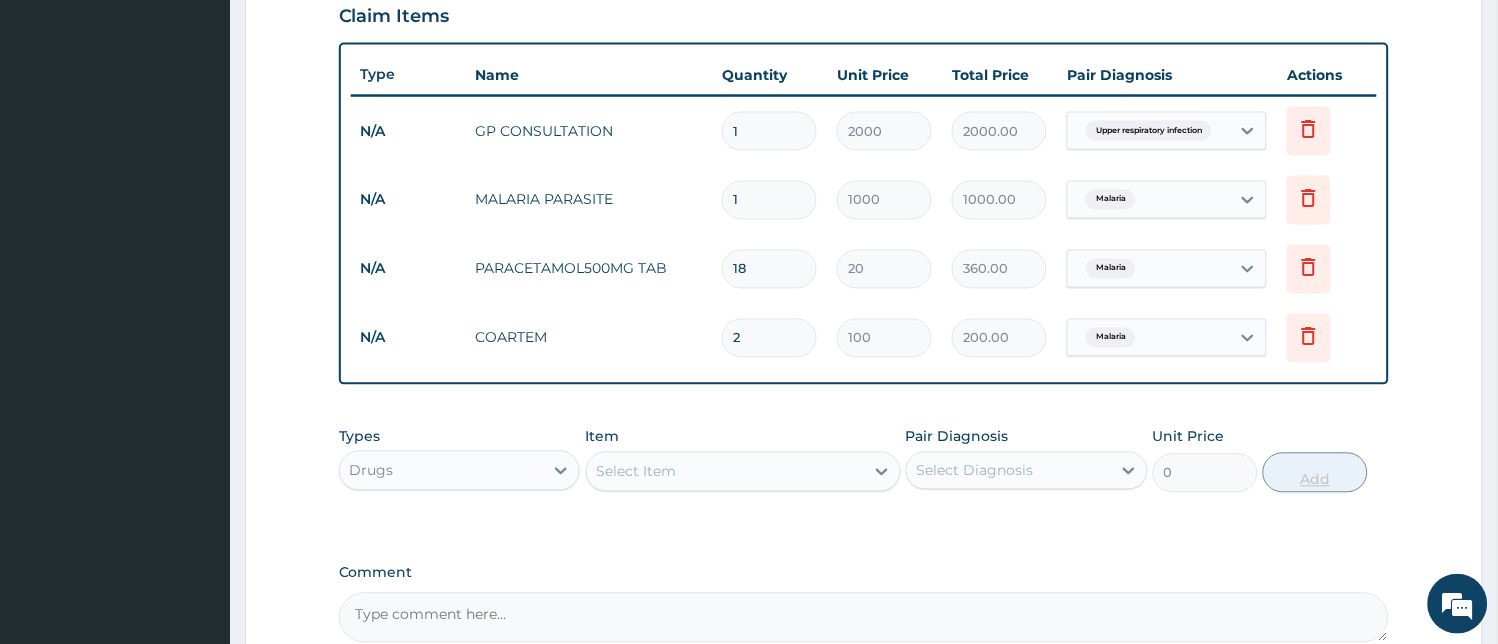 type on "24" 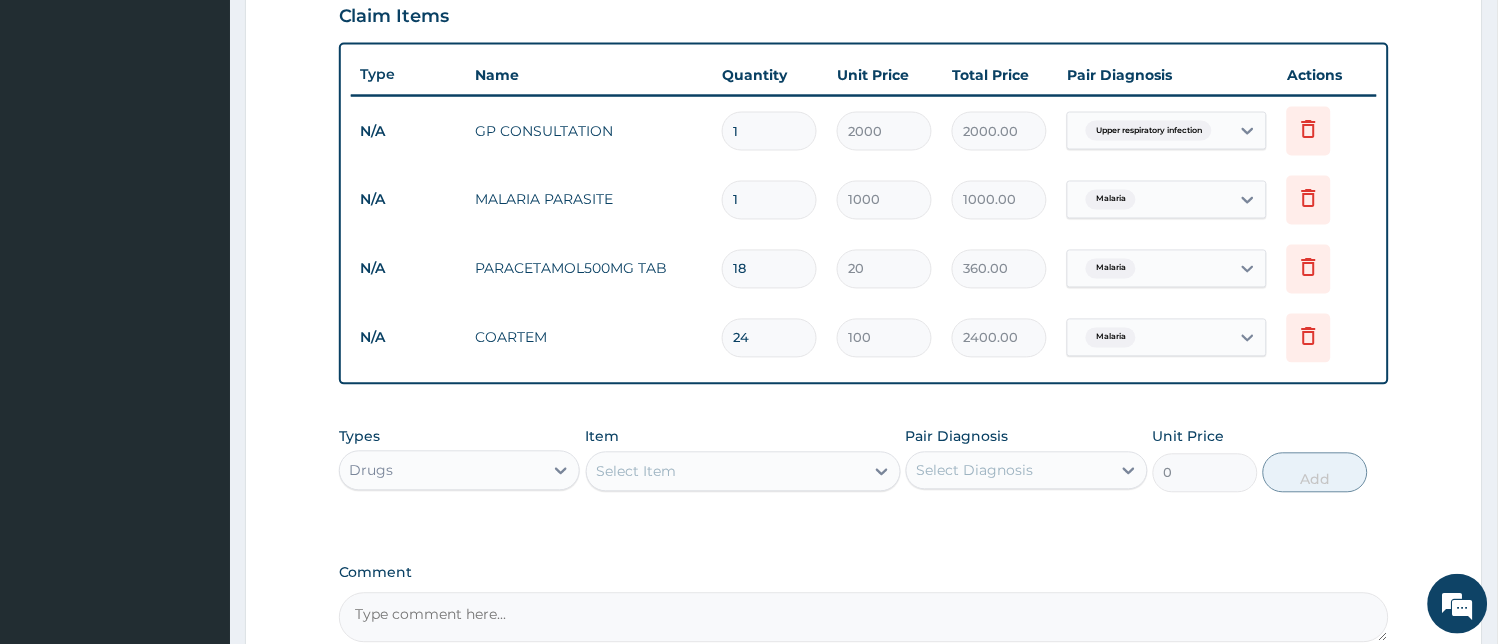 type on "24" 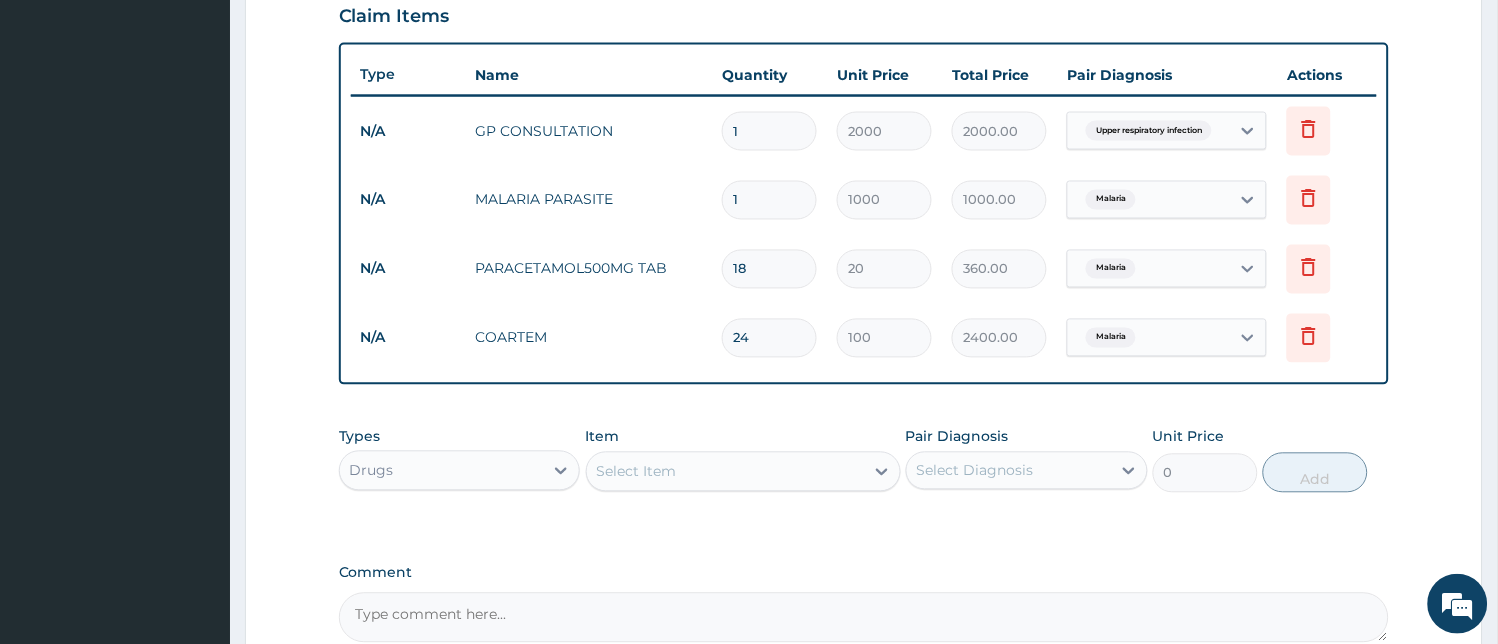 click on "Select Item" at bounding box center (725, 472) 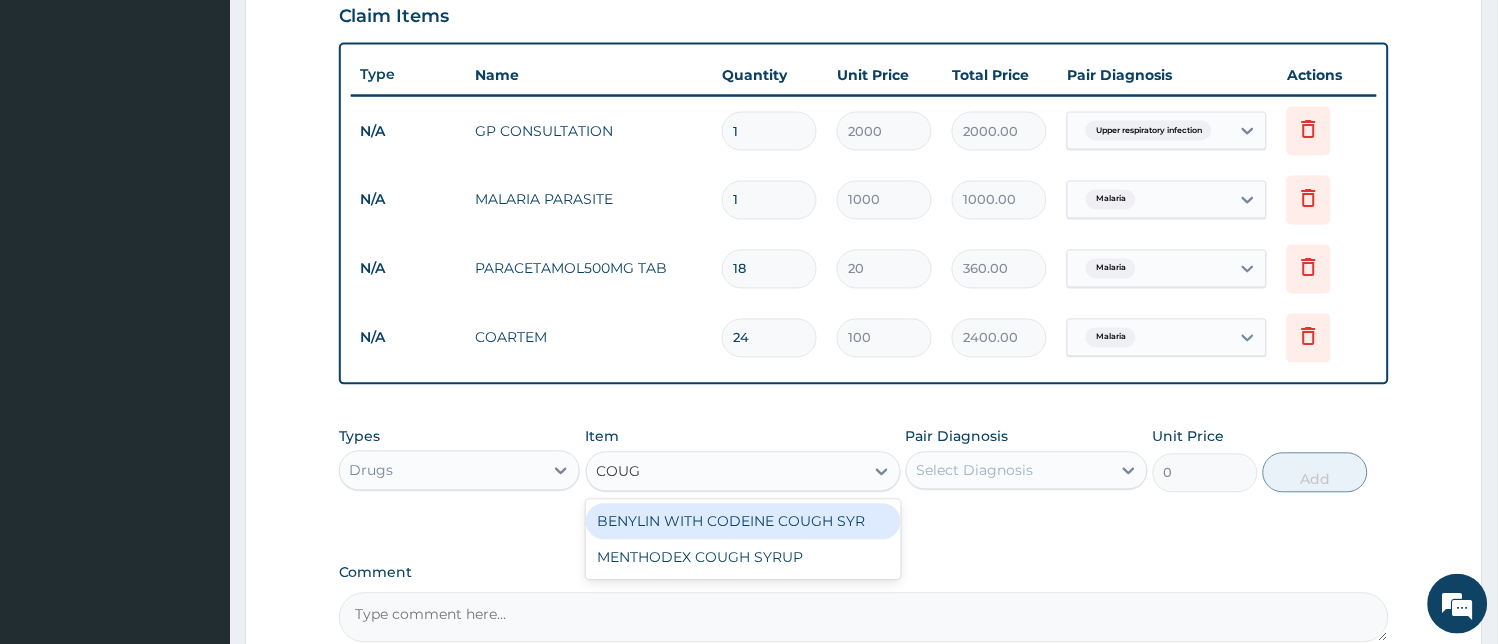 type on "COUGH" 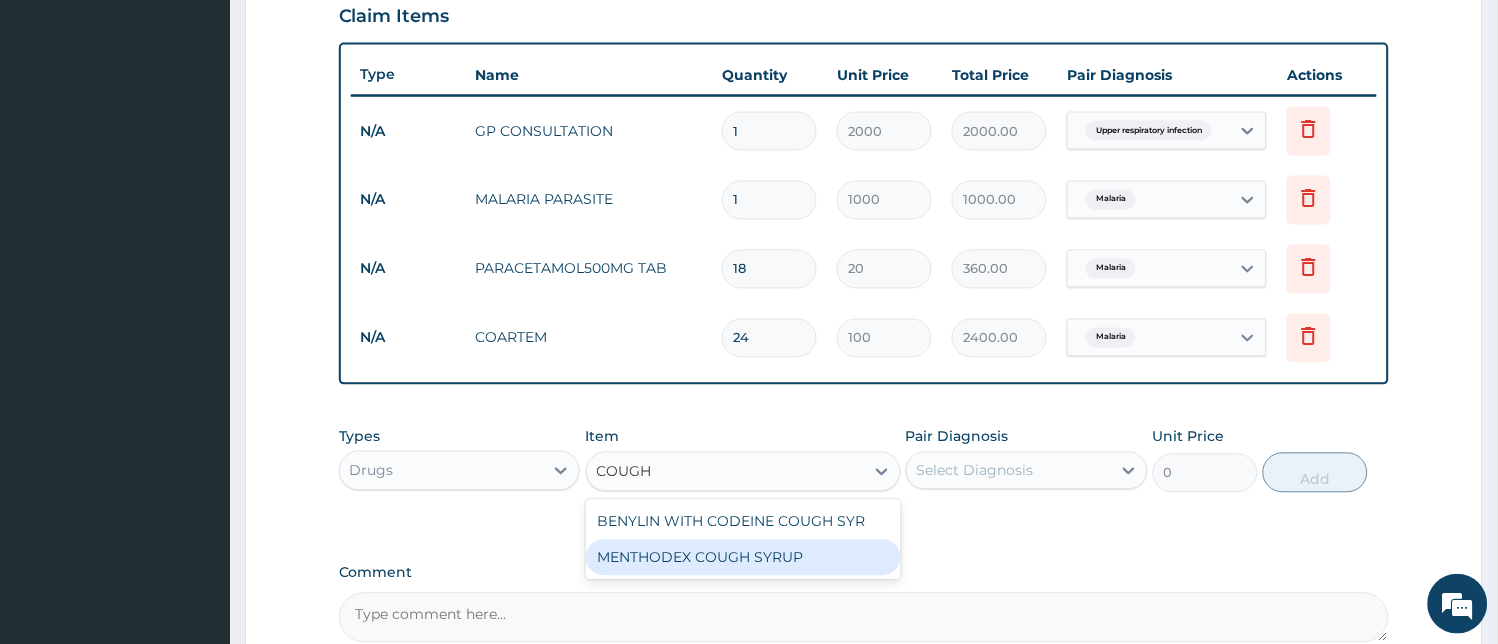 click on "MENTHODEX COUGH SYRUP" at bounding box center [743, 558] 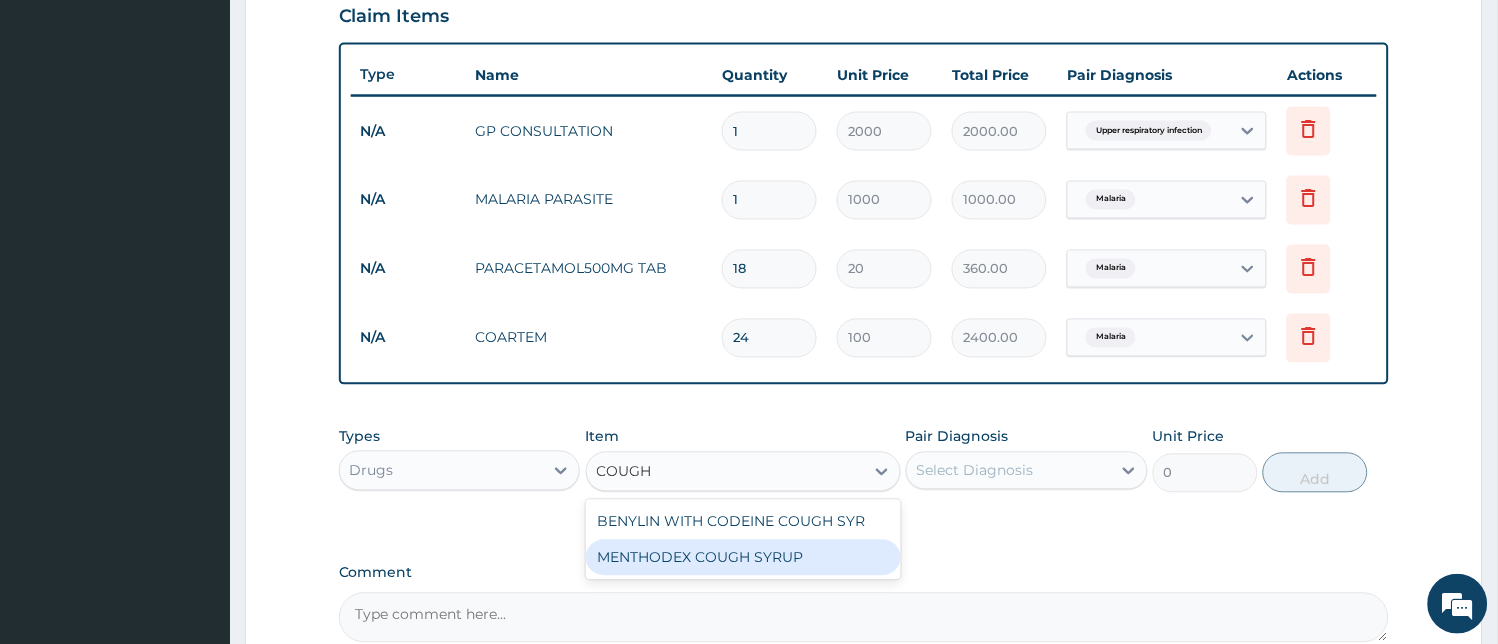 type 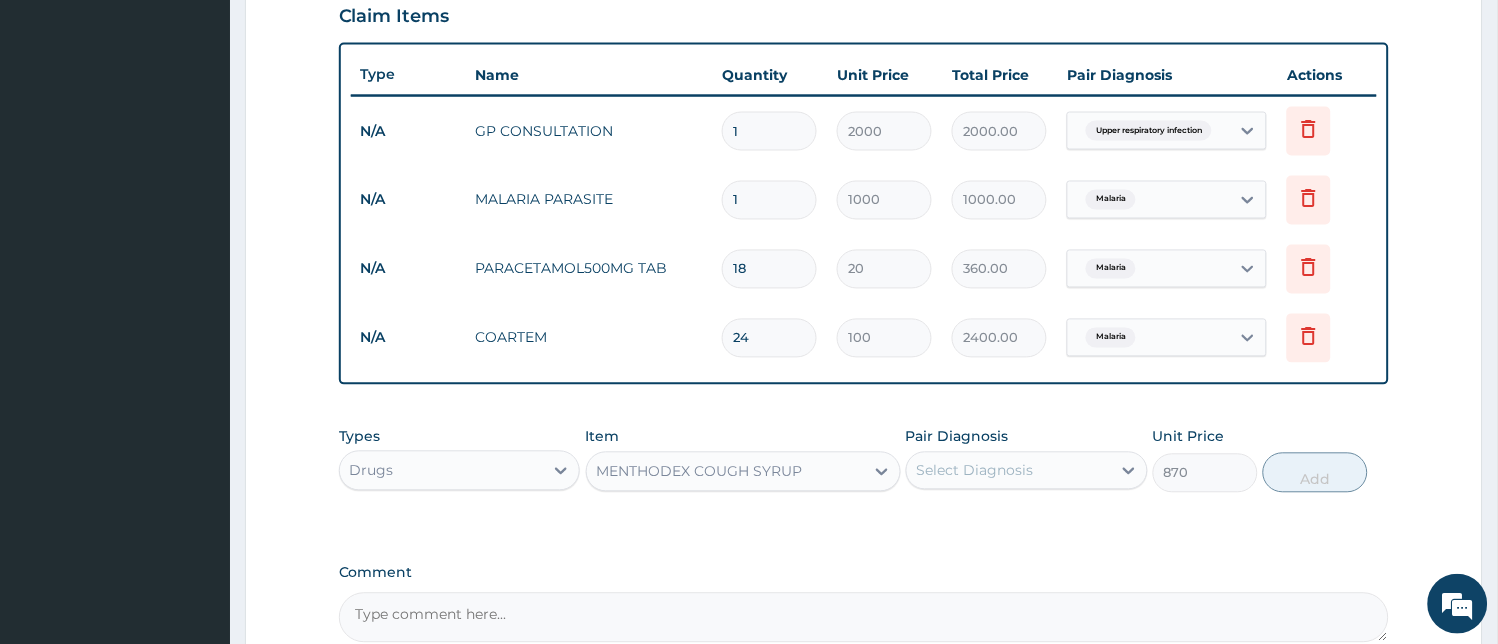 click on "Select Diagnosis" at bounding box center [975, 471] 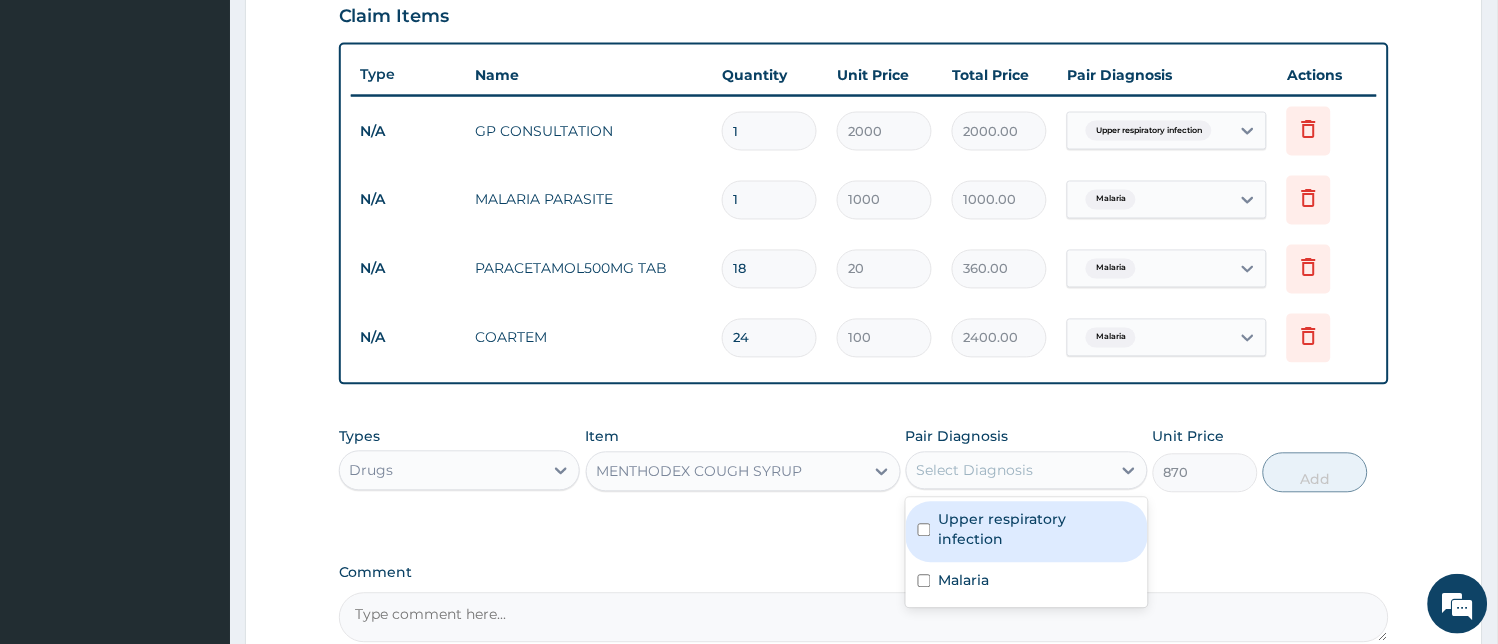 click on "Upper respiratory infection" at bounding box center [1027, 532] 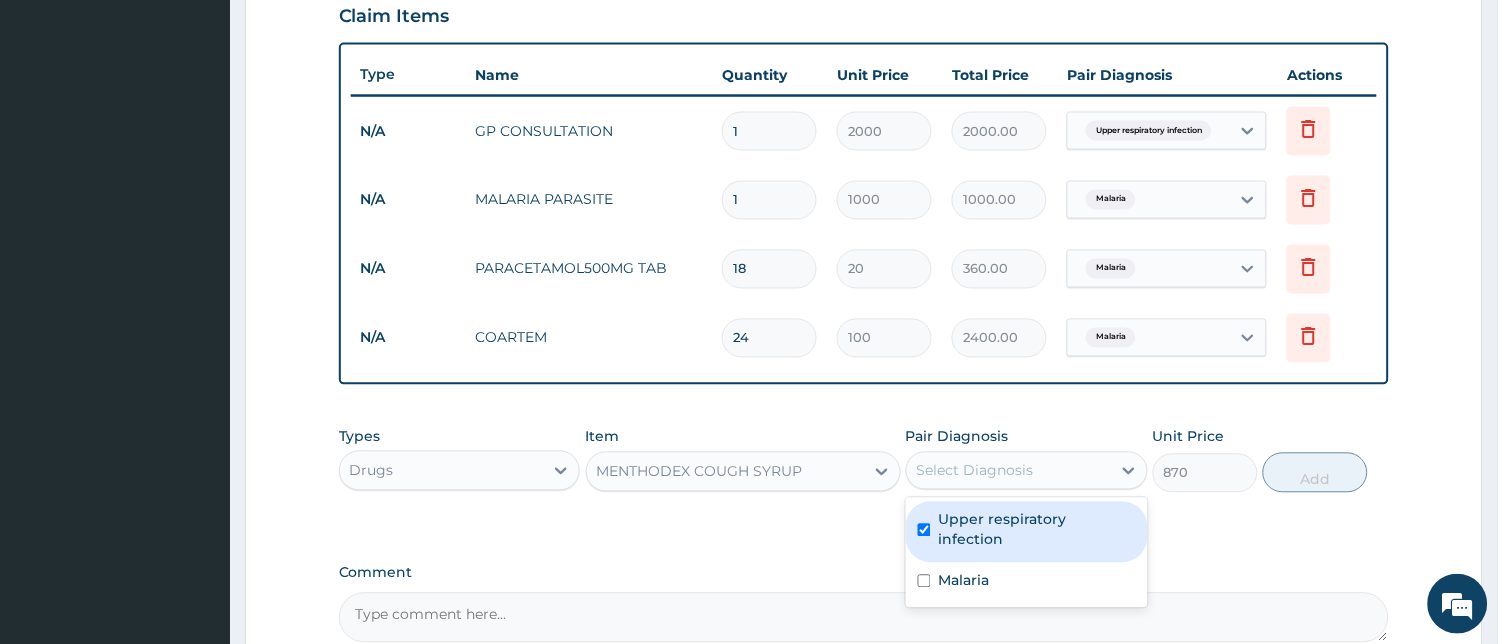 checkbox on "true" 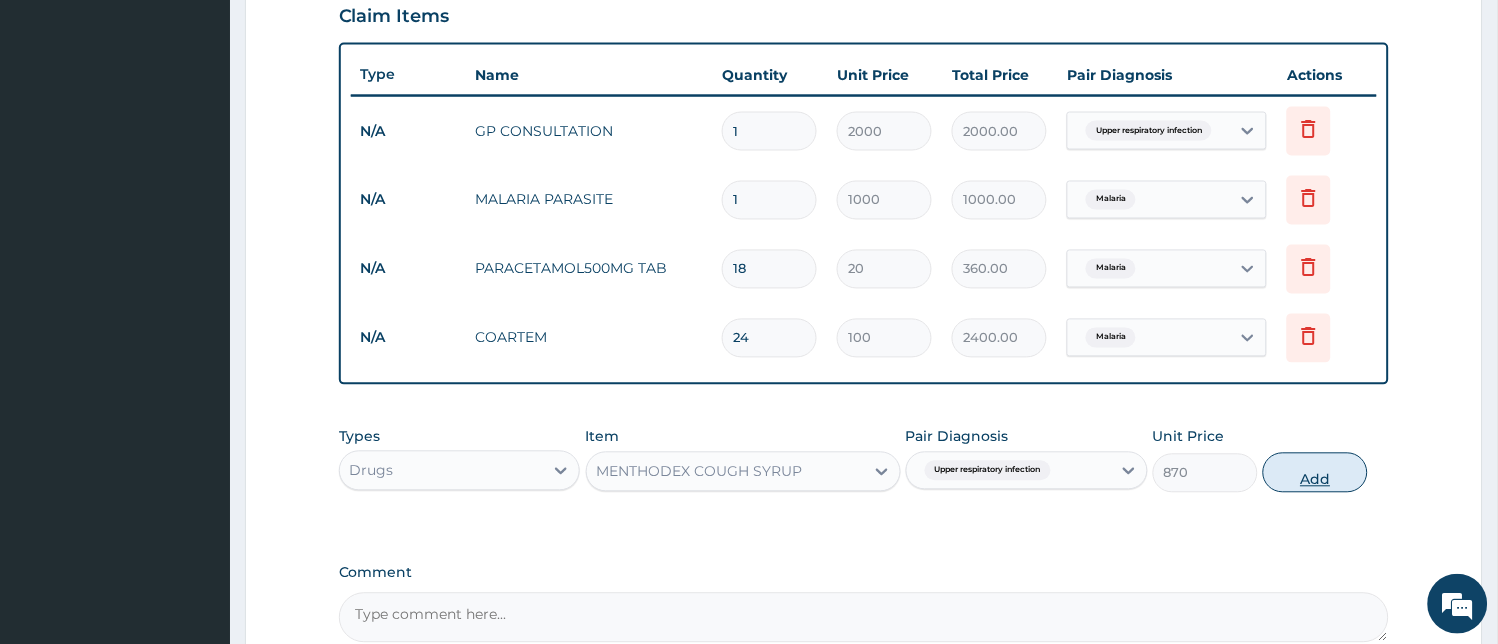 click on "Add" at bounding box center [1315, 473] 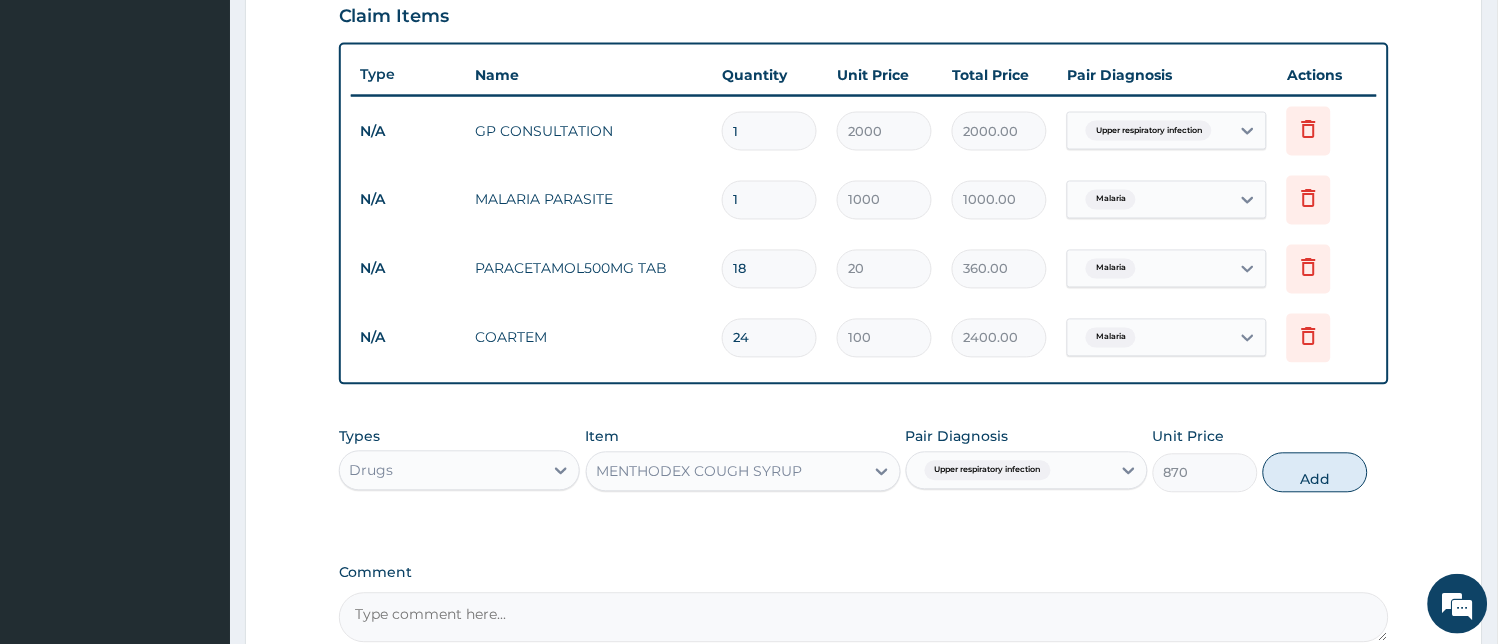 type on "0" 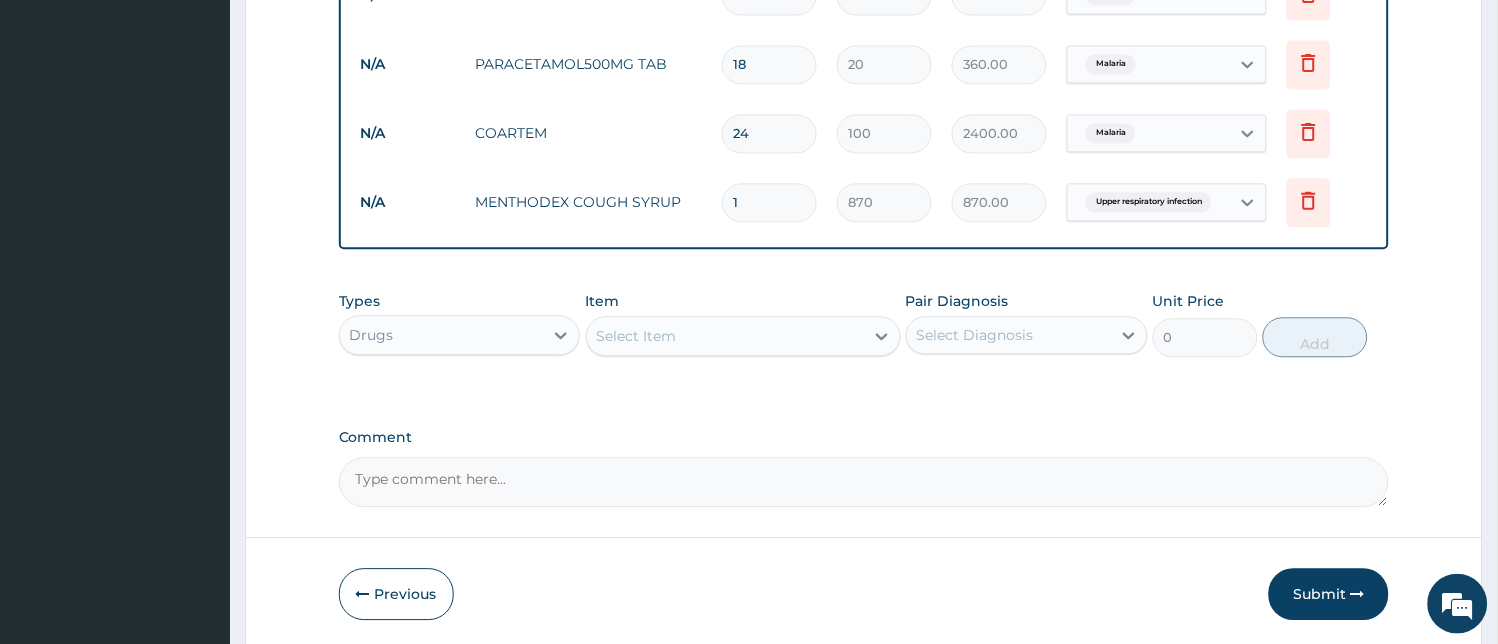 scroll, scrollTop: 978, scrollLeft: 0, axis: vertical 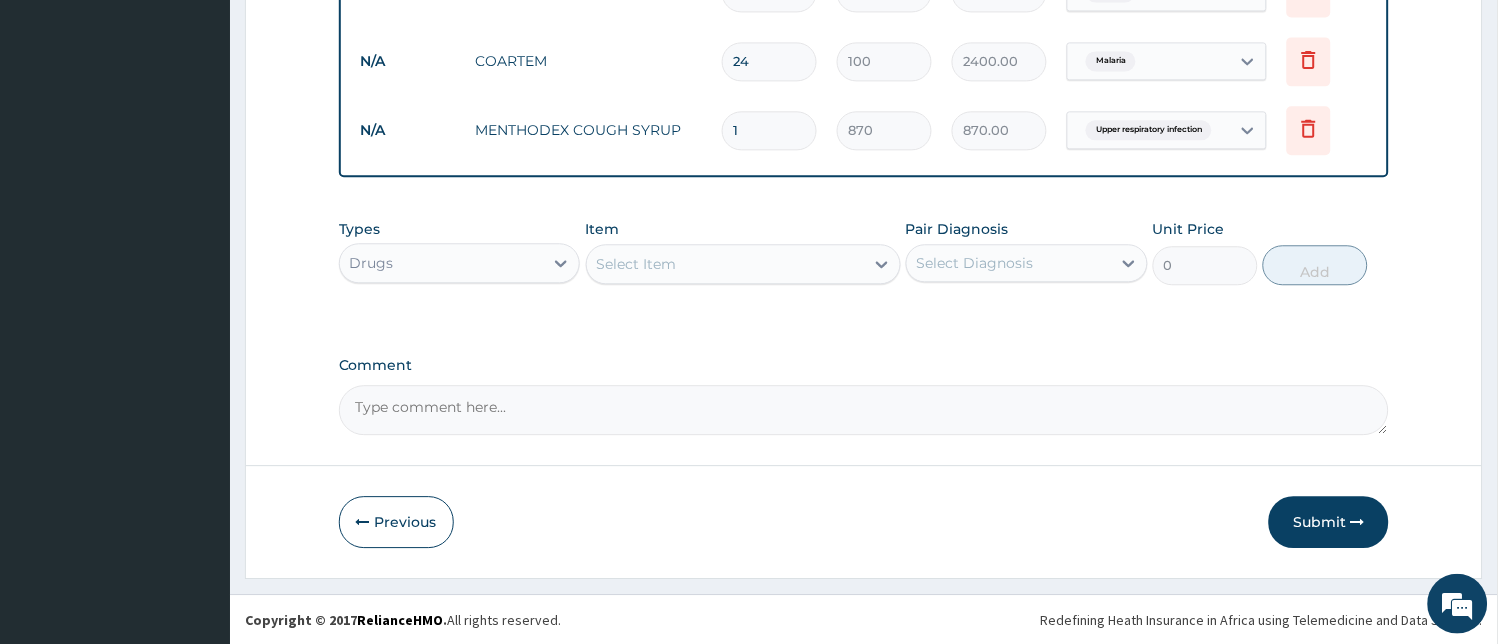 click on "Select Item" at bounding box center [725, 264] 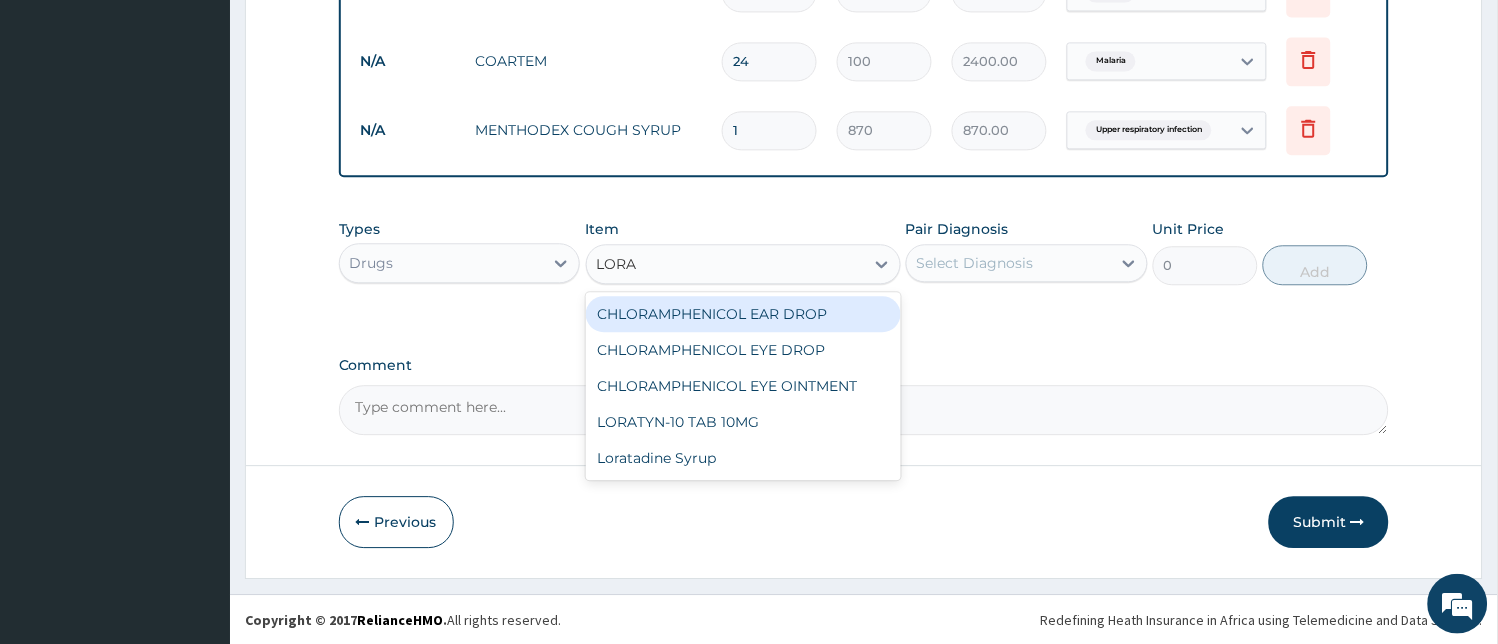 type on "LORAT" 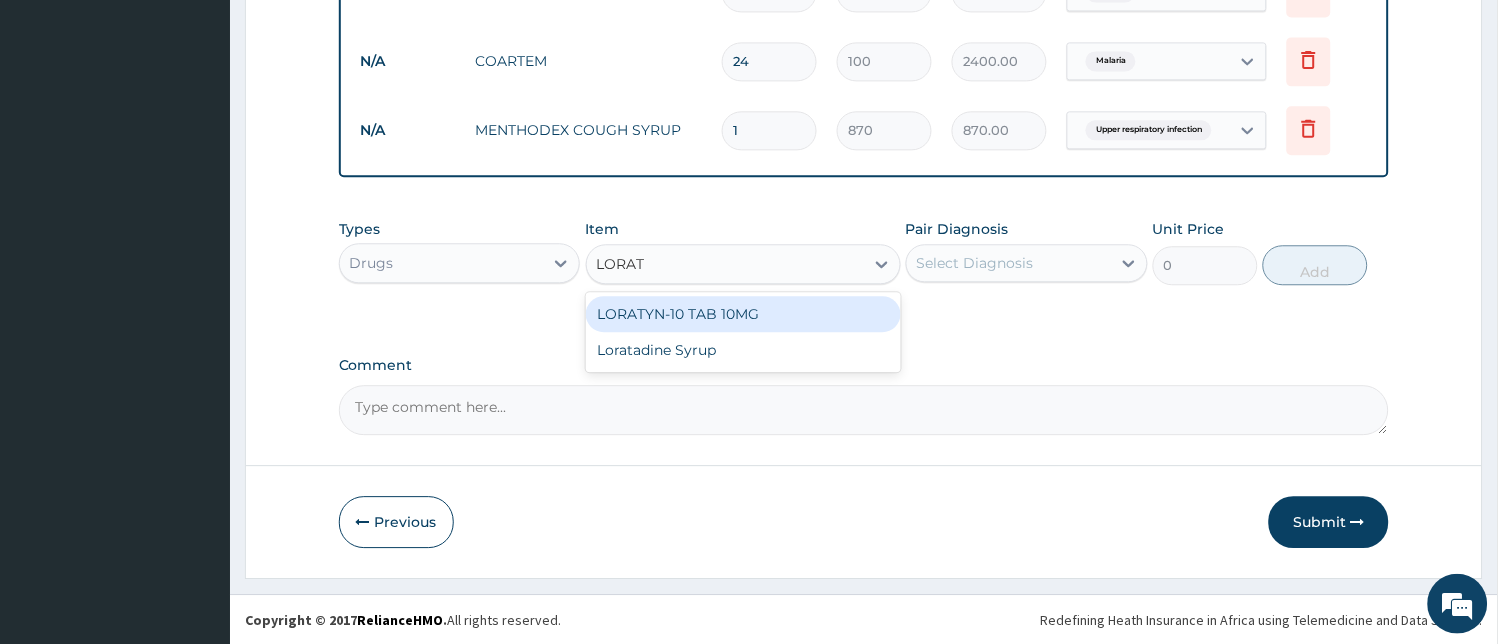 click on "LORATYN-10 TAB 10MG" at bounding box center [743, 314] 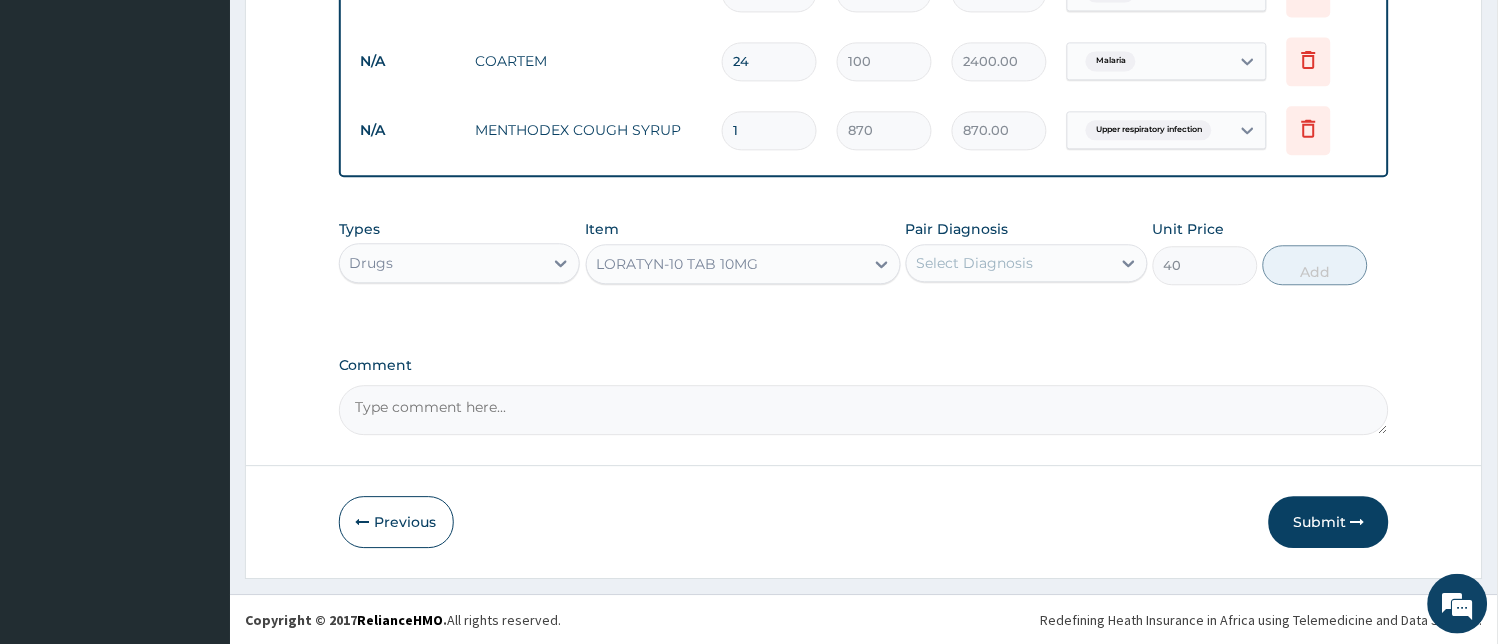 click on "Select Diagnosis" at bounding box center (975, 263) 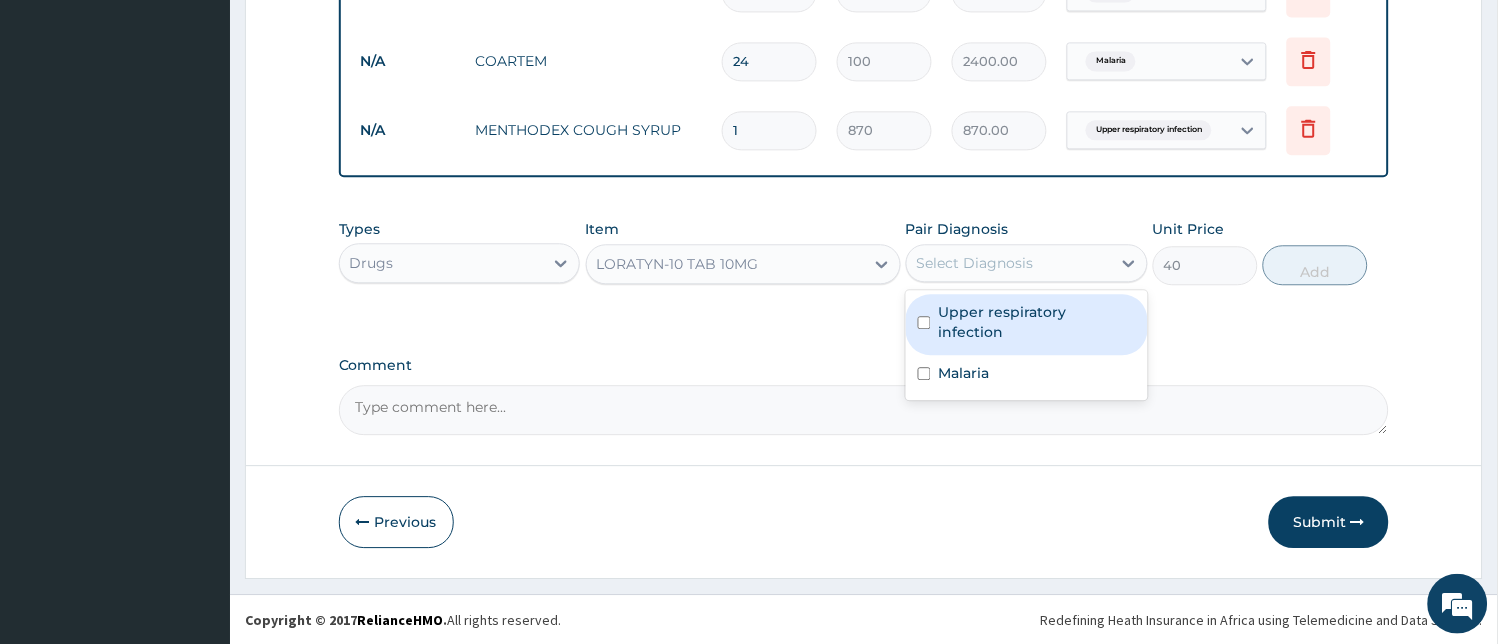 click on "Upper respiratory infection" at bounding box center (1037, 322) 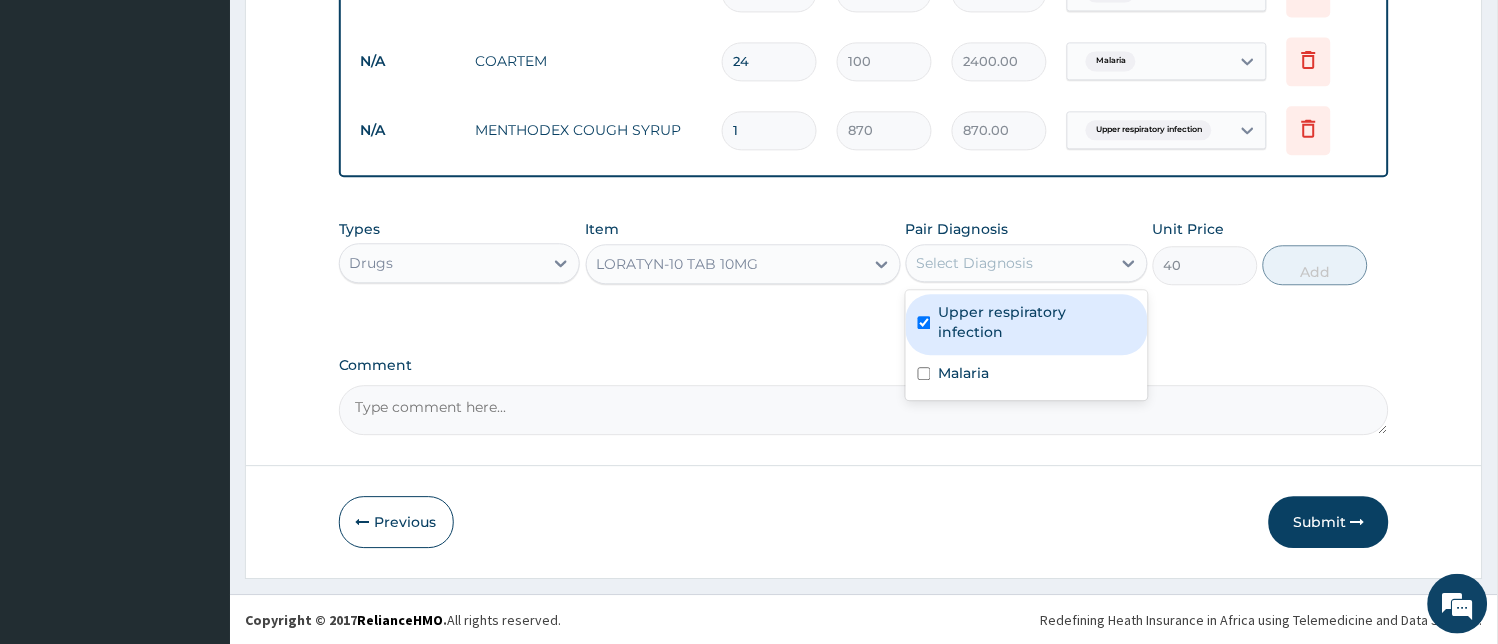 checkbox on "true" 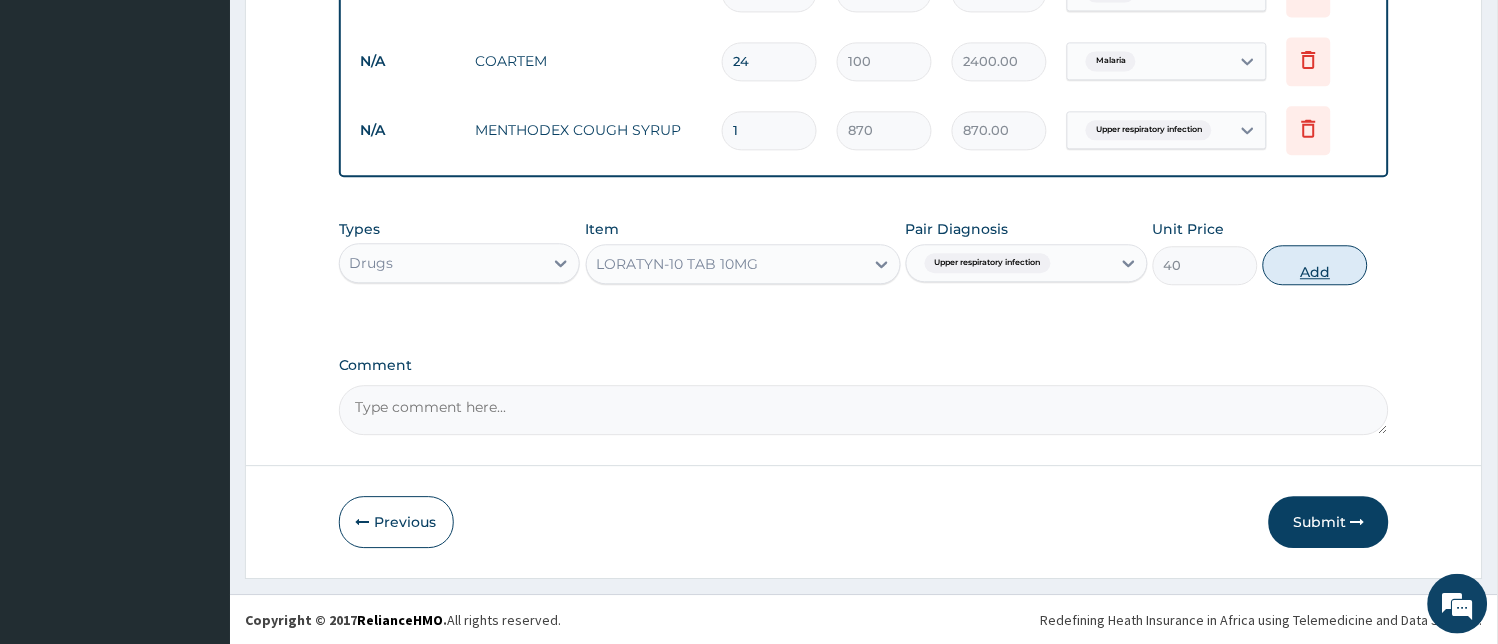 click on "Add" at bounding box center [1315, 265] 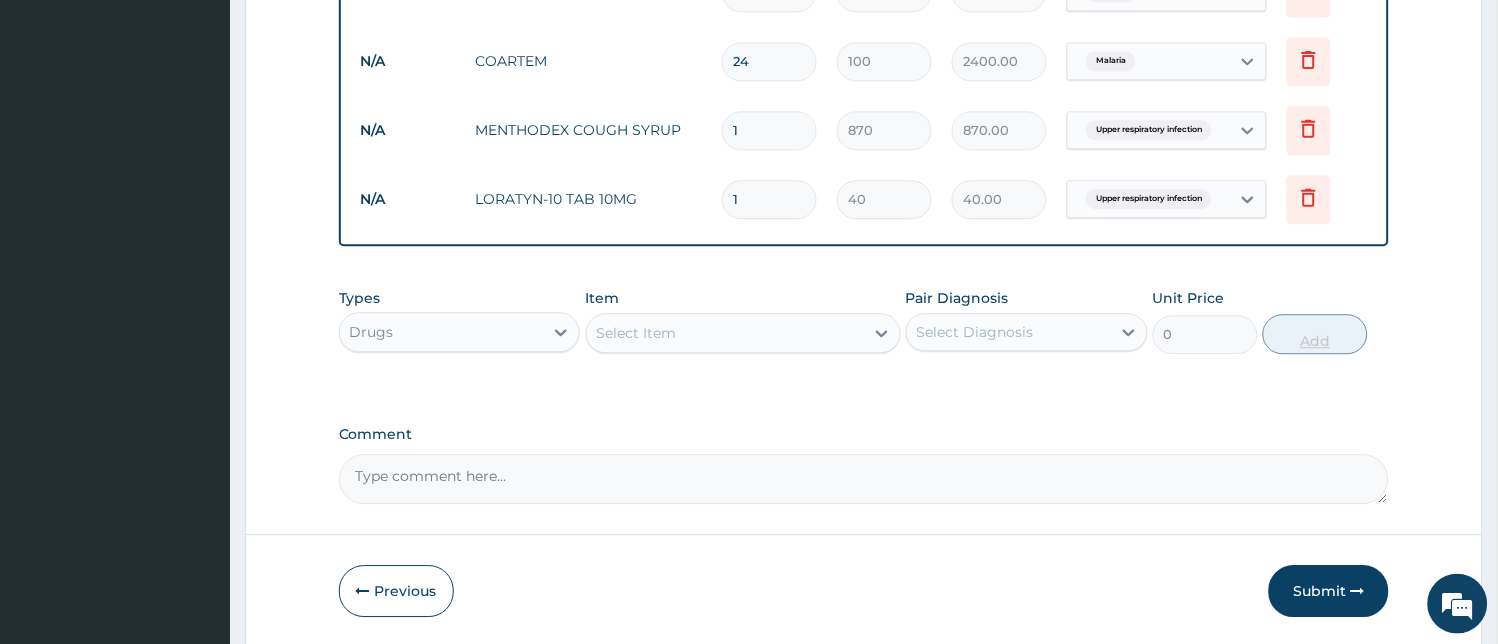 type 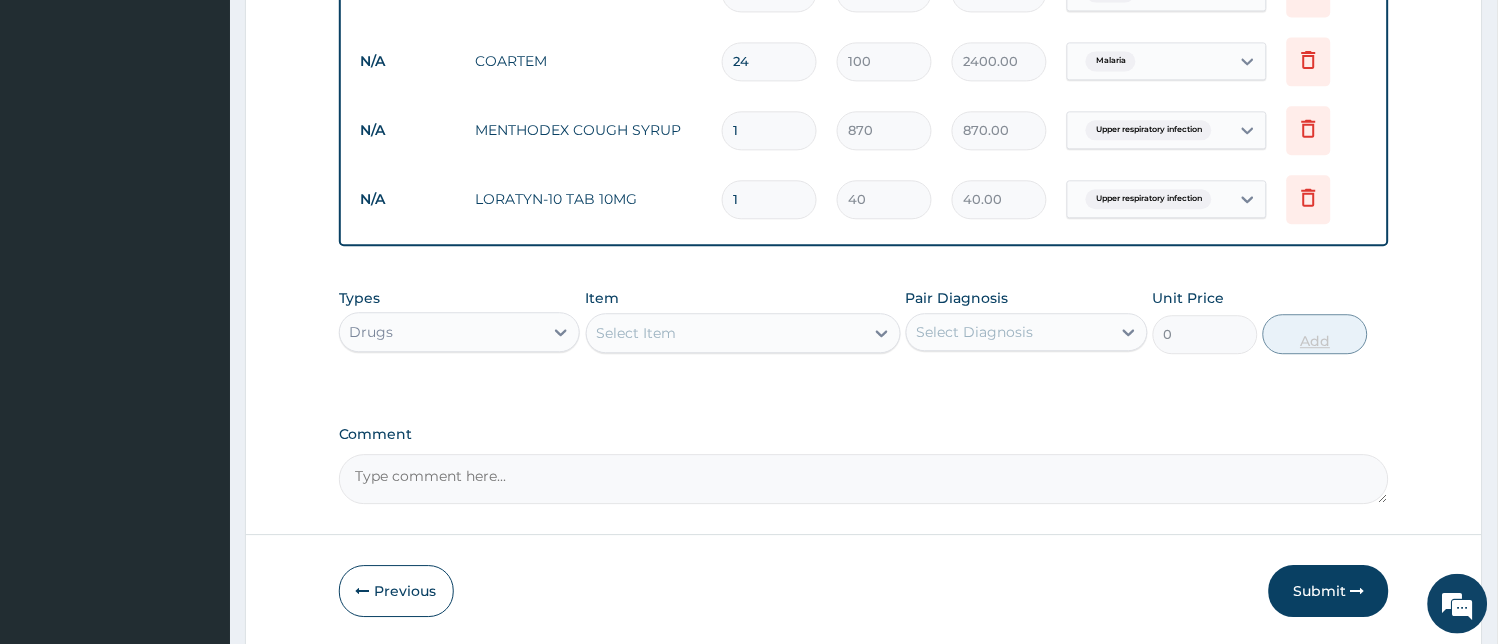 type on "0.00" 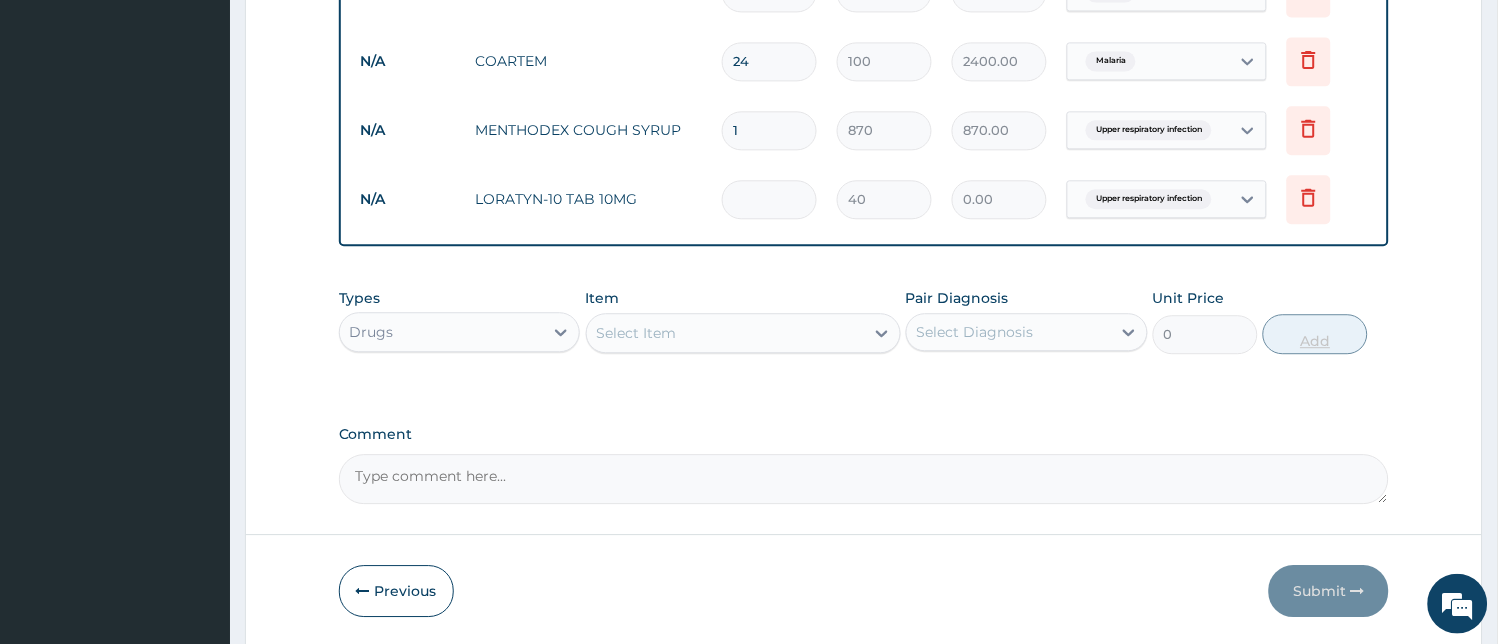 type on "6" 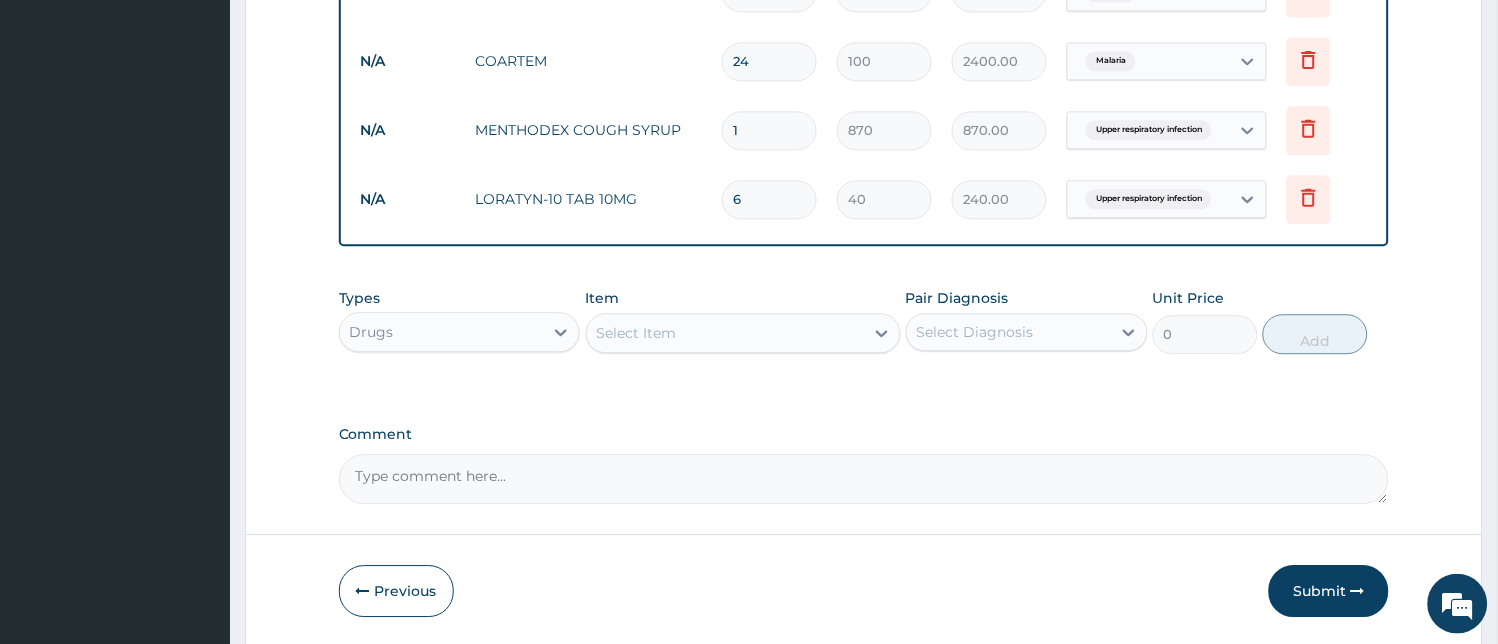 type on "6" 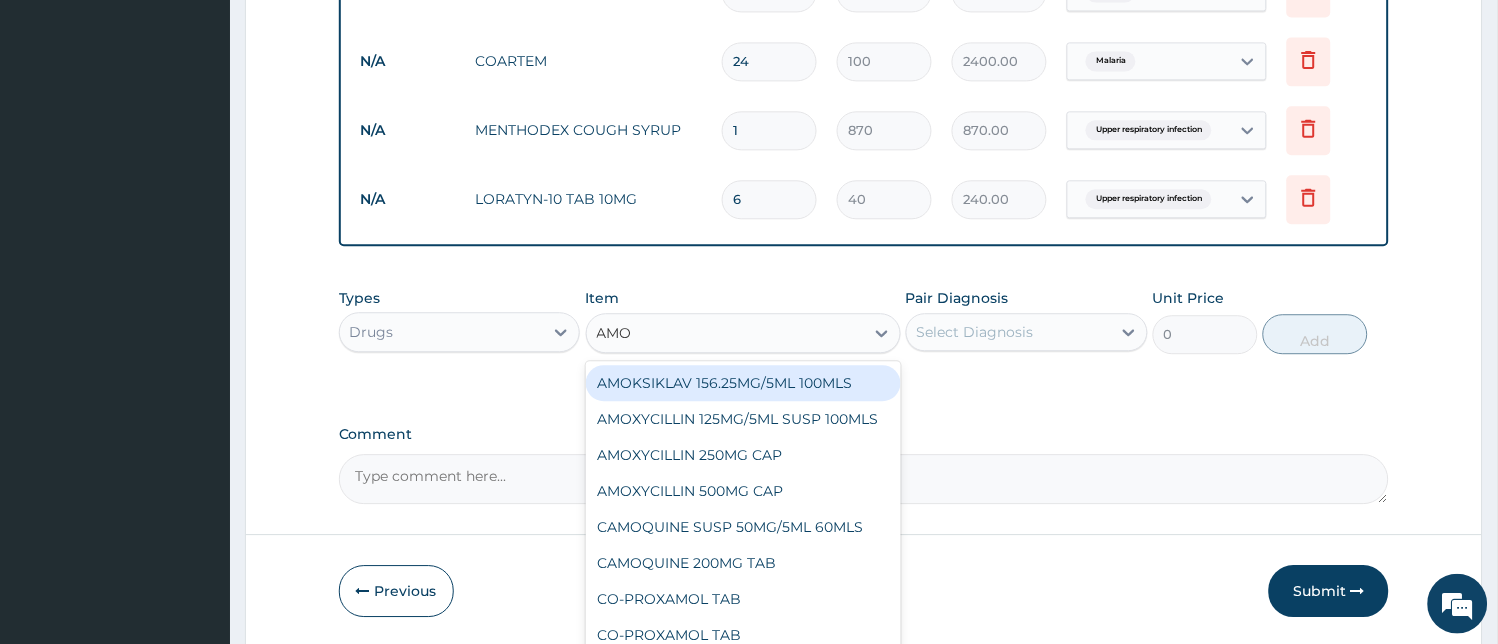 type on "AMOX" 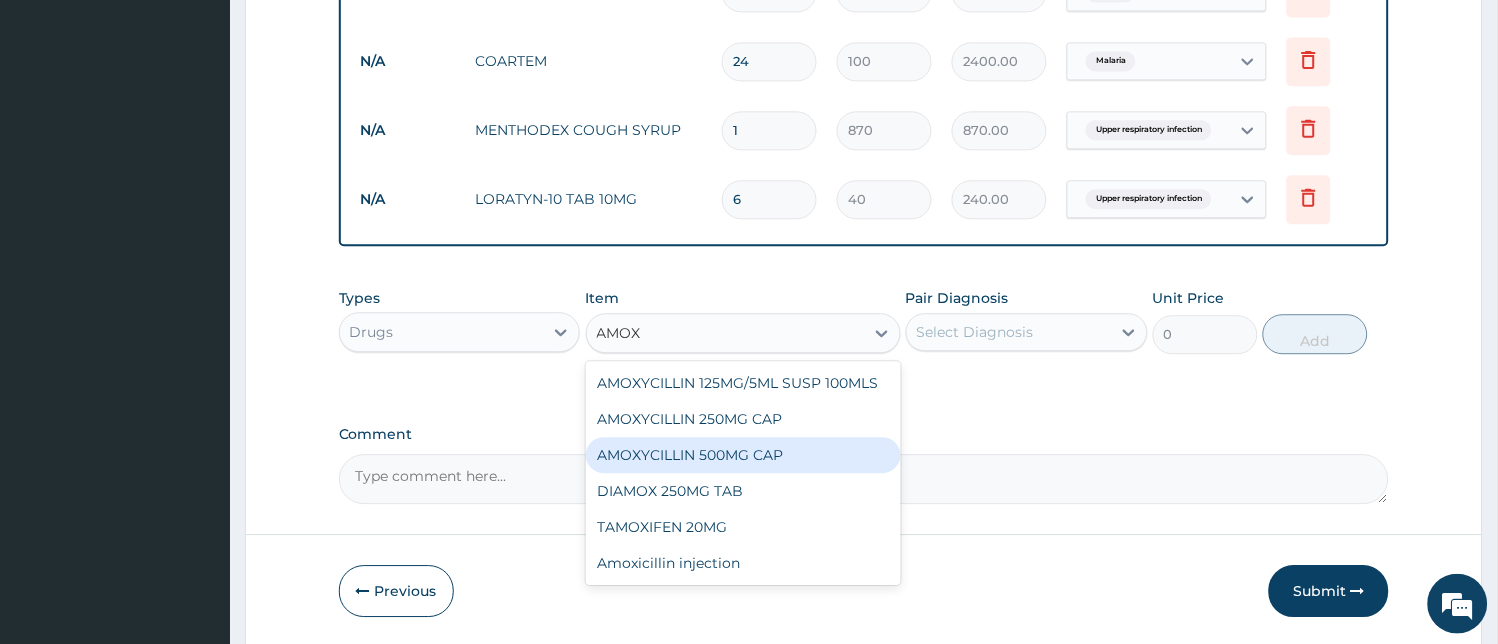 click on "AMOXYCILLIN 500MG CAP" at bounding box center (743, 455) 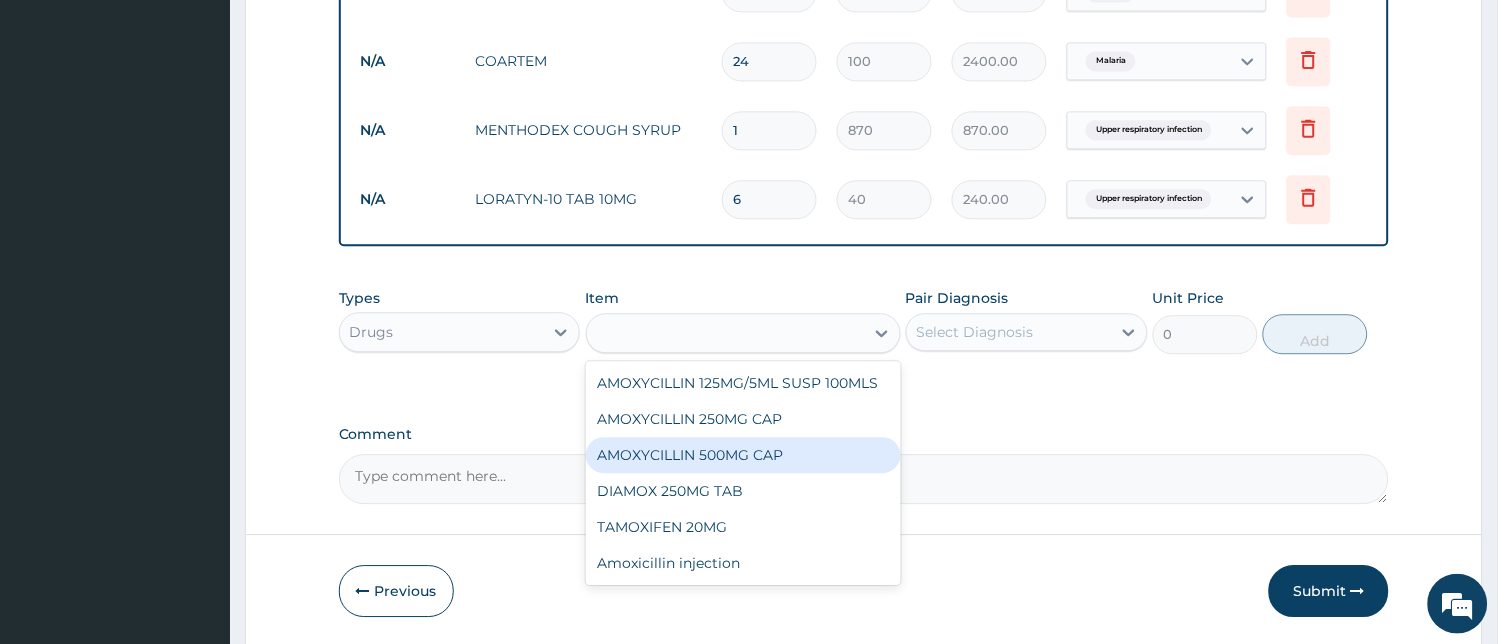 type on "50" 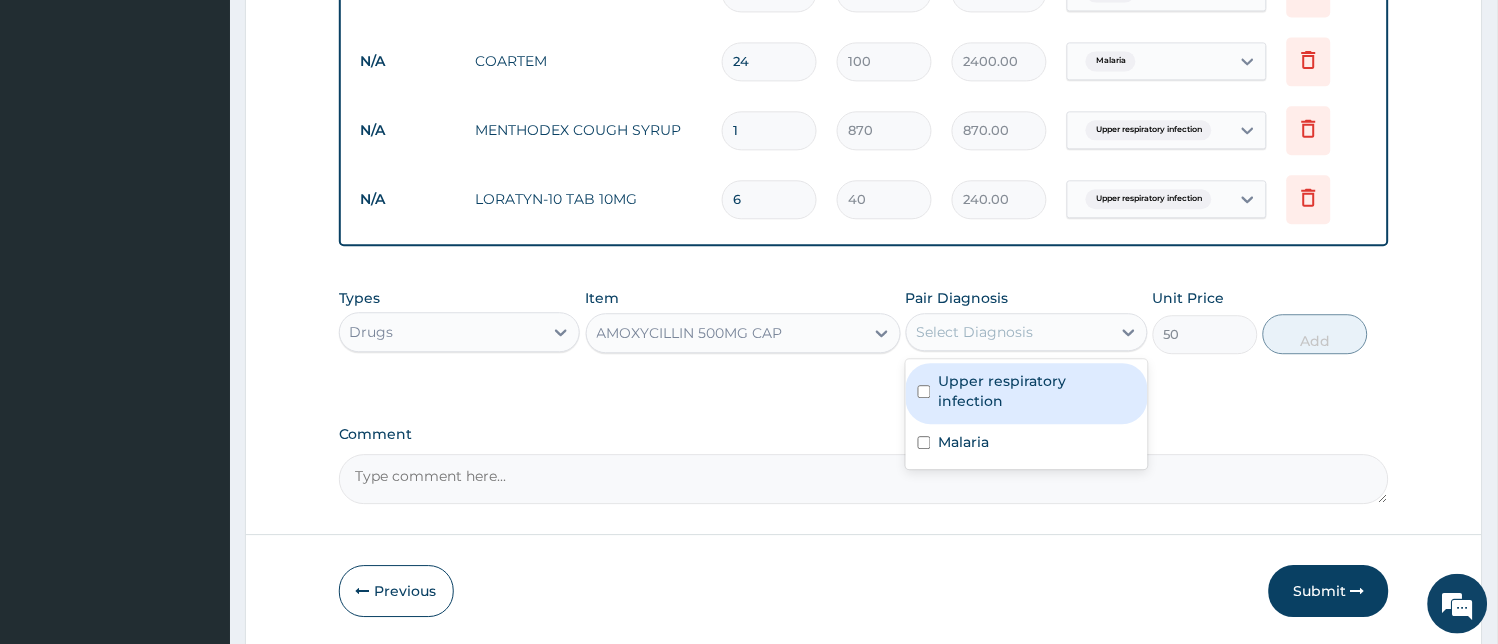 click on "Select Diagnosis" at bounding box center [1009, 332] 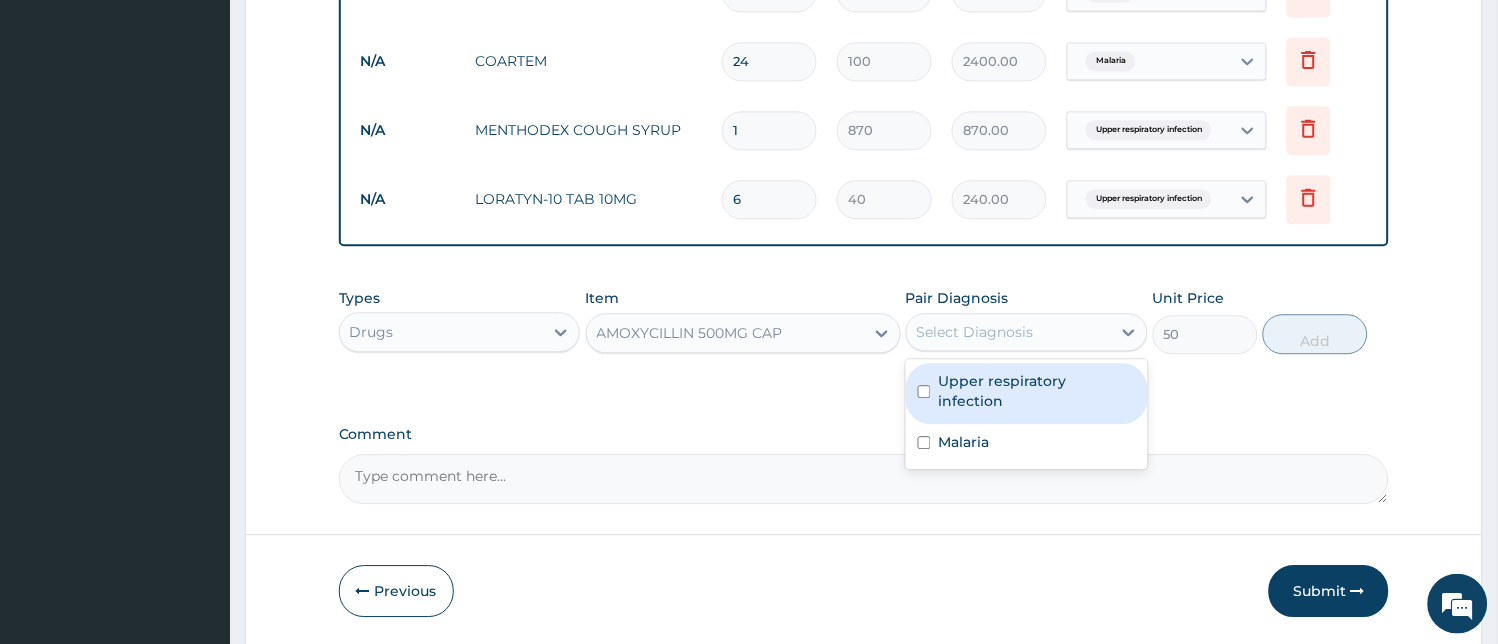 click on "Upper respiratory infection" at bounding box center (1037, 391) 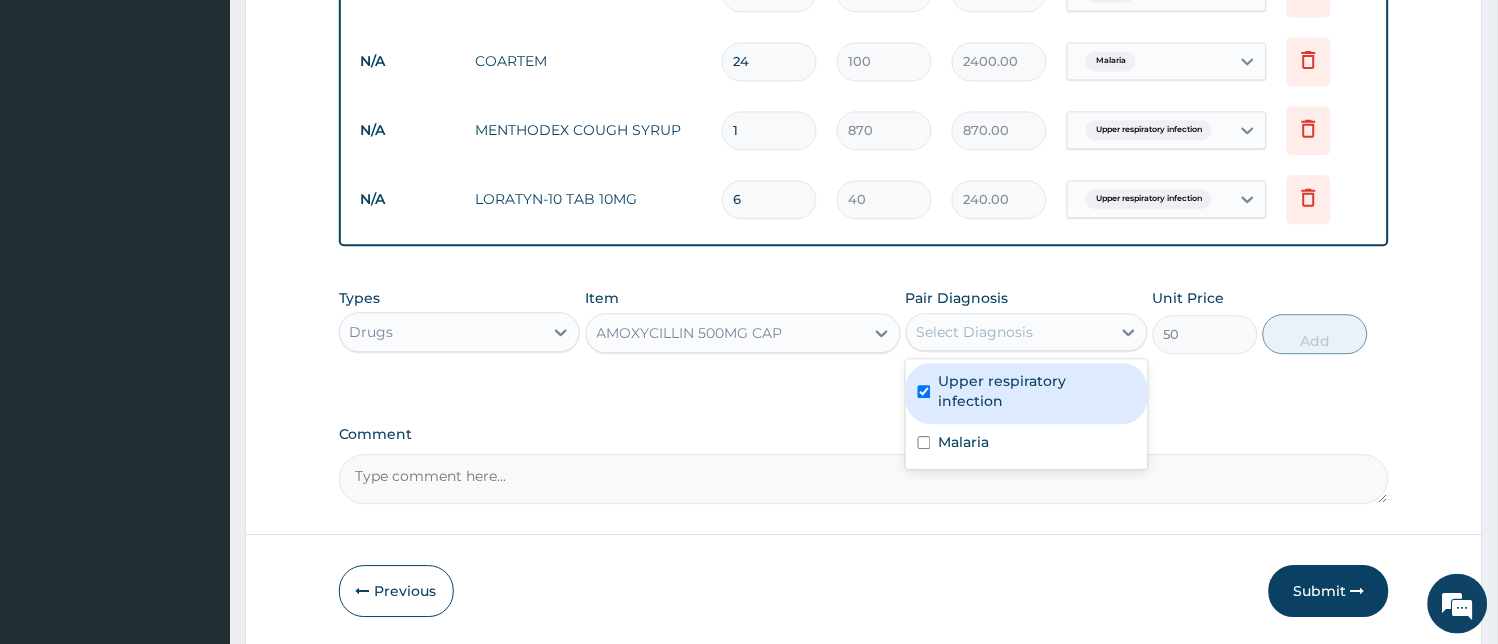 checkbox on "true" 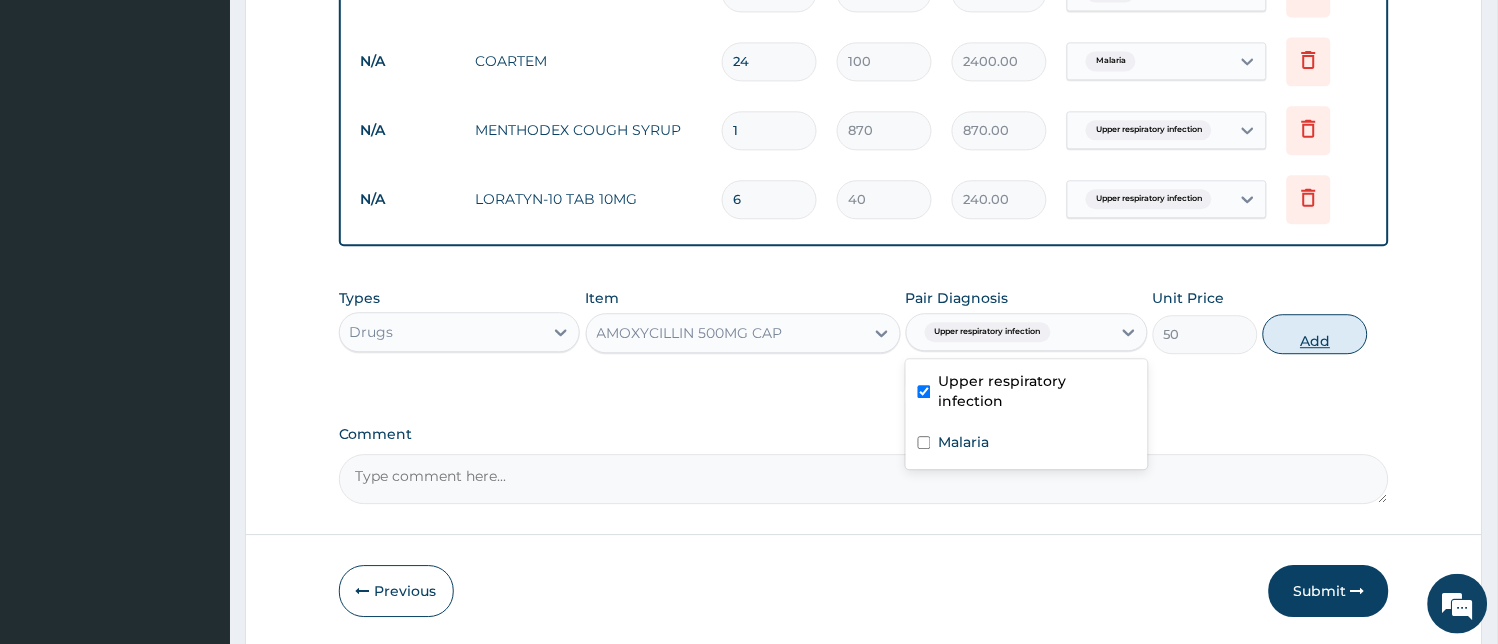 click on "Add" at bounding box center [1315, 334] 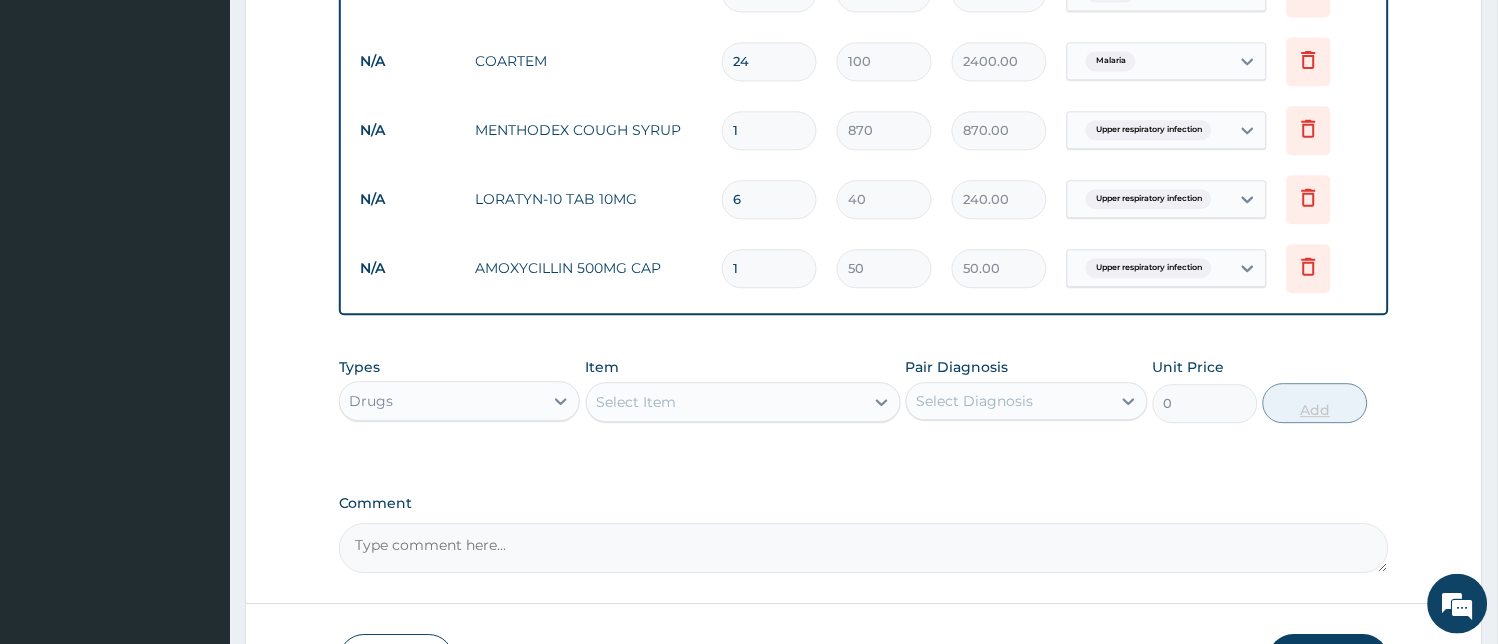 type on "15" 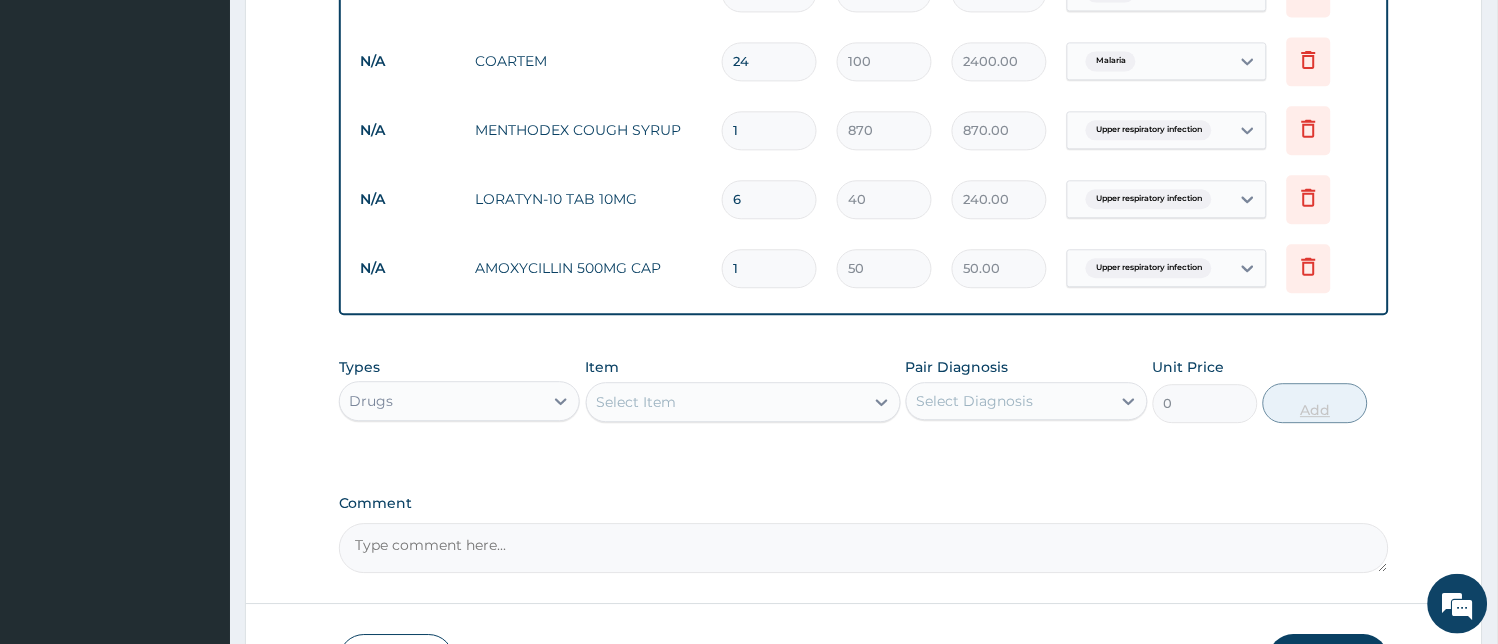 type on "750.00" 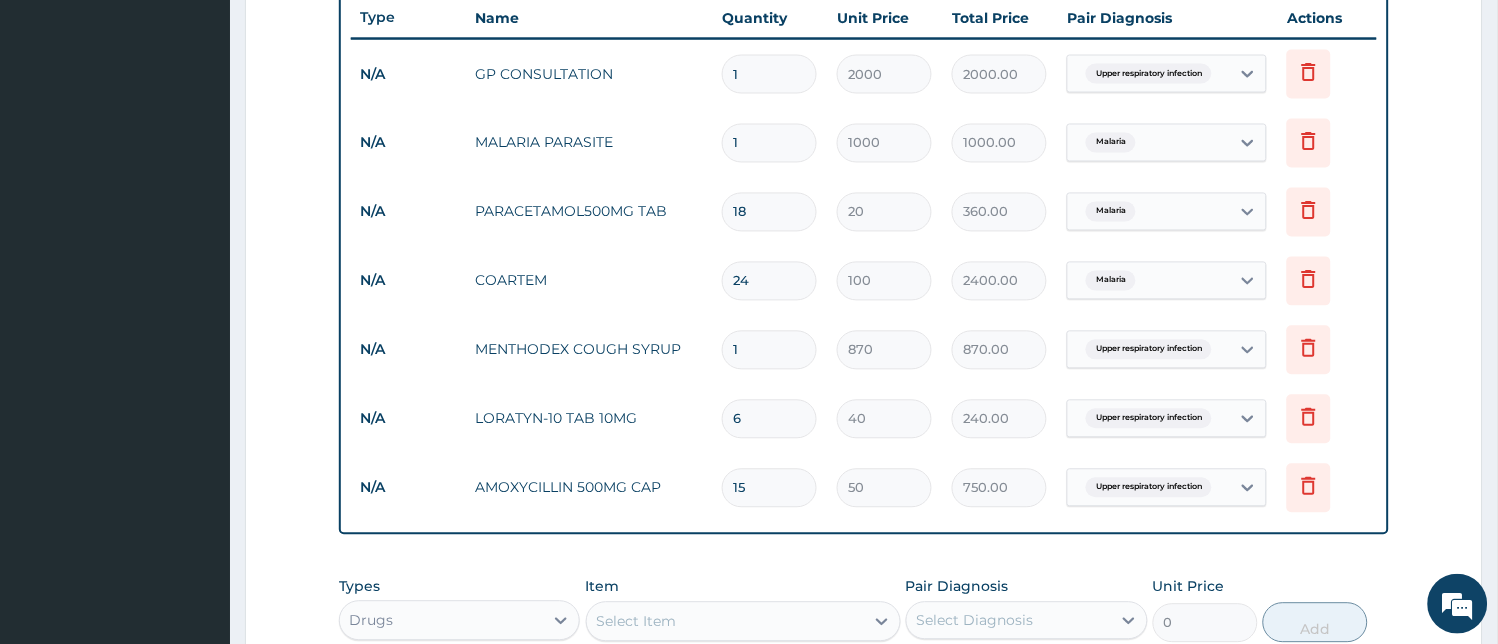scroll, scrollTop: 746, scrollLeft: 0, axis: vertical 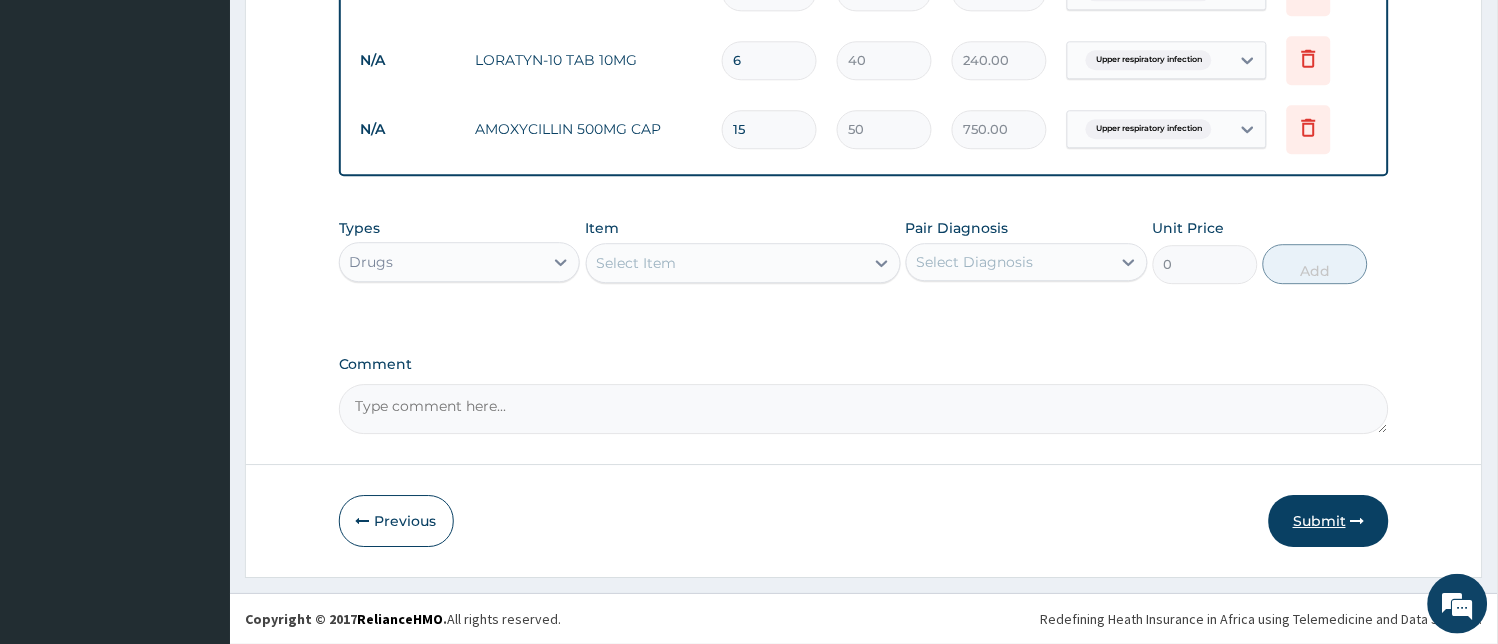 type on "15" 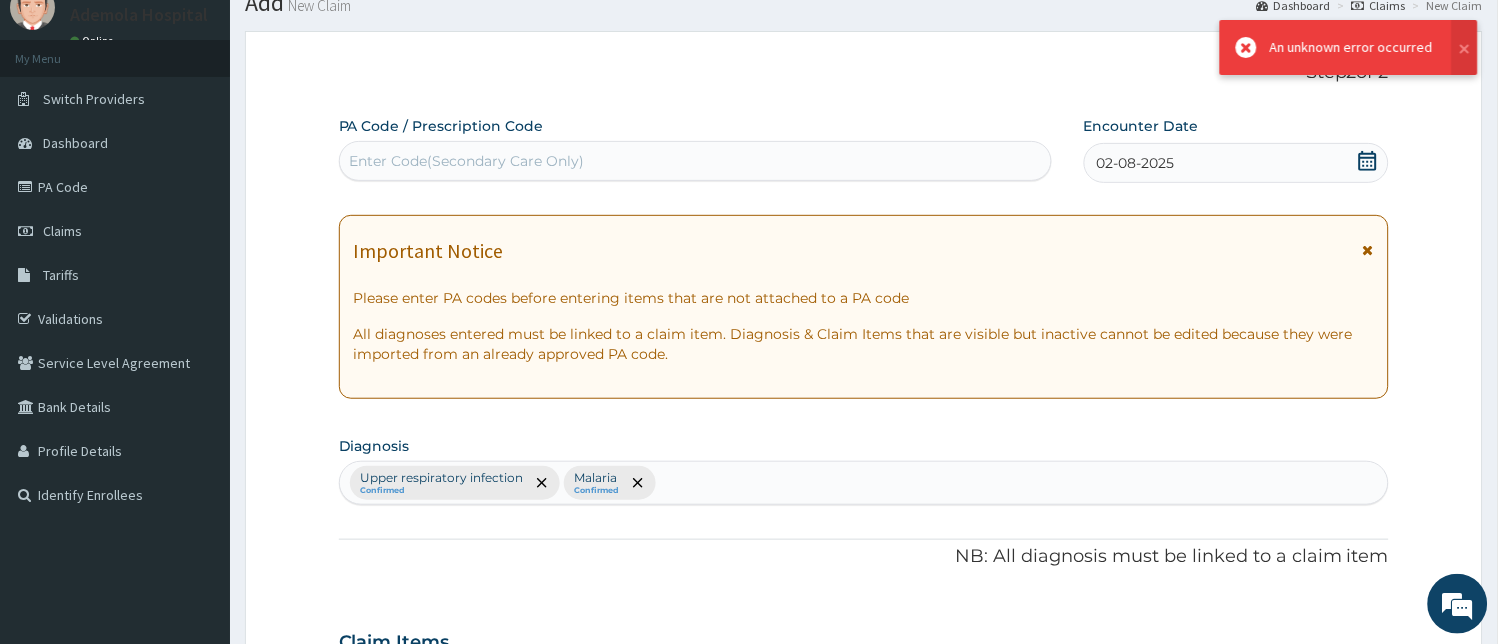 scroll, scrollTop: 1117, scrollLeft: 0, axis: vertical 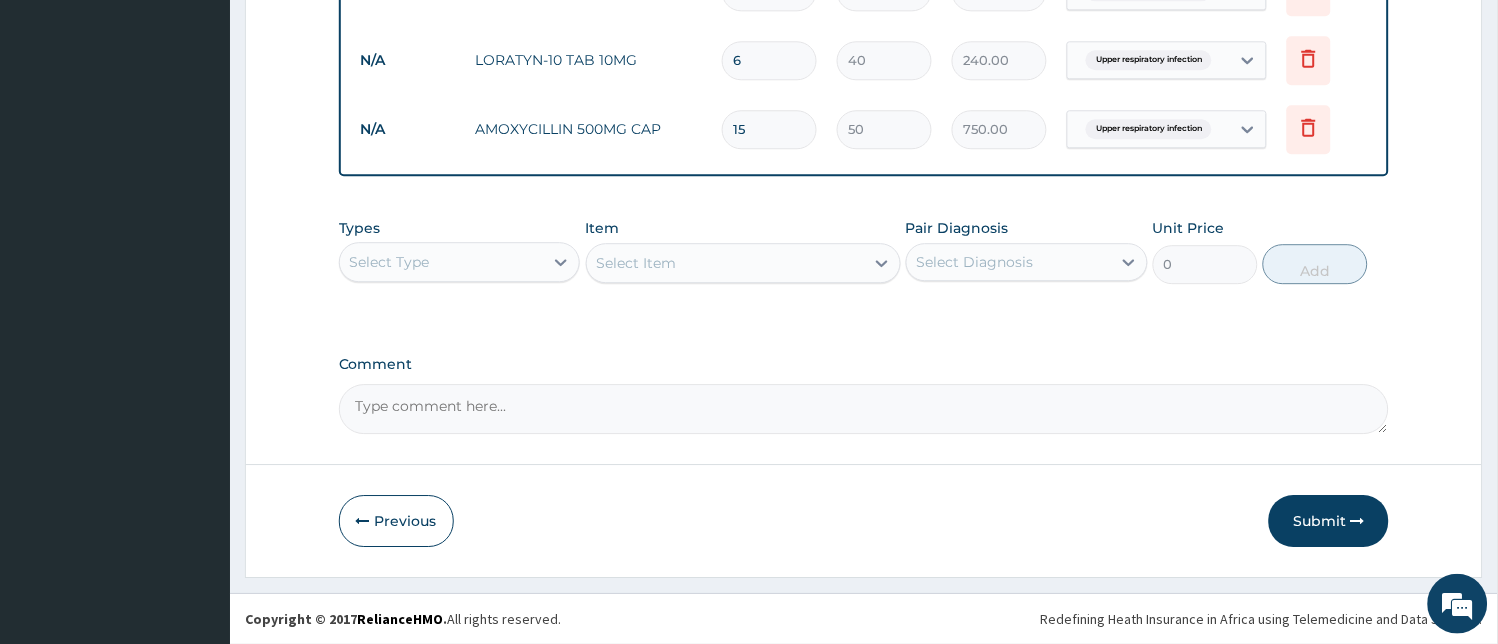 click on "Submit" at bounding box center (1329, 521) 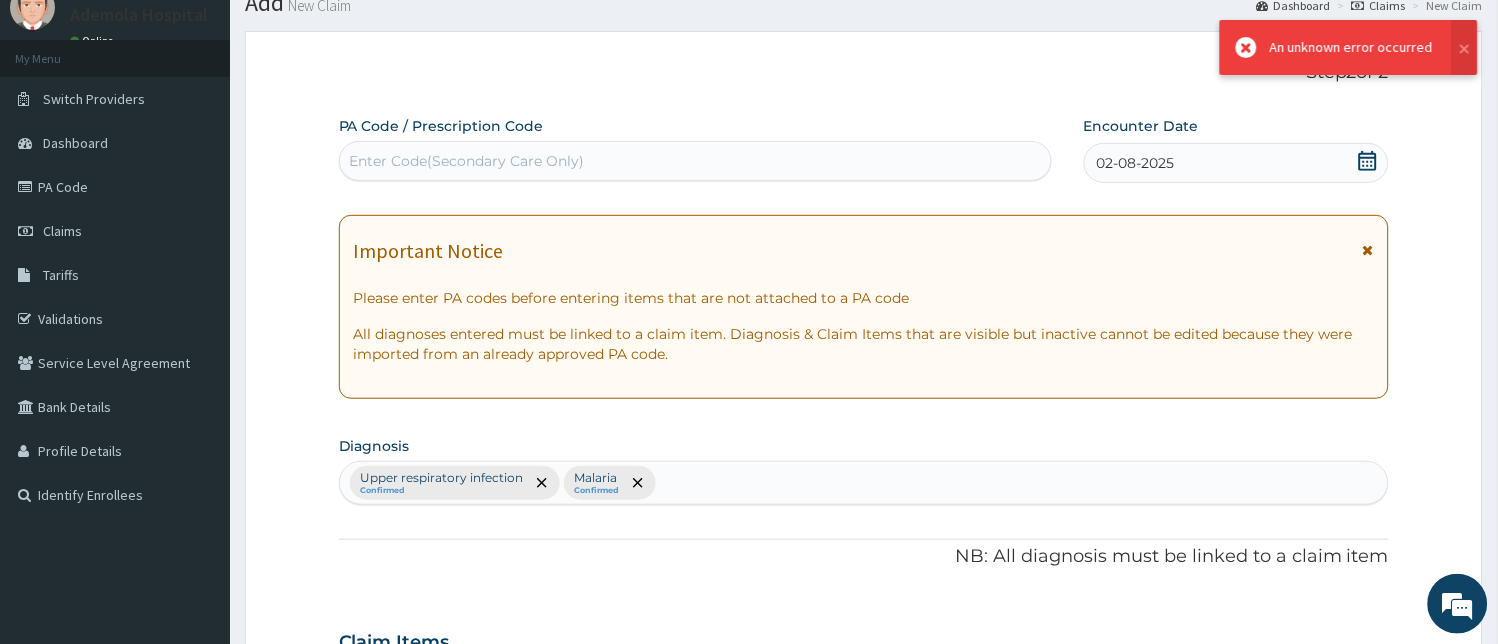 scroll, scrollTop: 1117, scrollLeft: 0, axis: vertical 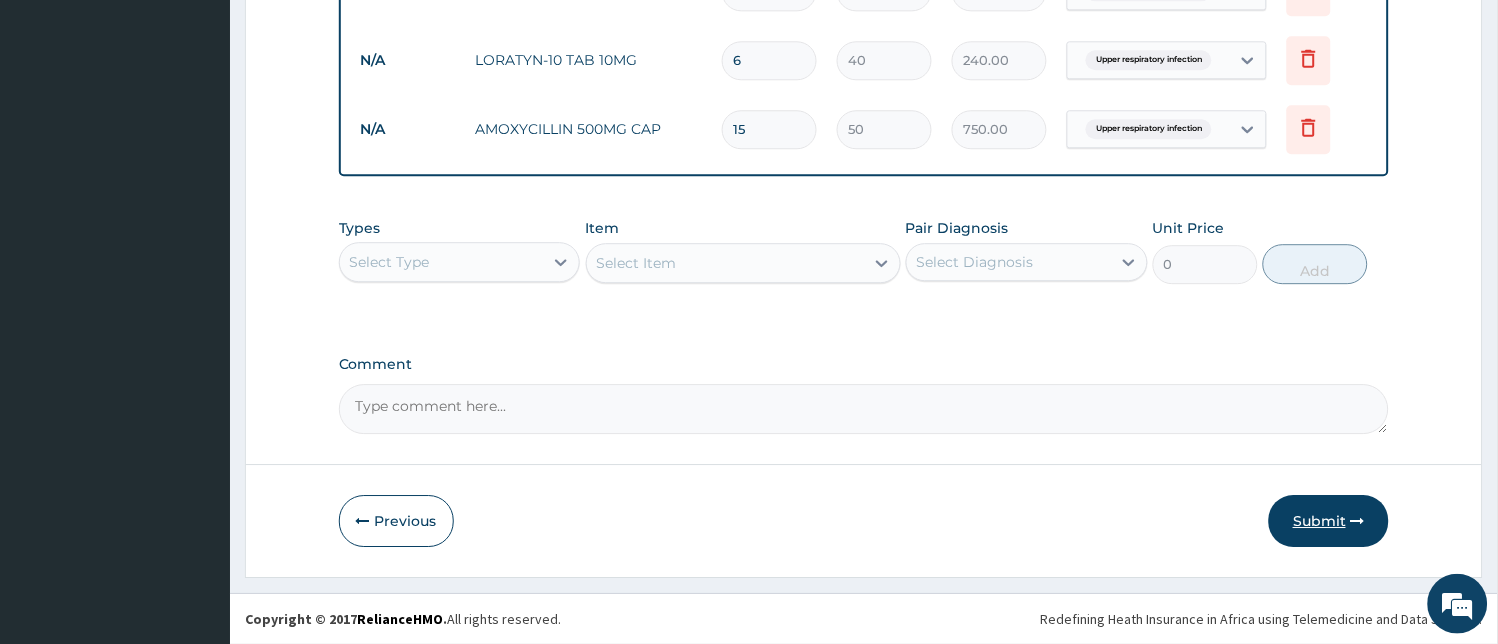 click on "Submit" at bounding box center [1329, 521] 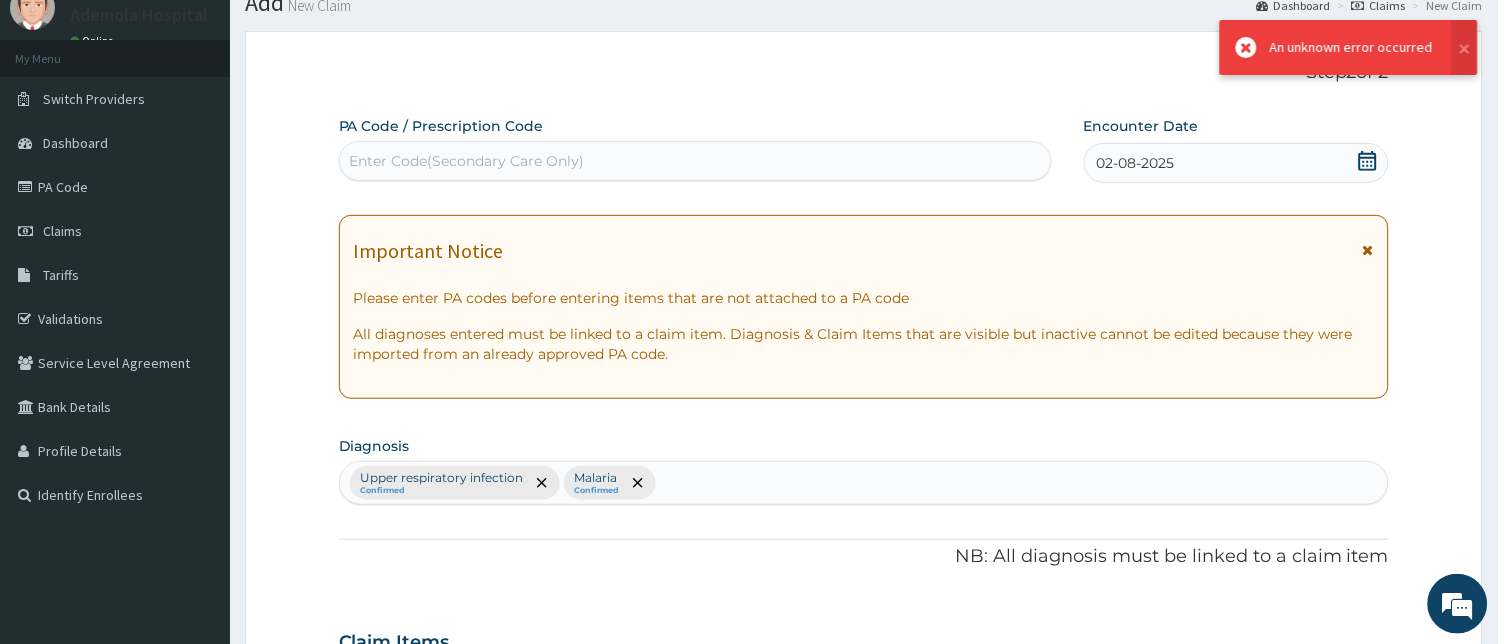 scroll, scrollTop: 1117, scrollLeft: 0, axis: vertical 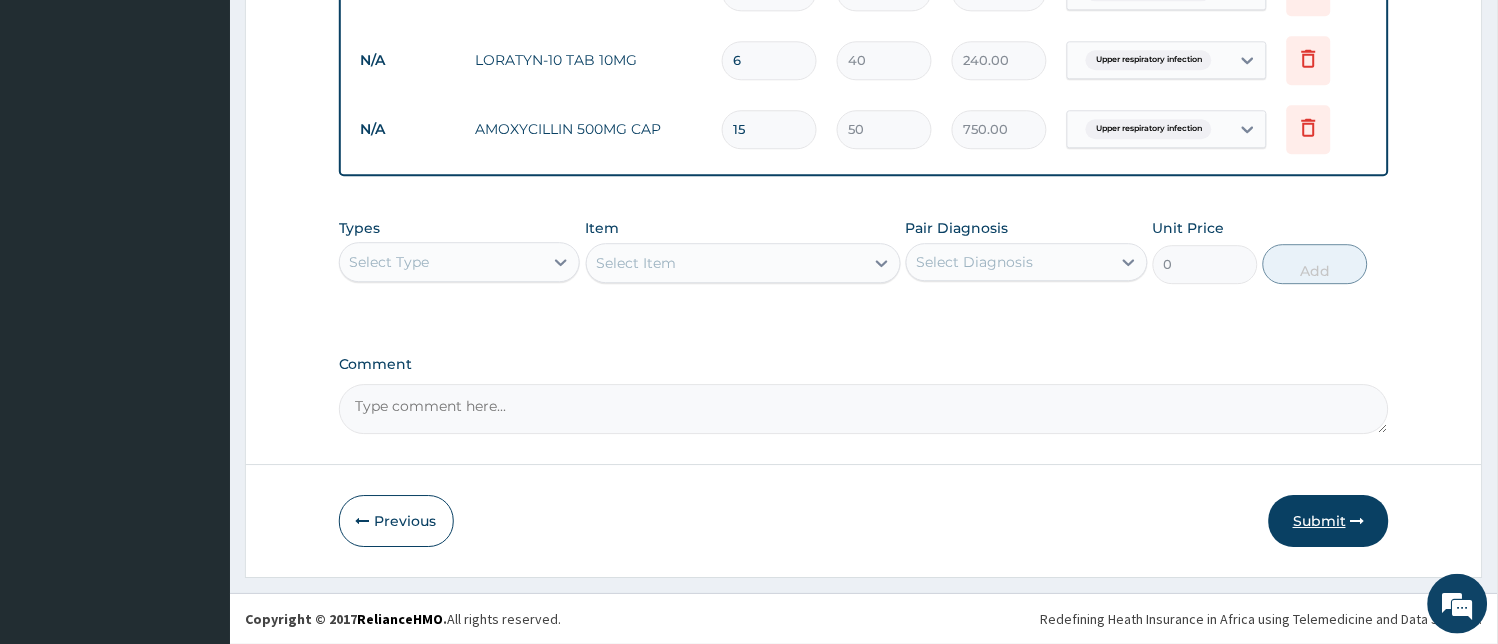 click on "Submit" at bounding box center [1329, 521] 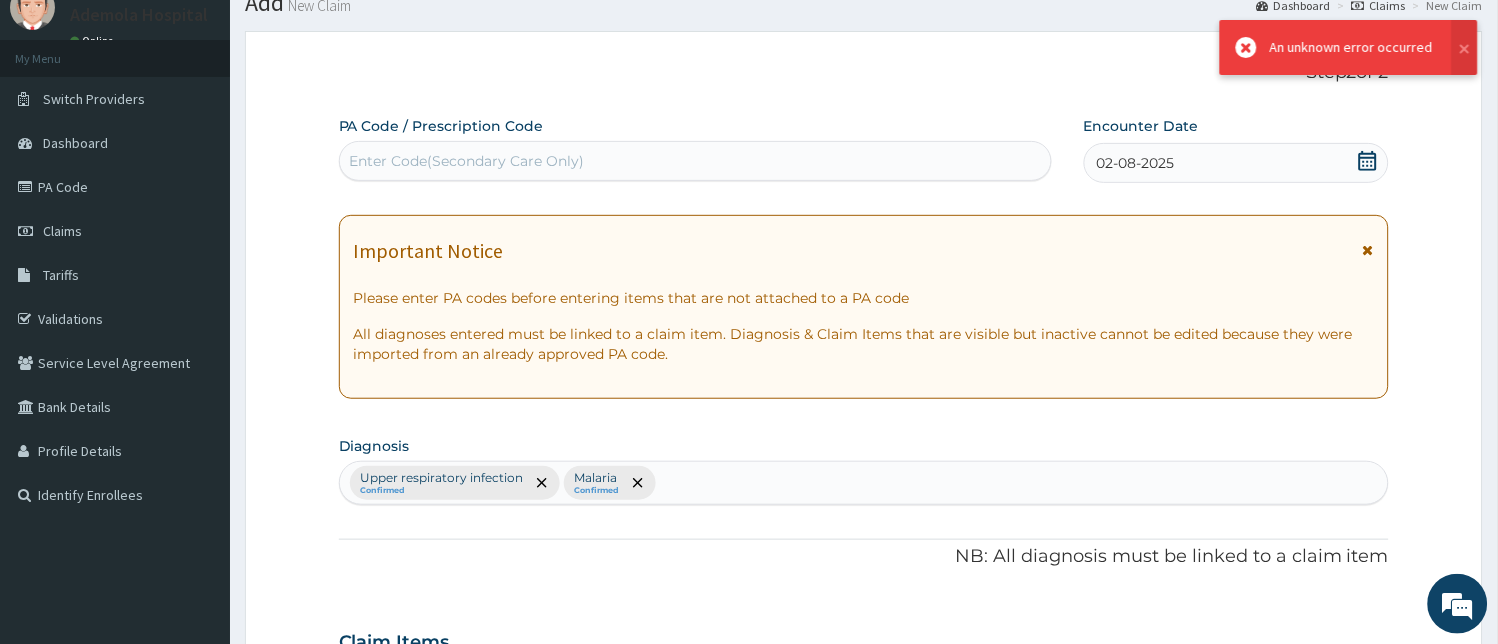 scroll, scrollTop: 1117, scrollLeft: 0, axis: vertical 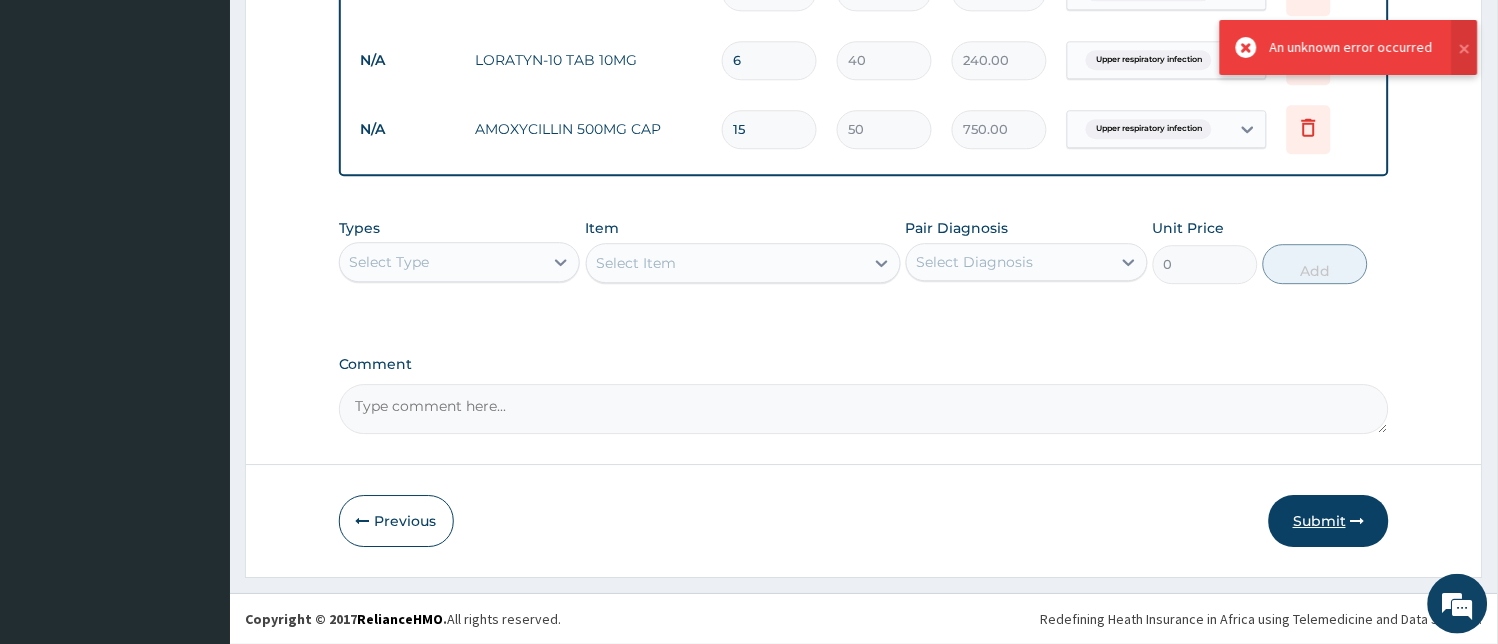 click on "Submit" at bounding box center [1329, 521] 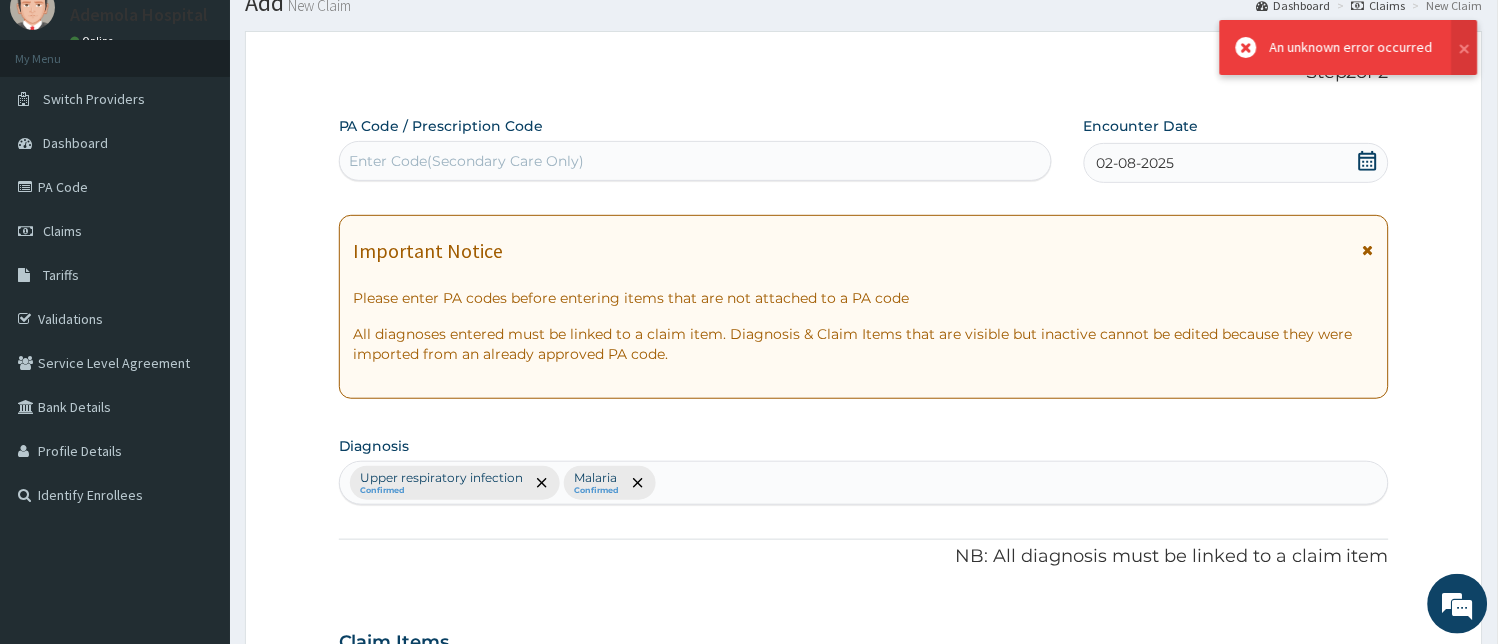 scroll, scrollTop: 1117, scrollLeft: 0, axis: vertical 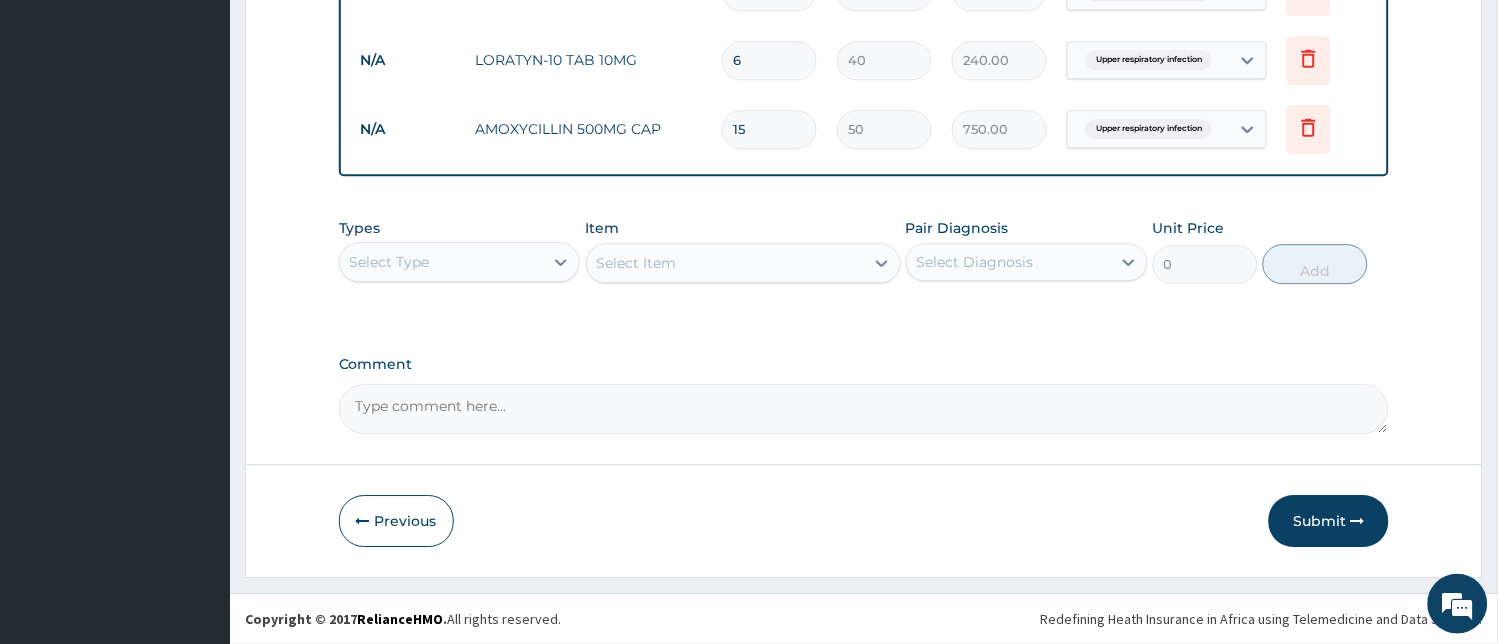 click on "Submit" at bounding box center [1329, 521] 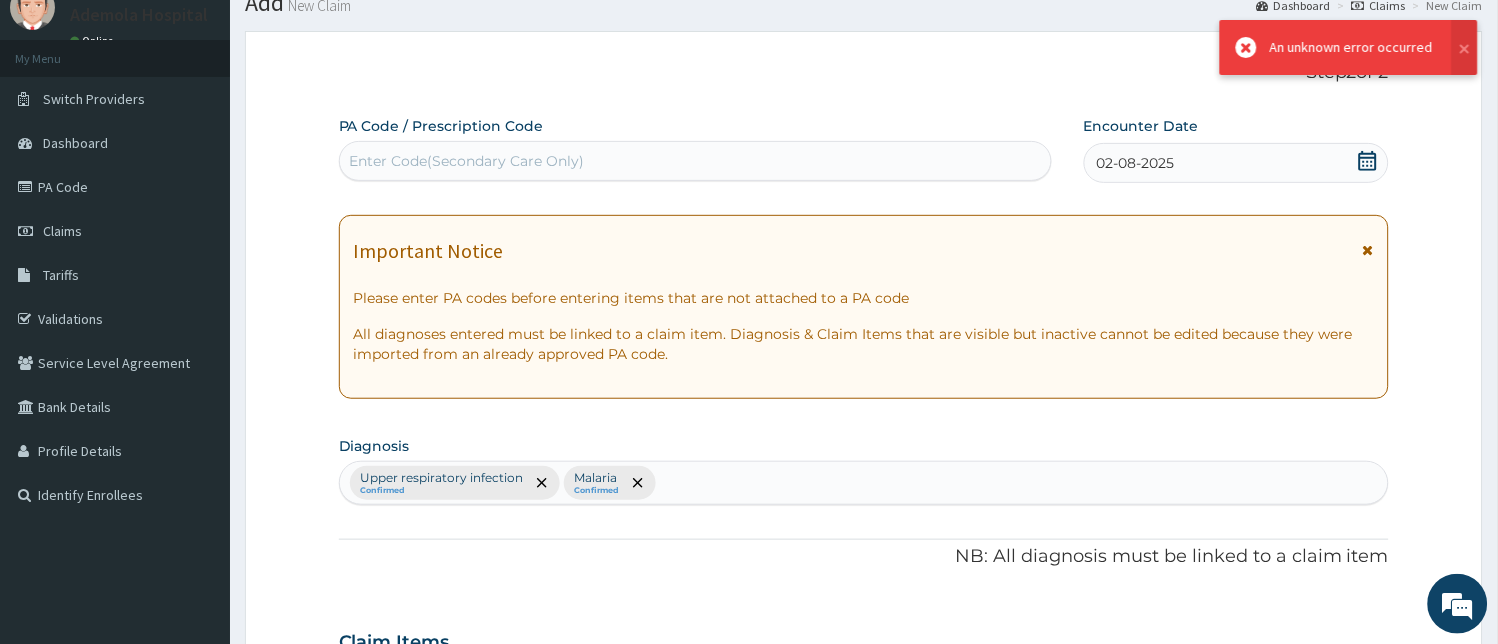 scroll, scrollTop: 1117, scrollLeft: 0, axis: vertical 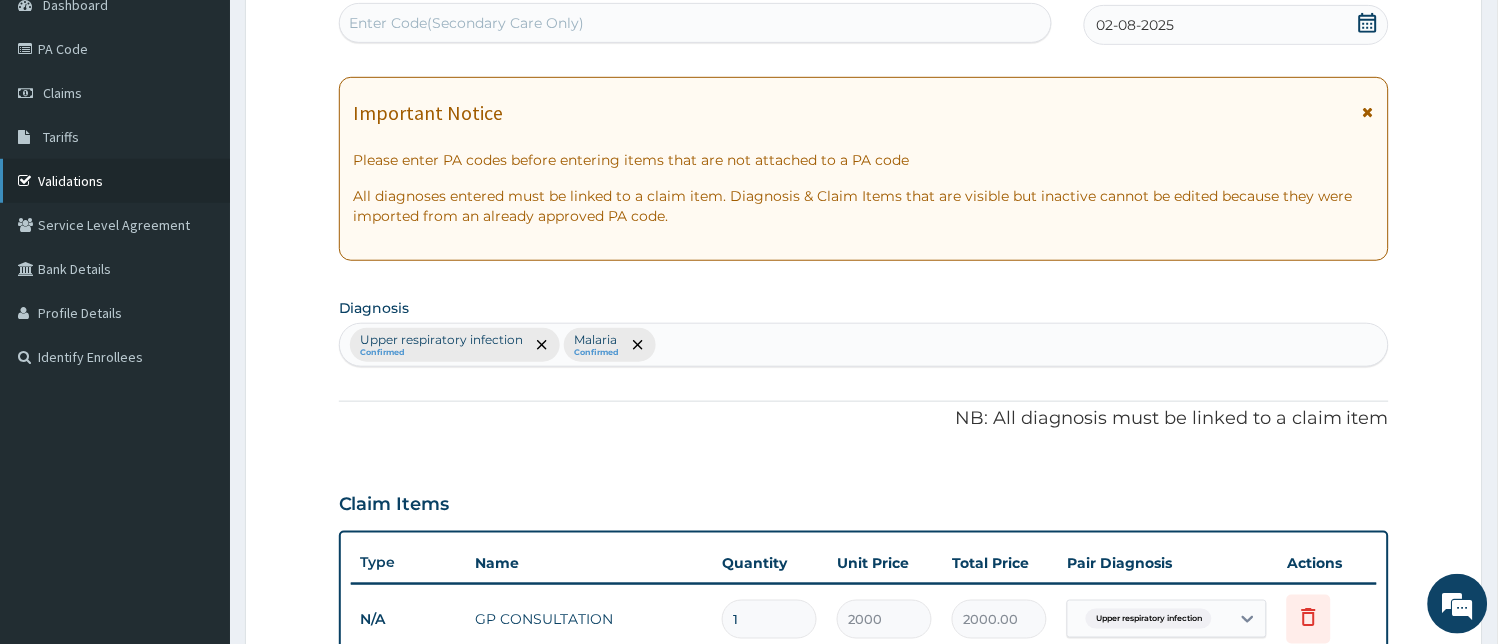 click on "Validations" at bounding box center (115, 181) 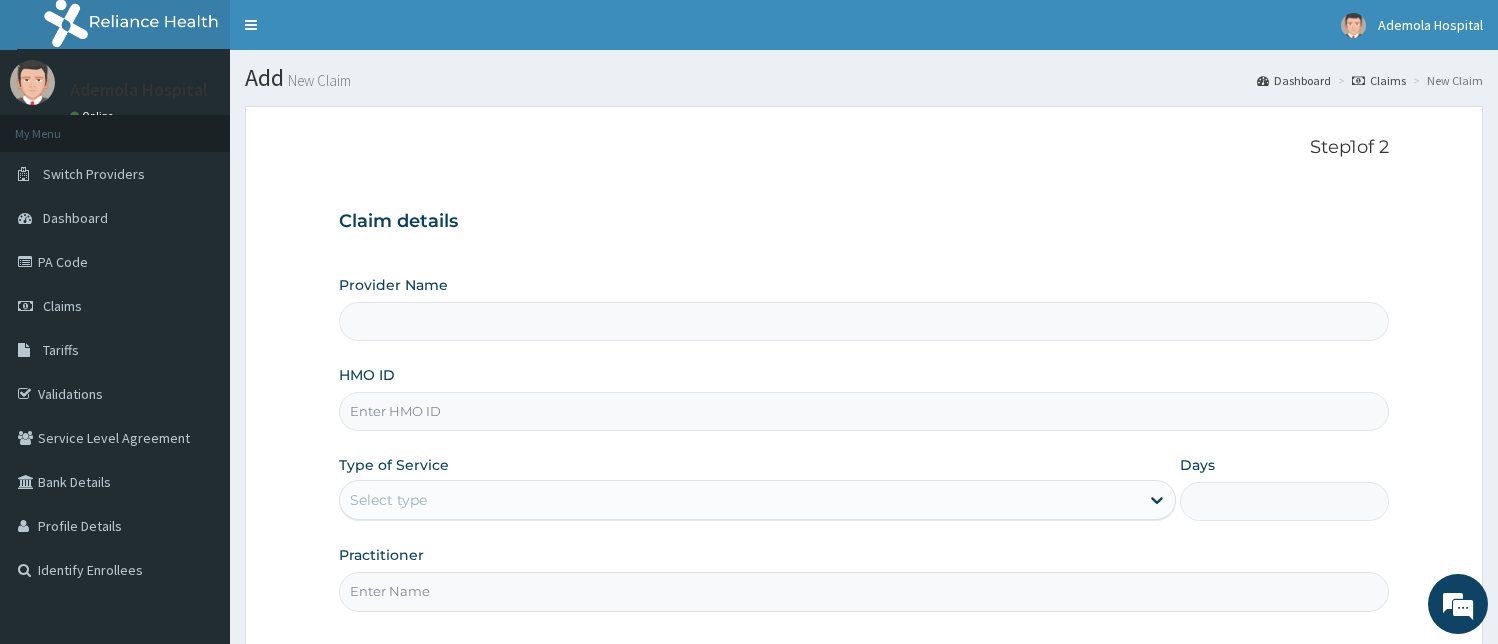 scroll, scrollTop: 0, scrollLeft: 0, axis: both 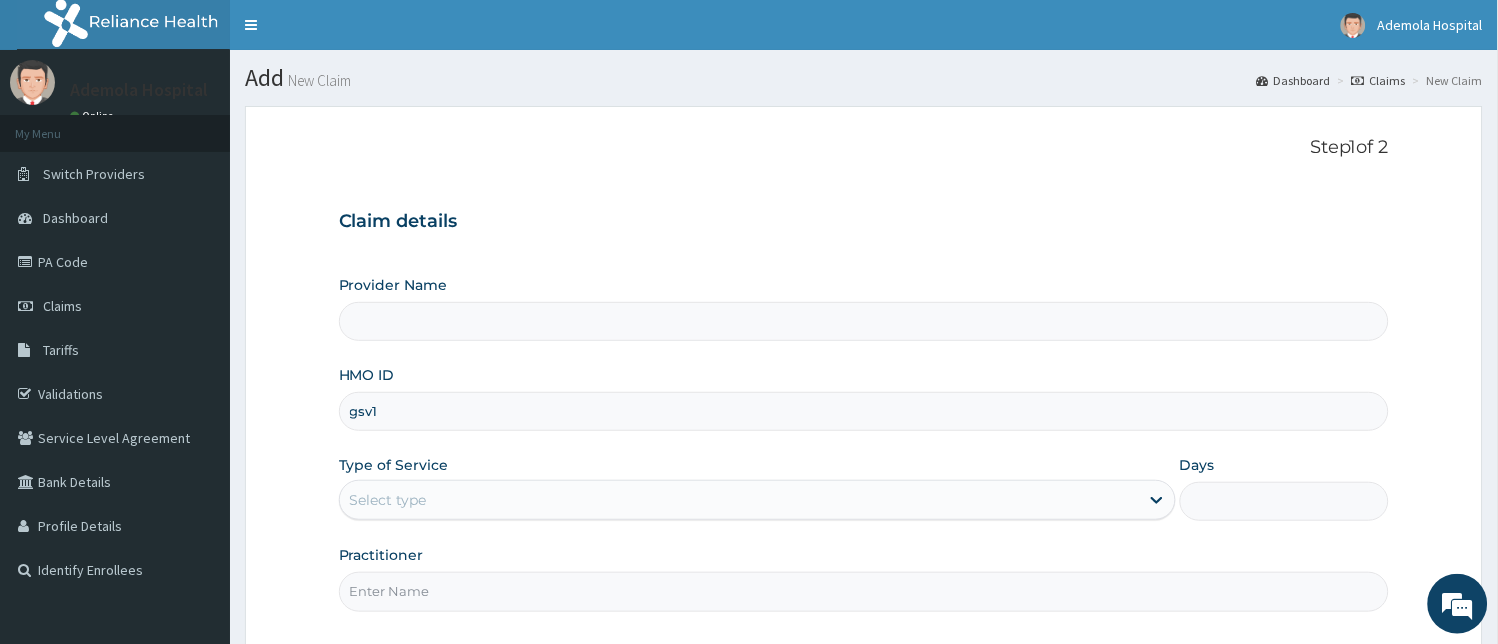 type on "gsv11" 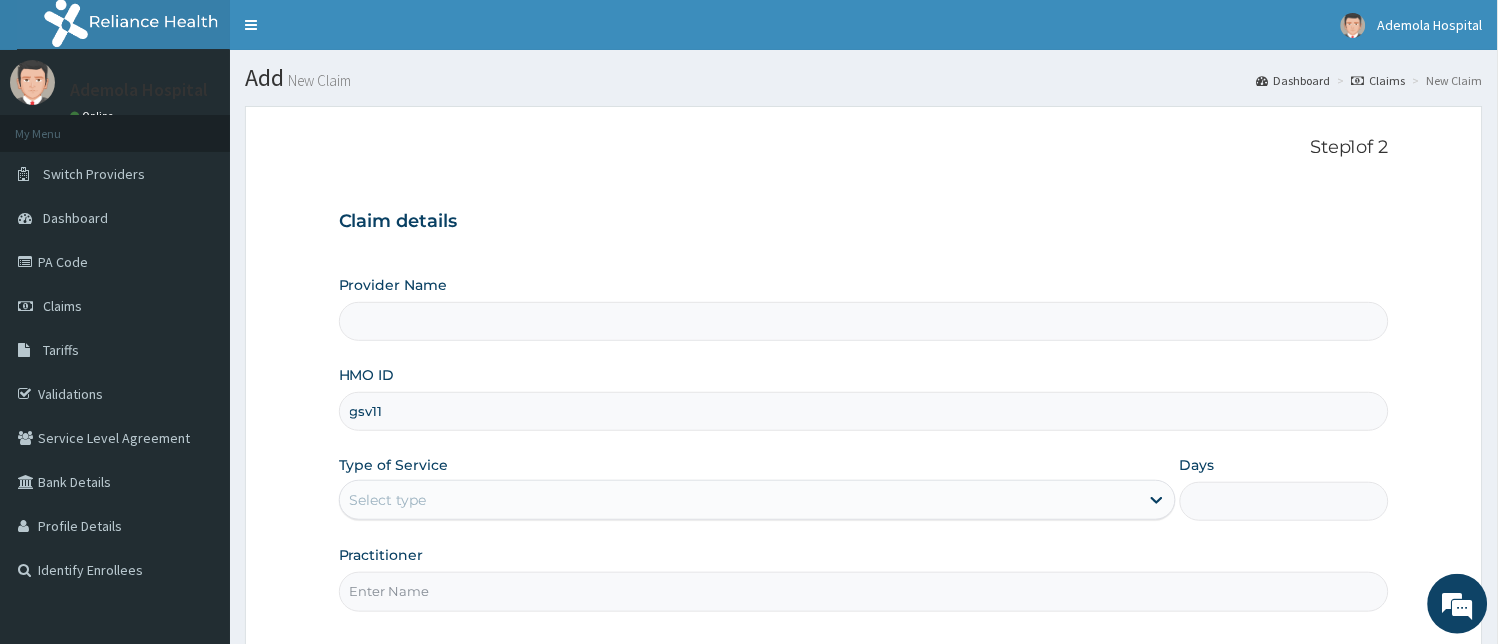 type on "Ademola Hospital And Maternity" 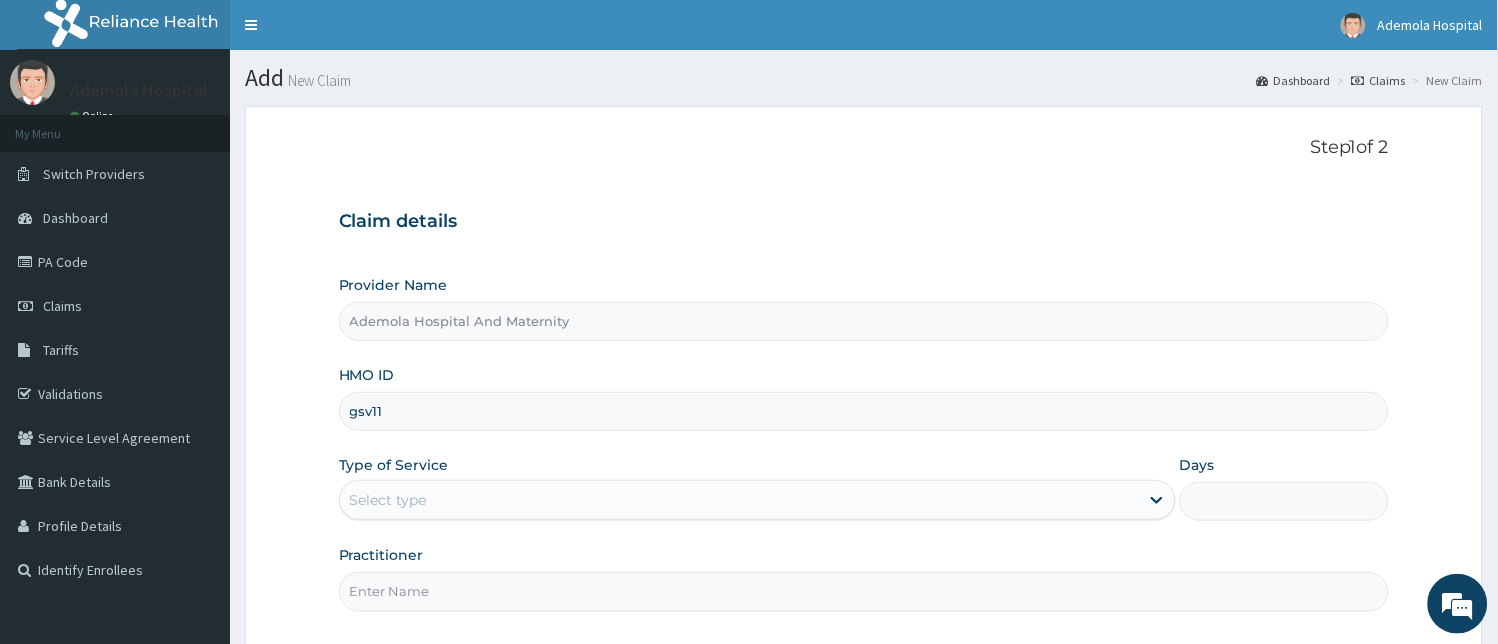 scroll, scrollTop: 0, scrollLeft: 0, axis: both 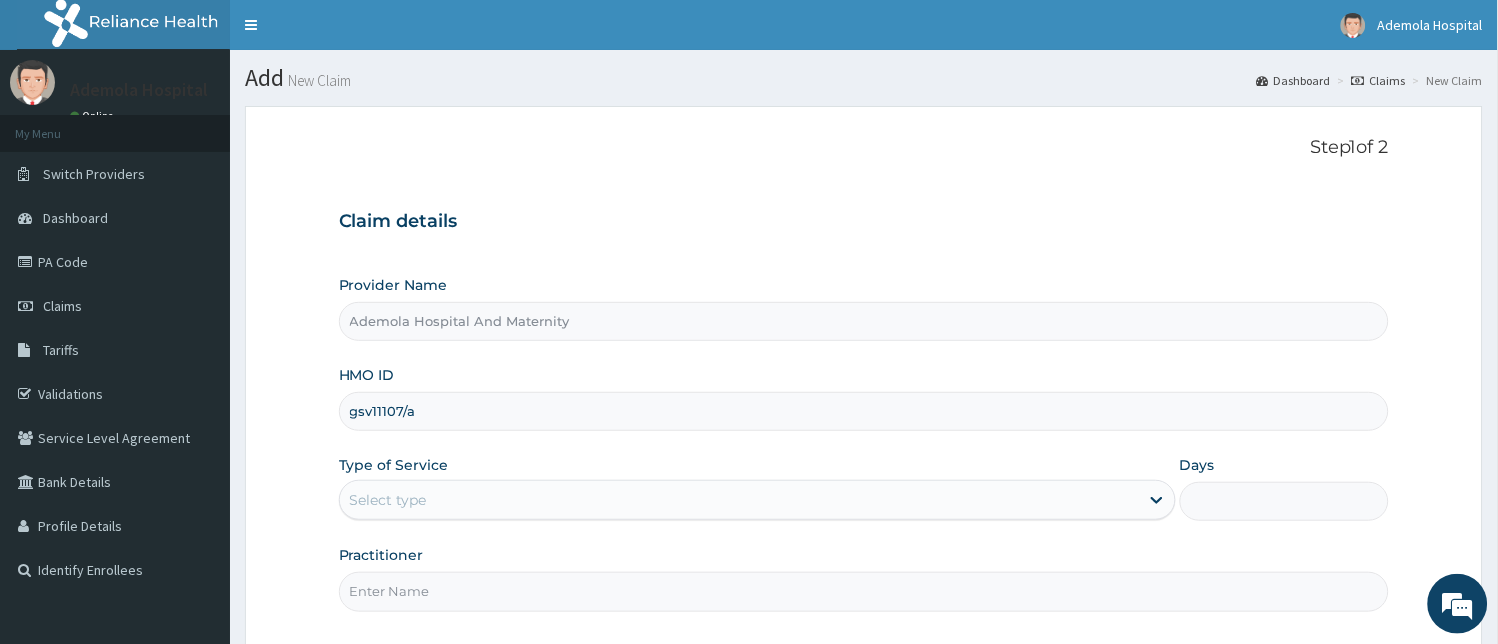 type on "gsv11107/a" 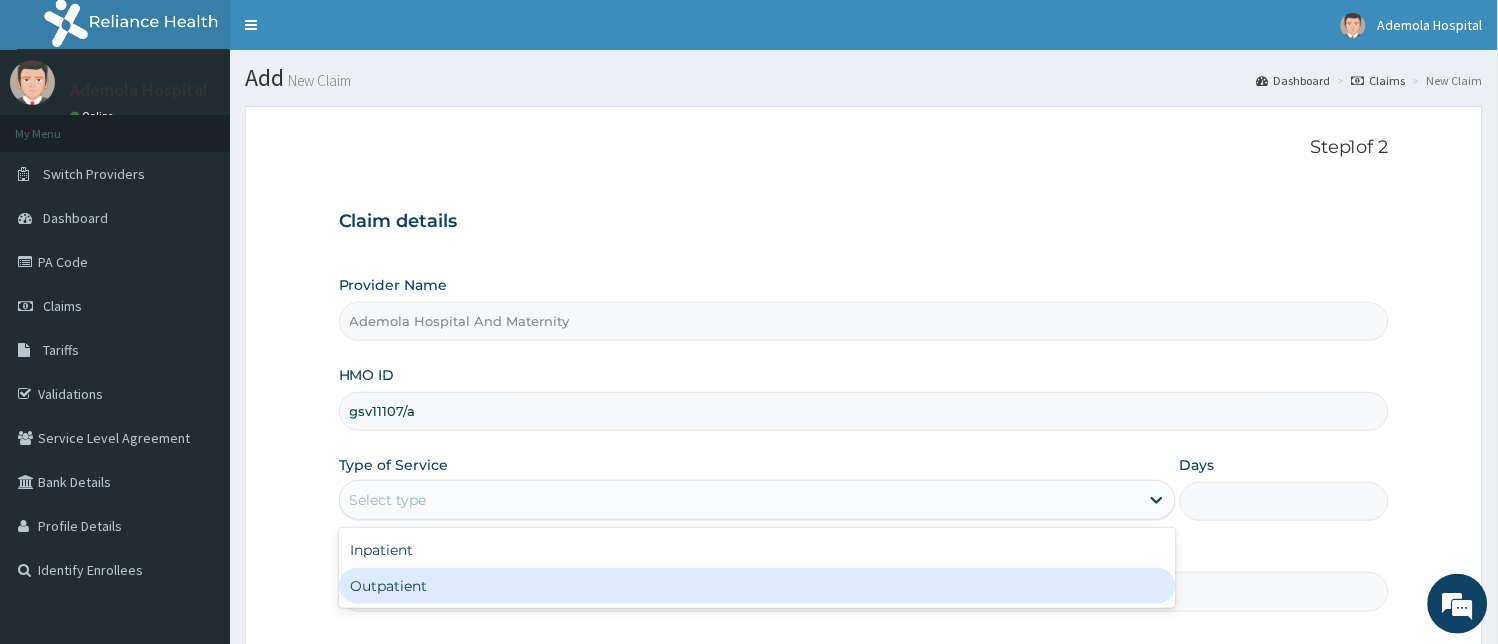 click on "Outpatient" at bounding box center [757, 586] 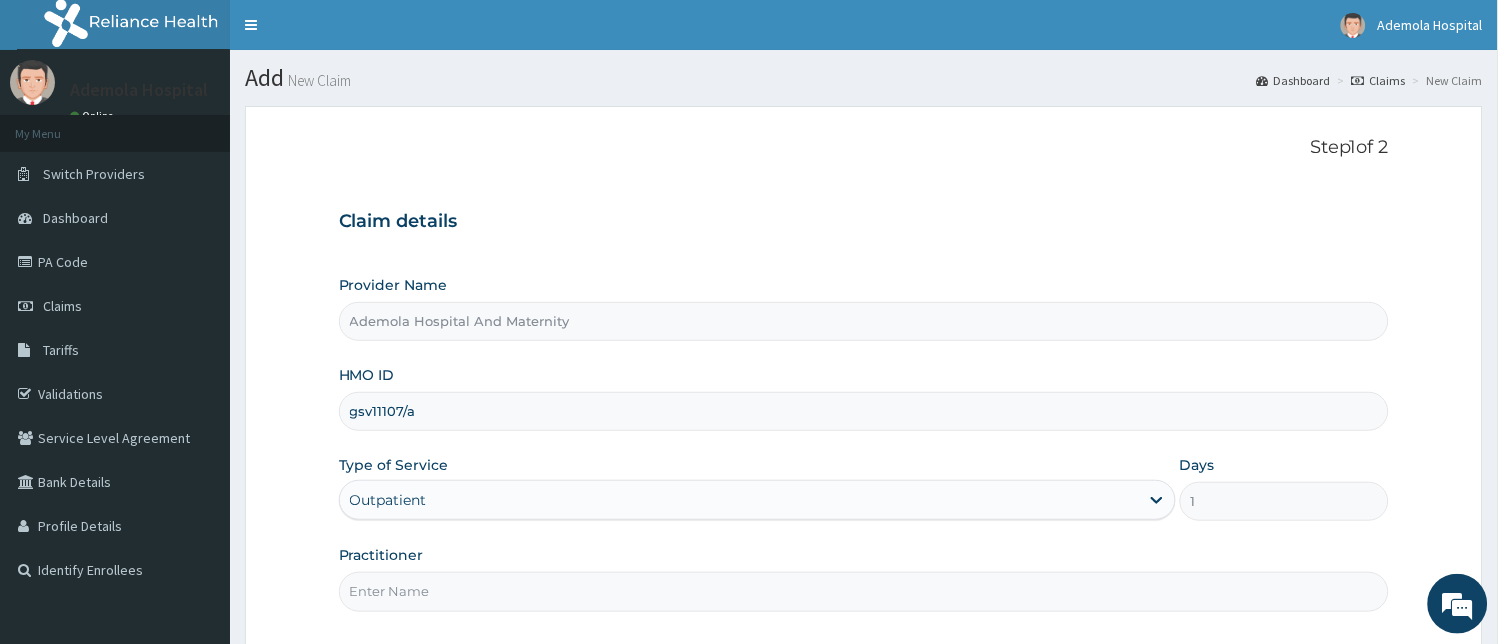 click on "Practitioner" at bounding box center (864, 591) 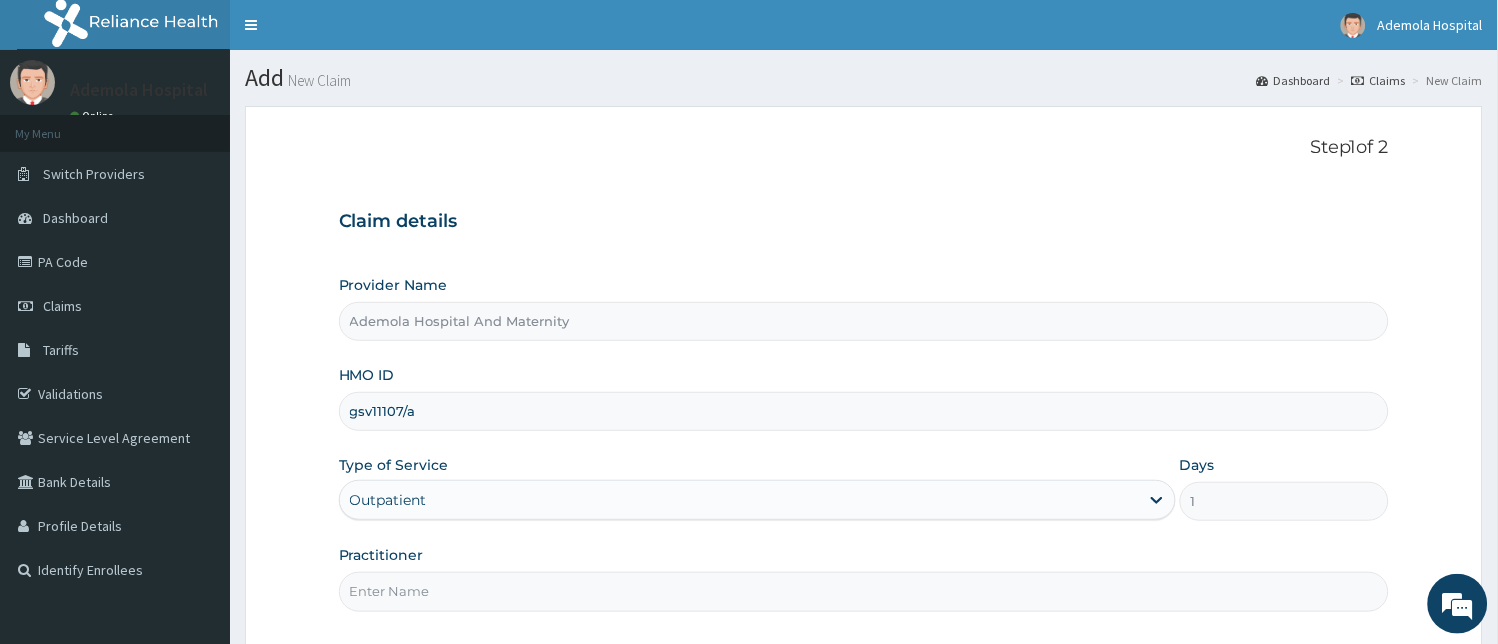 type on "DR AINA E.A" 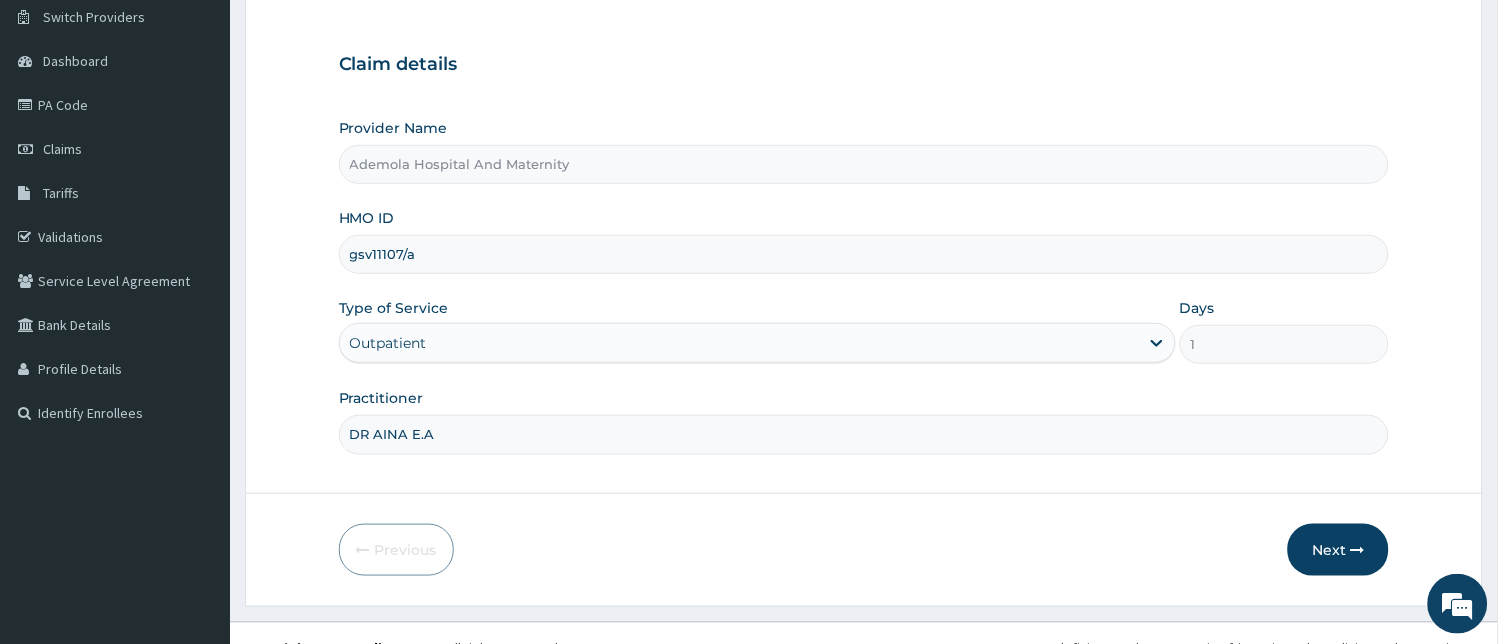 scroll, scrollTop: 186, scrollLeft: 0, axis: vertical 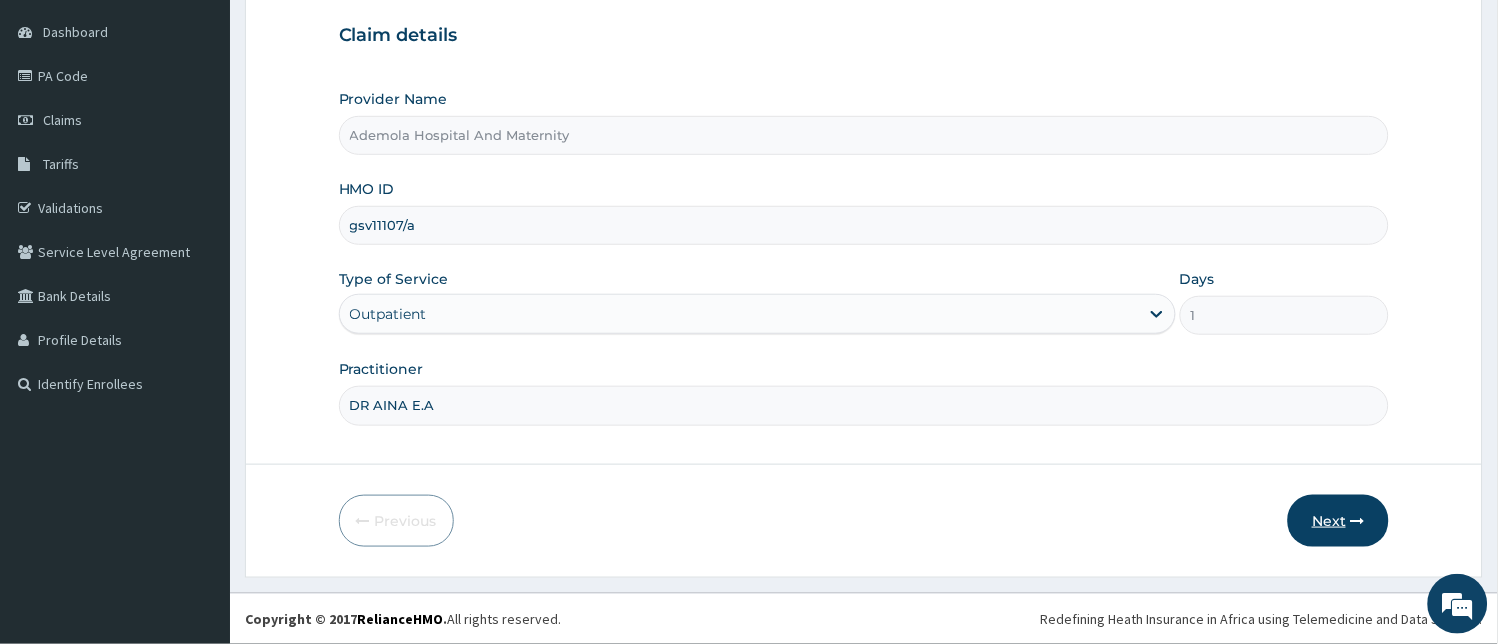 click on "Next" at bounding box center (1338, 521) 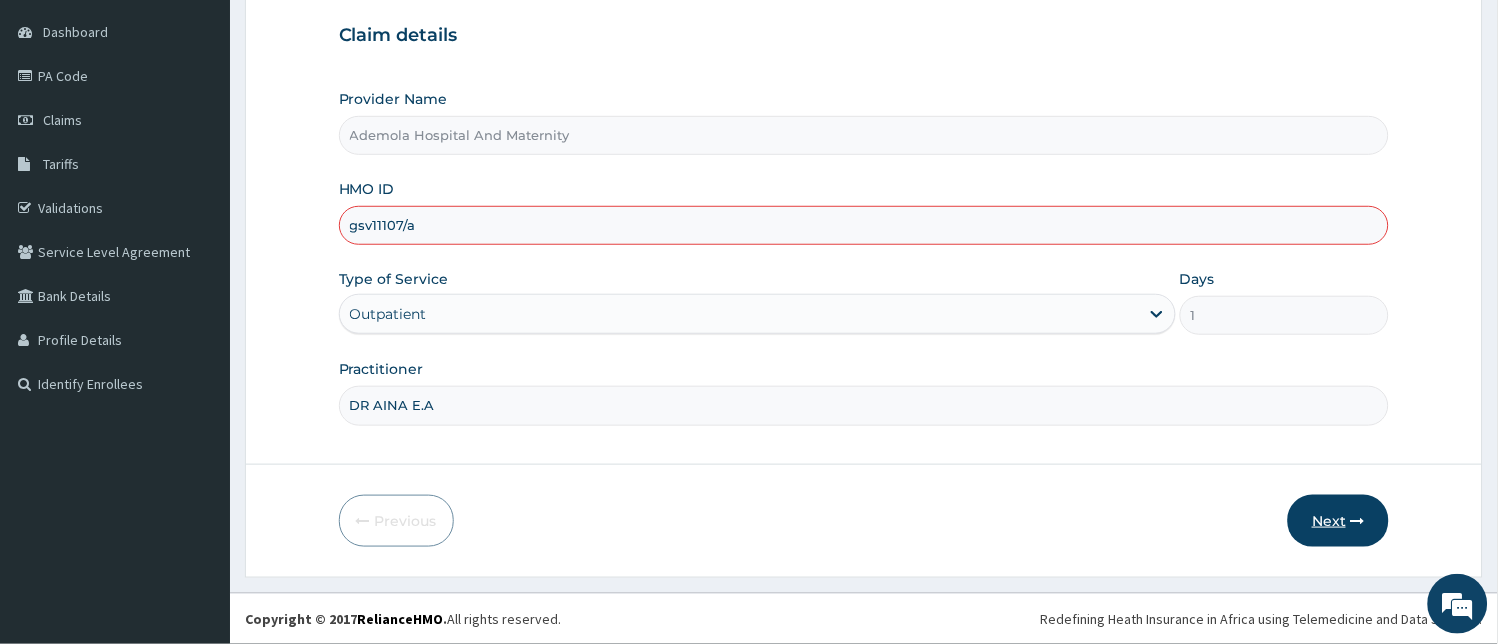 click on "Next" at bounding box center (1338, 521) 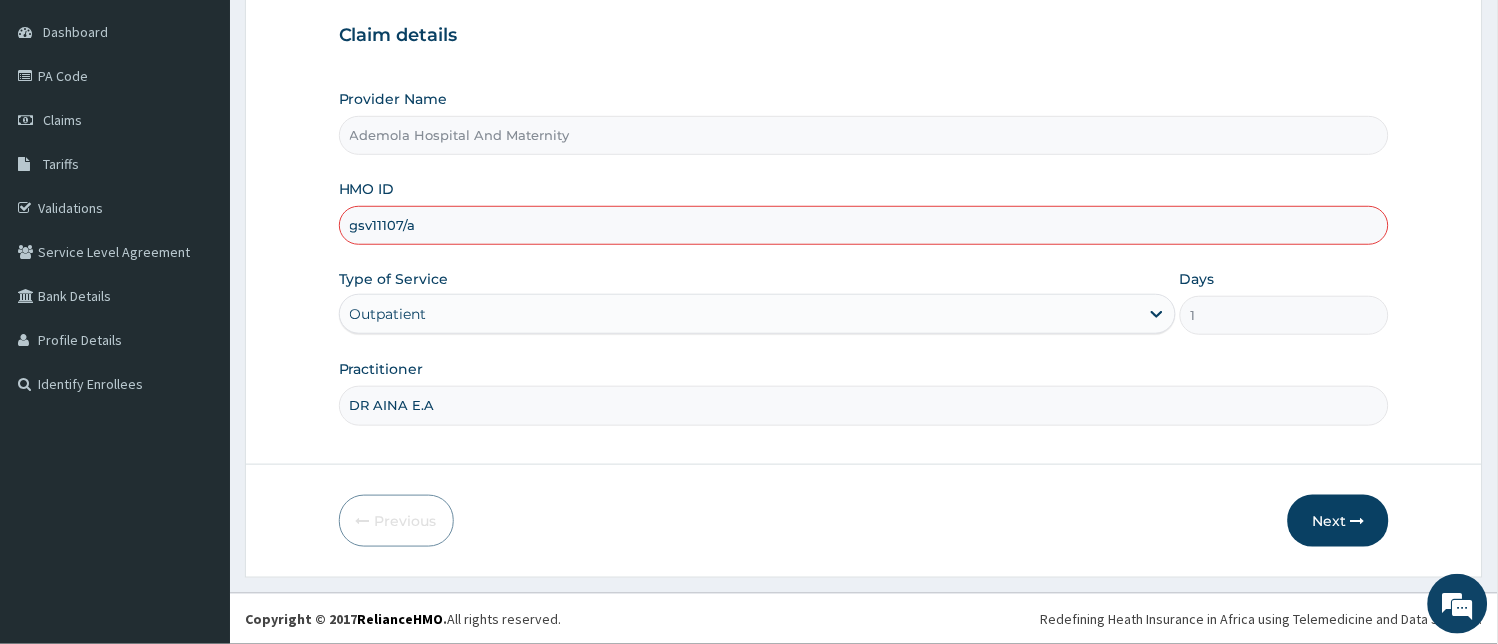 click on "gsv11107/a" at bounding box center (864, 225) 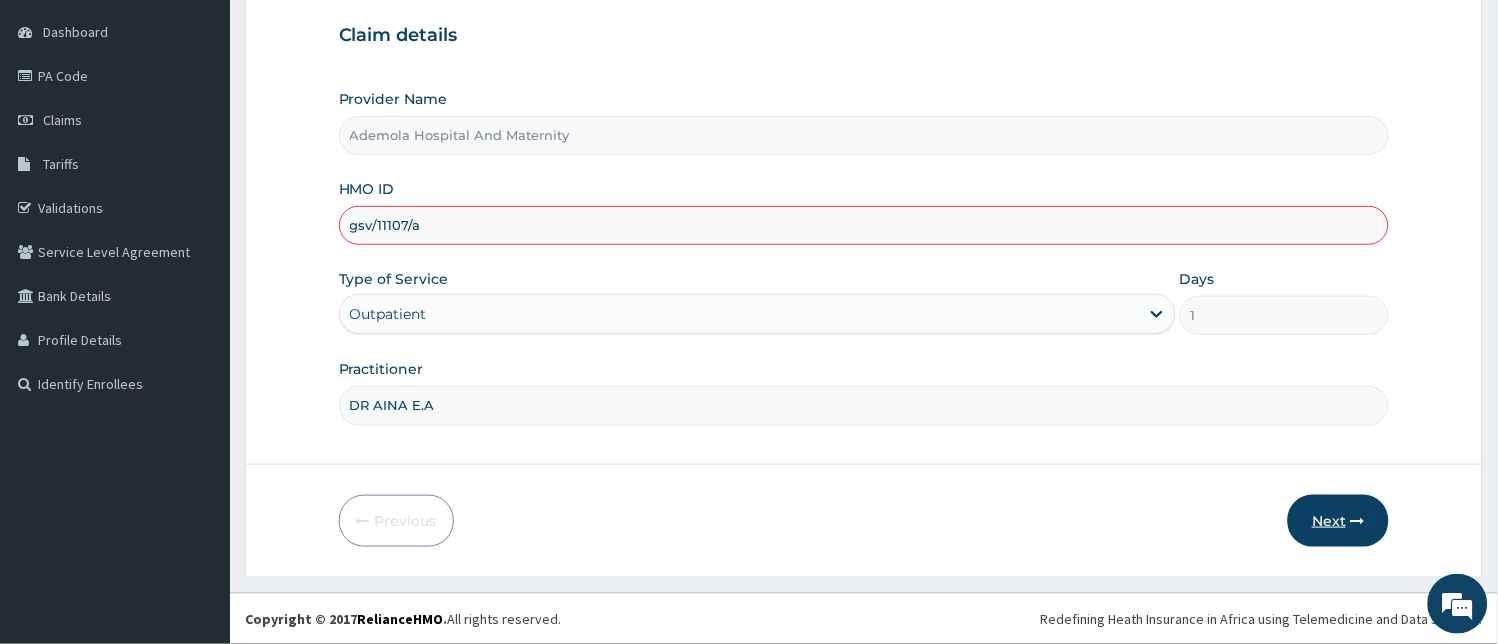 type on "gsv/11107/a" 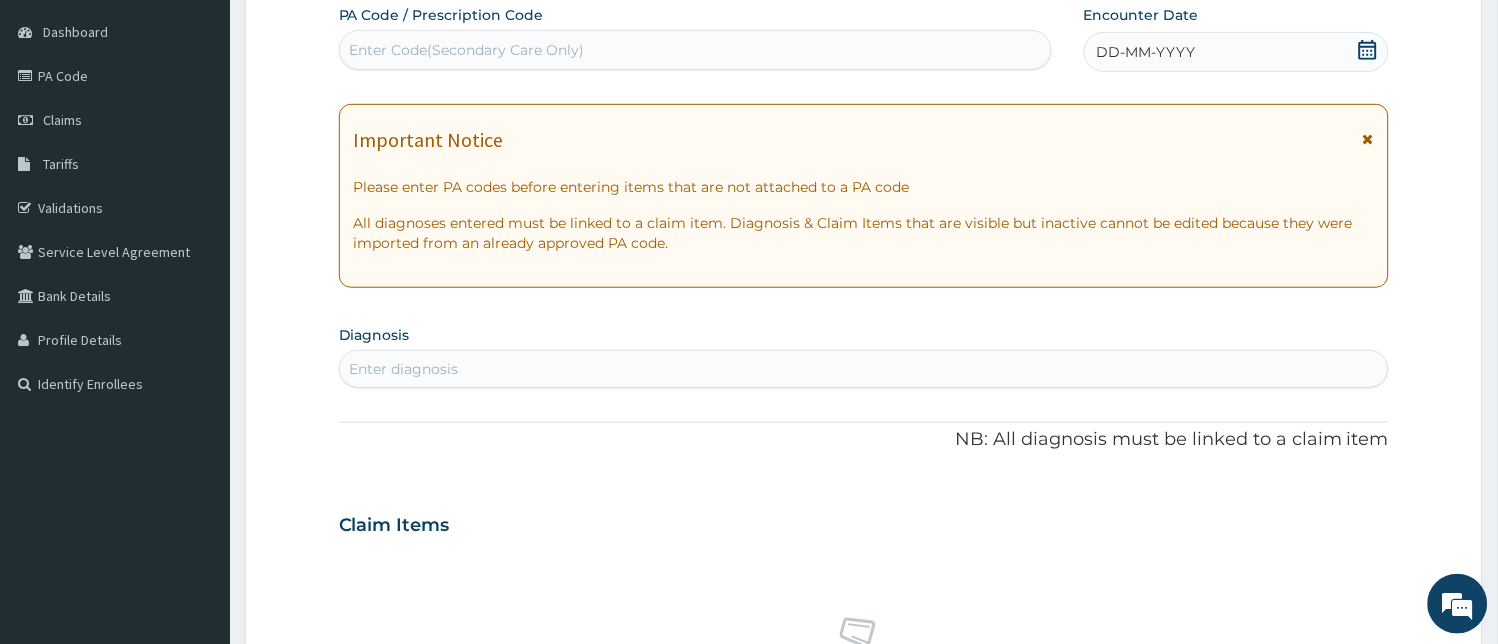 click on "DD-MM-YYYY" at bounding box center (1237, 52) 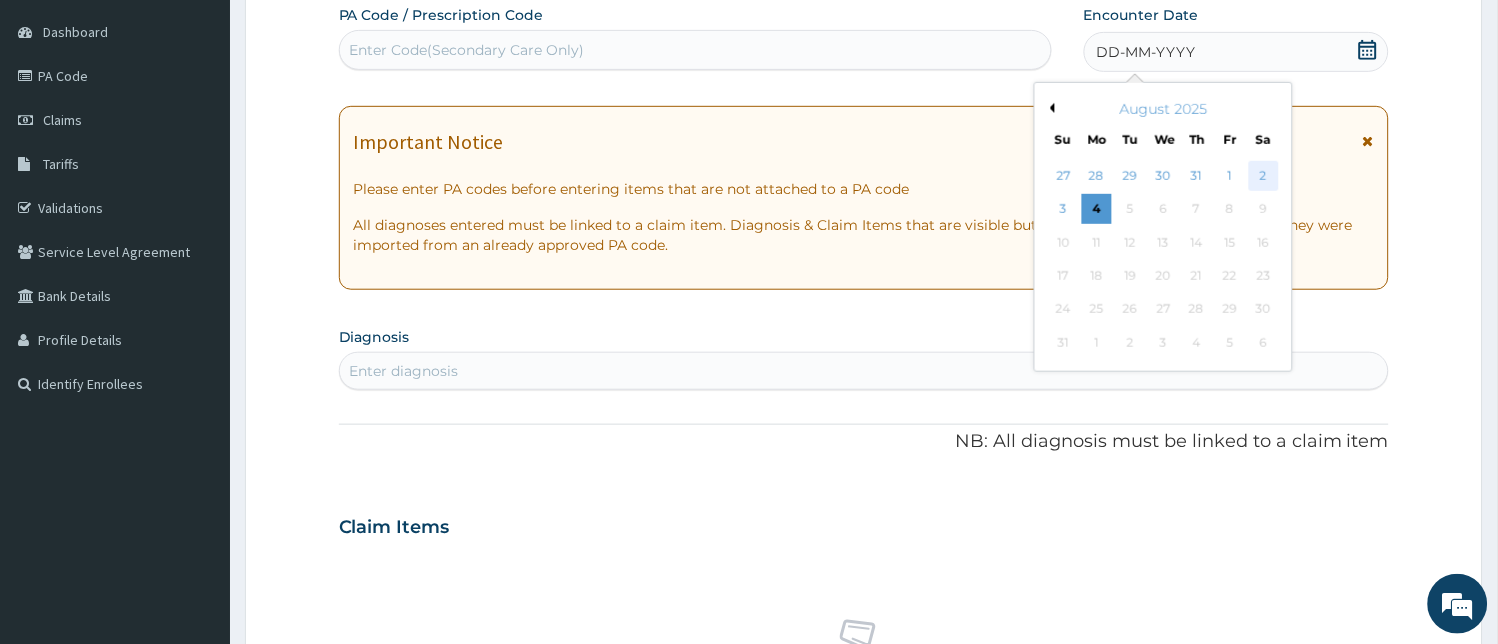 click on "2" at bounding box center (1263, 176) 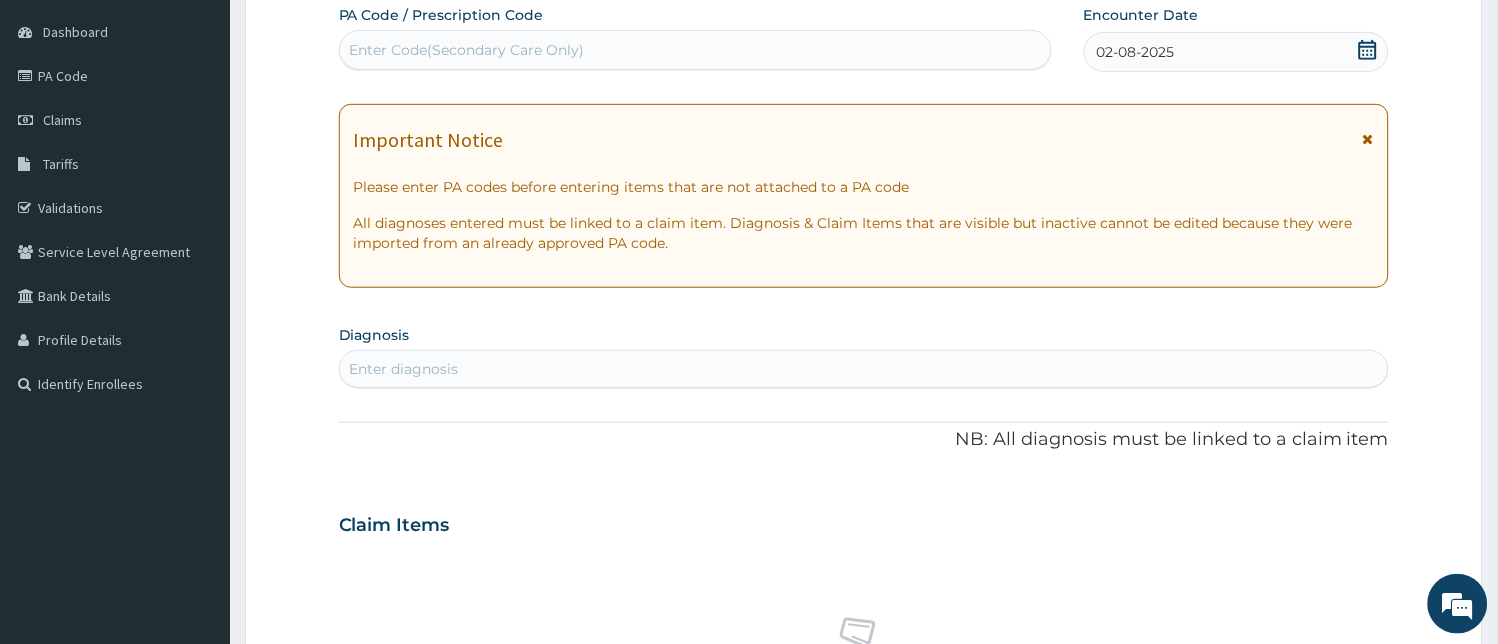 click on "Enter diagnosis" at bounding box center [864, 369] 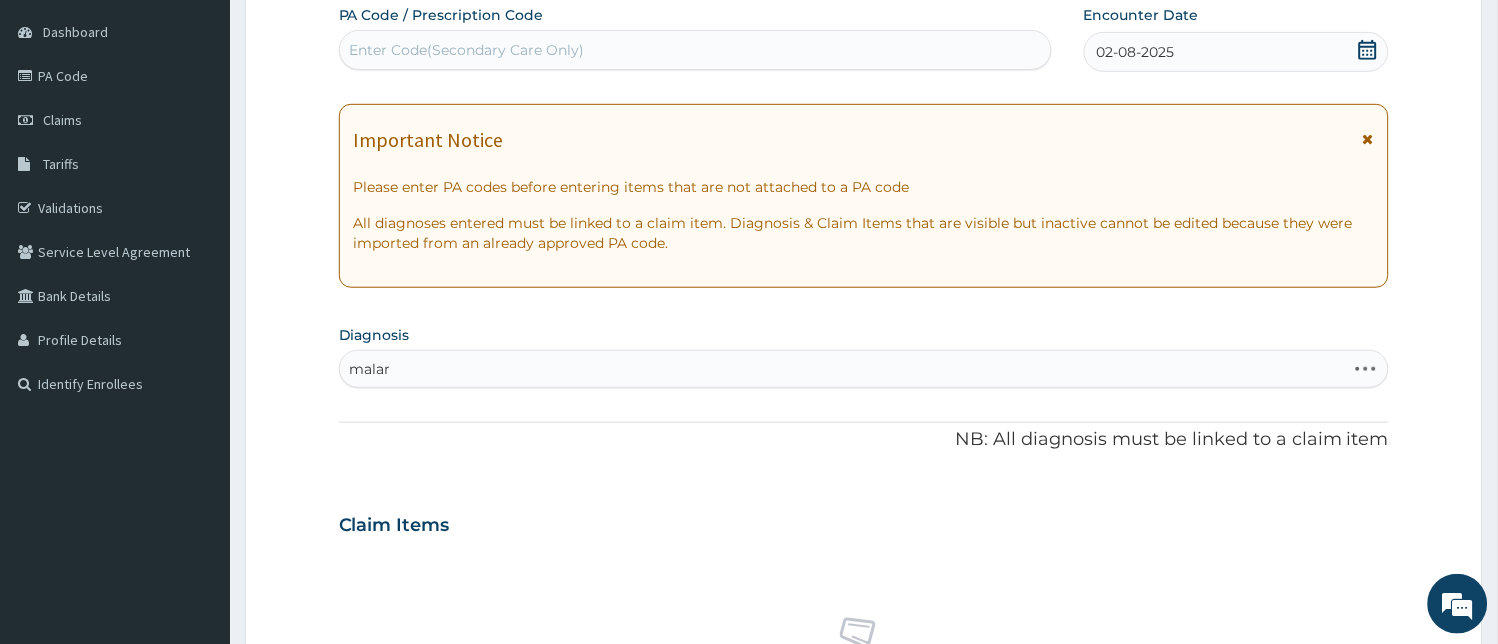 type on "malari" 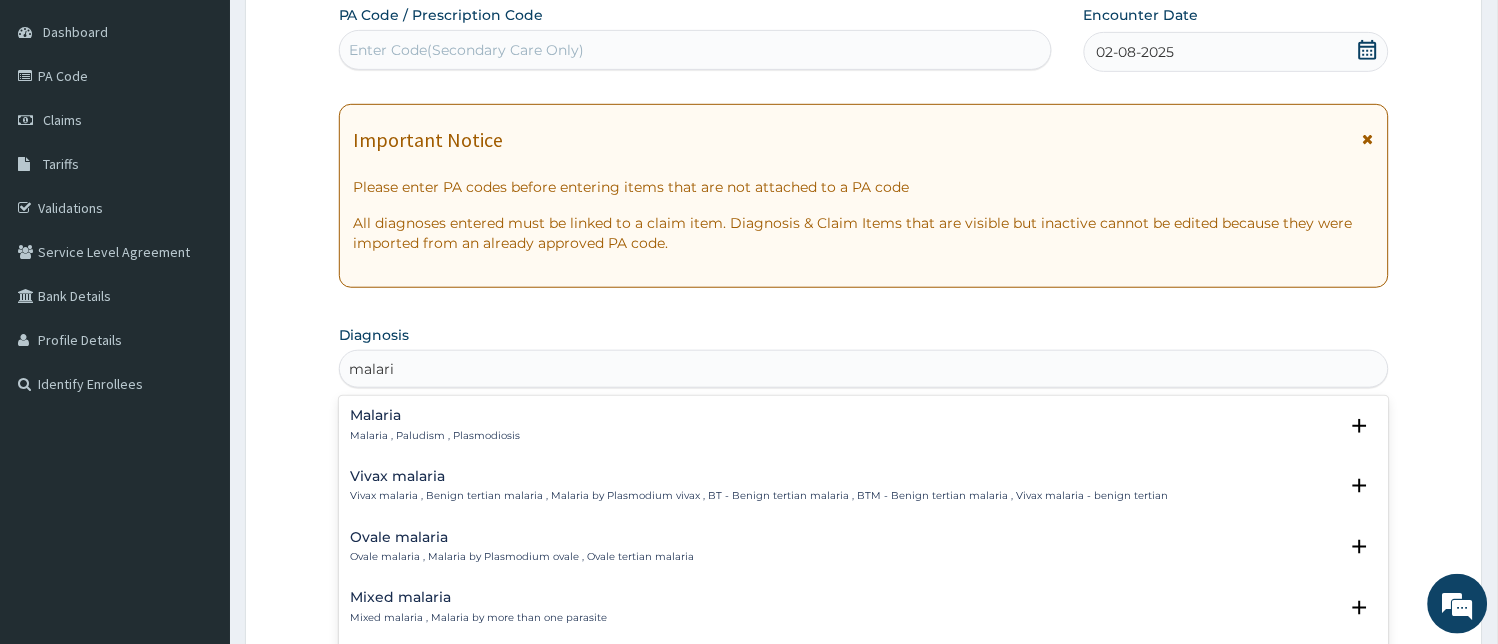 click on "Malaria Malaria , Paludism , Plasmodiosis" at bounding box center [864, 425] 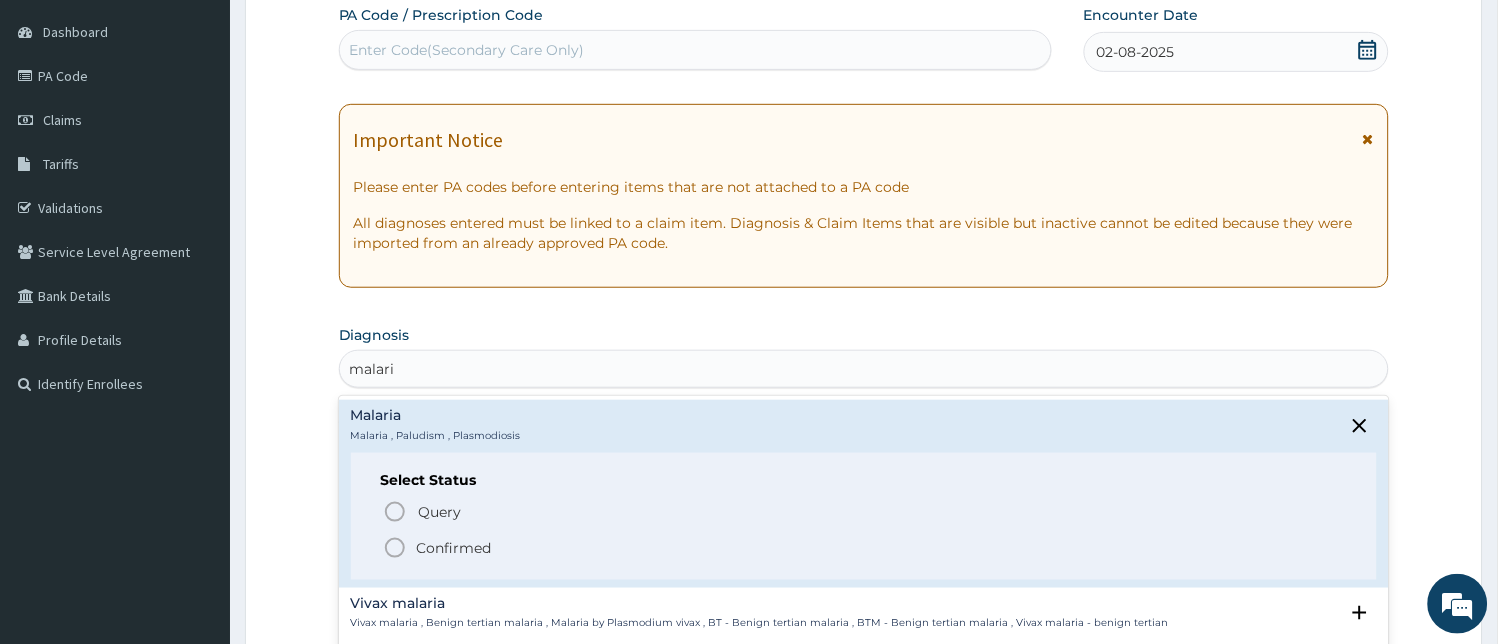 click 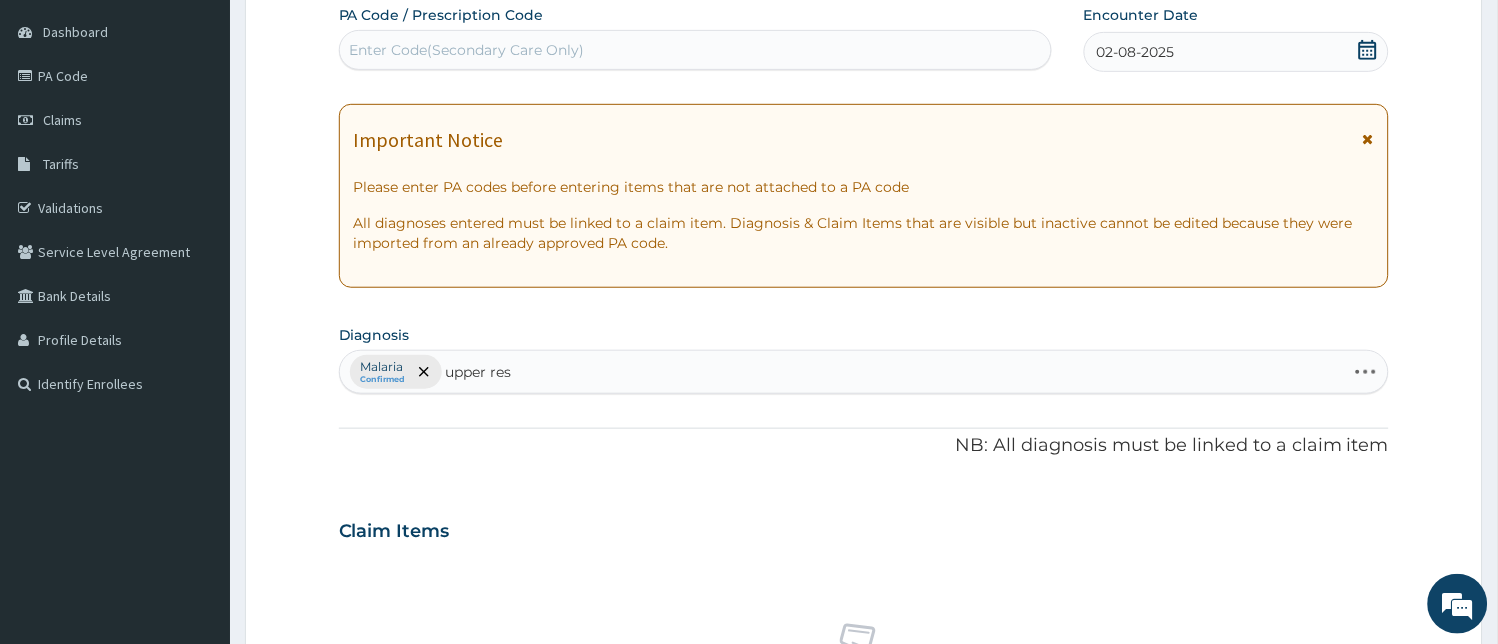 type on "upper resp" 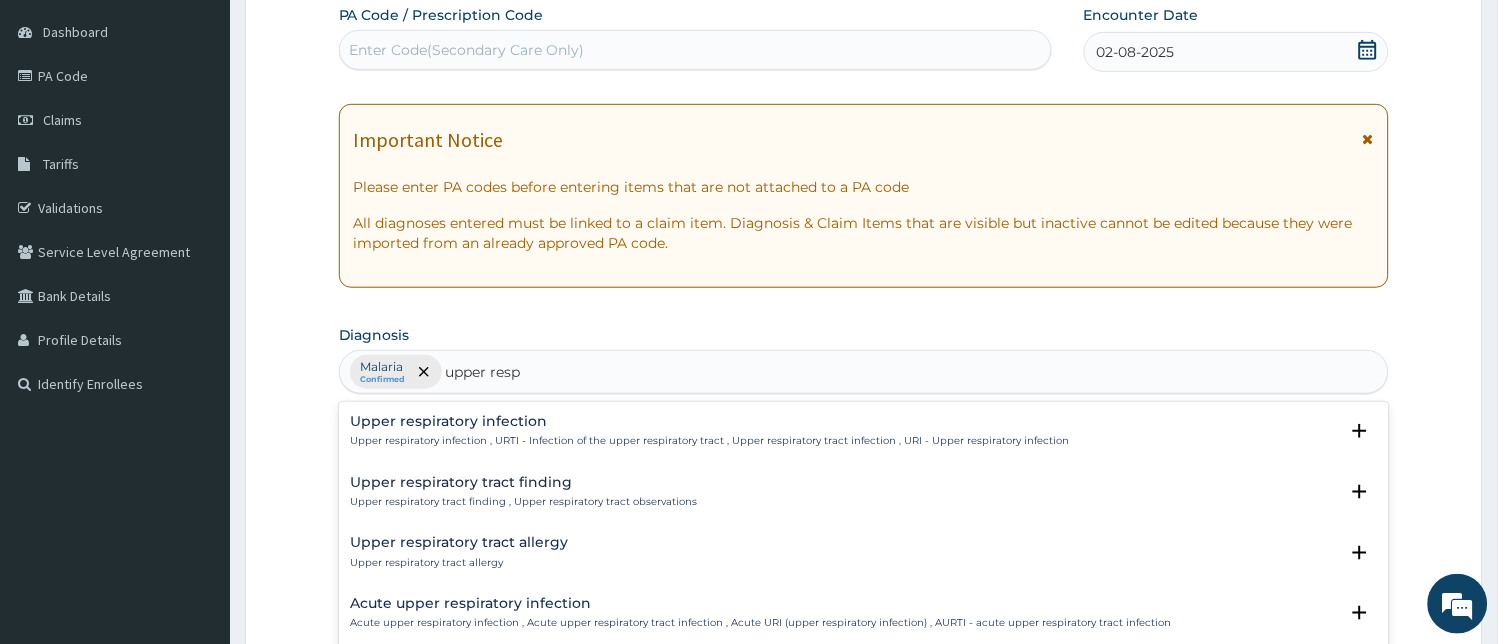 click on "Upper respiratory infection" at bounding box center [710, 421] 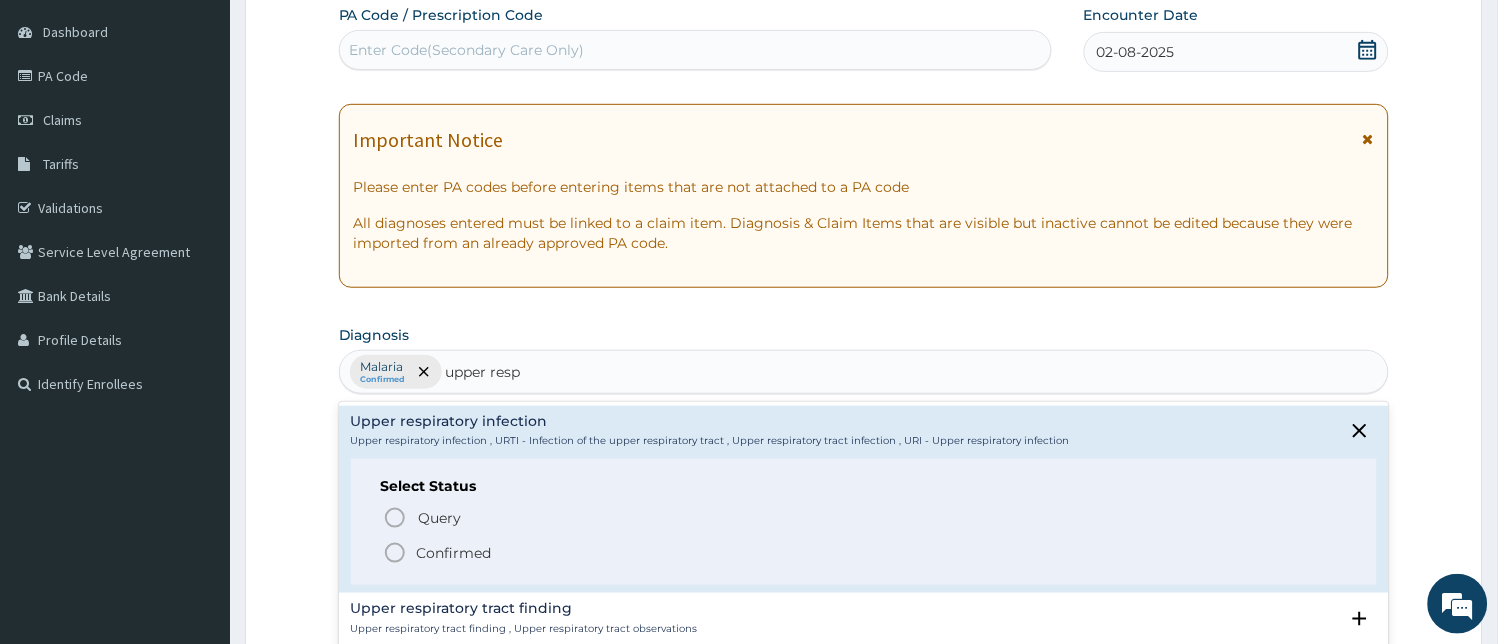 click 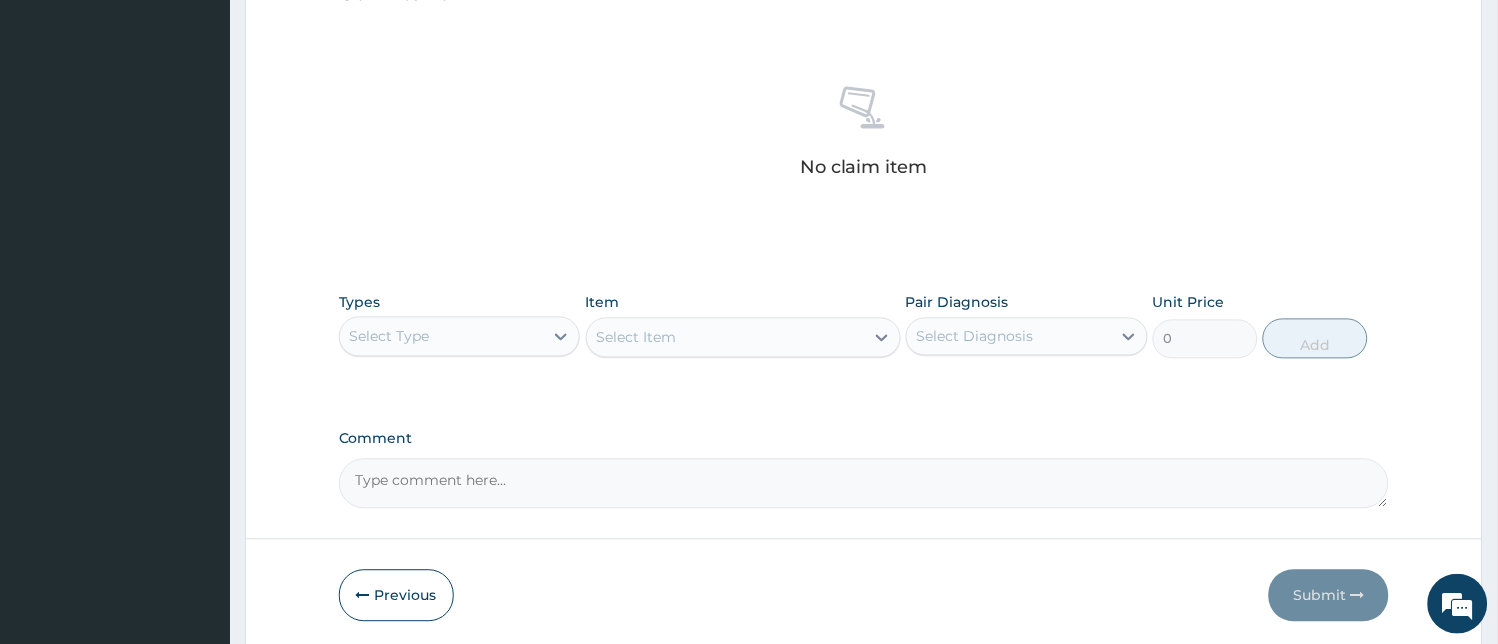 scroll, scrollTop: 797, scrollLeft: 0, axis: vertical 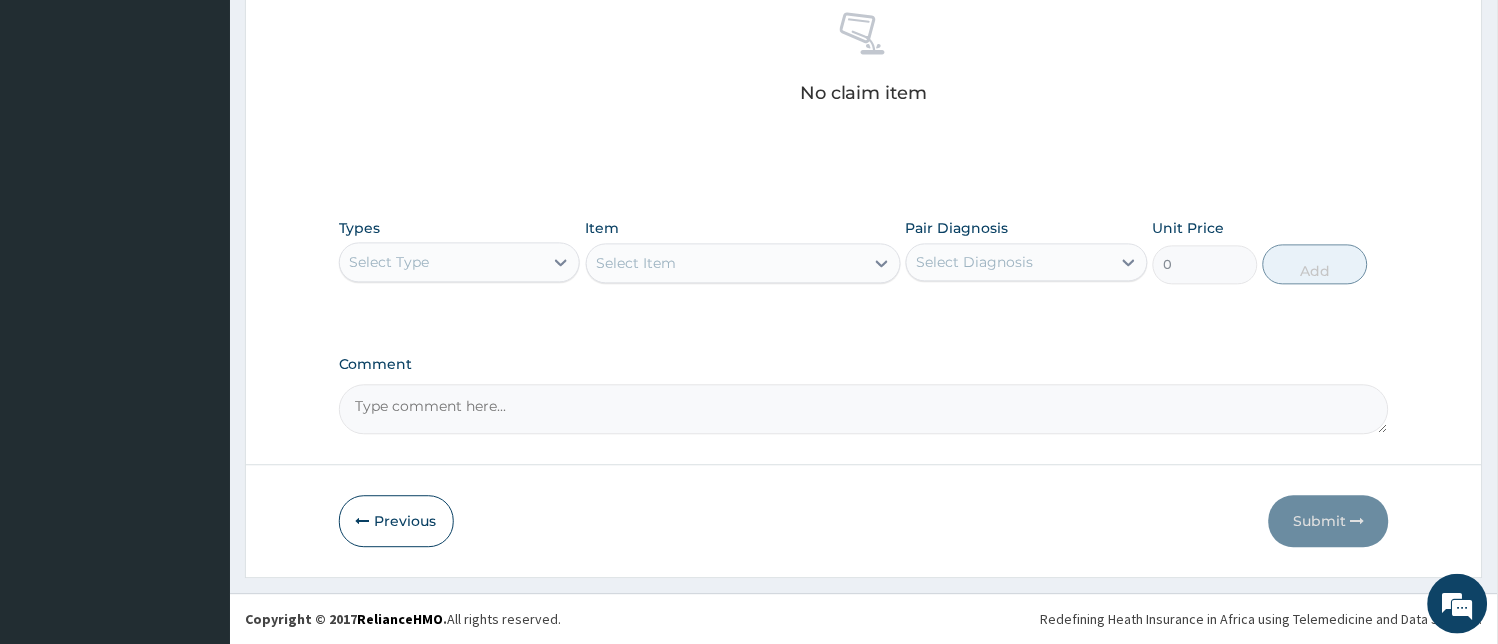 click on "Select Type" at bounding box center (460, 263) 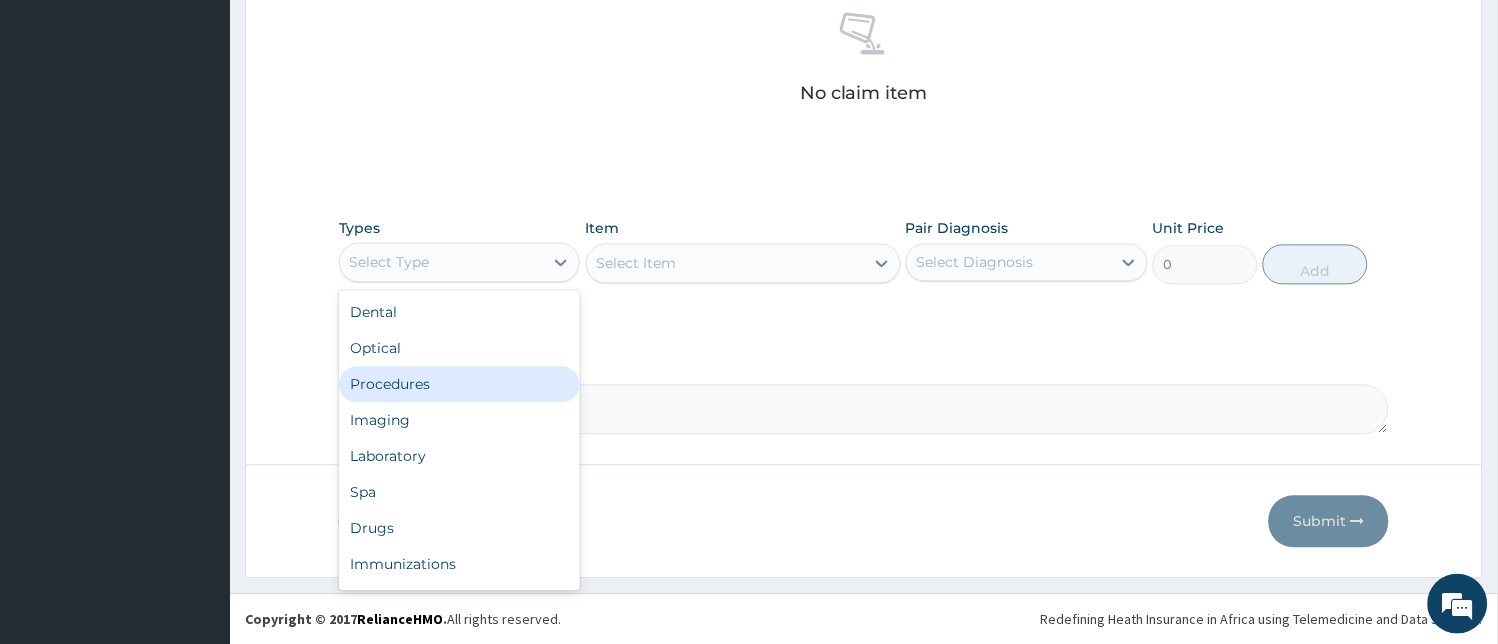 click on "Procedures" at bounding box center (460, 385) 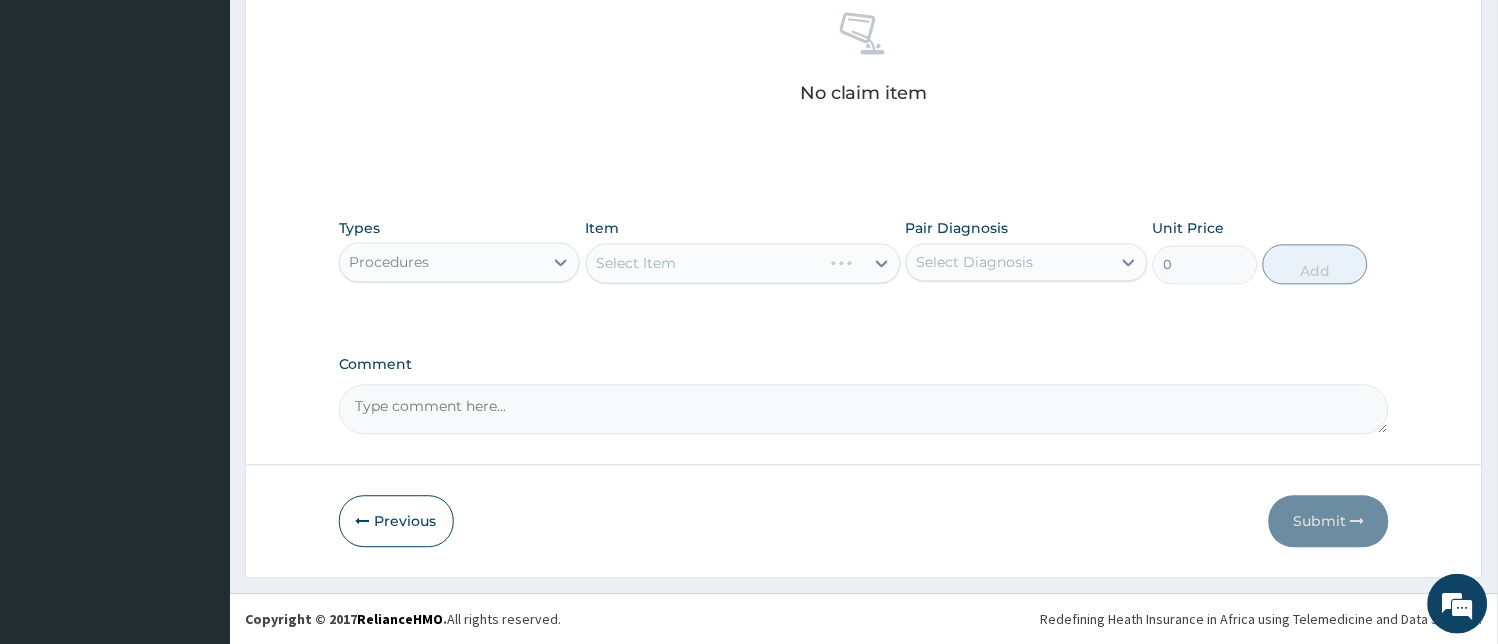 click on "Select Item" at bounding box center (743, 264) 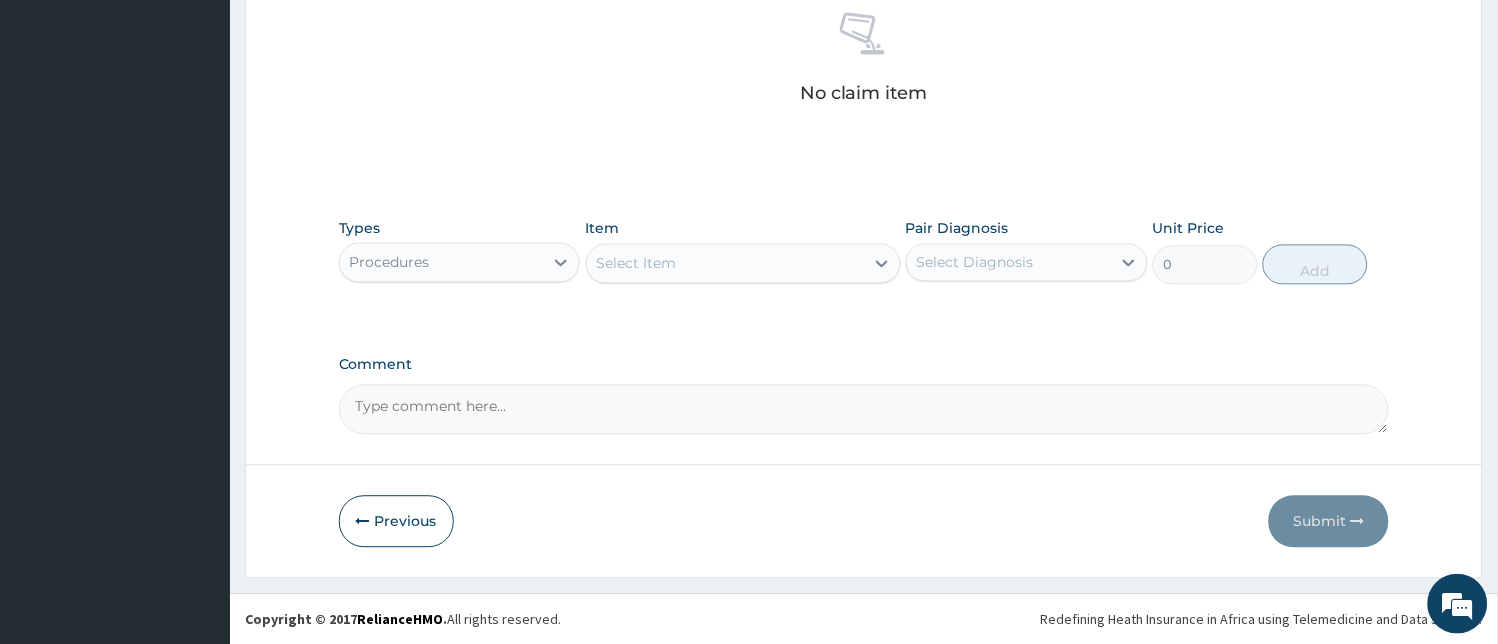 click on "Select Item" at bounding box center [725, 264] 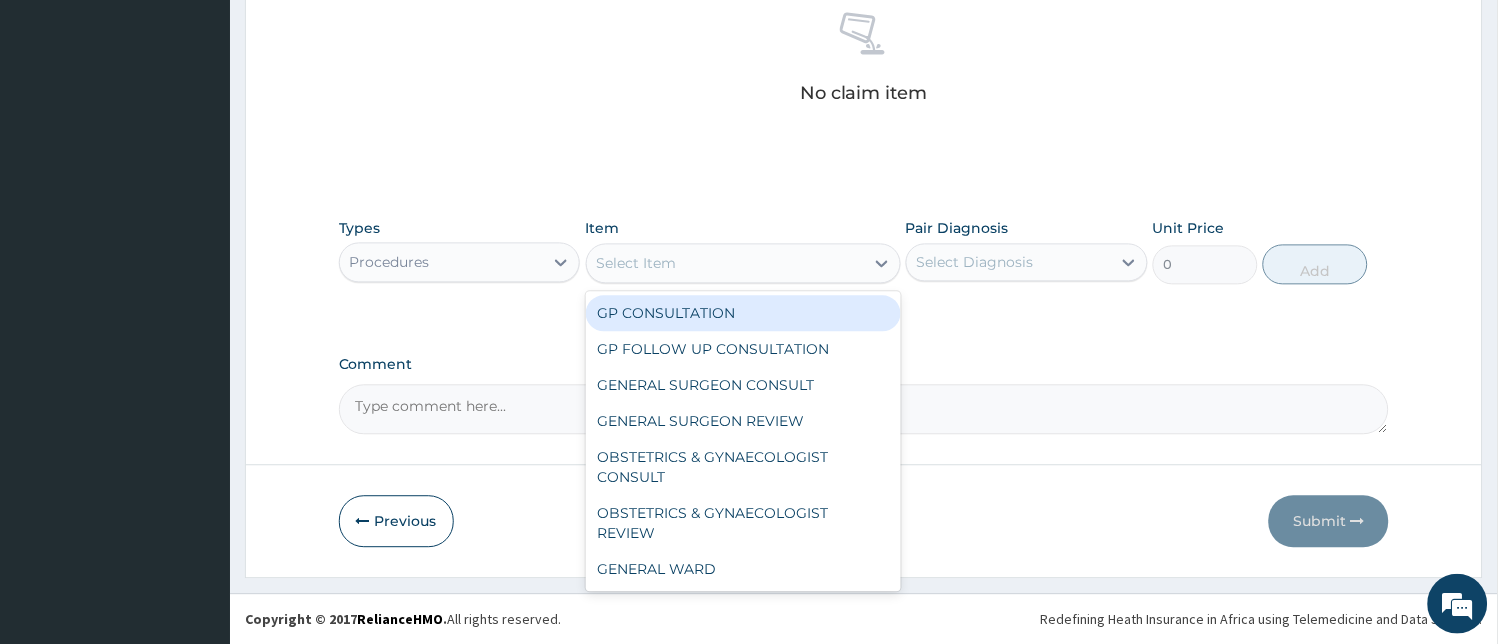 click on "GP CONSULTATION" at bounding box center (743, 314) 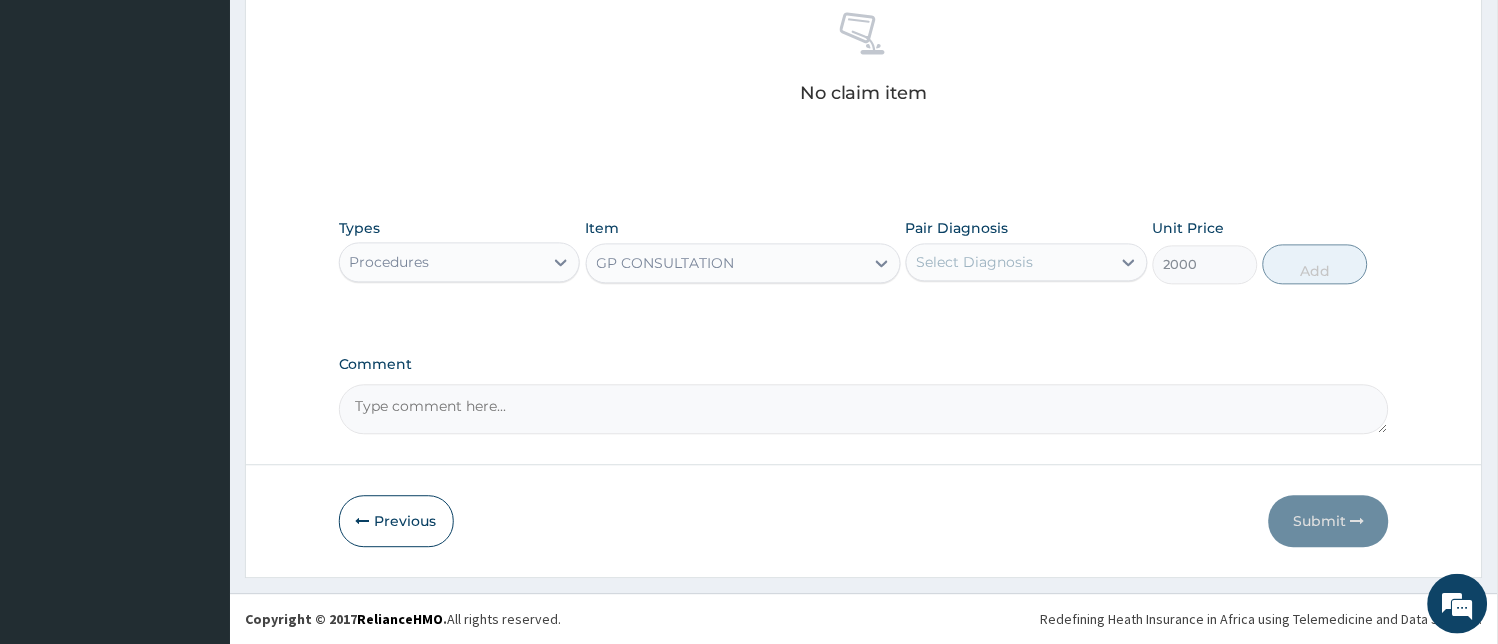 click on "Select Diagnosis" at bounding box center (975, 263) 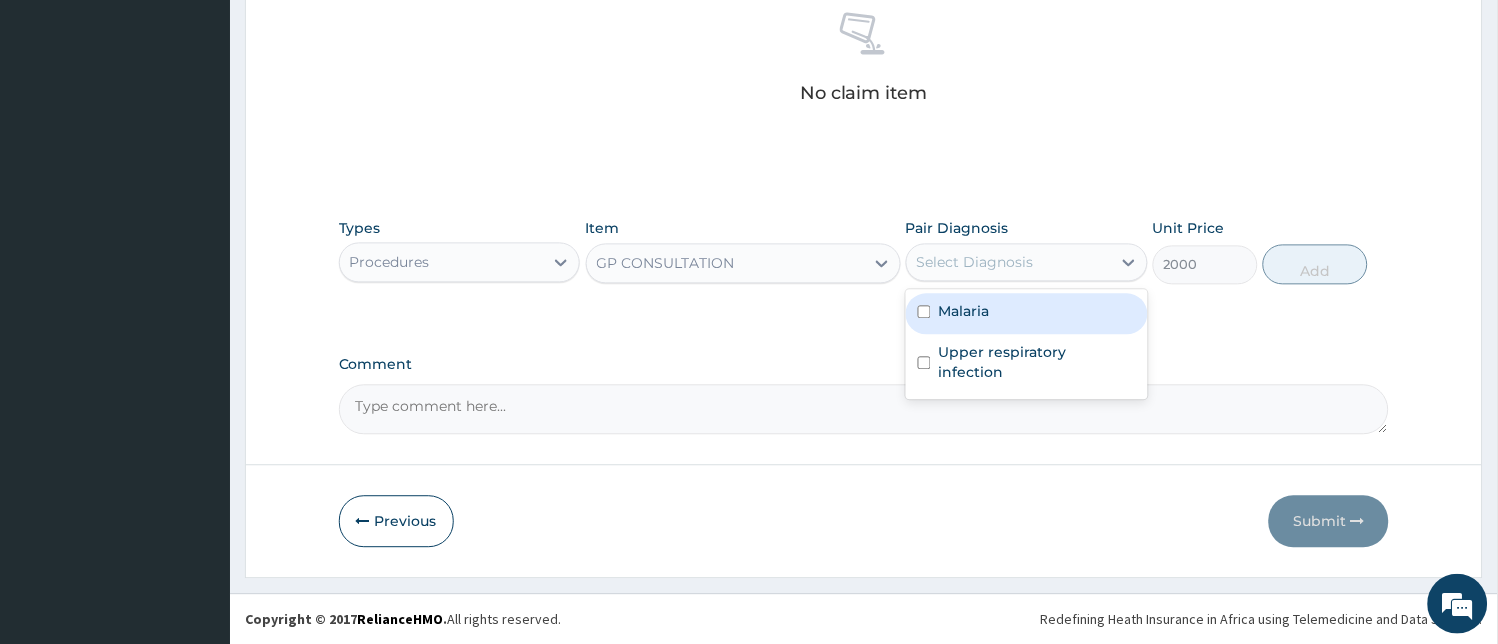 click on "Malaria" at bounding box center (964, 312) 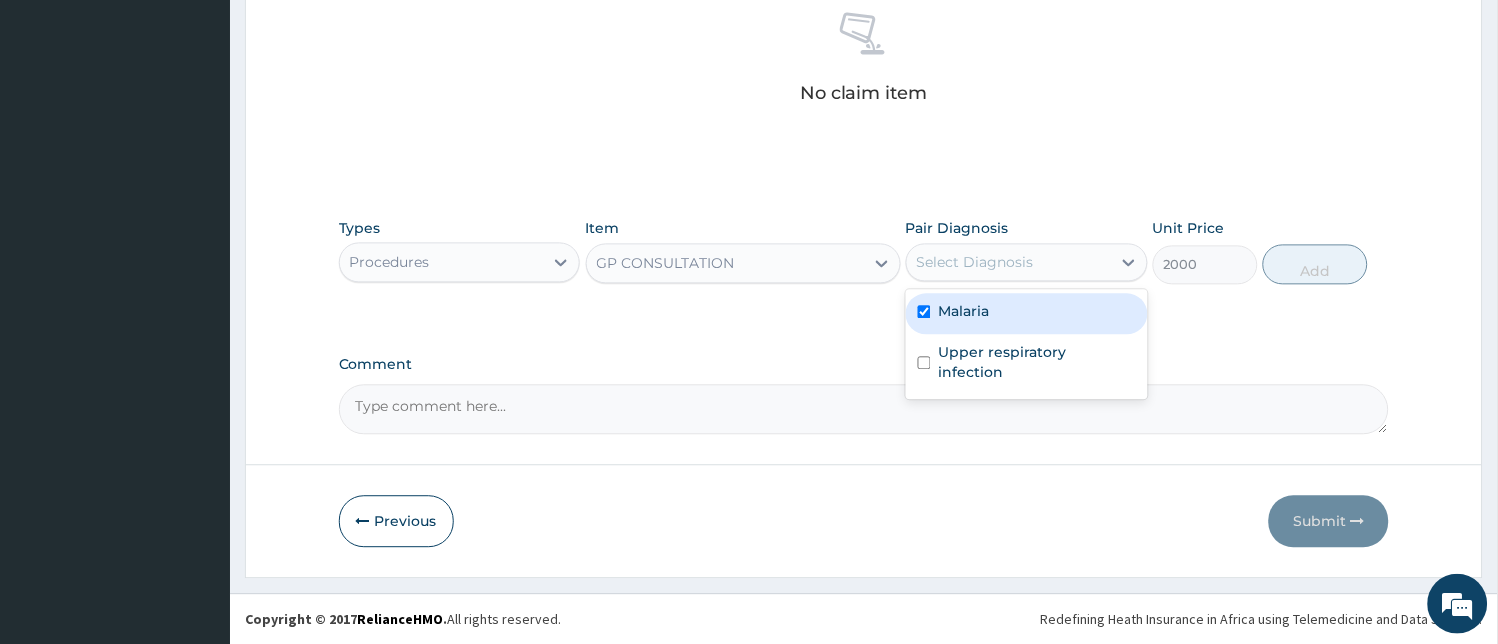 checkbox on "true" 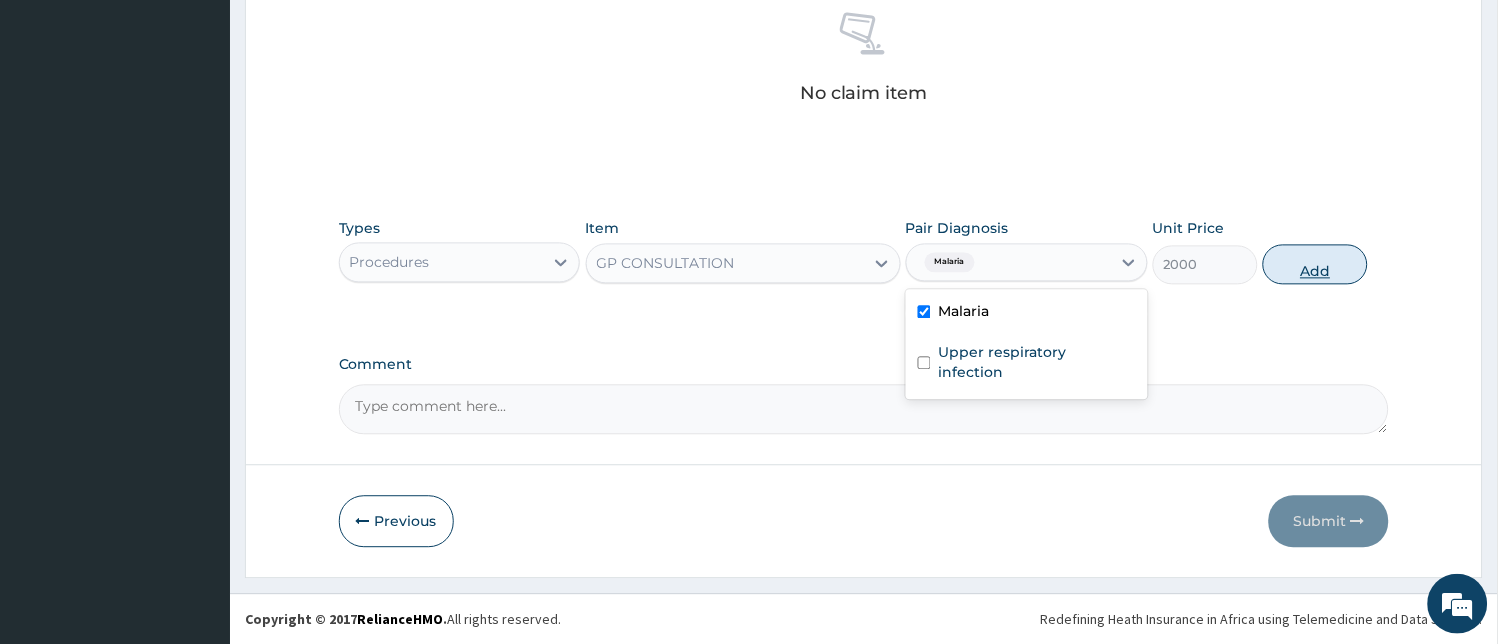 click on "Add" at bounding box center [1315, 265] 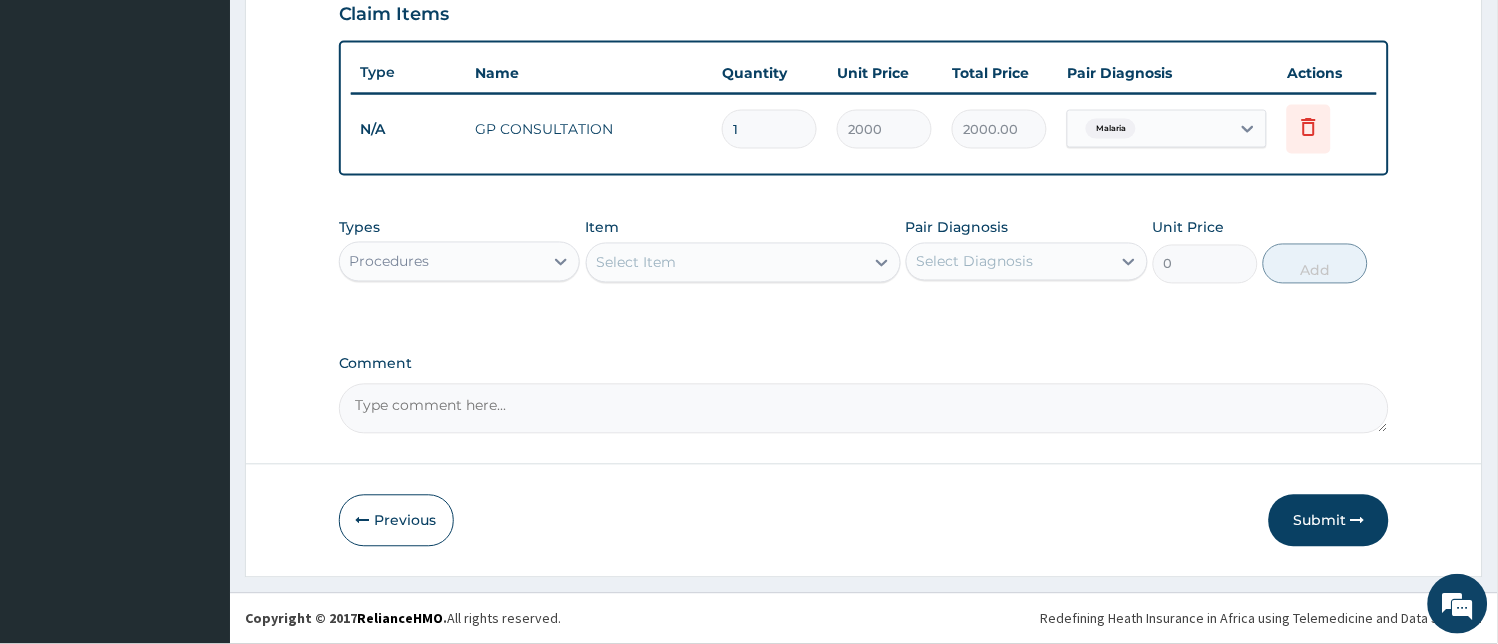 scroll, scrollTop: 701, scrollLeft: 0, axis: vertical 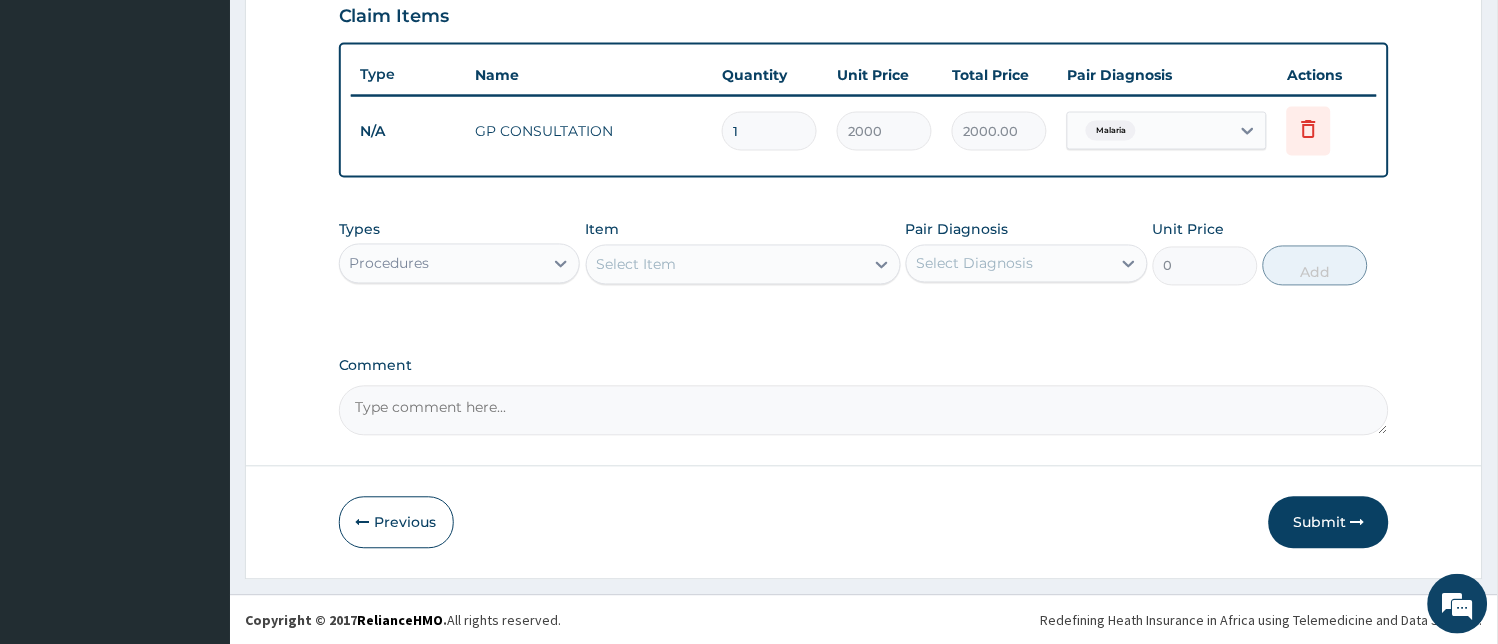 click on "Procedures" at bounding box center [442, 264] 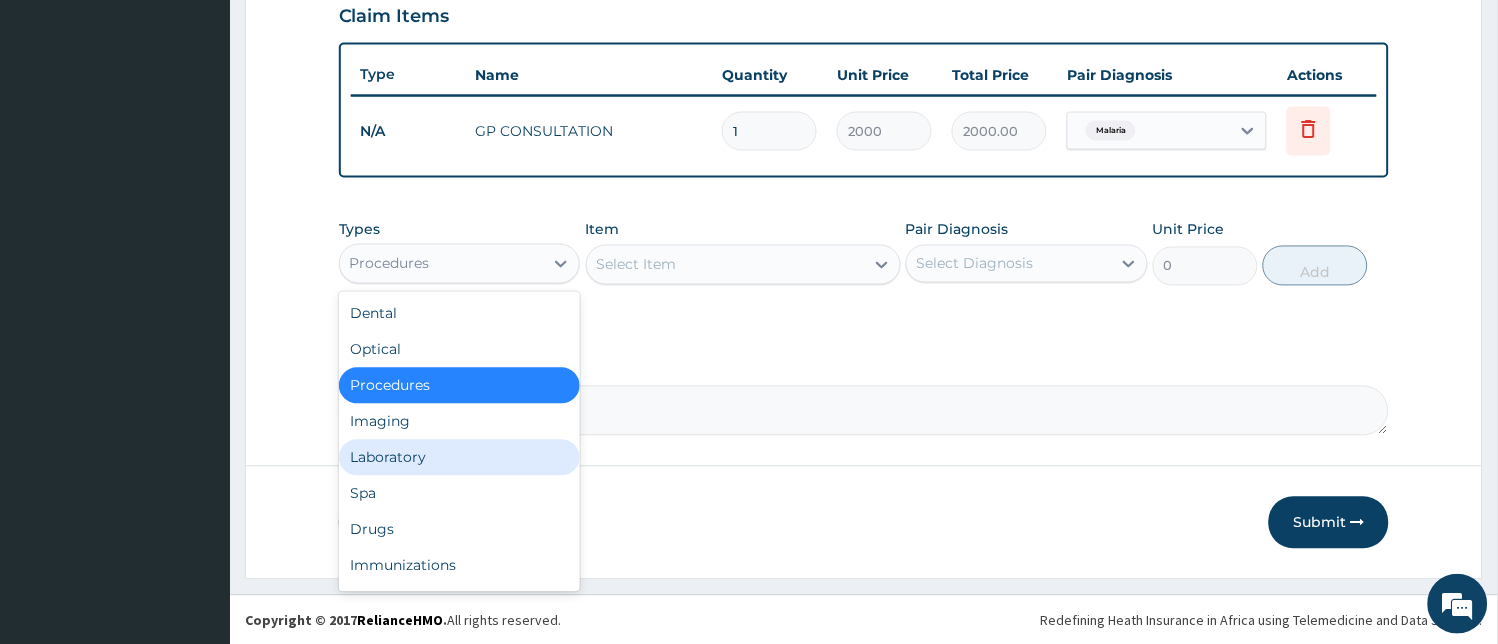 click on "Laboratory" at bounding box center (460, 458) 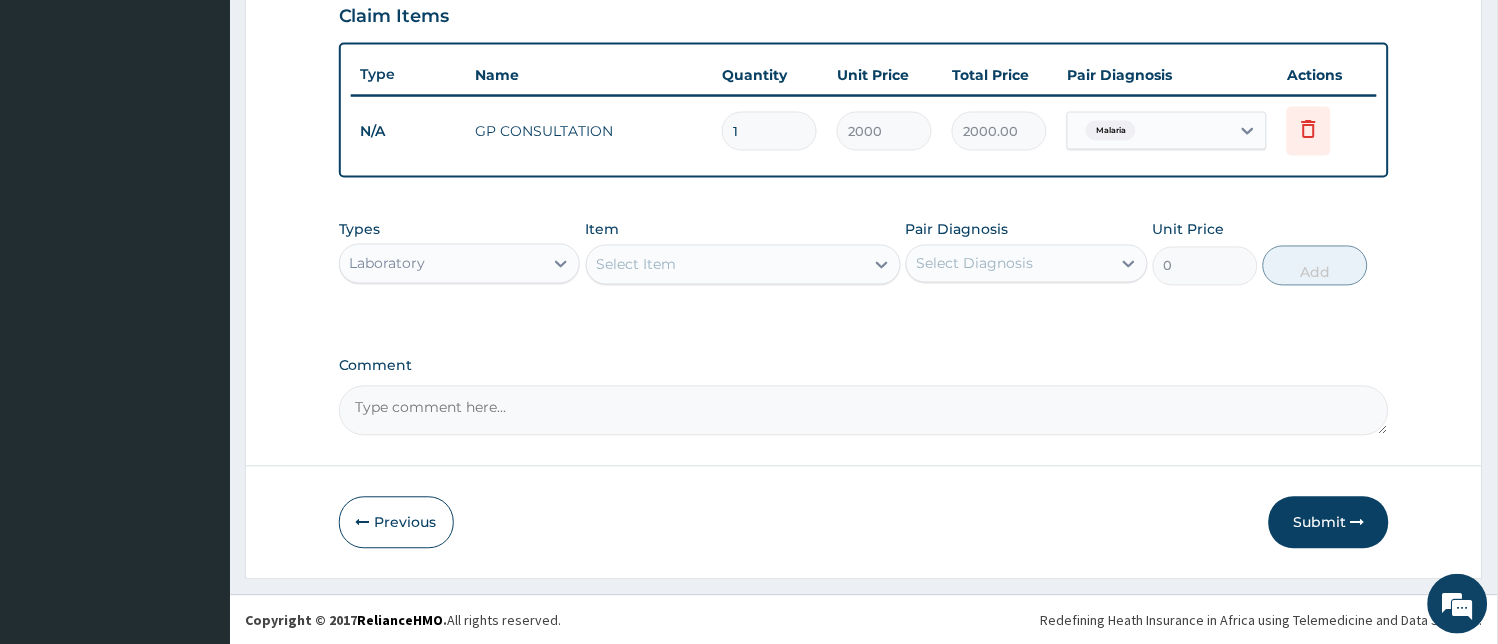 click on "Select Item" at bounding box center [725, 265] 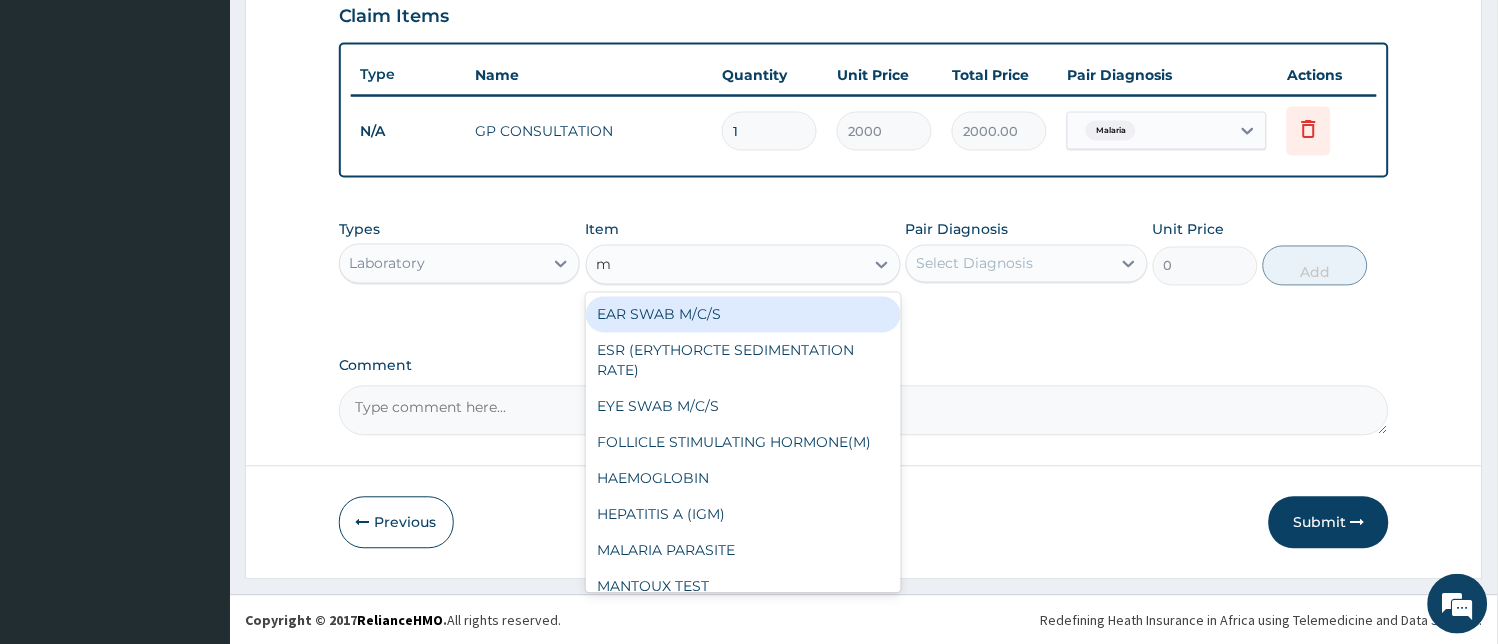 type on "ma" 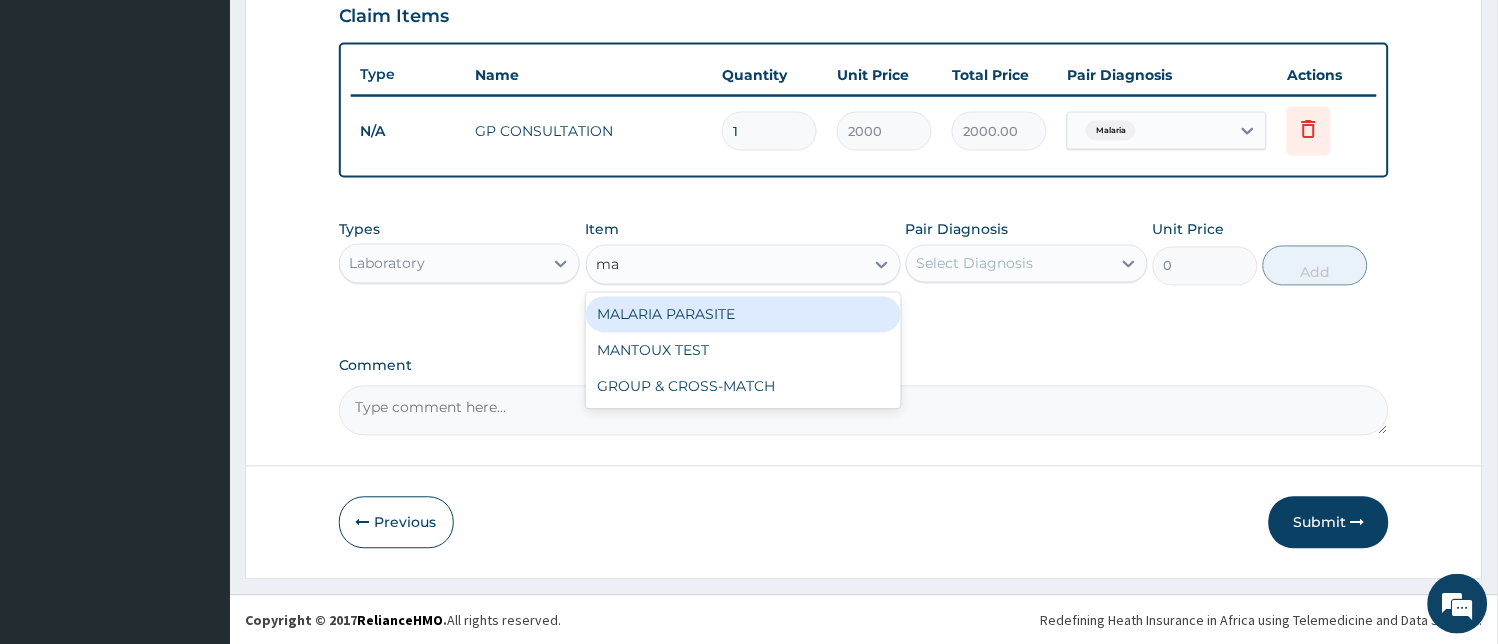 click on "MALARIA PARASITE" at bounding box center [743, 315] 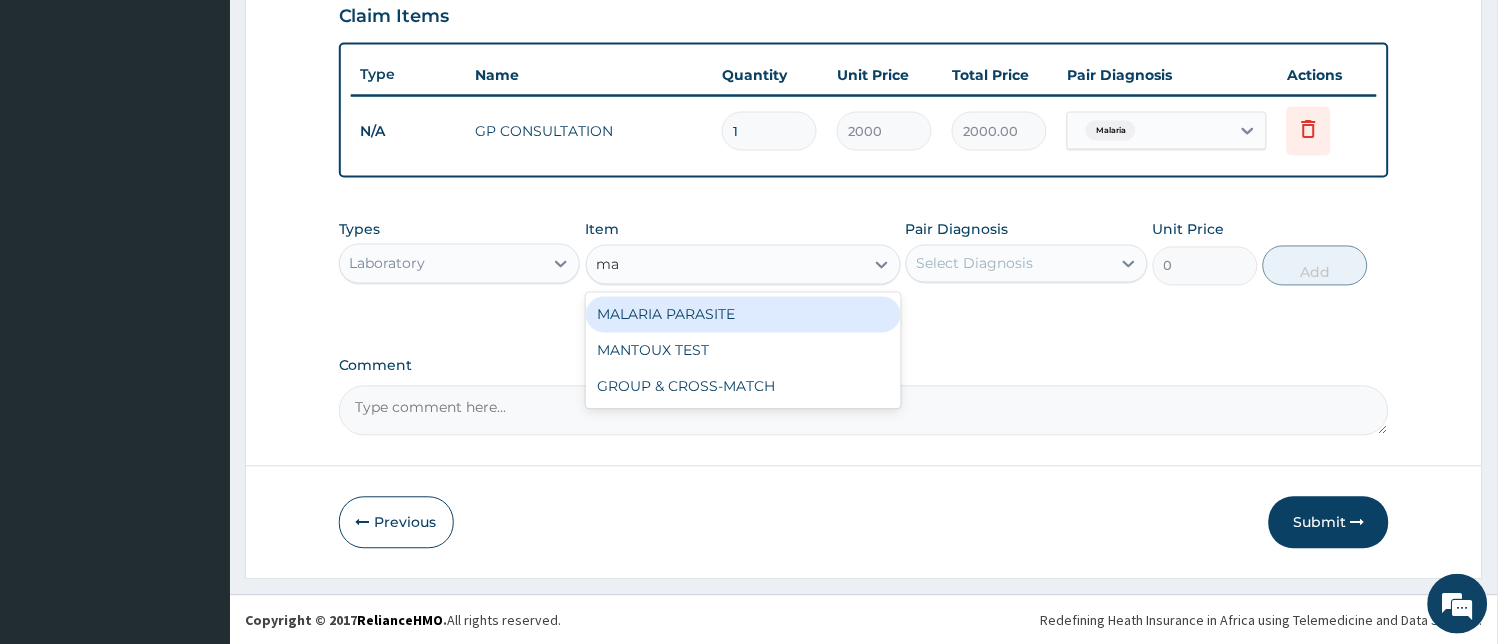 type 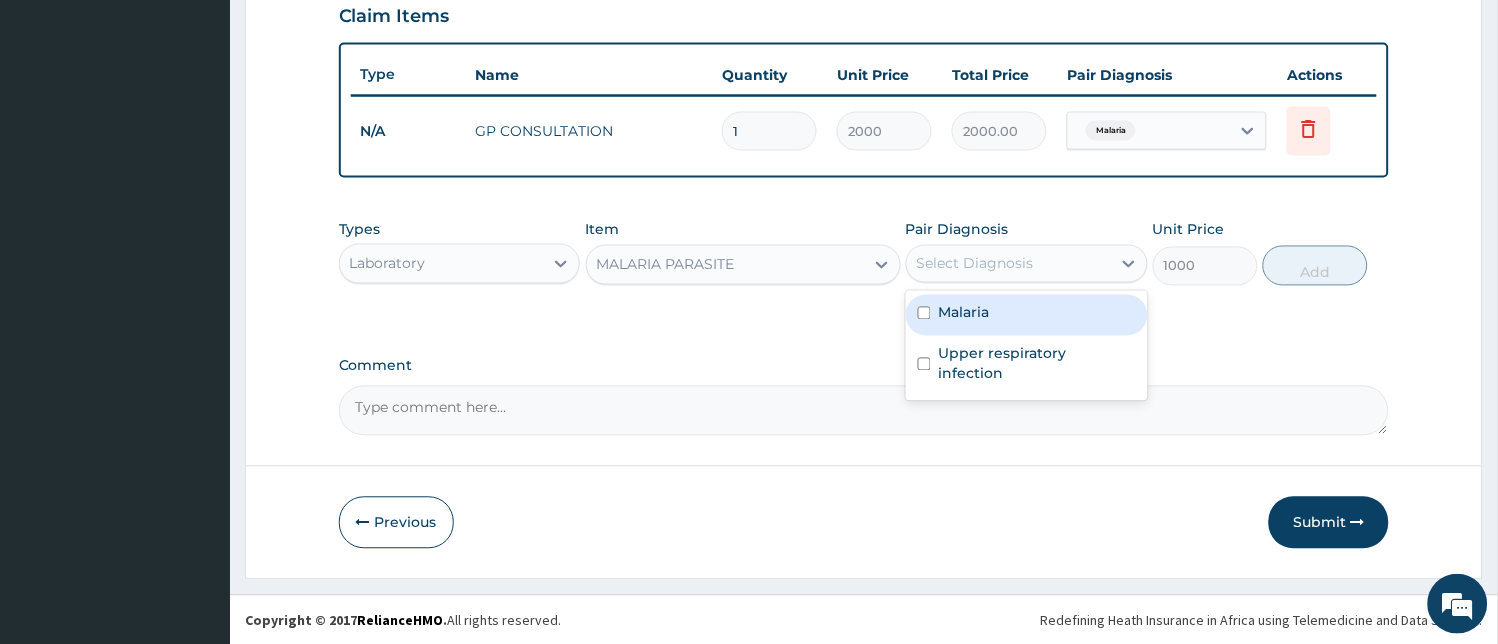 click on "Select Diagnosis" at bounding box center [1009, 264] 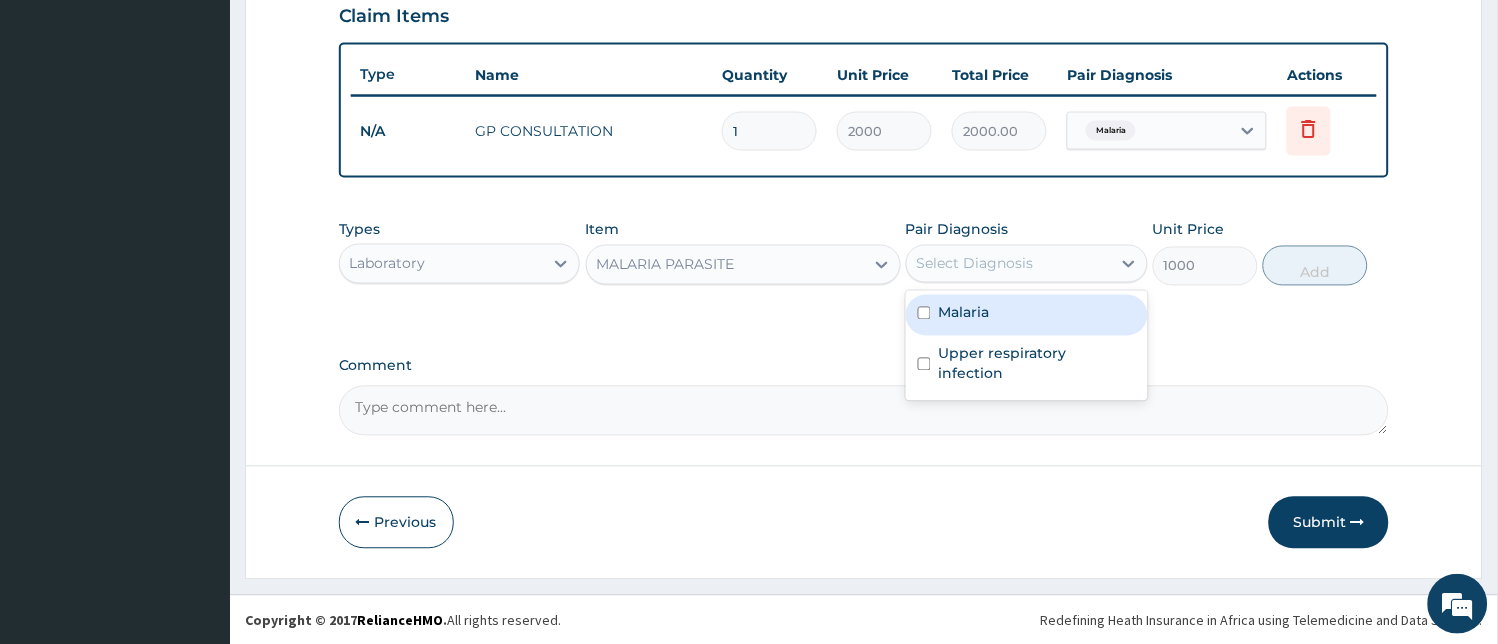 click on "Malaria" at bounding box center [1027, 315] 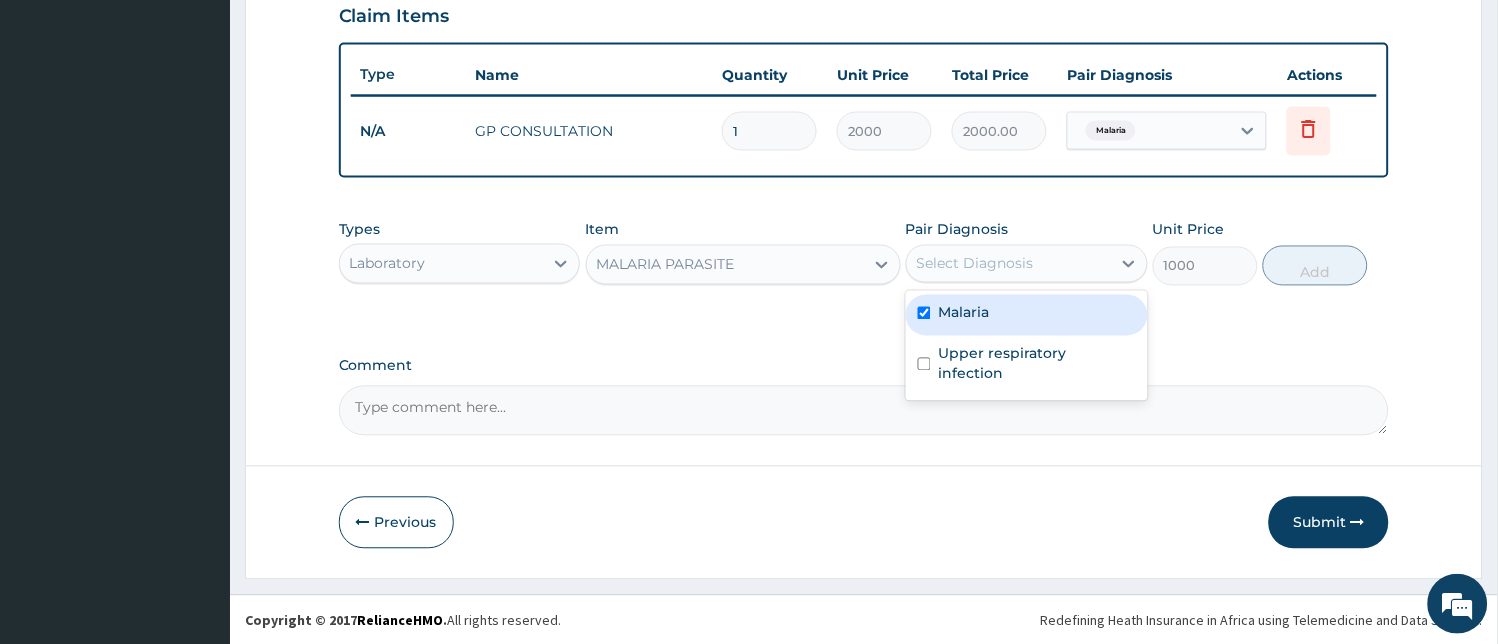 checkbox on "true" 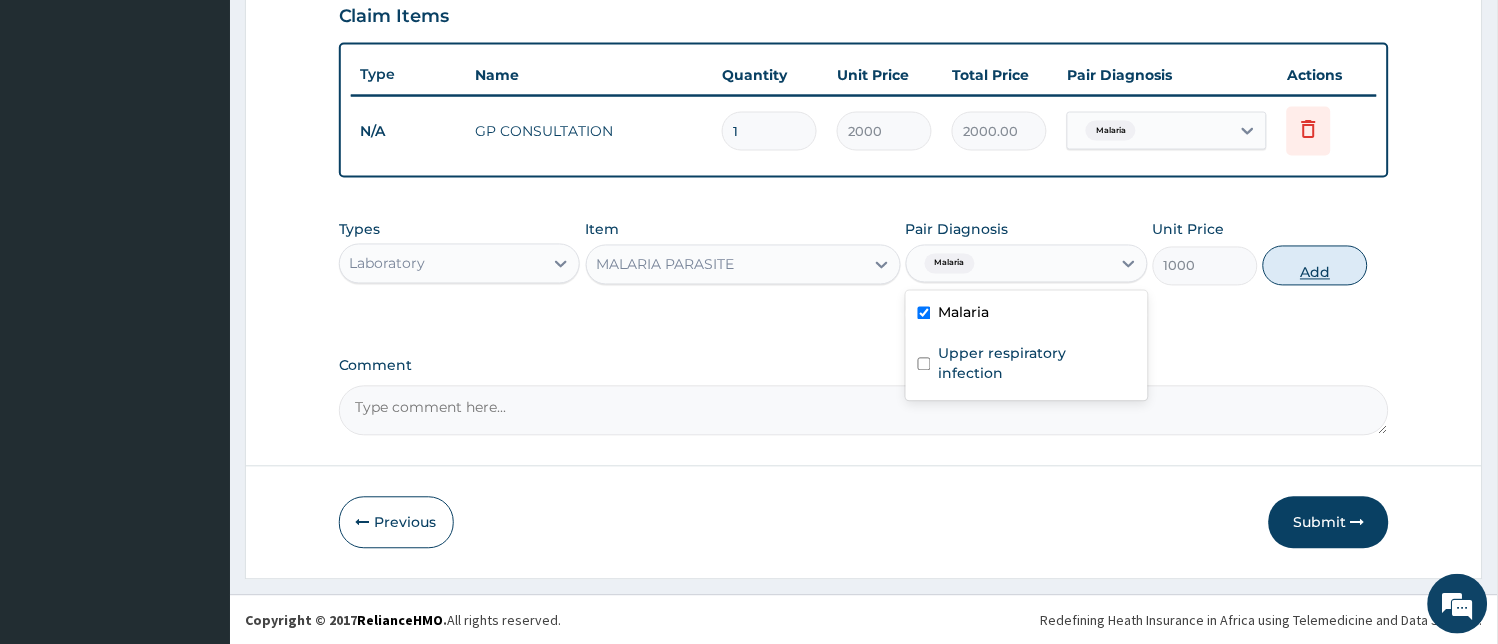 click on "Add" at bounding box center [1315, 266] 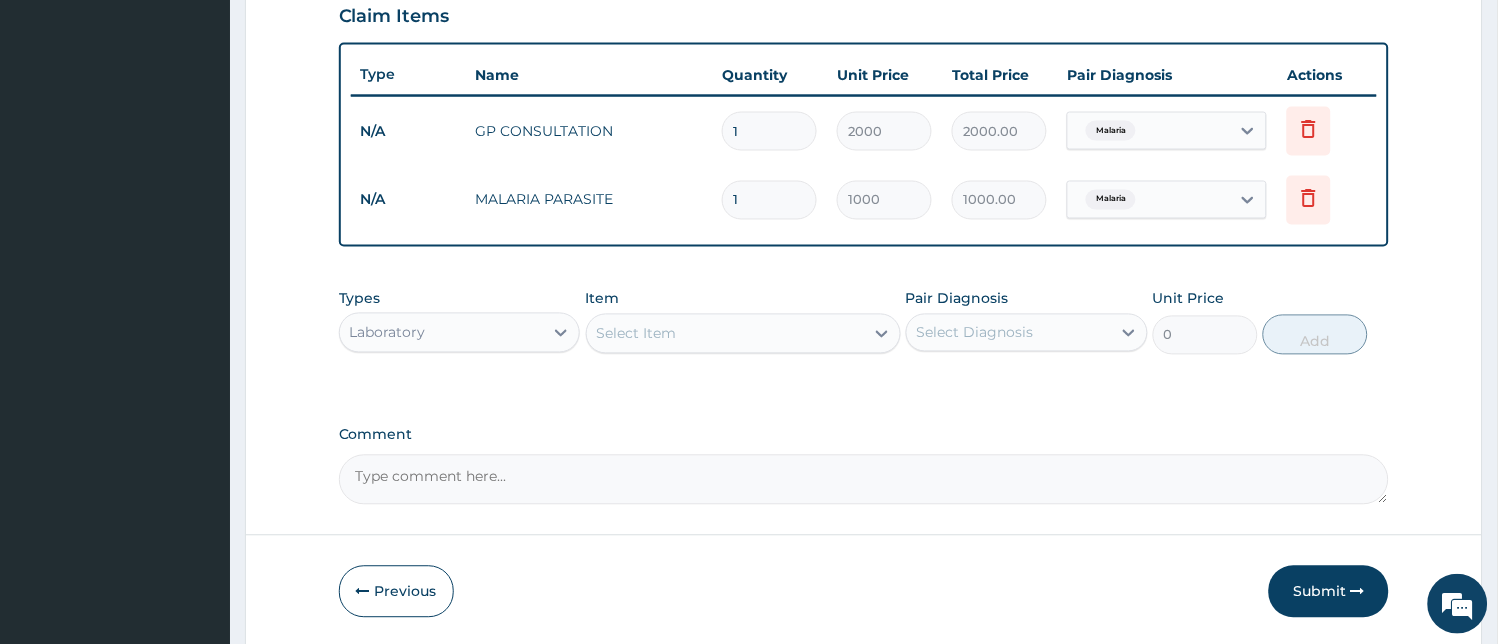 click on "Laboratory" at bounding box center [442, 333] 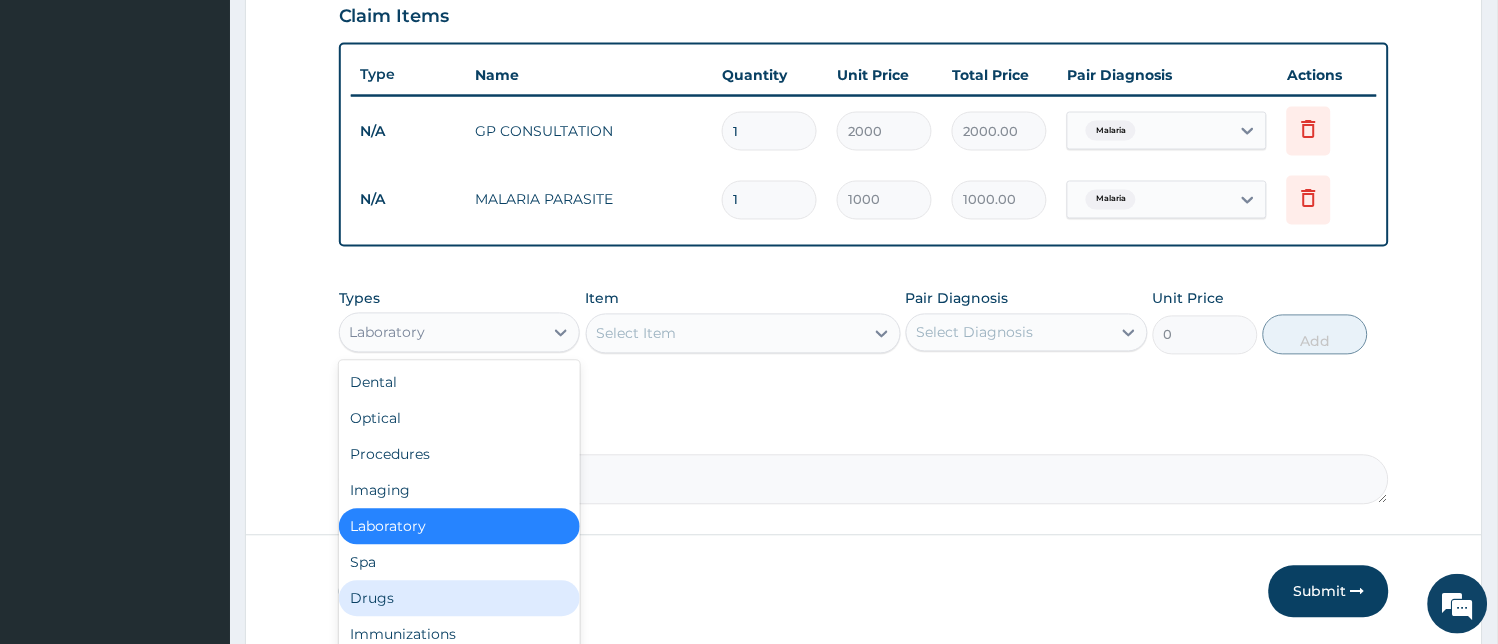 click on "Drugs" at bounding box center (460, 599) 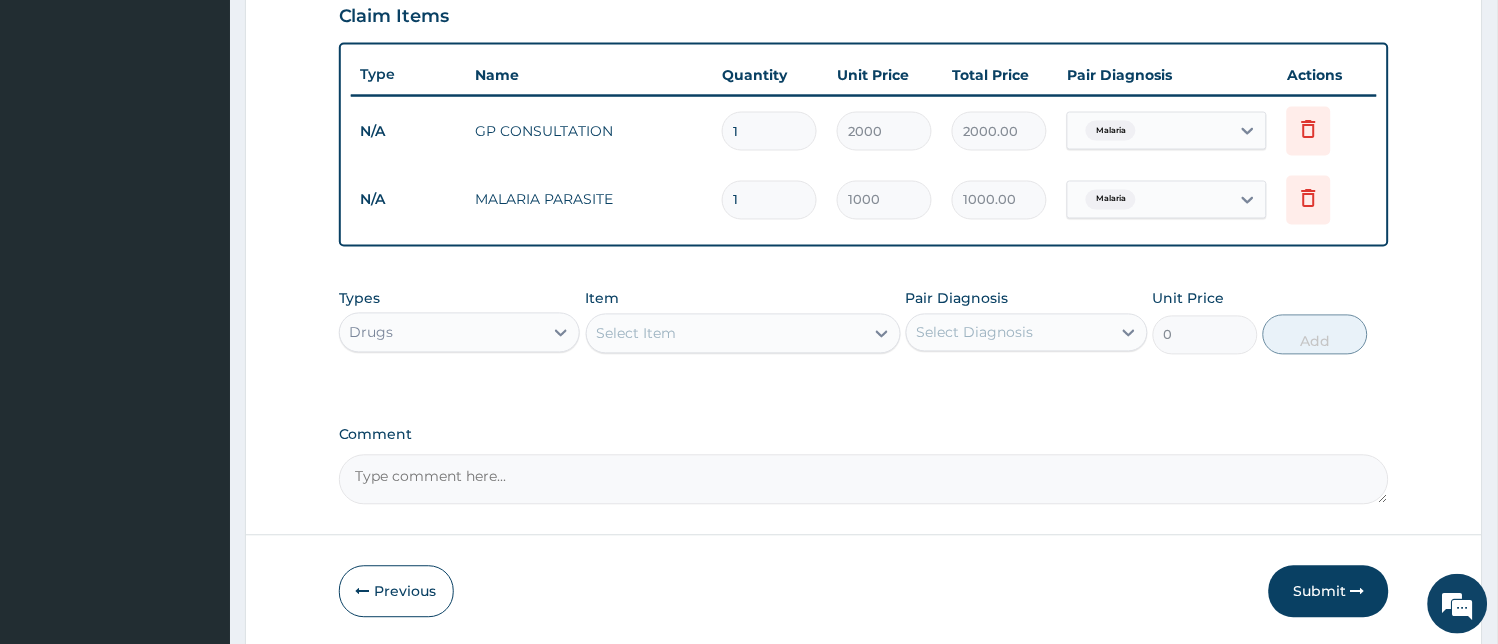 click on "Select Item" at bounding box center [725, 334] 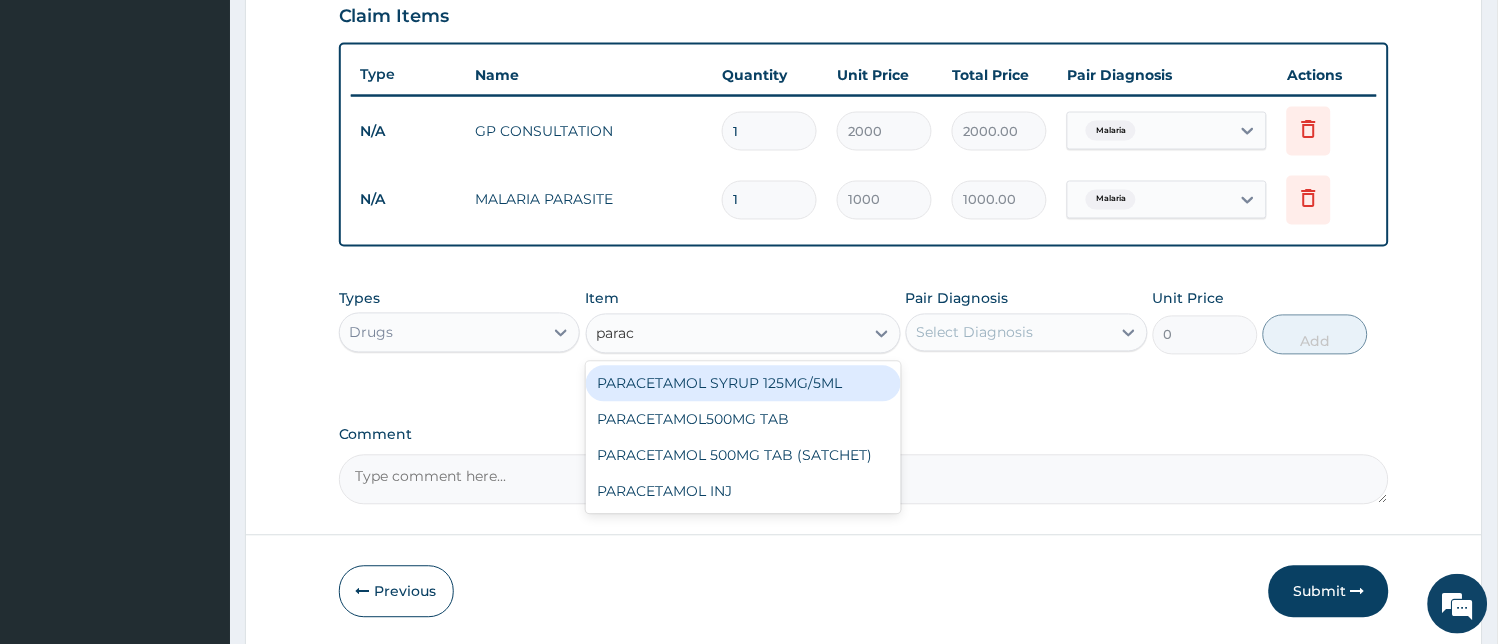 type on "parace" 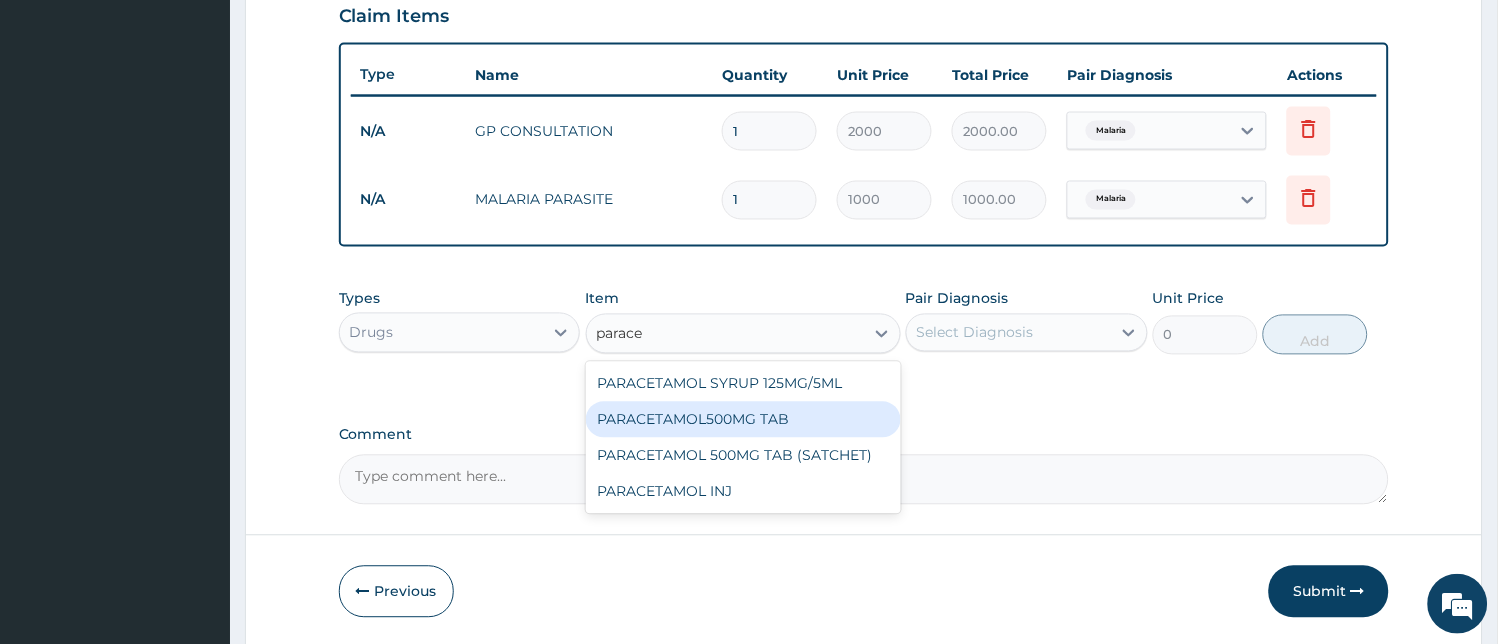 click on "PARACETAMOL500MG TAB" at bounding box center (743, 420) 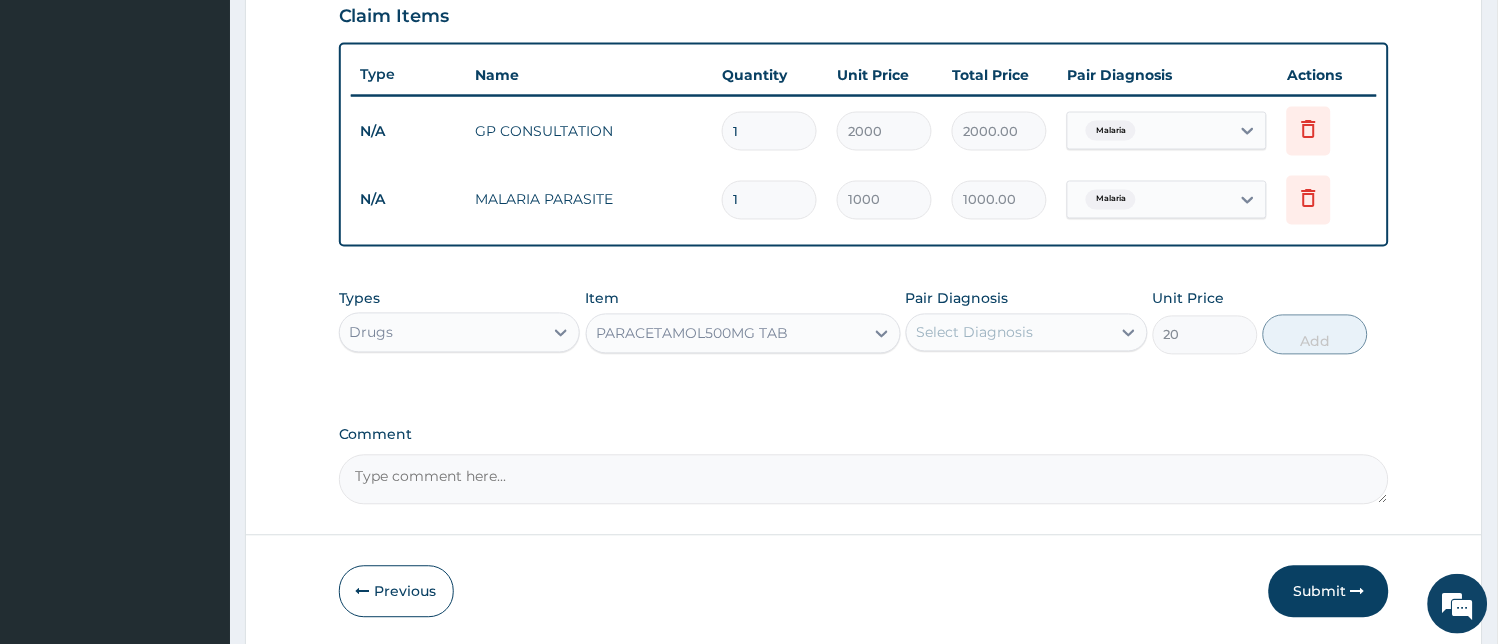 click on "Select Diagnosis" at bounding box center [1009, 333] 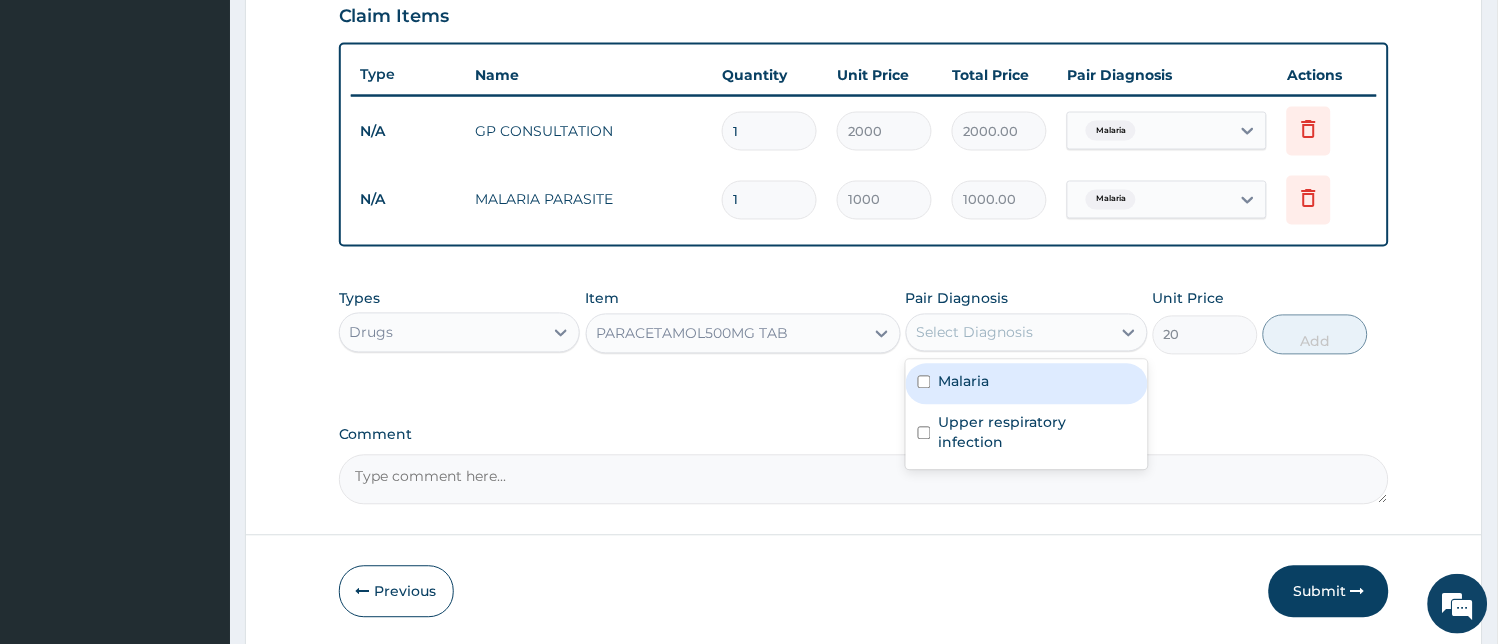 click on "Malaria" at bounding box center (1027, 384) 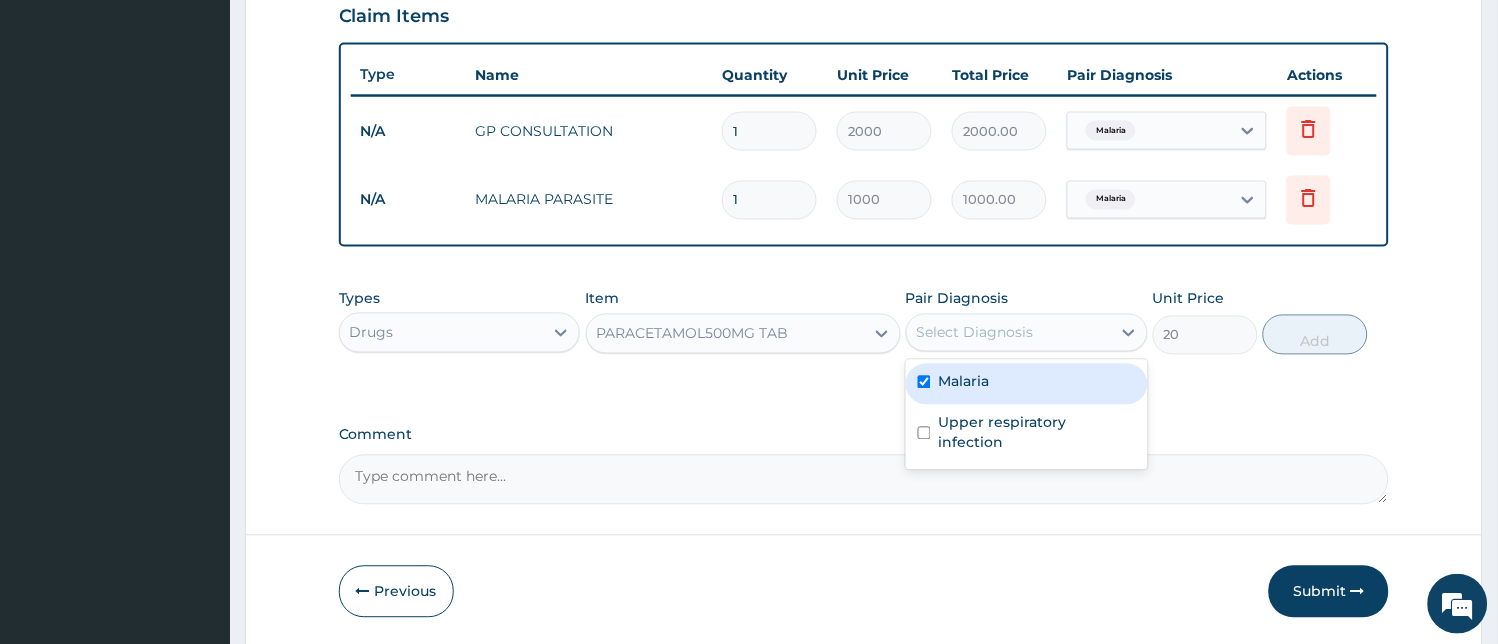 checkbox on "true" 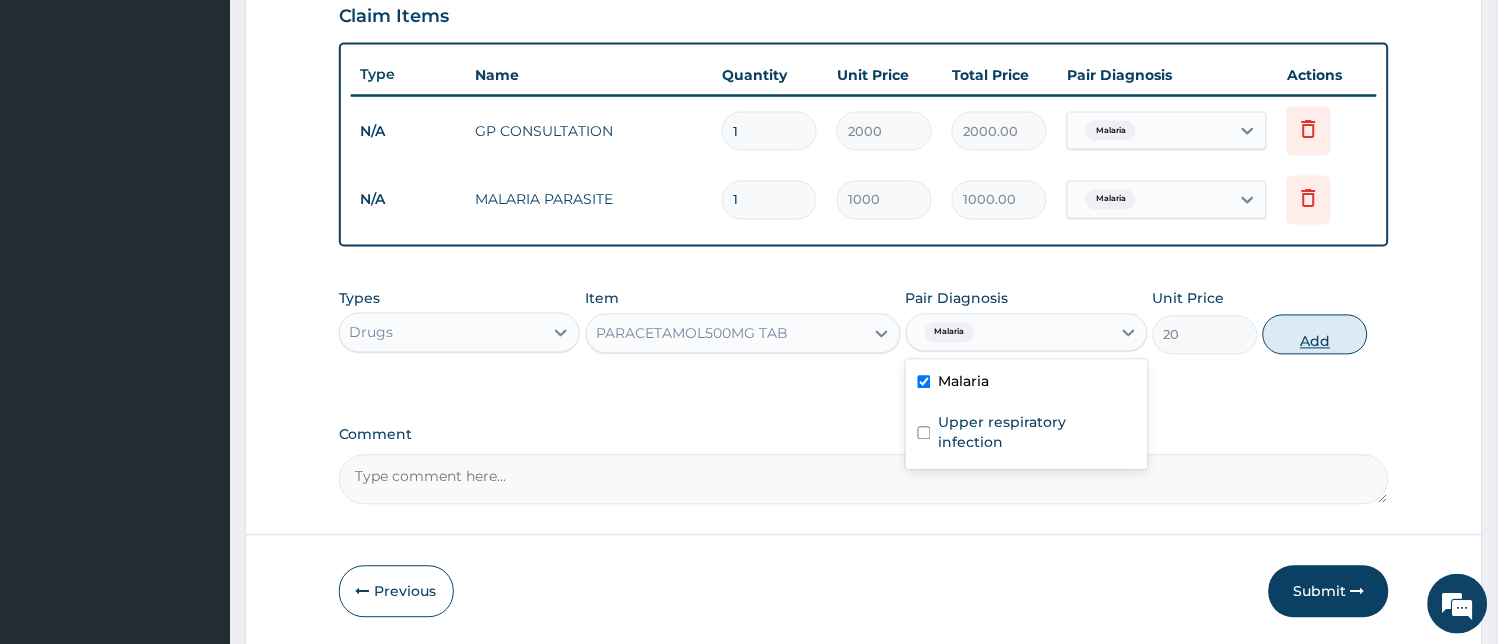 click on "Add" at bounding box center (1315, 335) 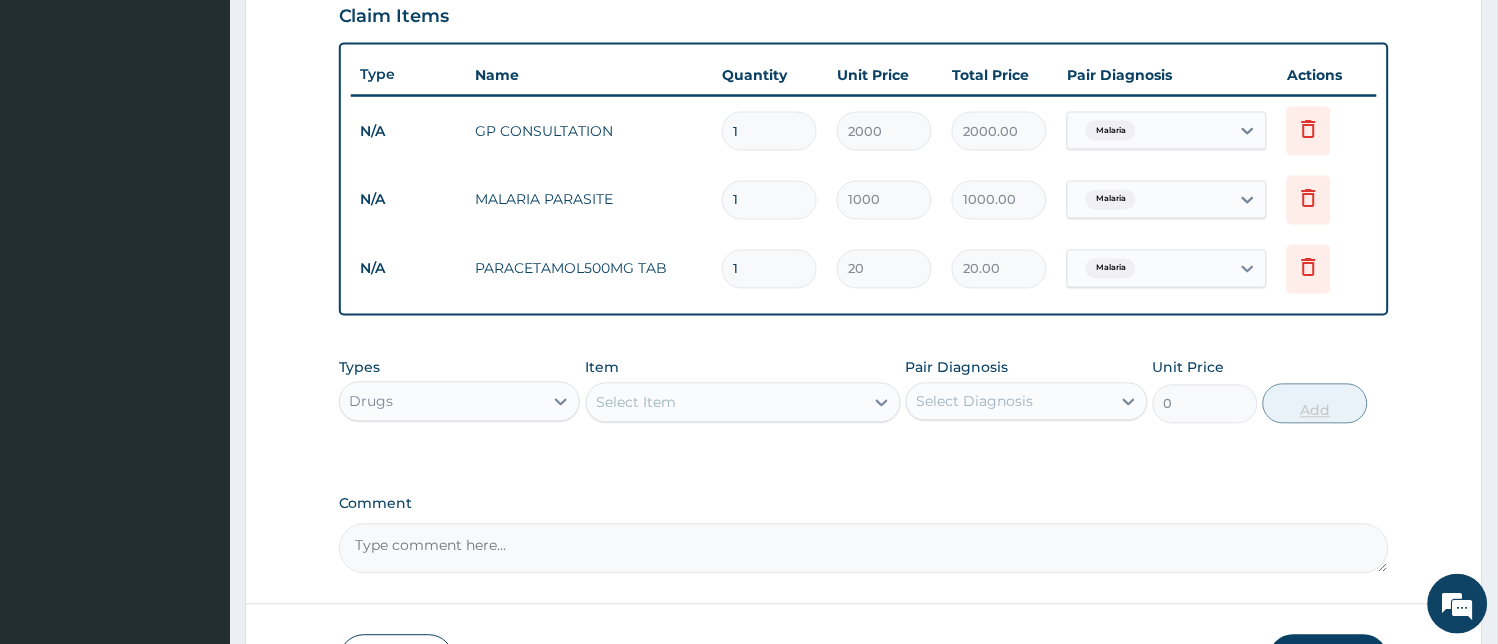 type on "18" 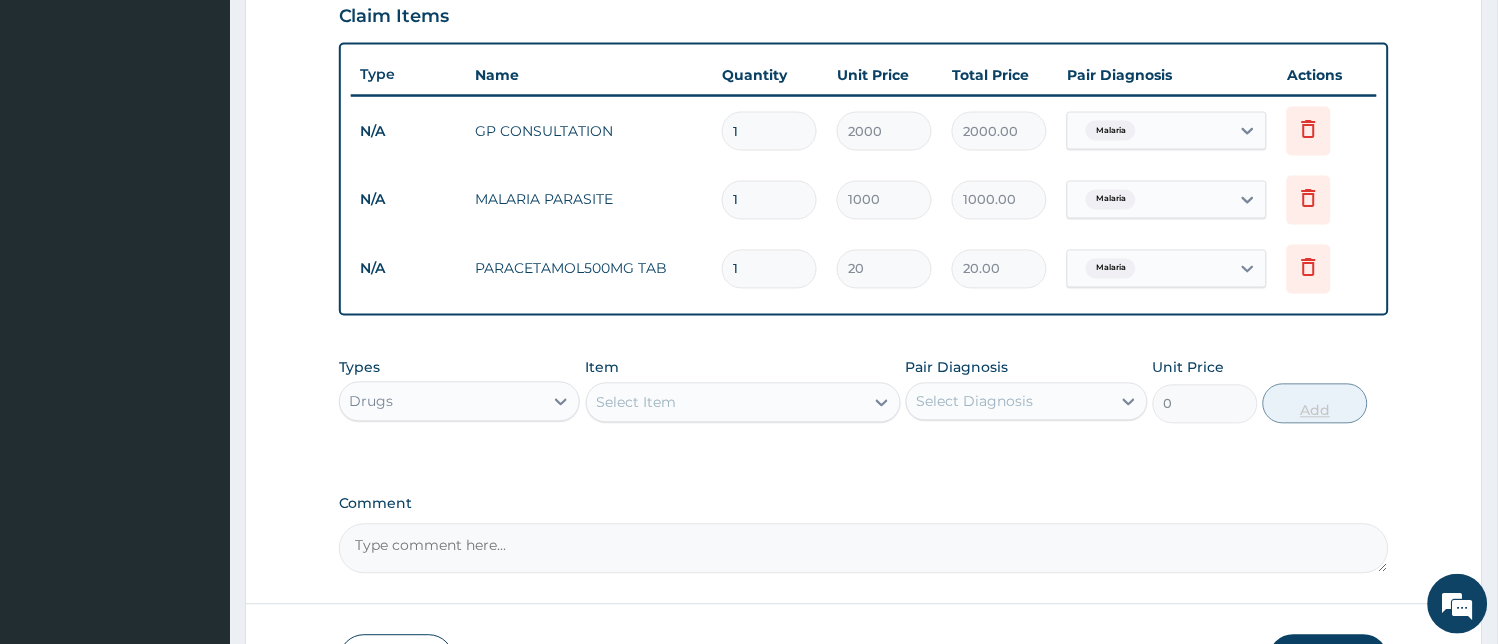 type on "360.00" 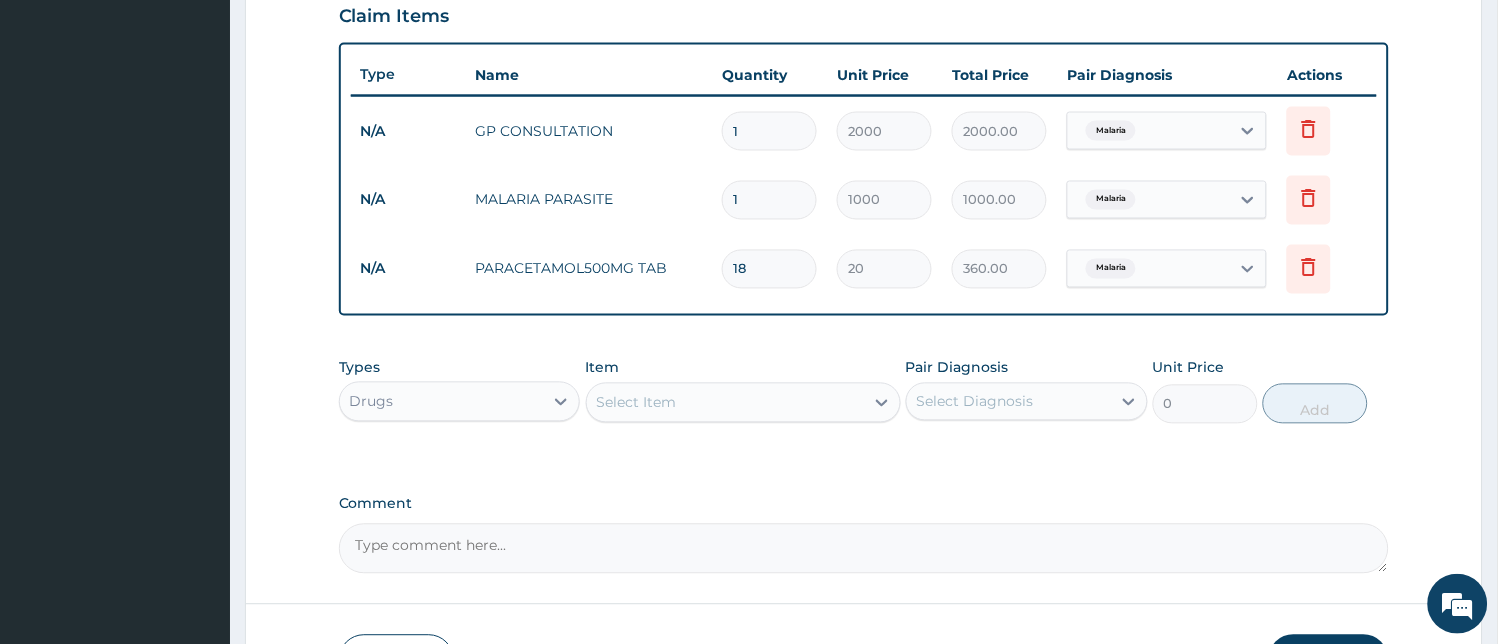 type on "18" 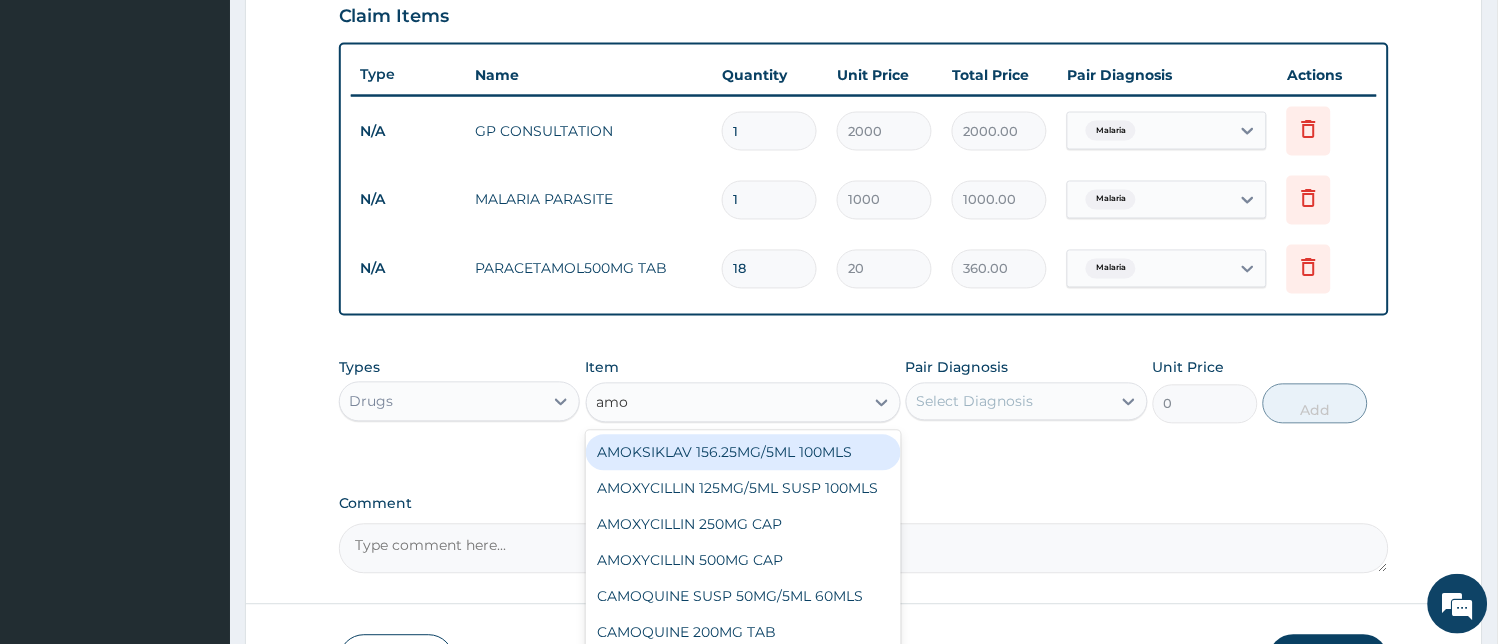 type on "amox" 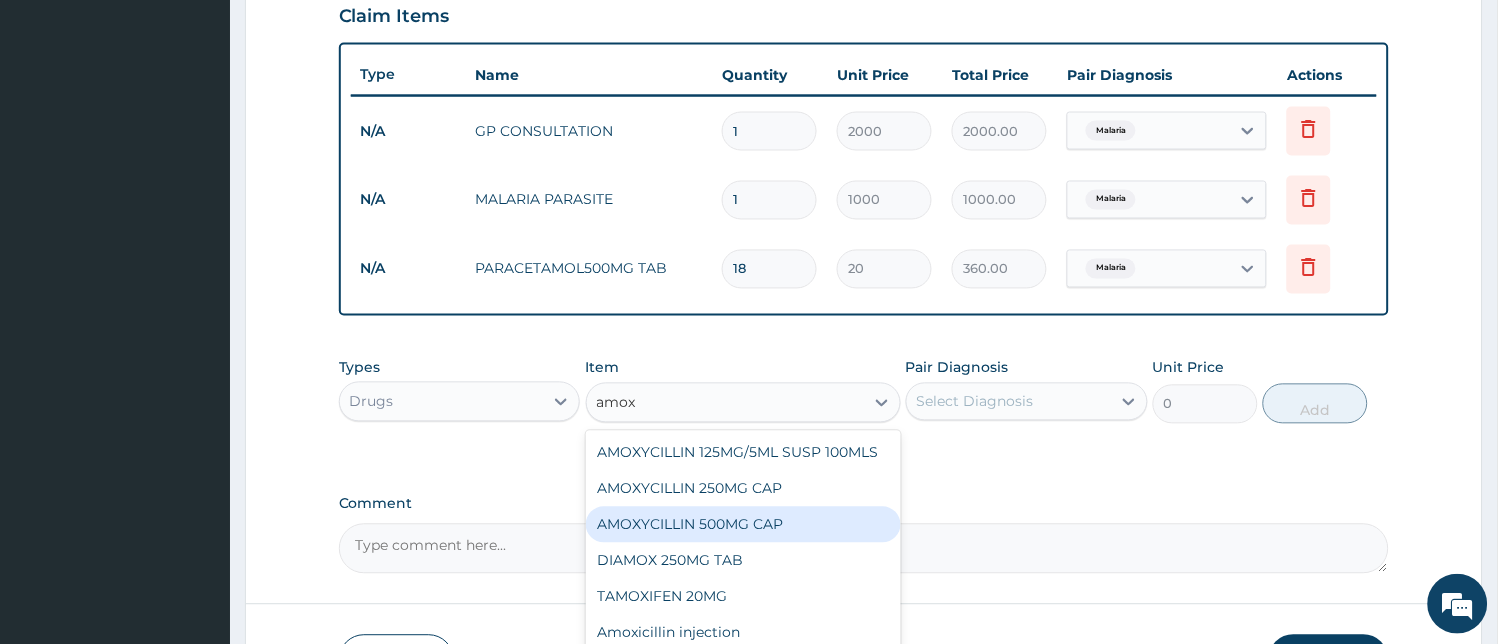 click on "AMOXYCILLIN 500MG CAP" at bounding box center (743, 525) 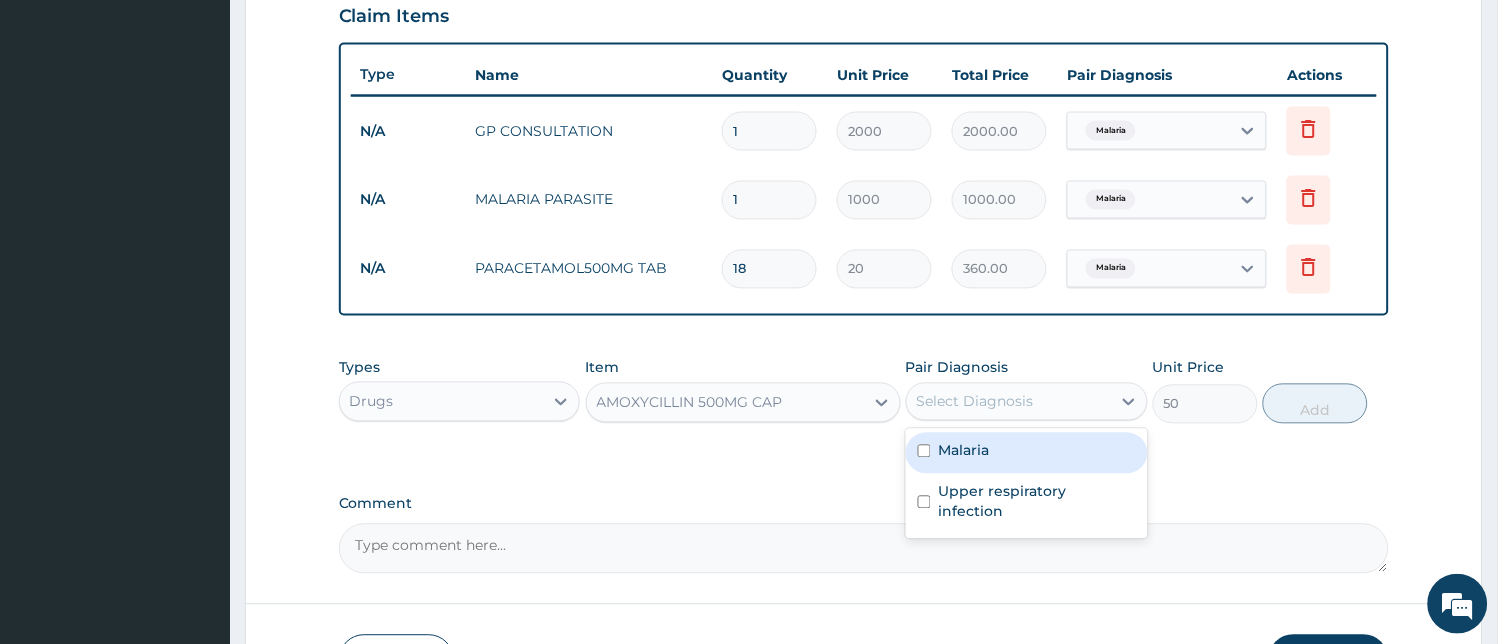 click on "Select Diagnosis" at bounding box center [1009, 402] 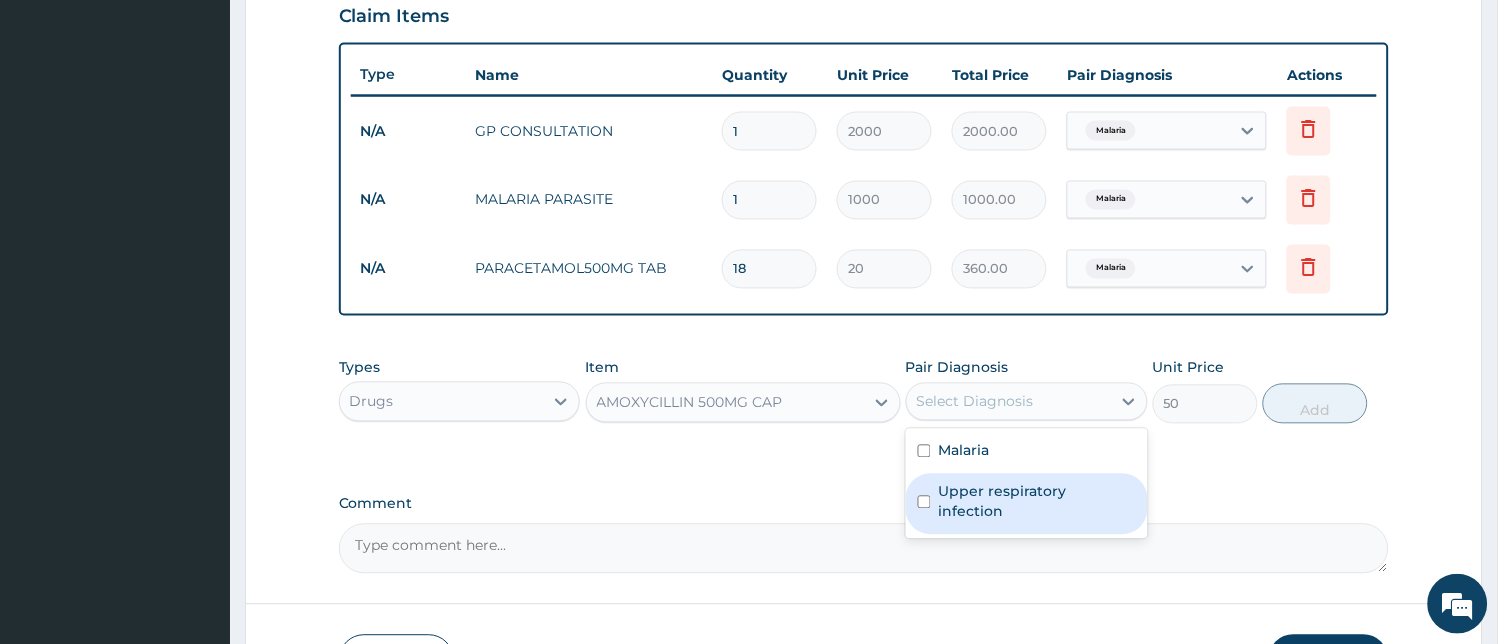 click on "Upper respiratory infection" at bounding box center [1037, 502] 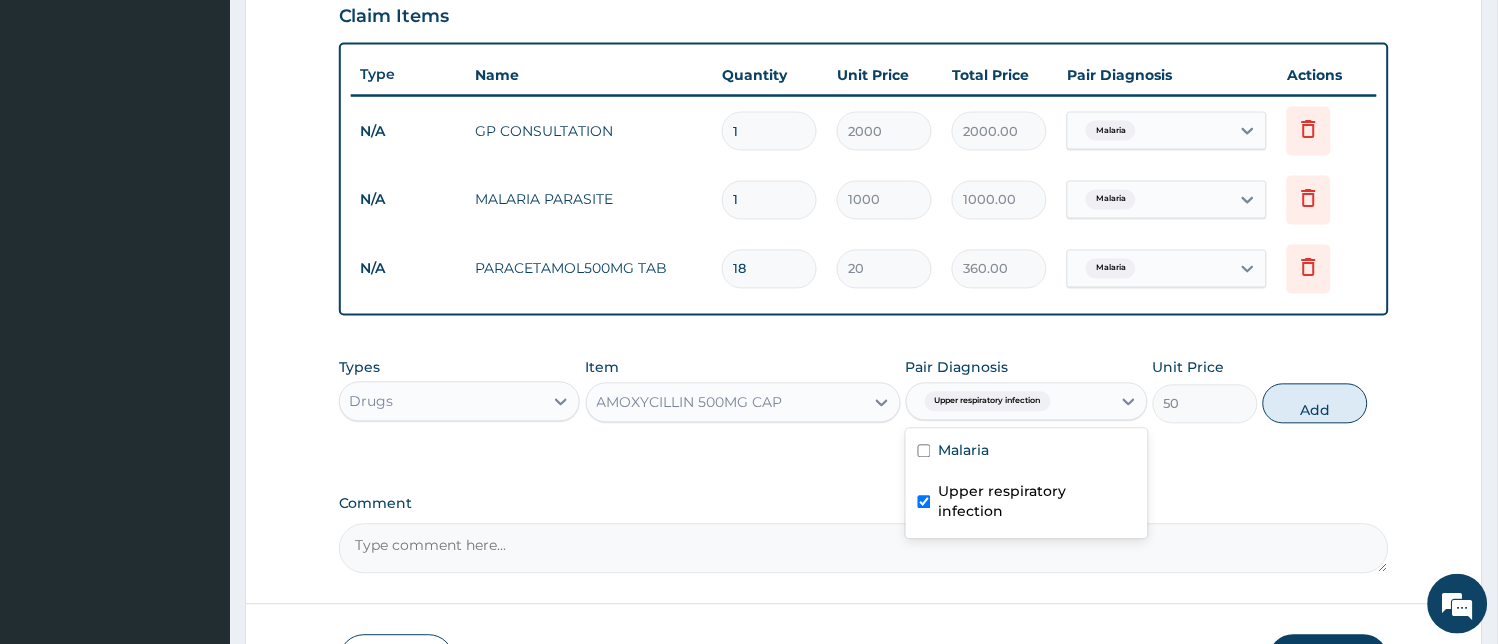 checkbox on "true" 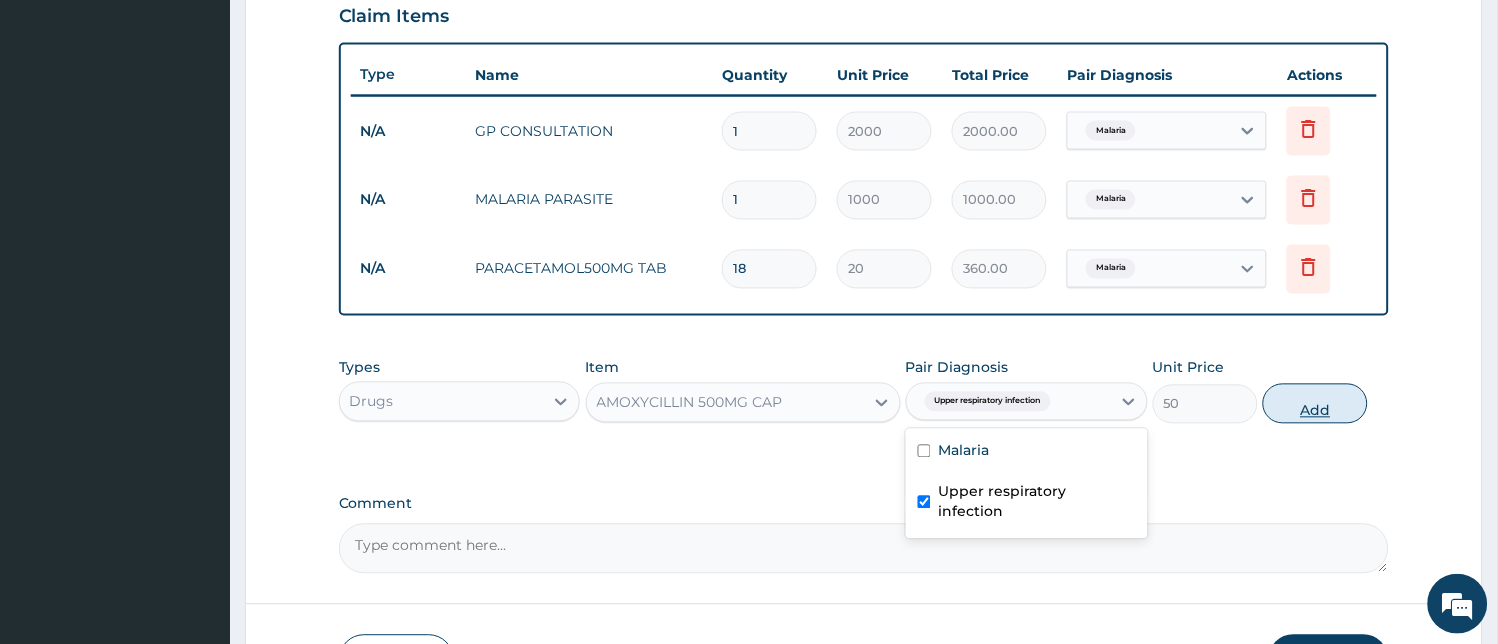 click on "Add" at bounding box center [1315, 404] 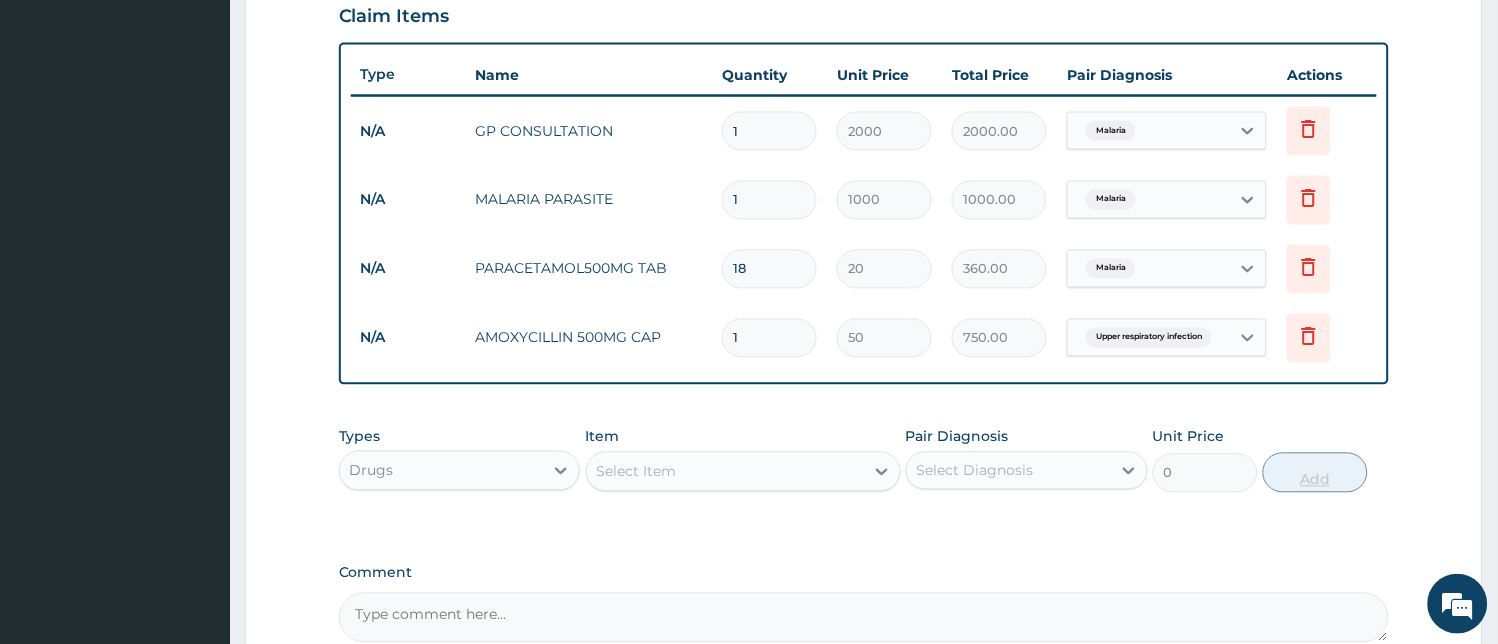type on "15" 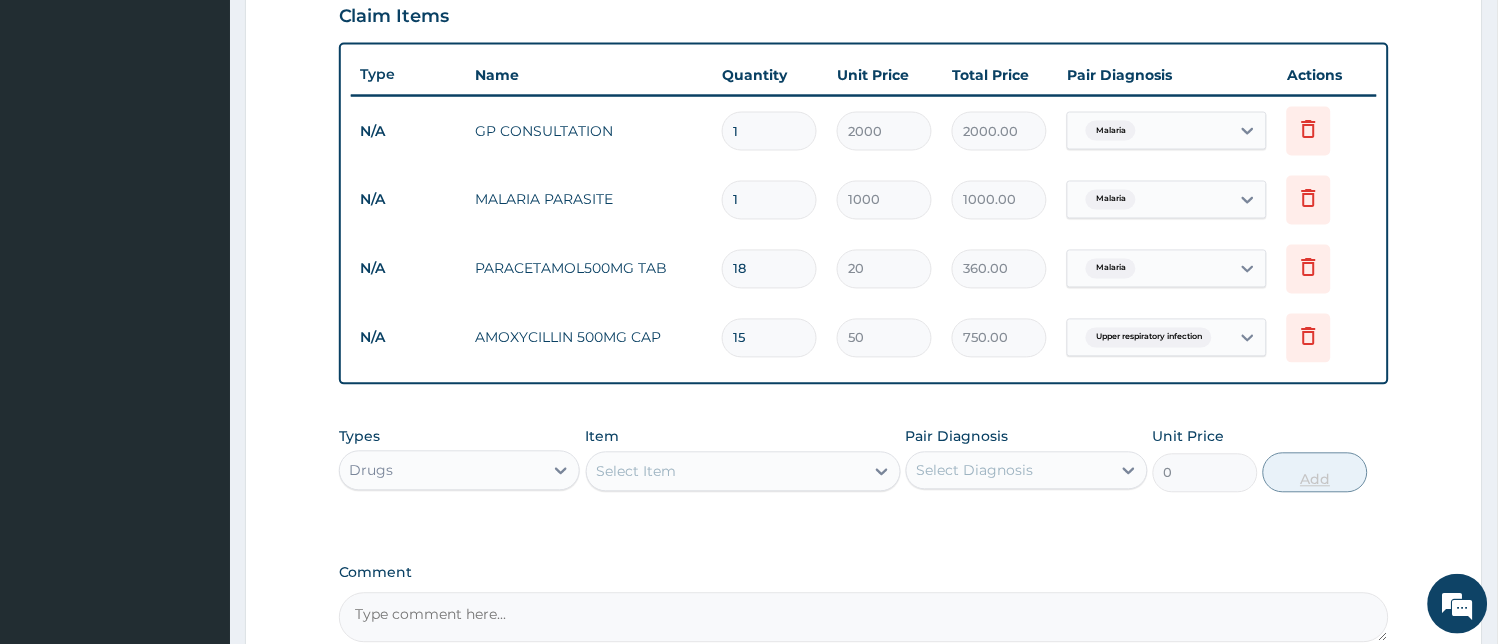 type on "750.00" 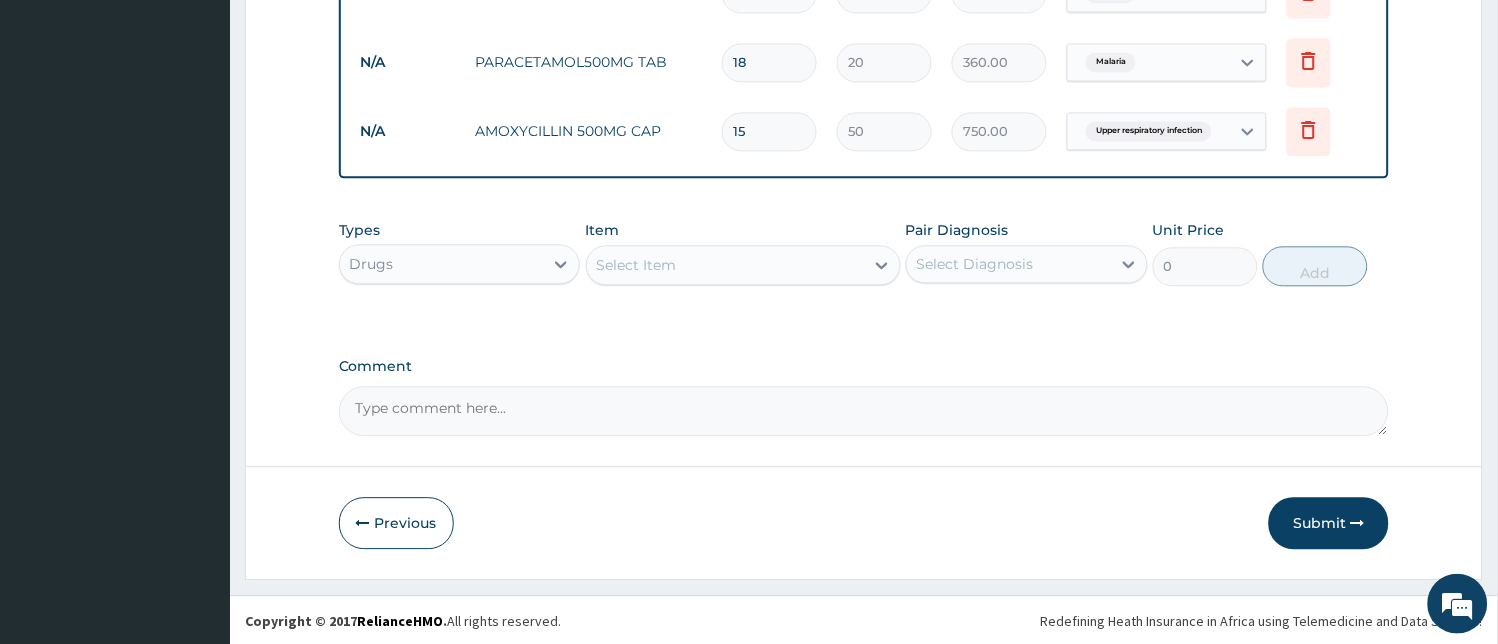 scroll, scrollTop: 910, scrollLeft: 0, axis: vertical 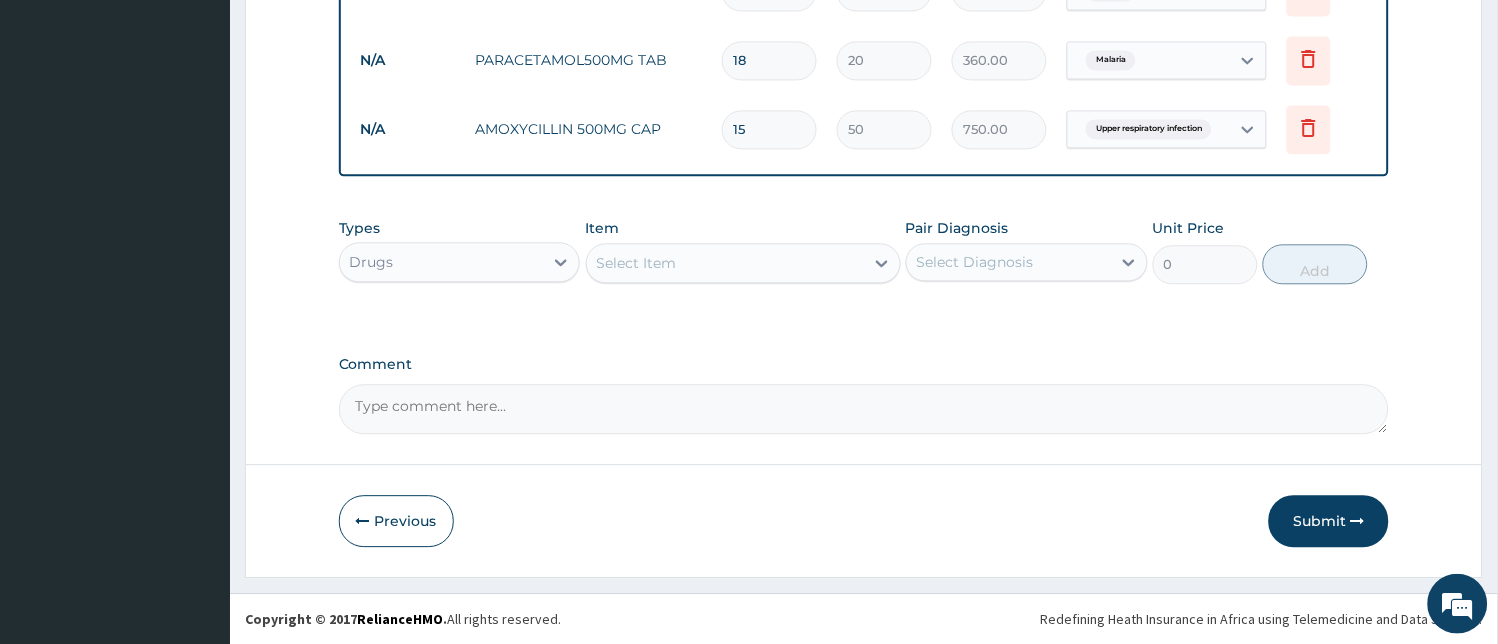 type on "15" 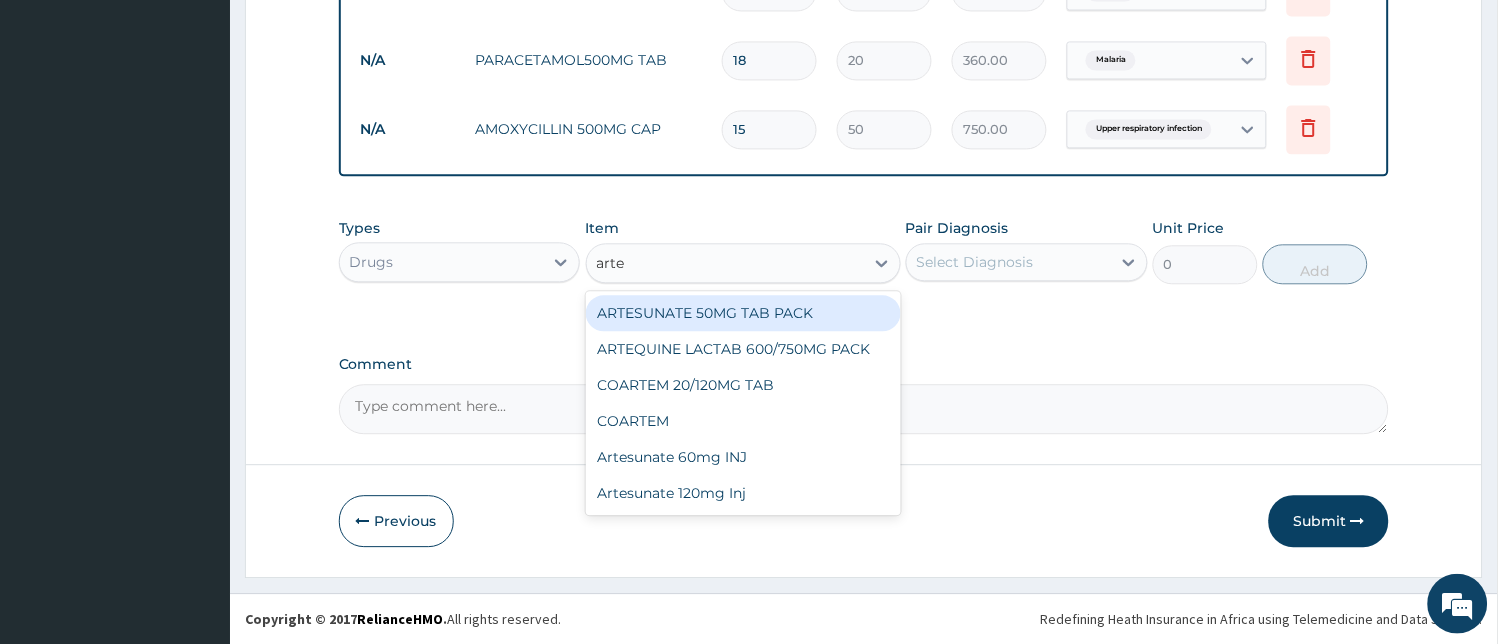 type on "artem" 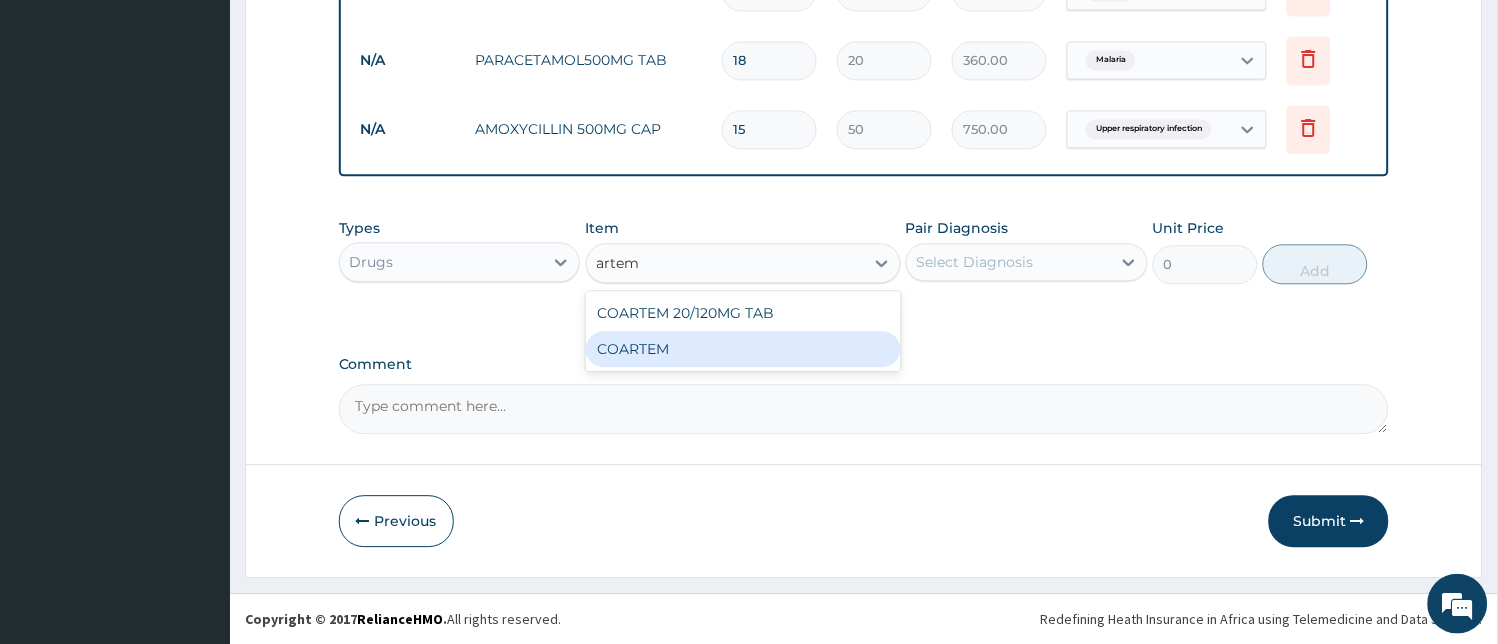 click on "COARTEM" at bounding box center (743, 349) 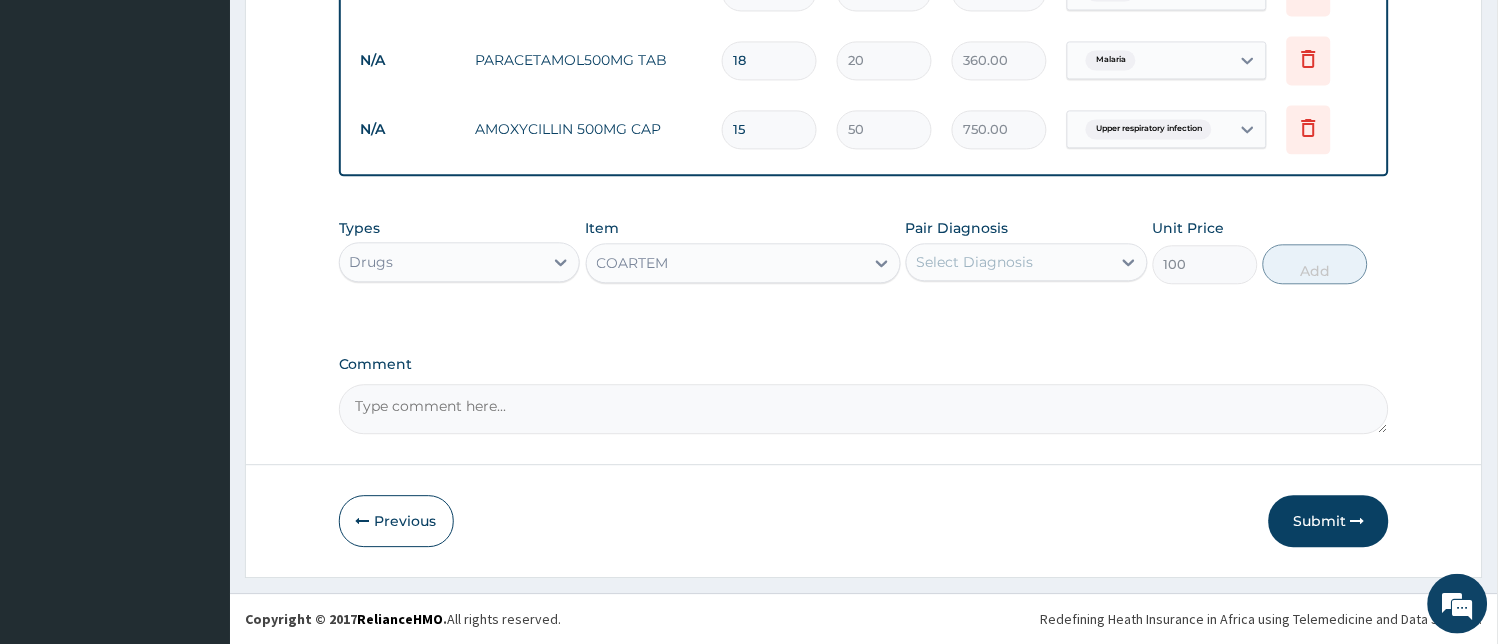 click on "Select Diagnosis" at bounding box center (1009, 262) 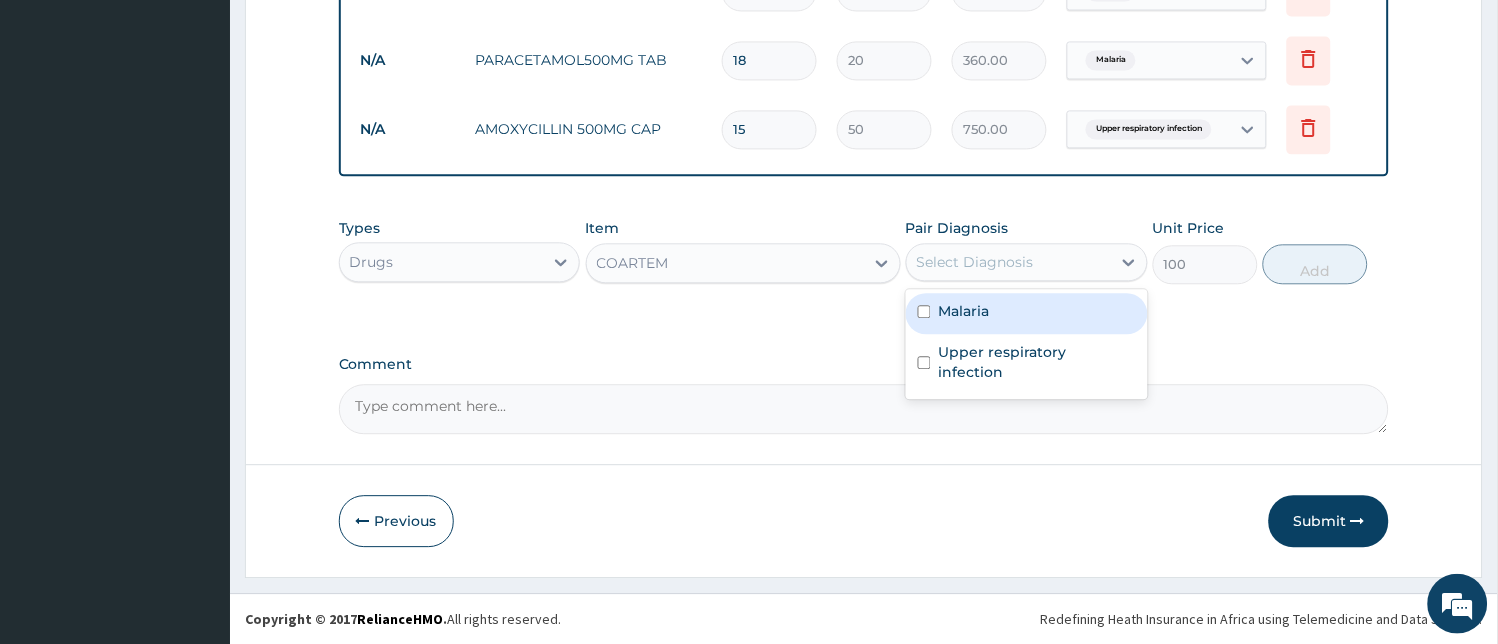 click on "Malaria" at bounding box center (1027, 313) 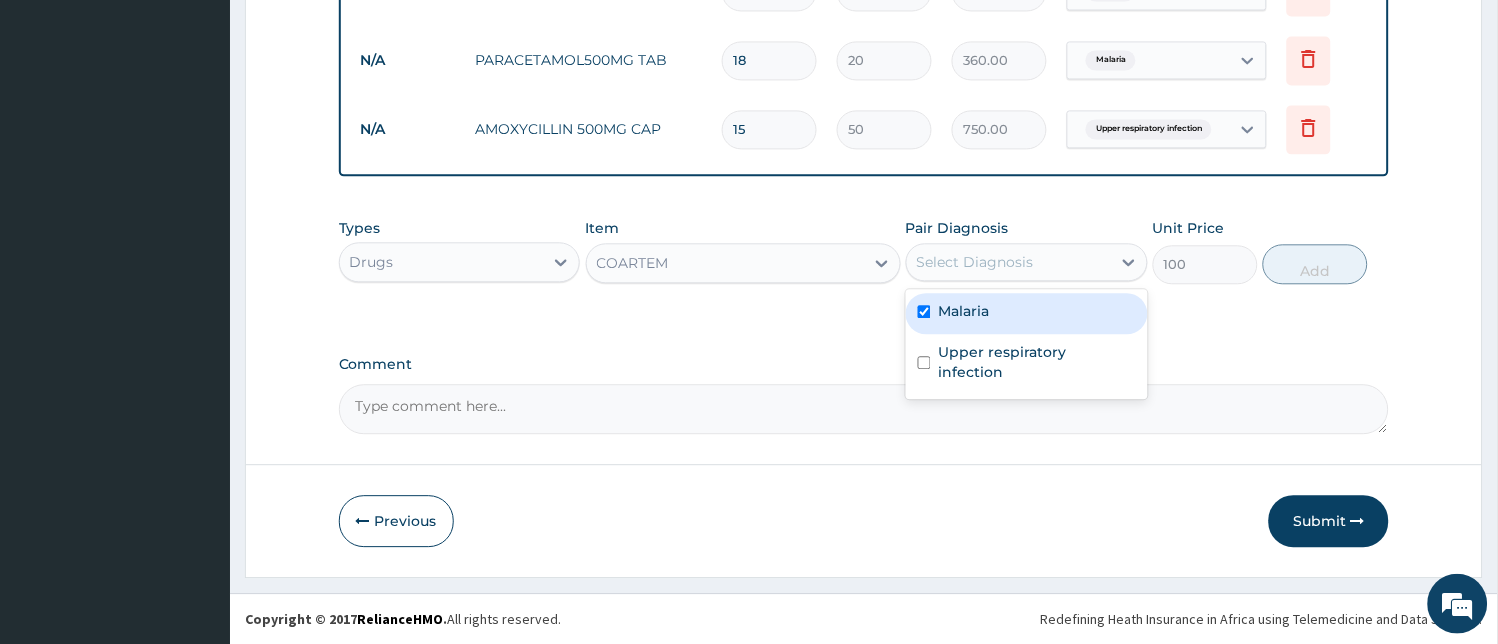 checkbox on "true" 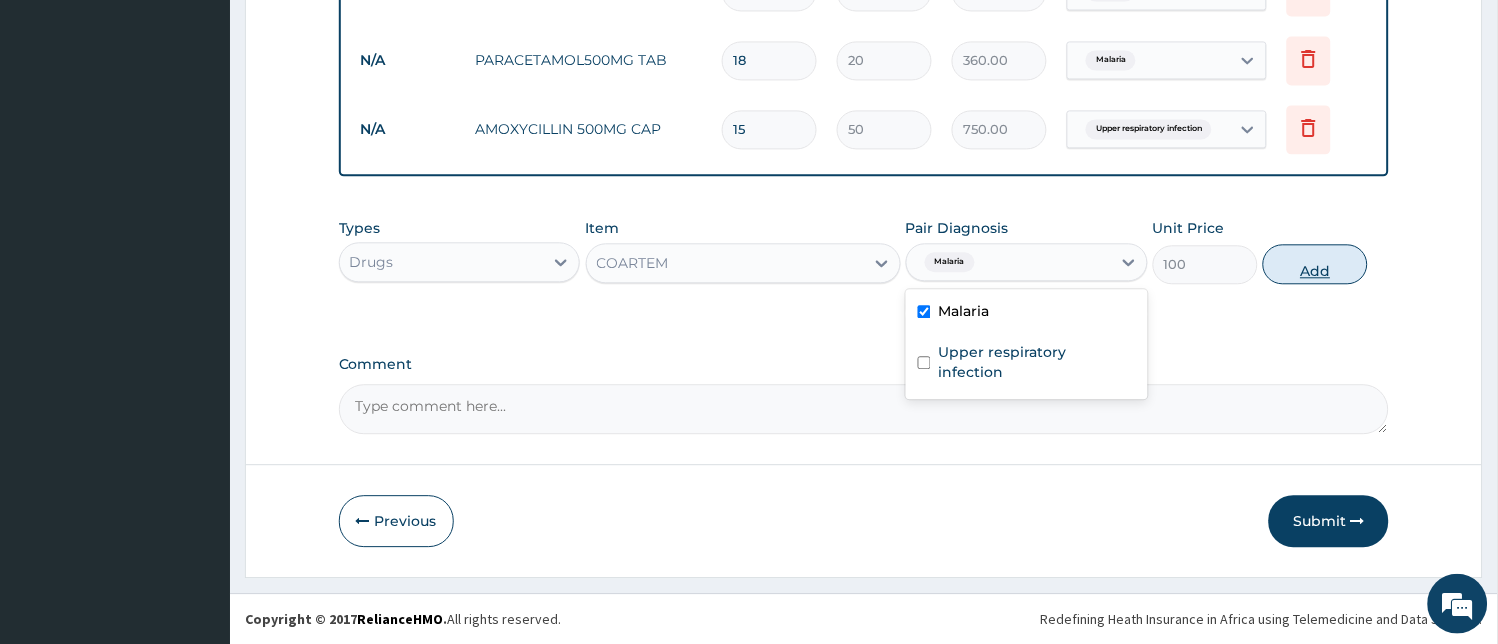 click on "Add" at bounding box center (1315, 264) 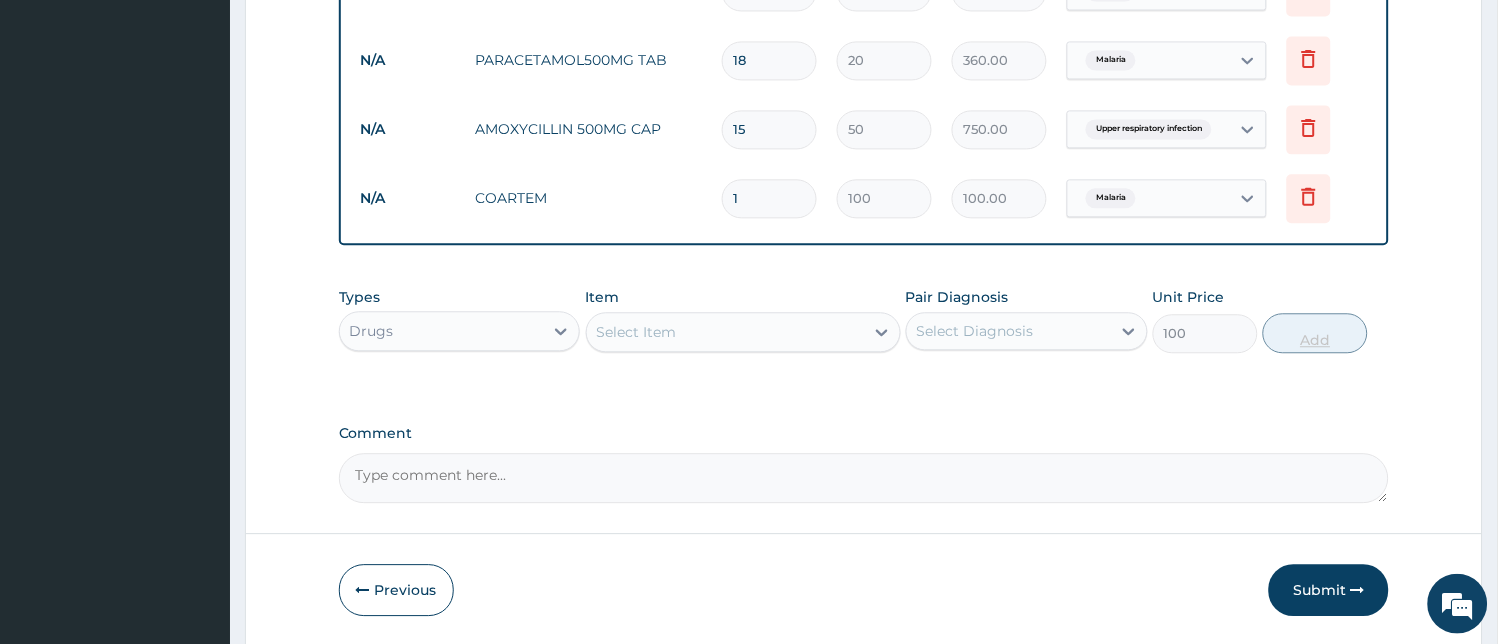 type on "0" 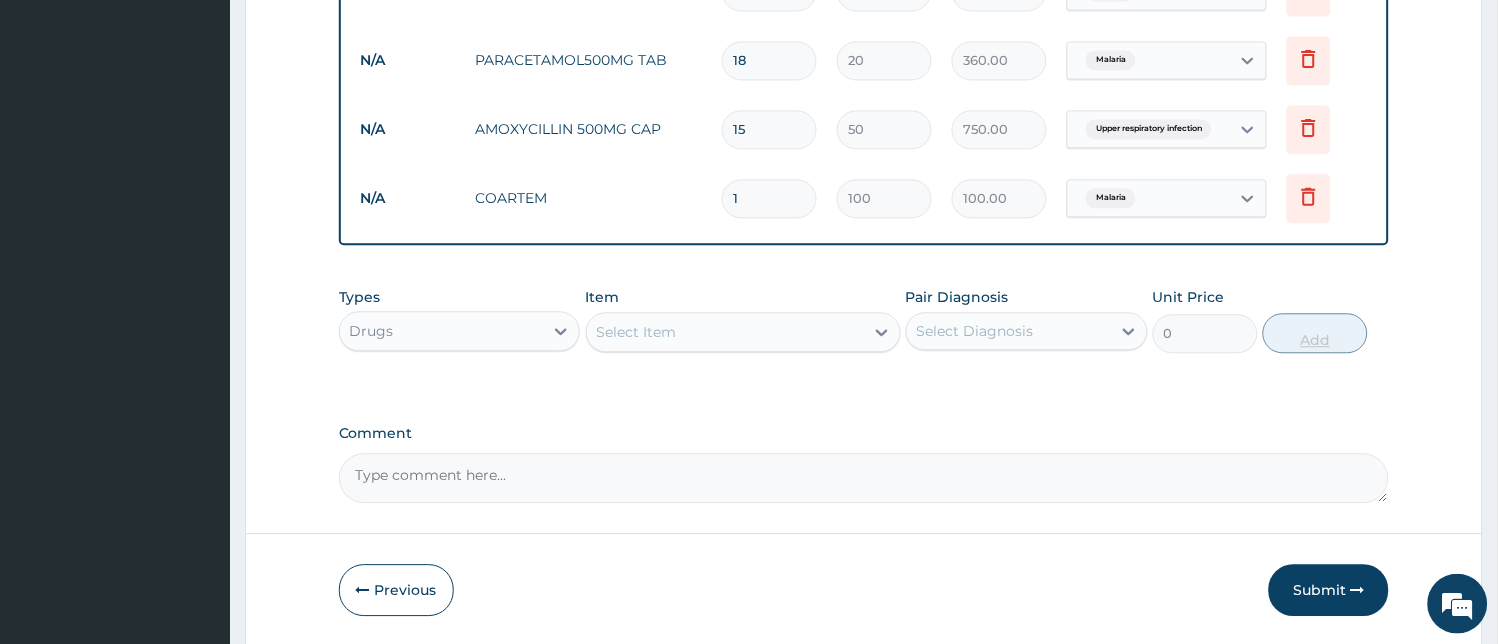 type 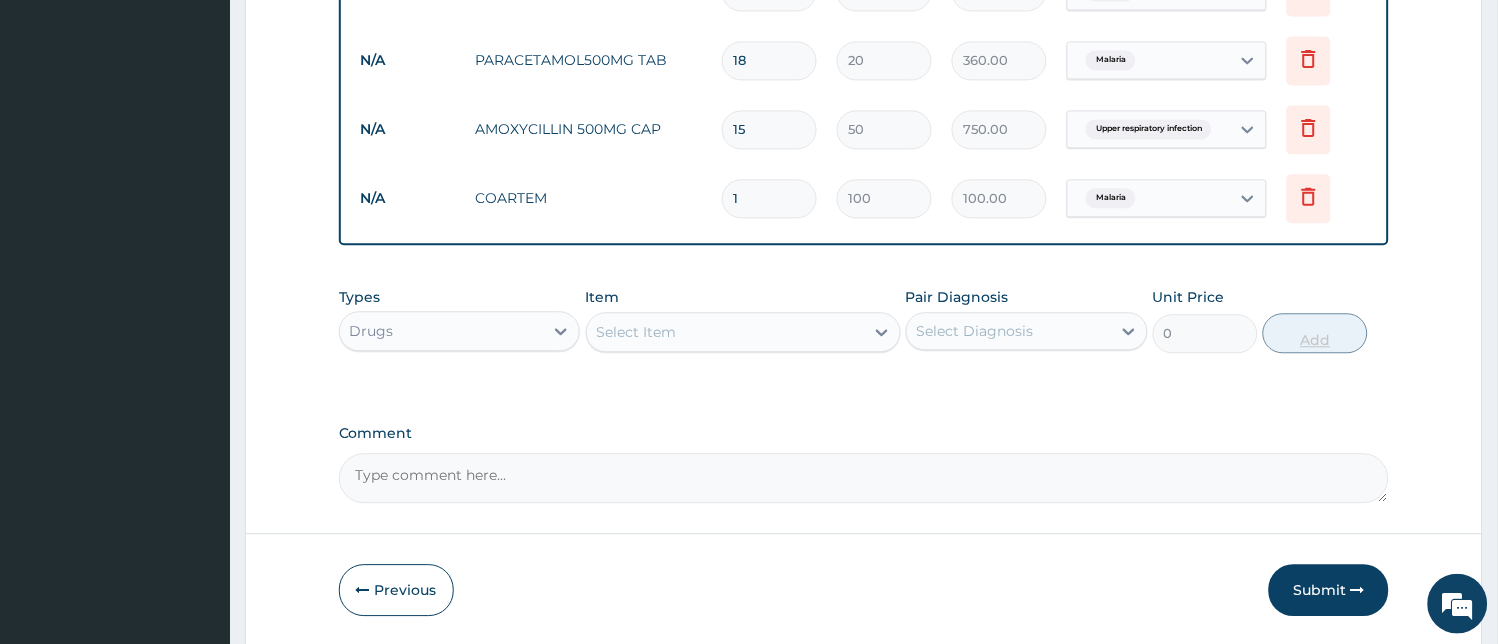 type on "0.00" 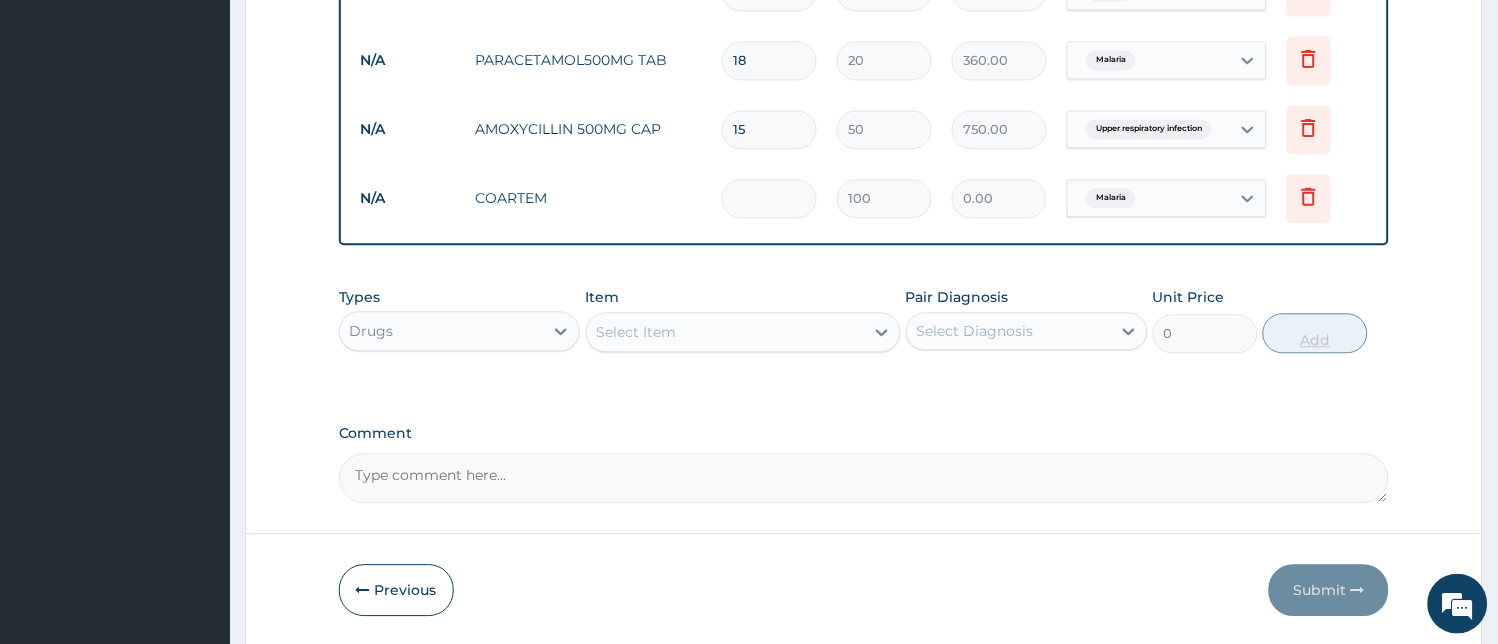type on "2" 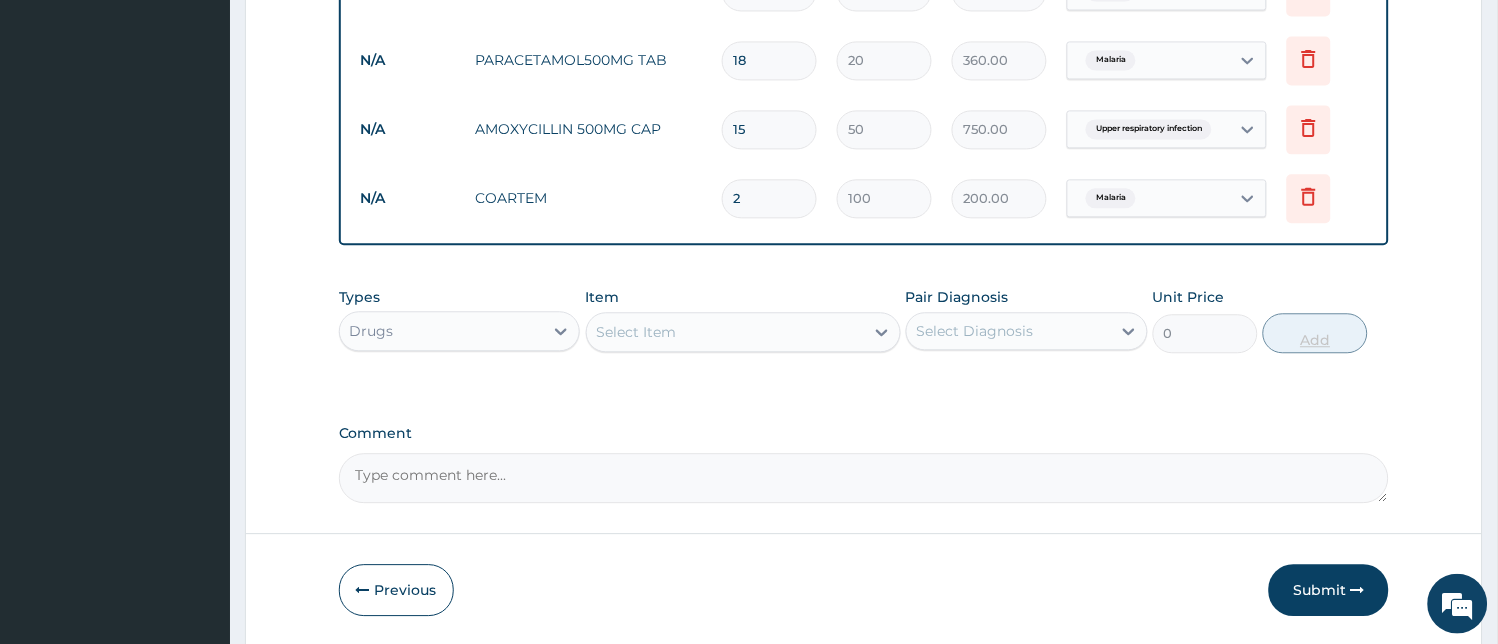 type on "24" 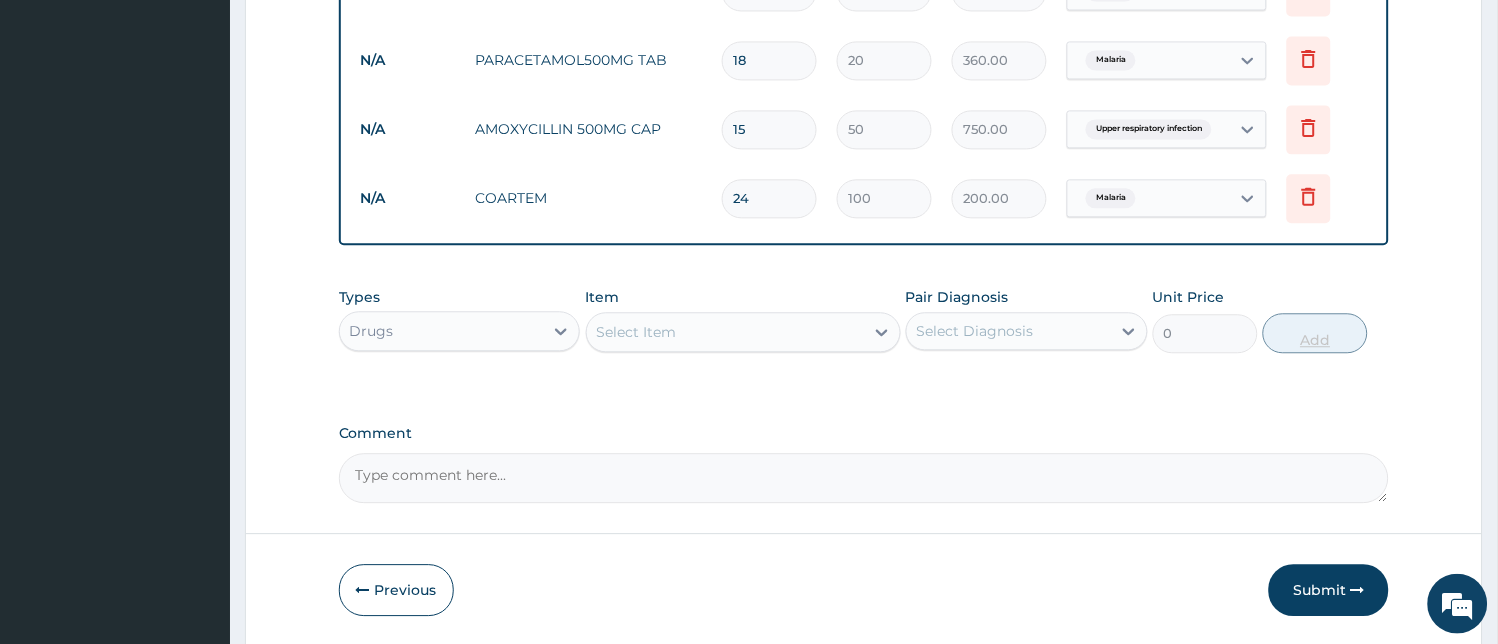 type on "2400.00" 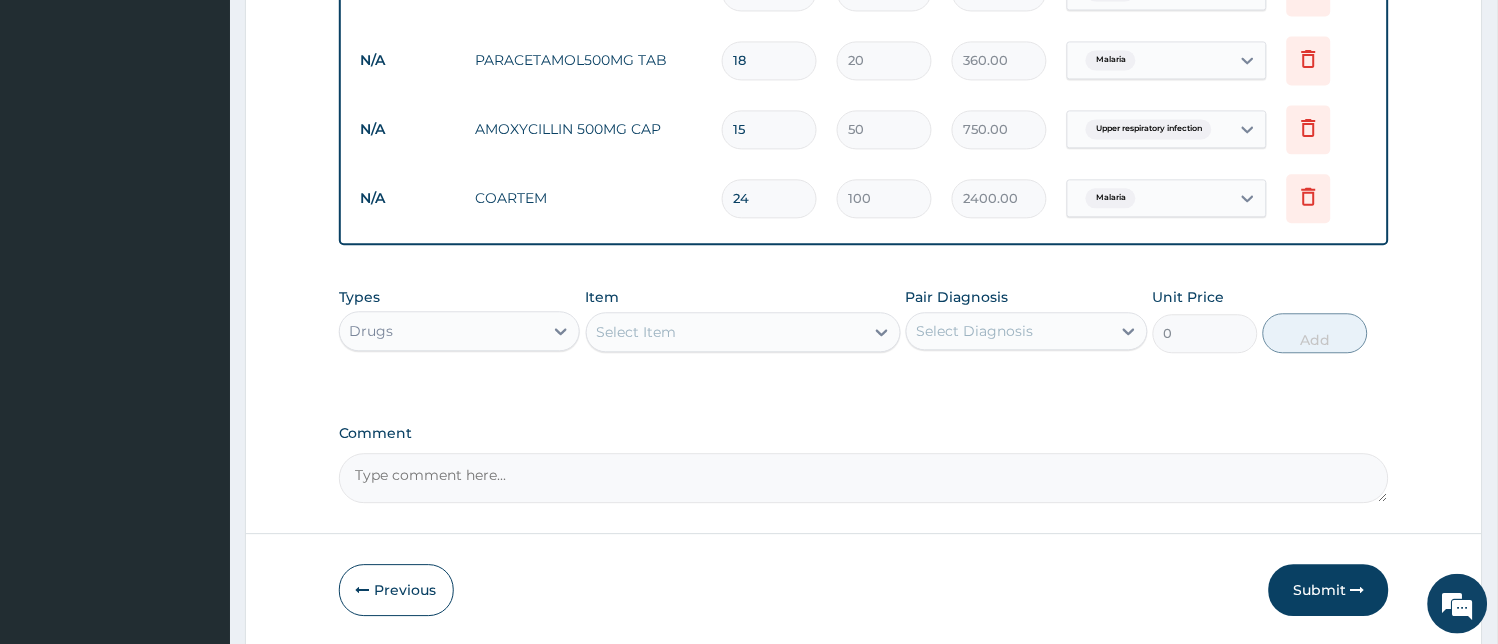 type on "24" 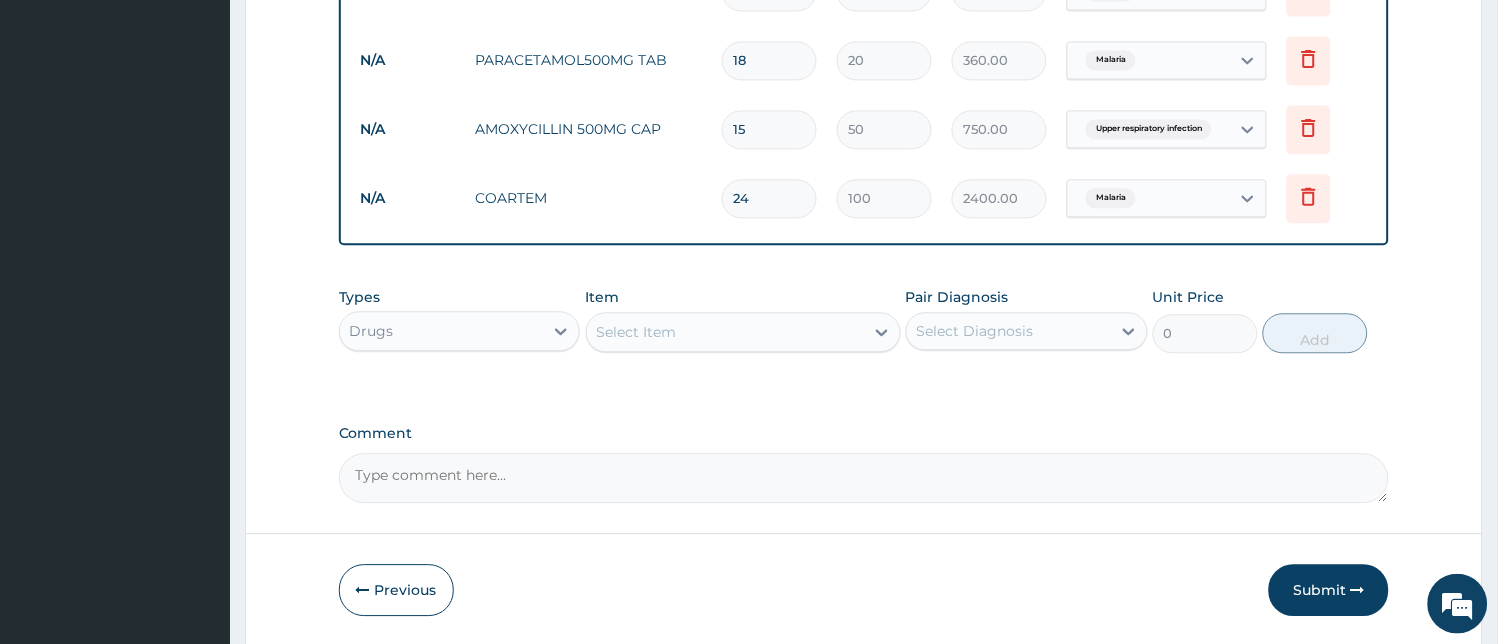 click on "Select Item" at bounding box center [725, 332] 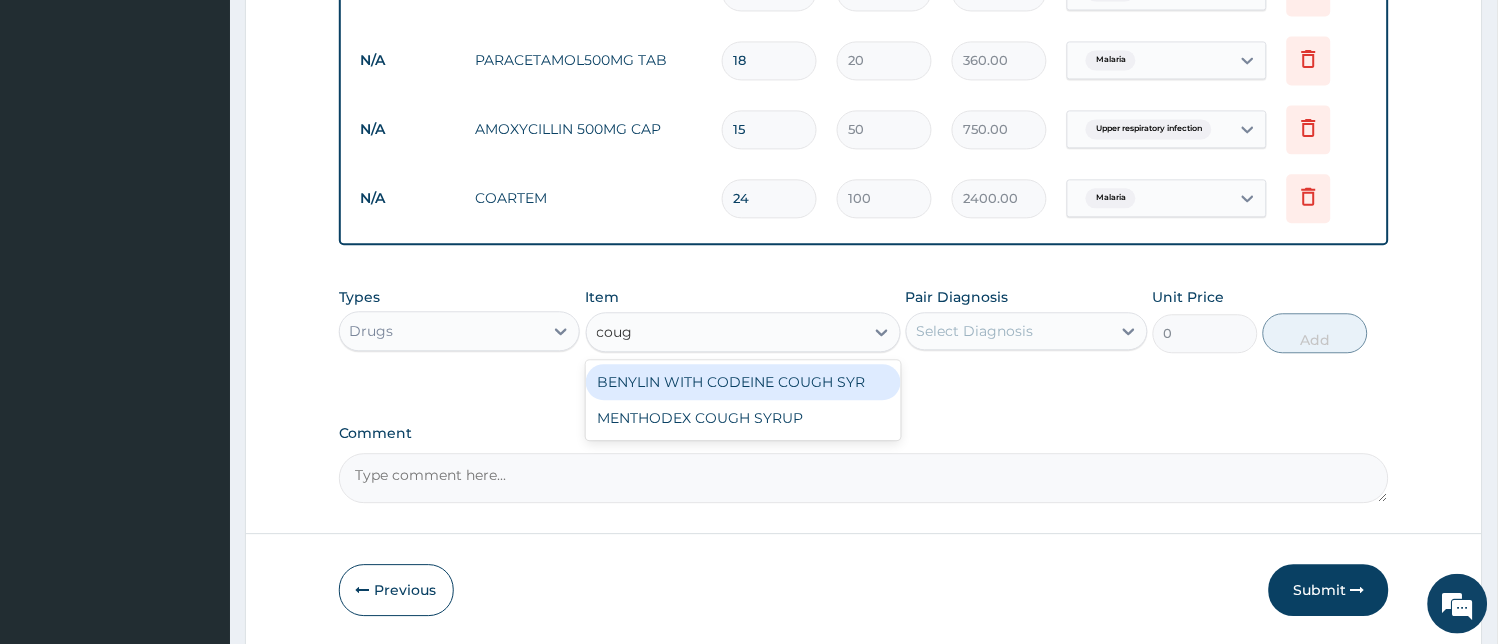 type on "cough" 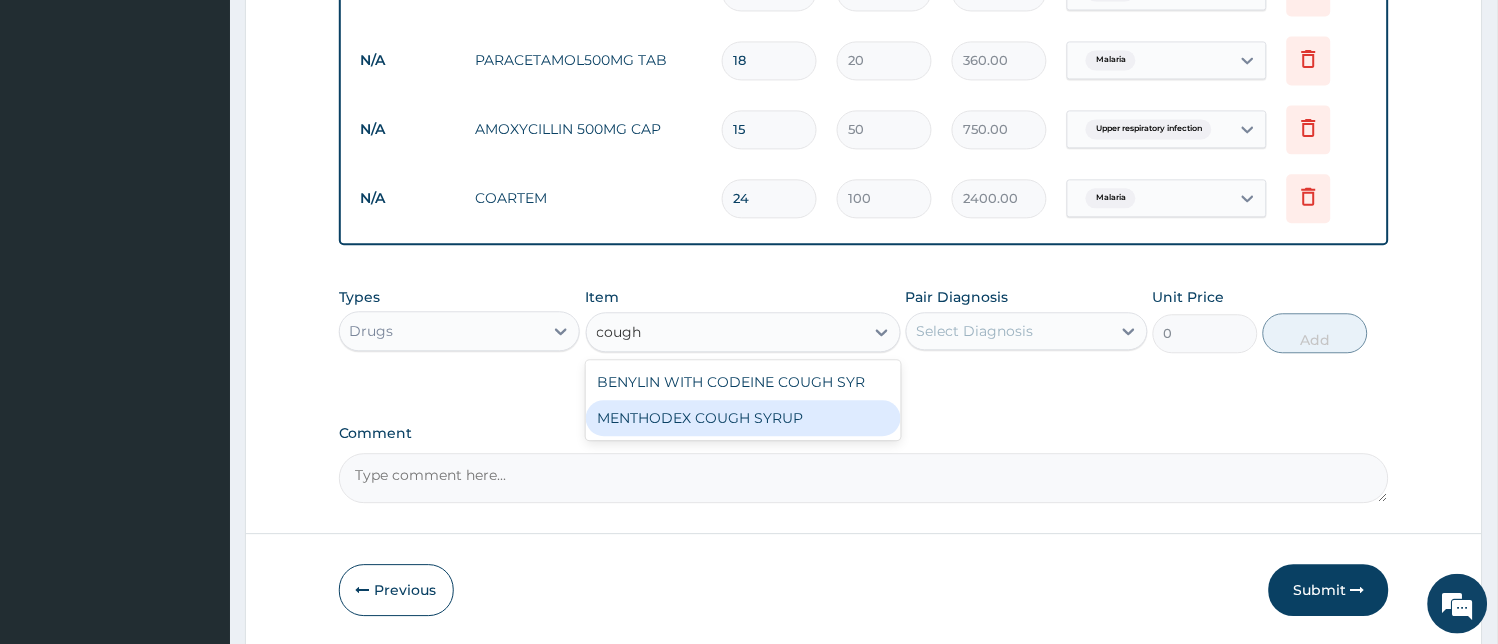 click on "MENTHODEX COUGH SYRUP" at bounding box center [743, 418] 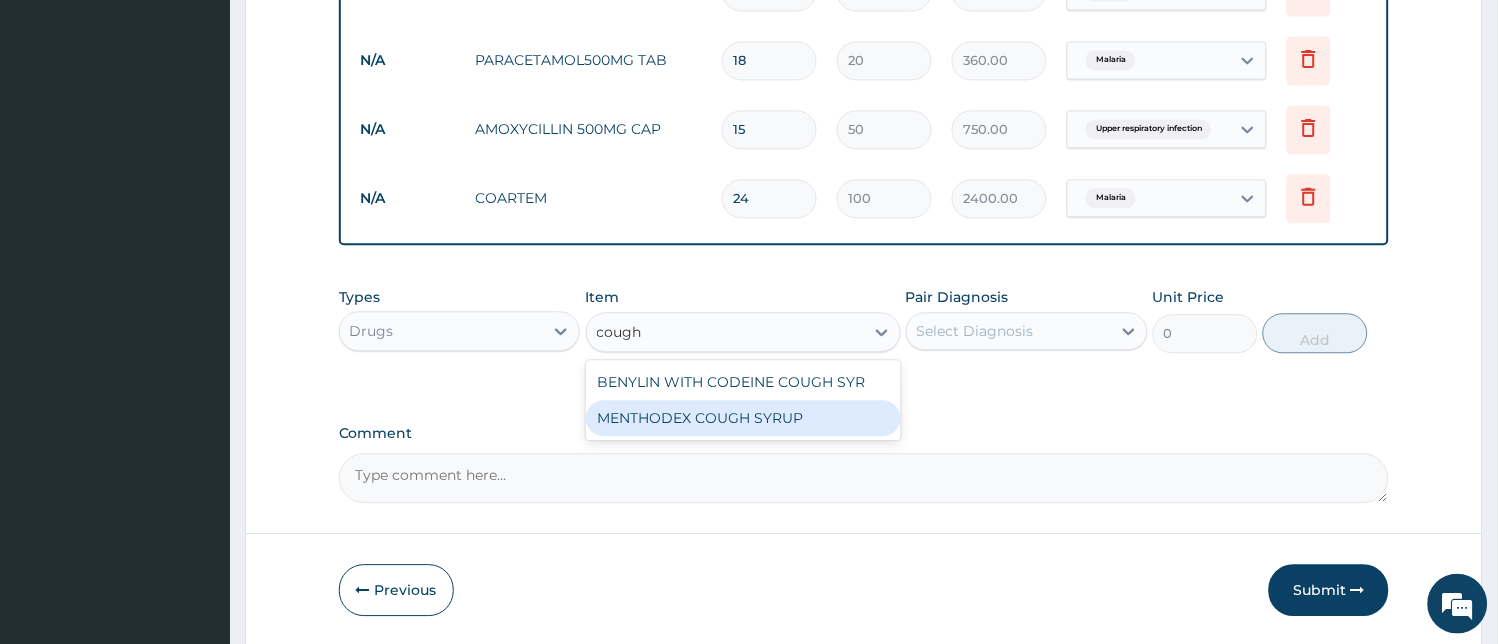 type 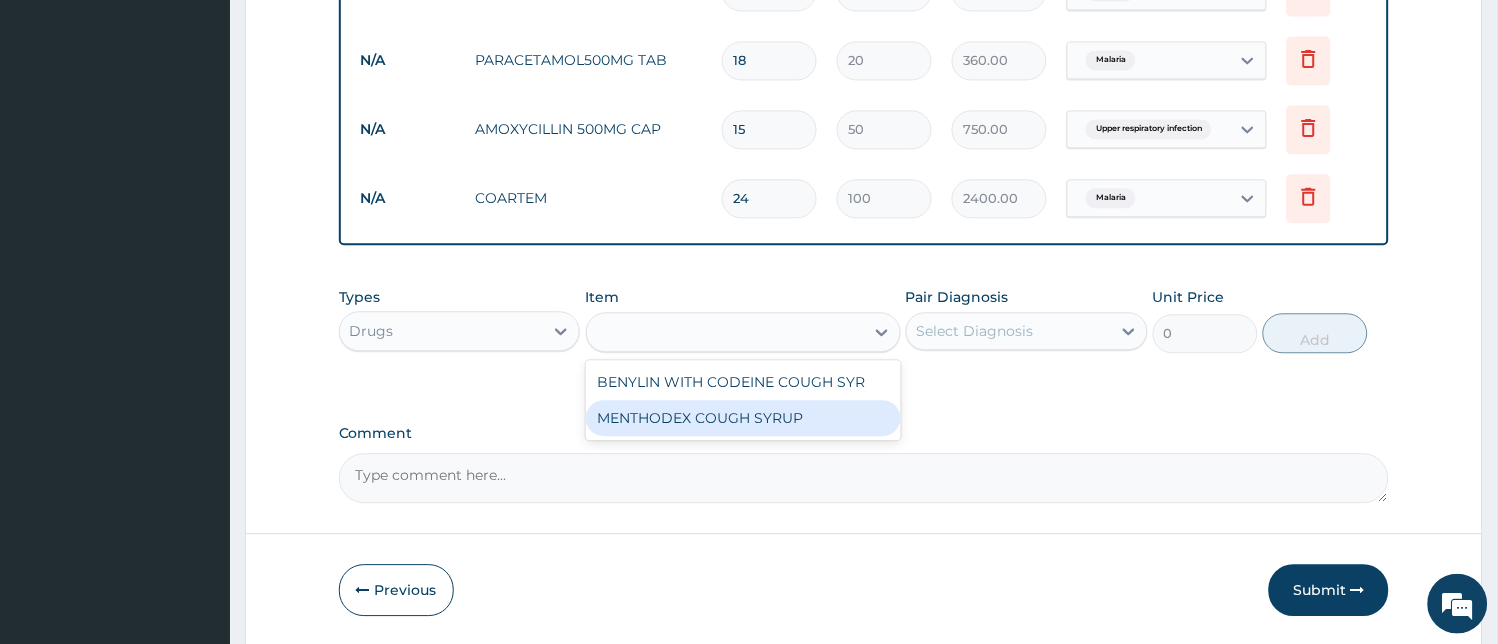 type on "870" 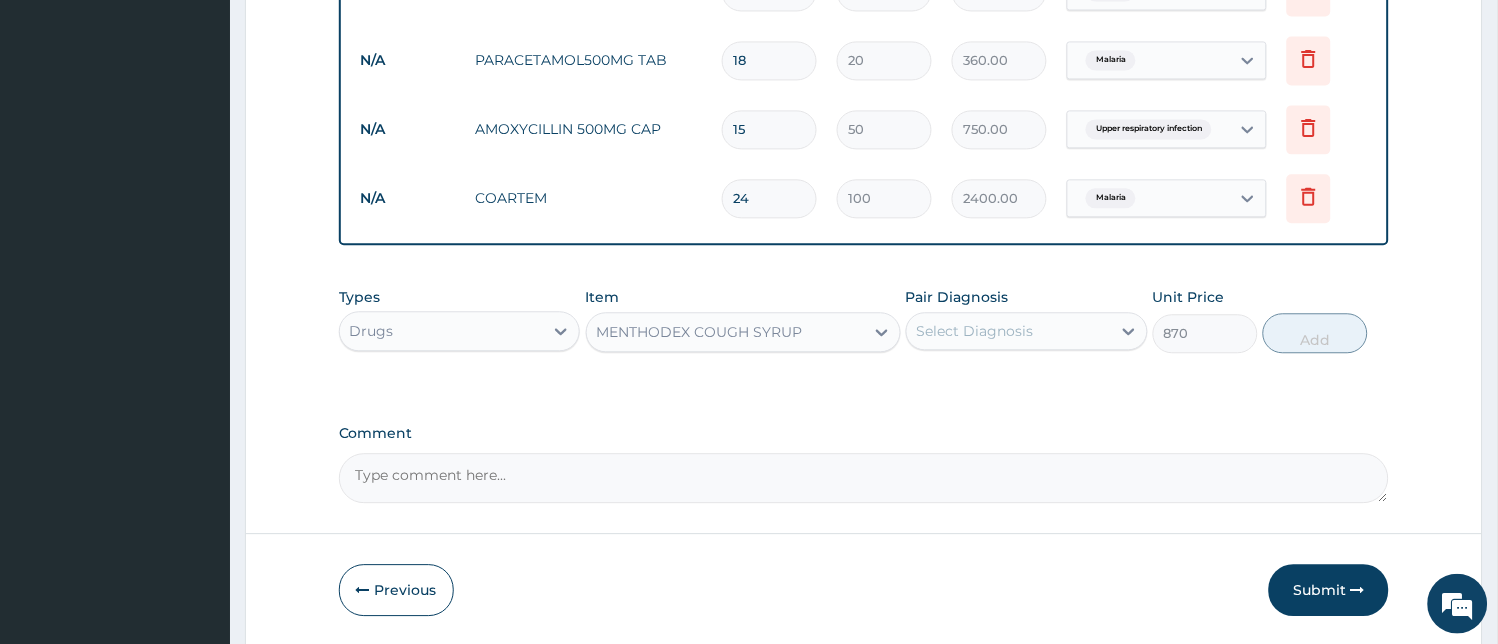 click on "Select Diagnosis" at bounding box center [975, 331] 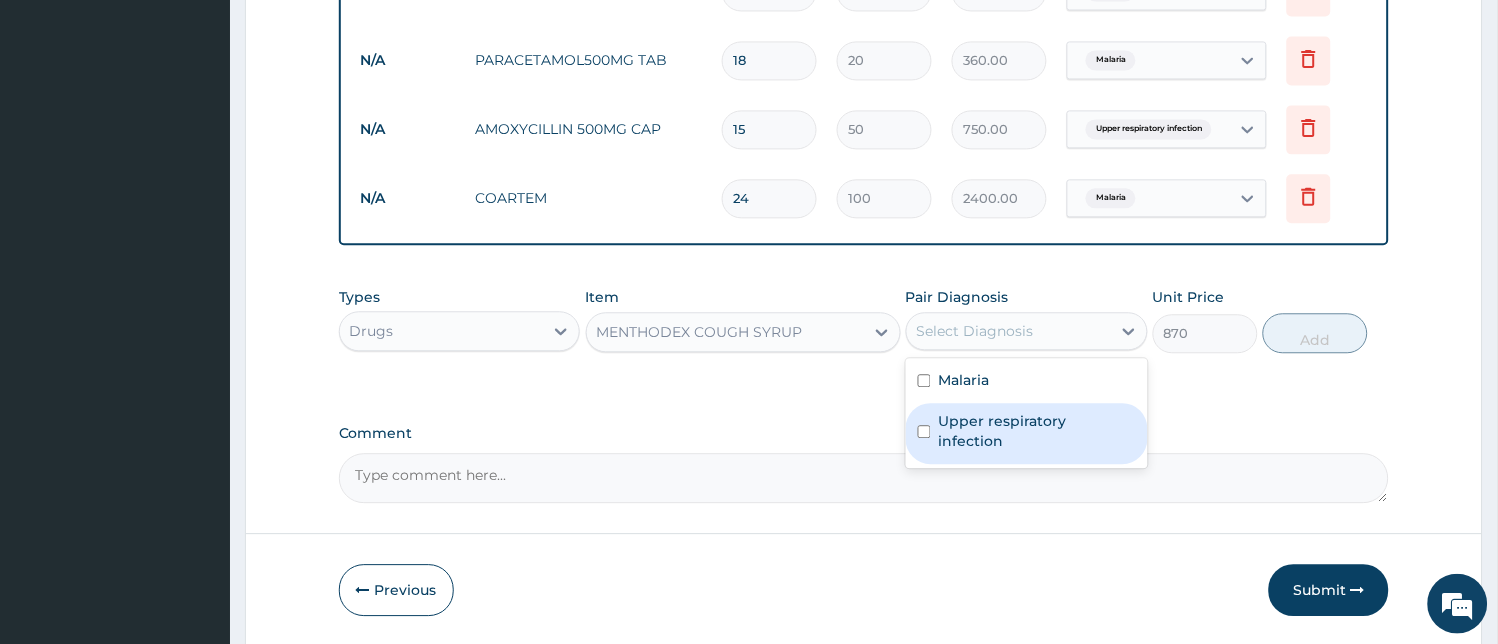 click on "Upper respiratory infection" at bounding box center [1037, 431] 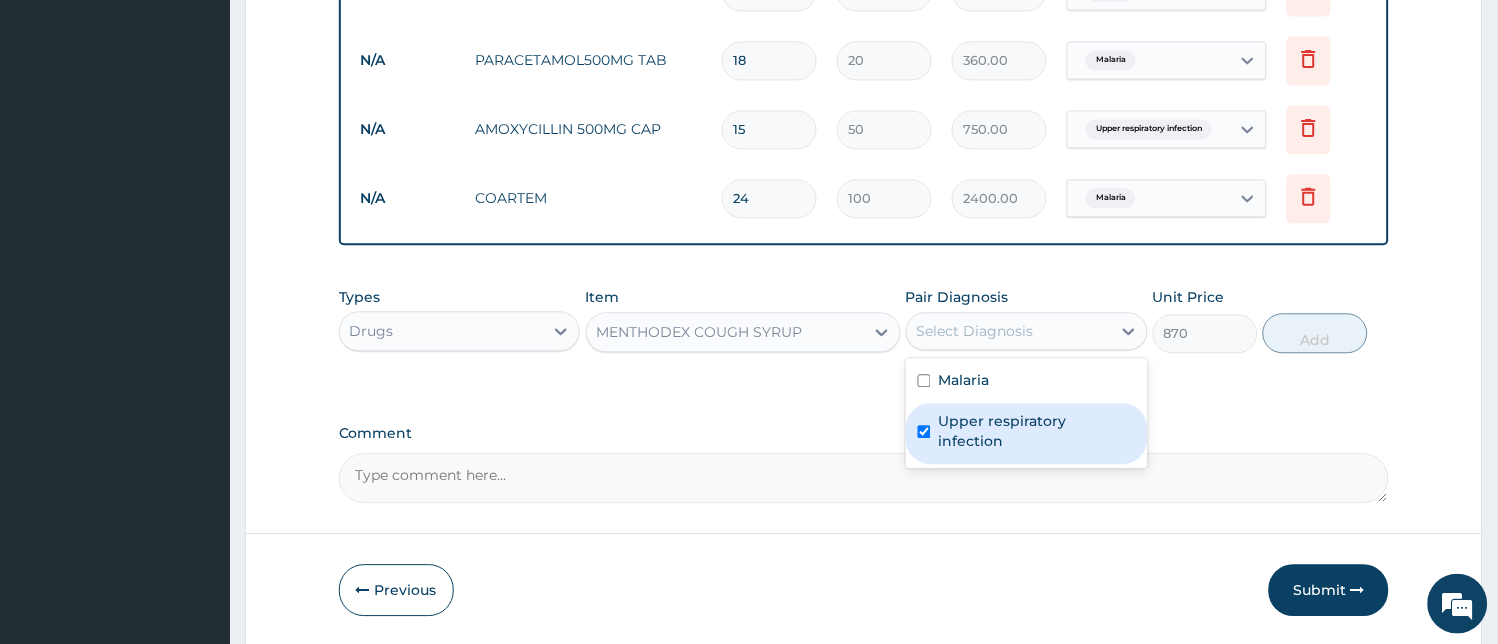 checkbox on "true" 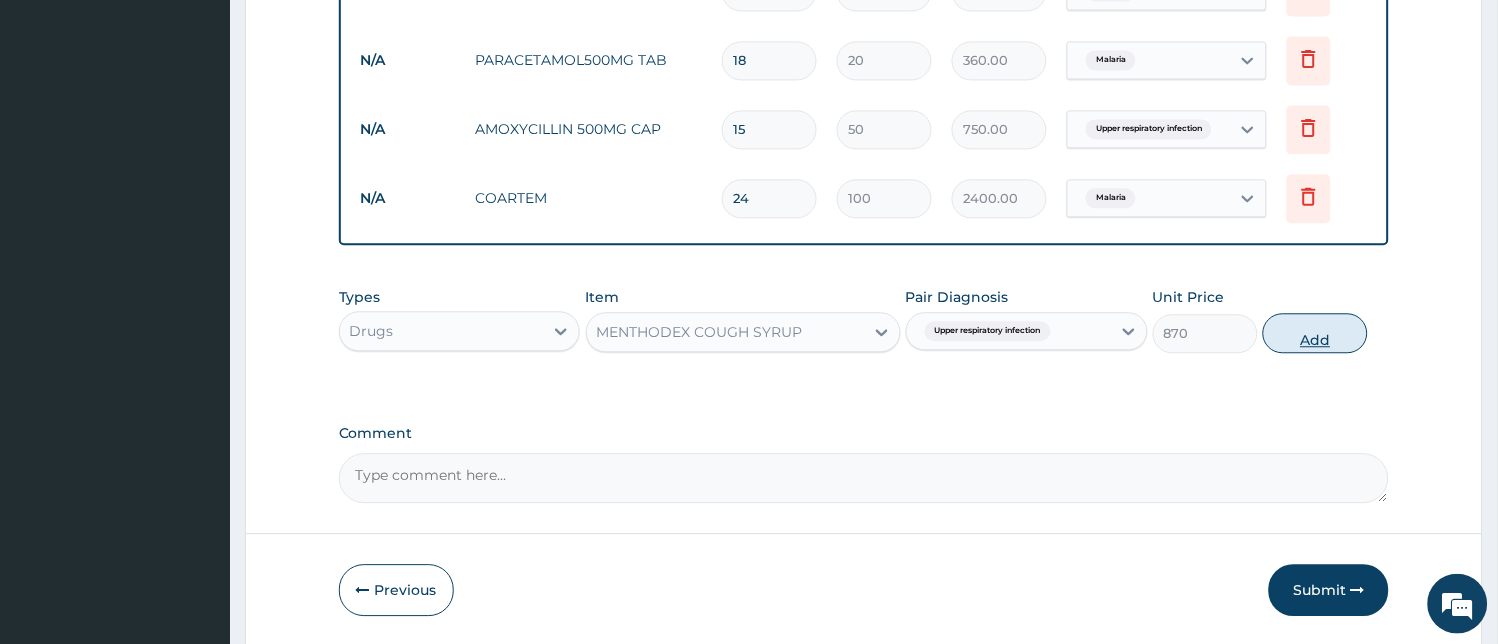 click on "Add" at bounding box center [1315, 333] 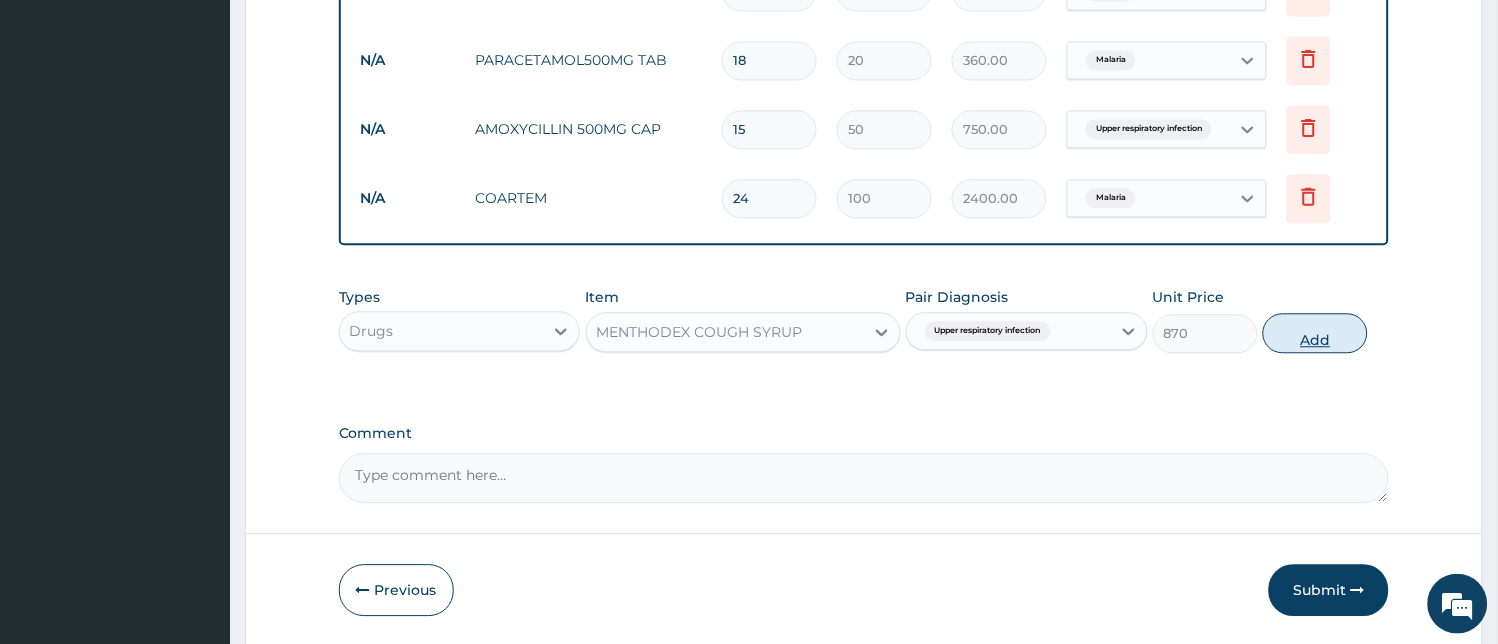 type on "0" 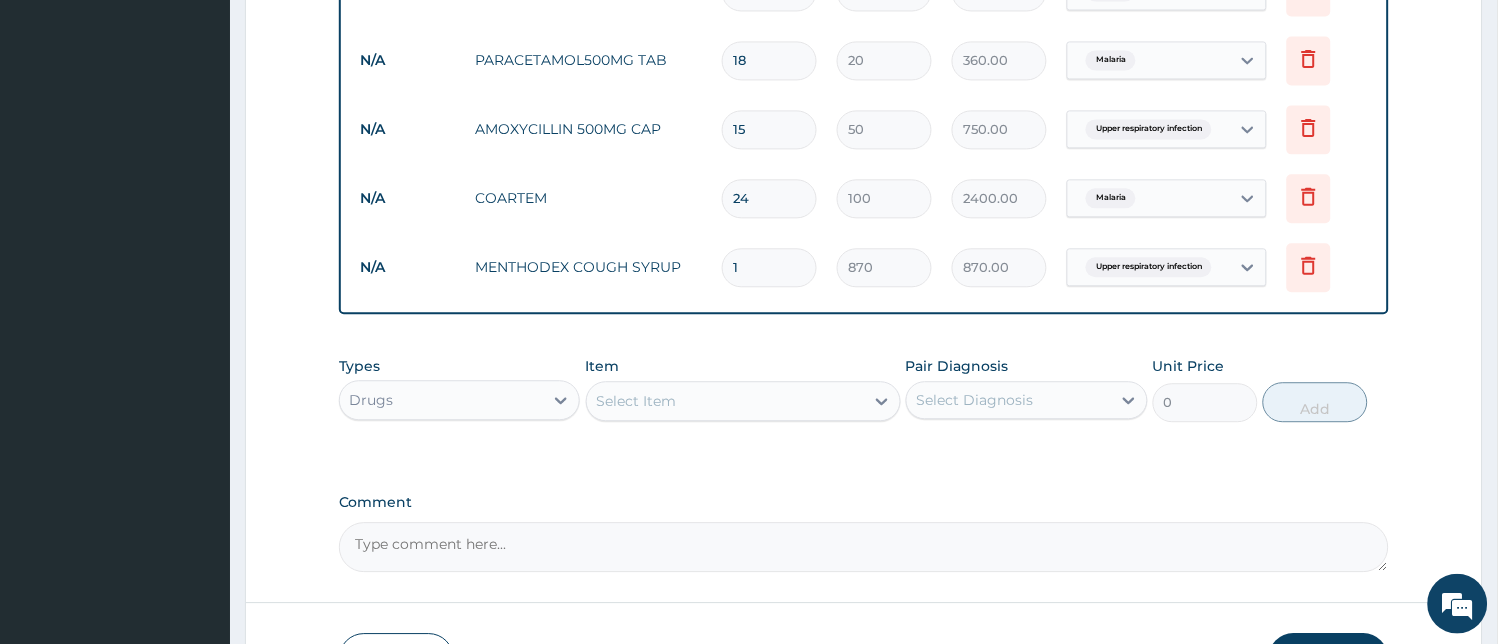 click on "Select Item" at bounding box center [725, 401] 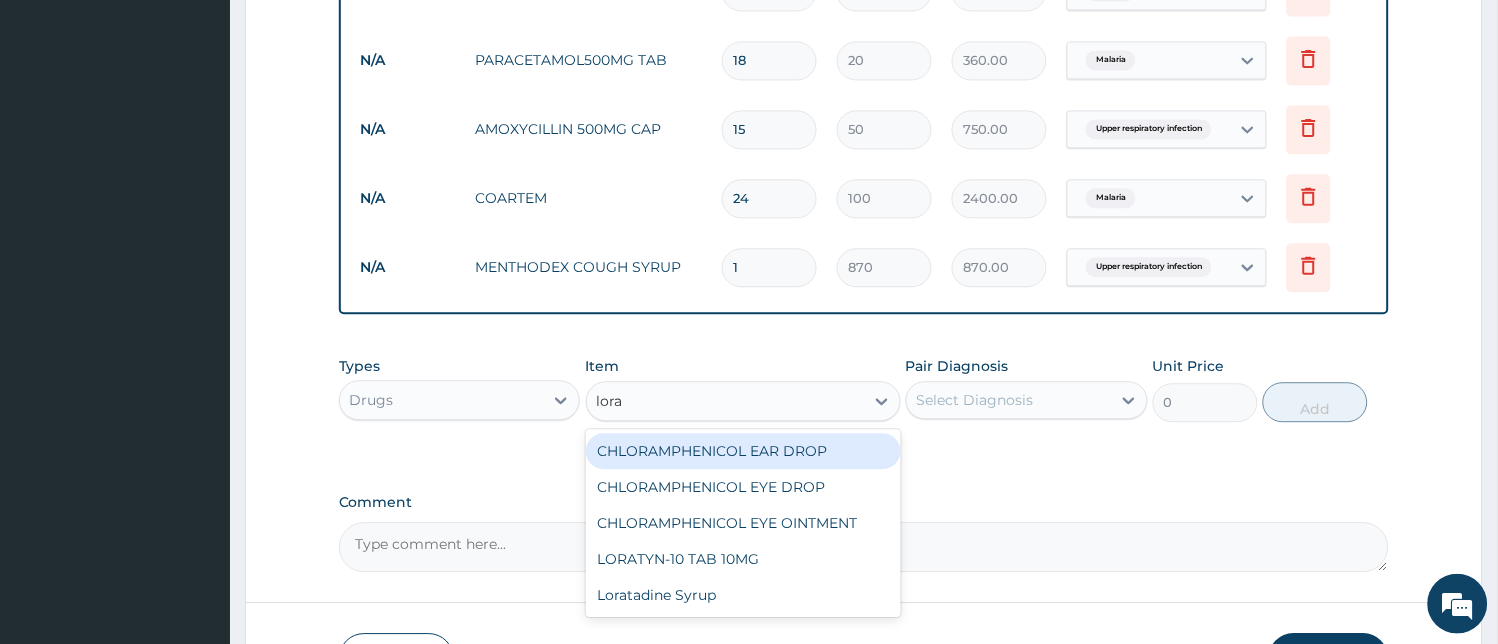type on "lorat" 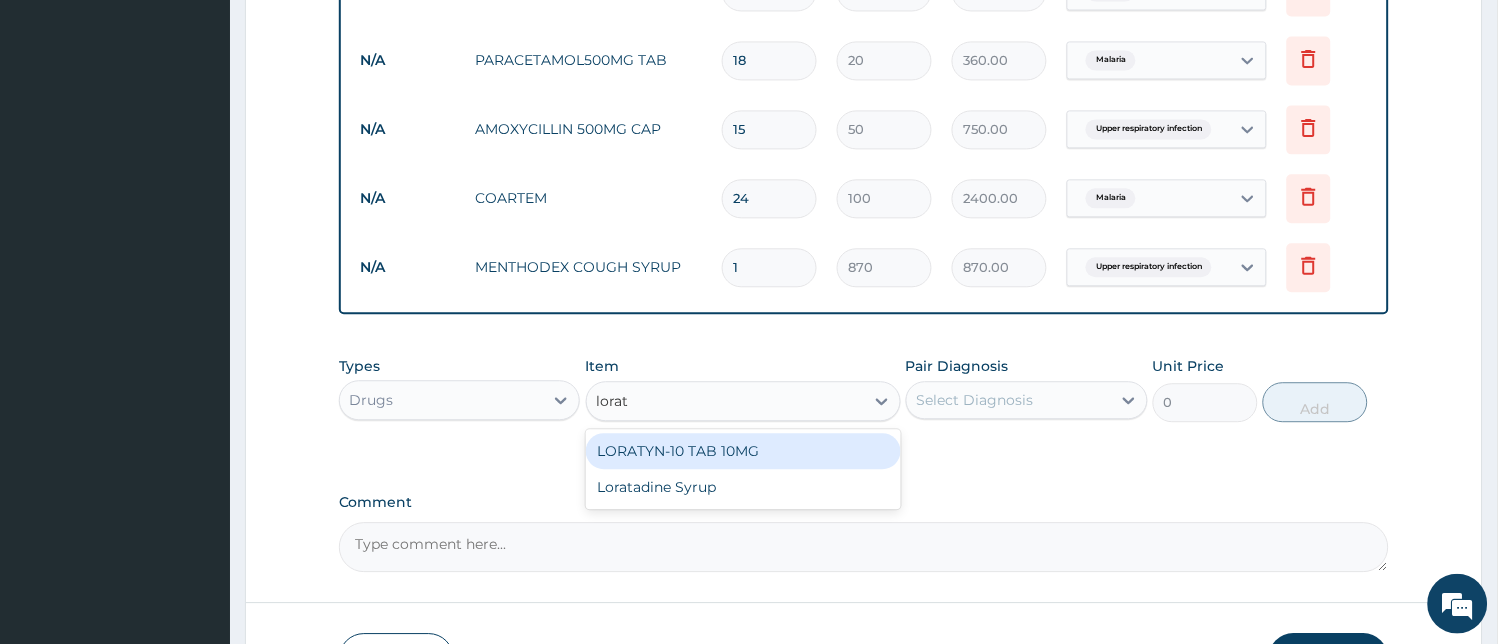 click on "LORATYN-10 TAB 10MG" at bounding box center (743, 451) 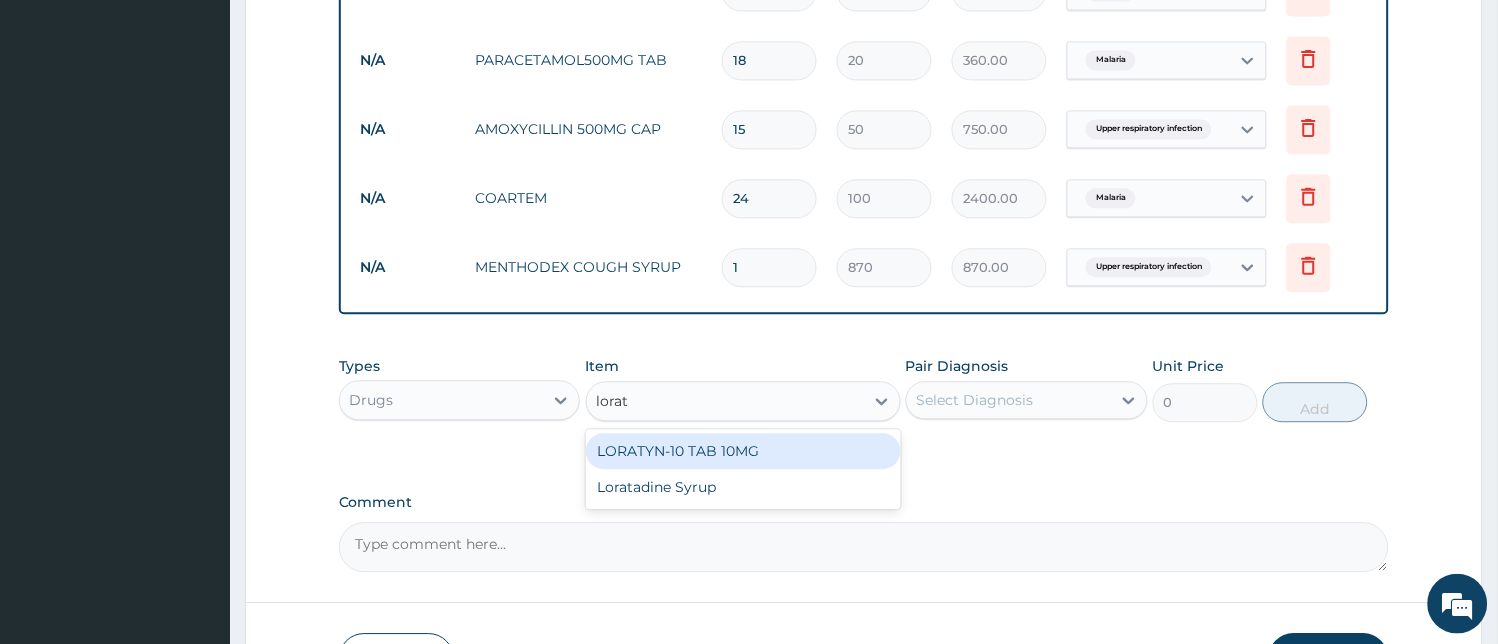 type 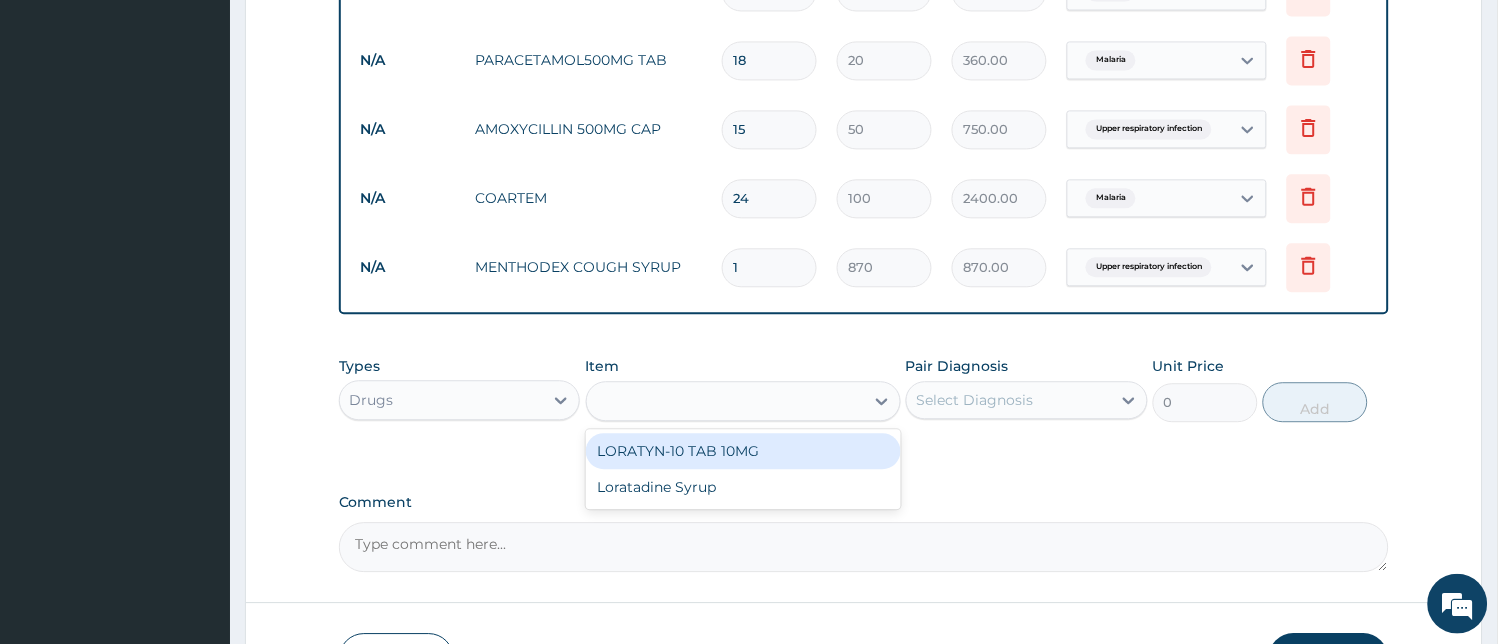 type on "40" 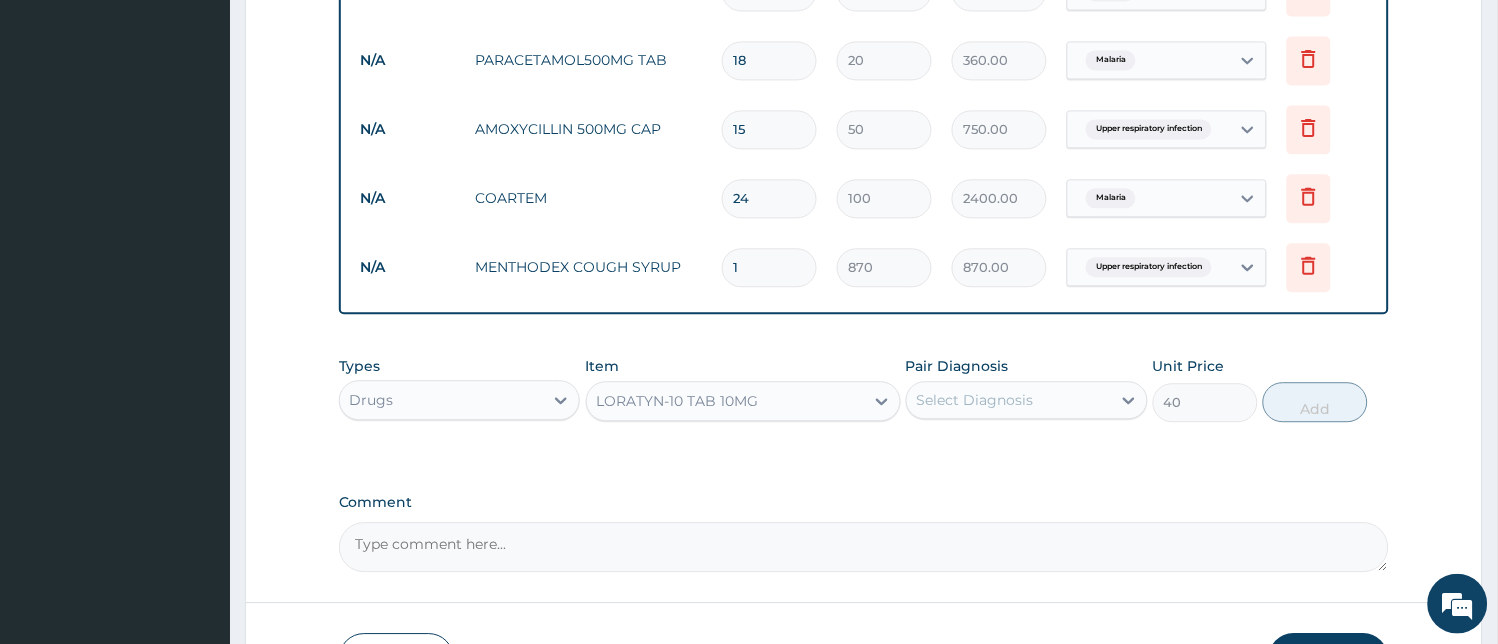 click on "Select Diagnosis" at bounding box center (975, 400) 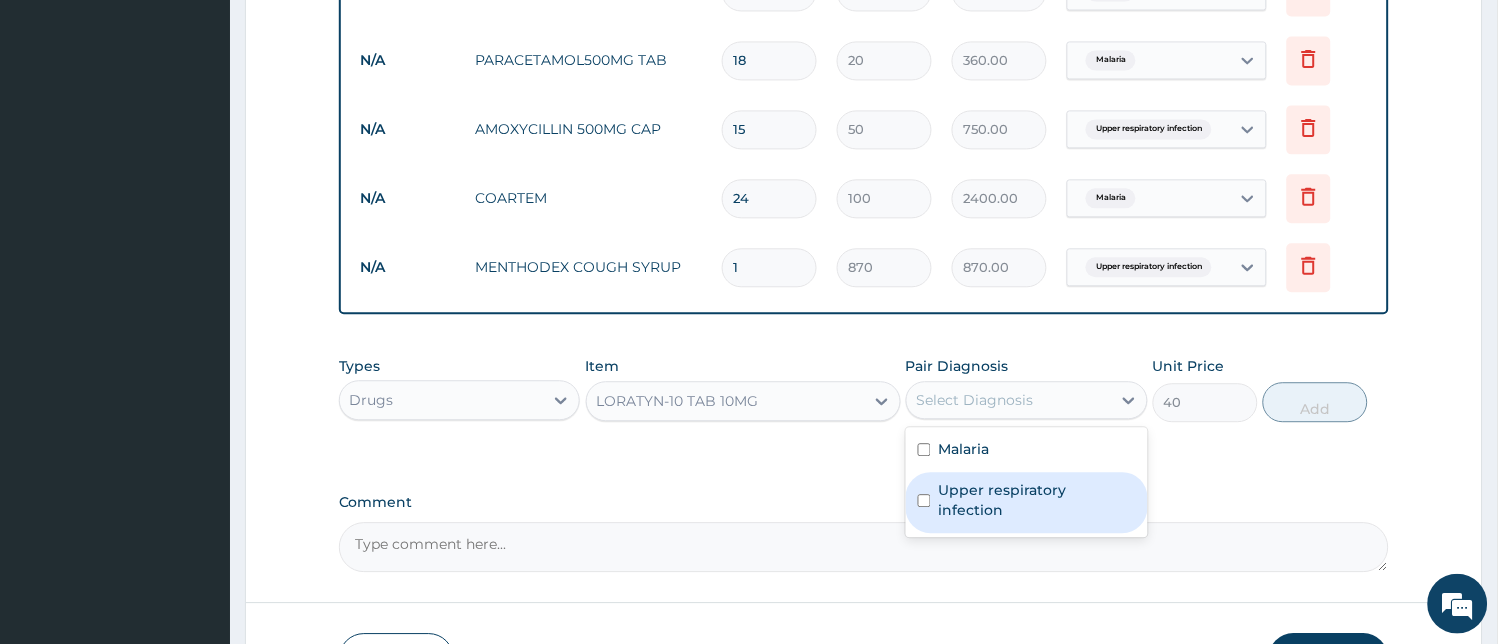 click on "Upper respiratory infection" at bounding box center (1037, 500) 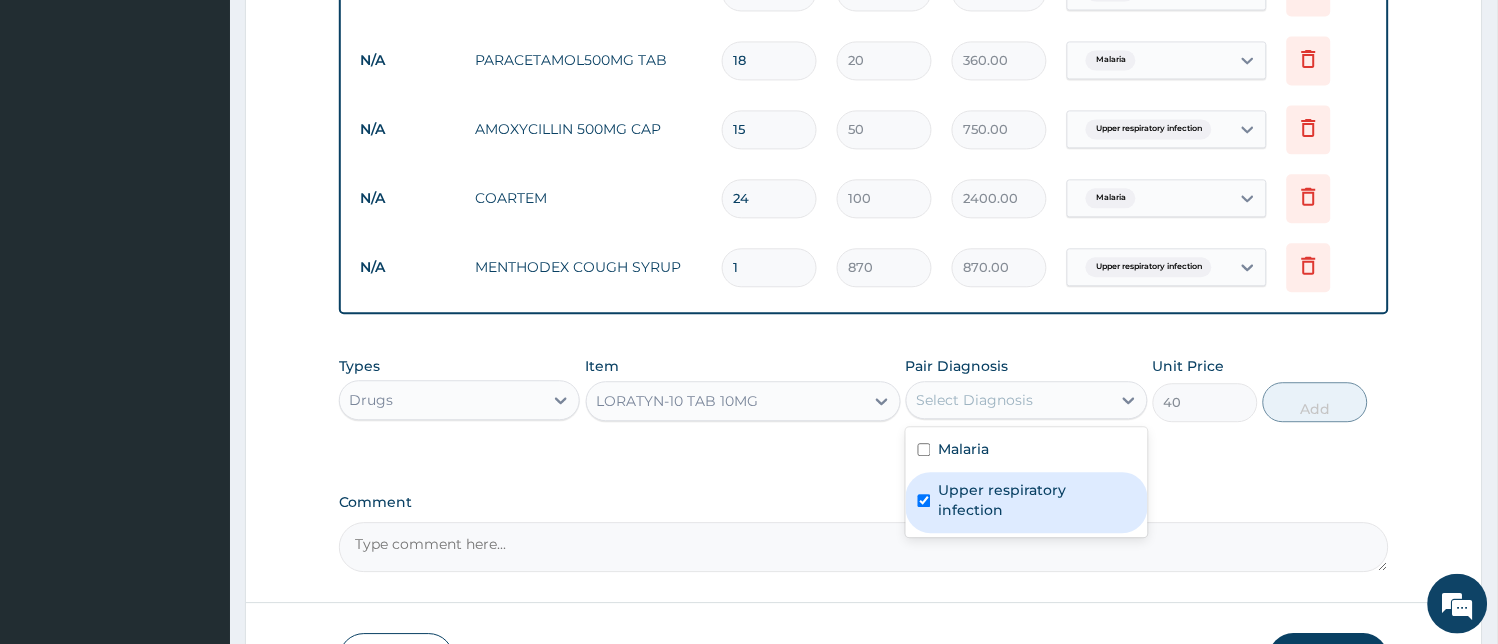 checkbox on "true" 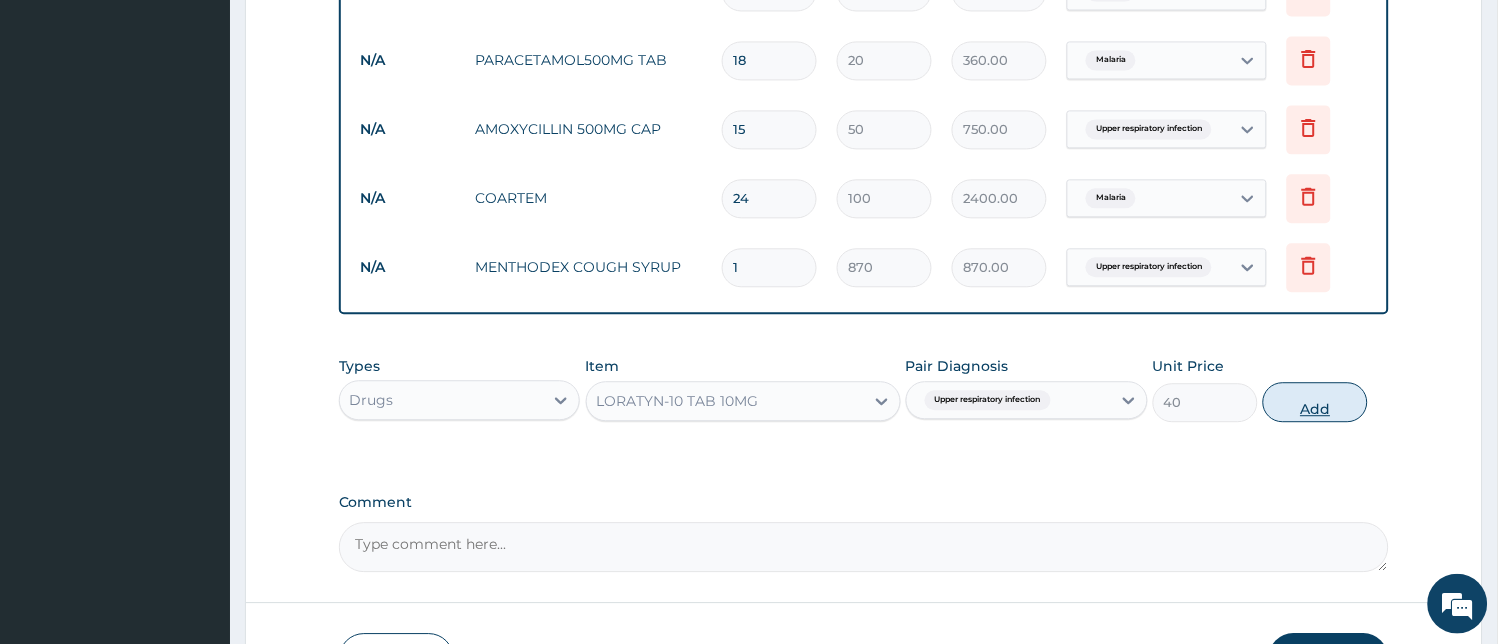 click on "Add" at bounding box center [1315, 402] 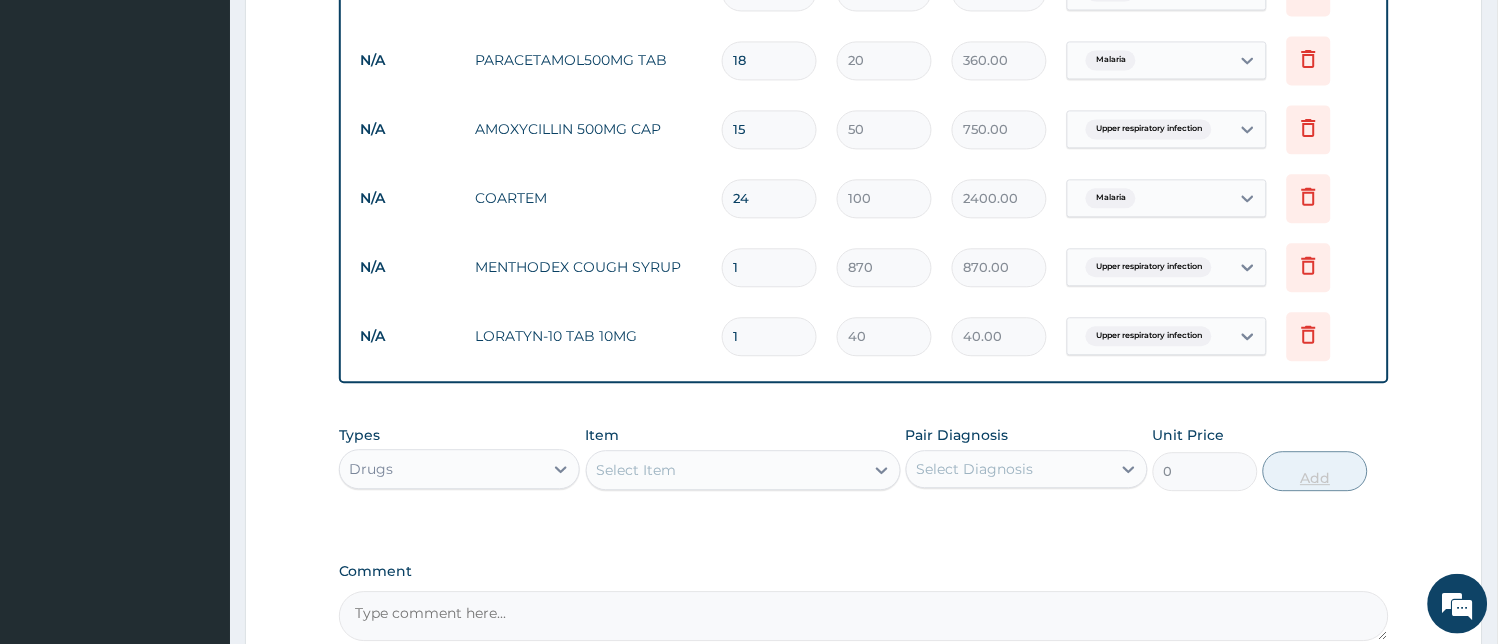 type 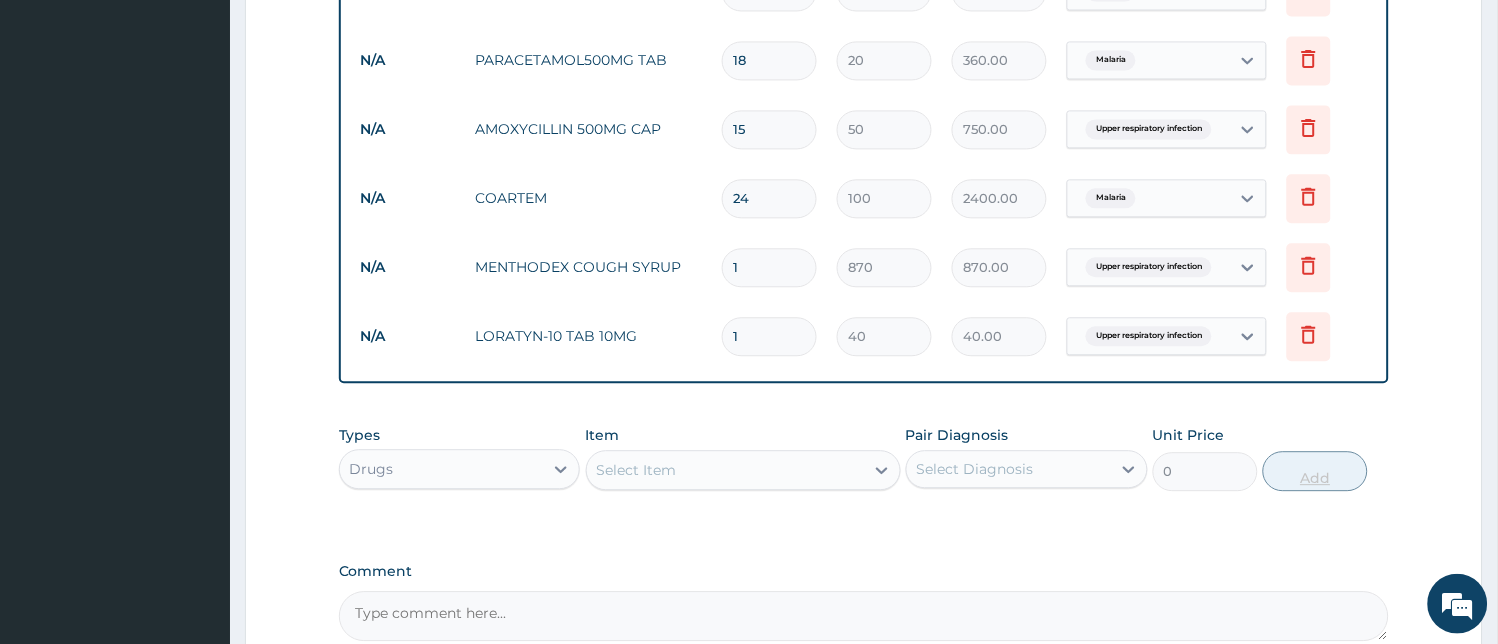 type on "0.00" 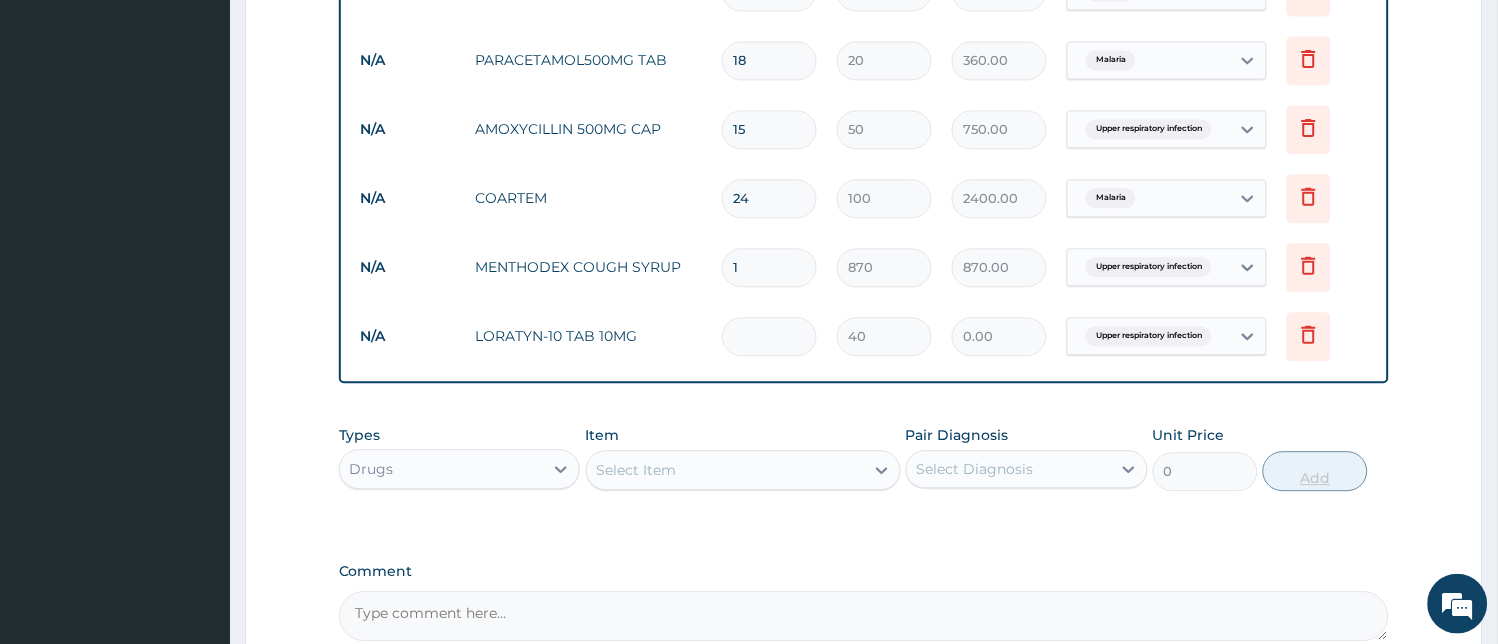 type on "6" 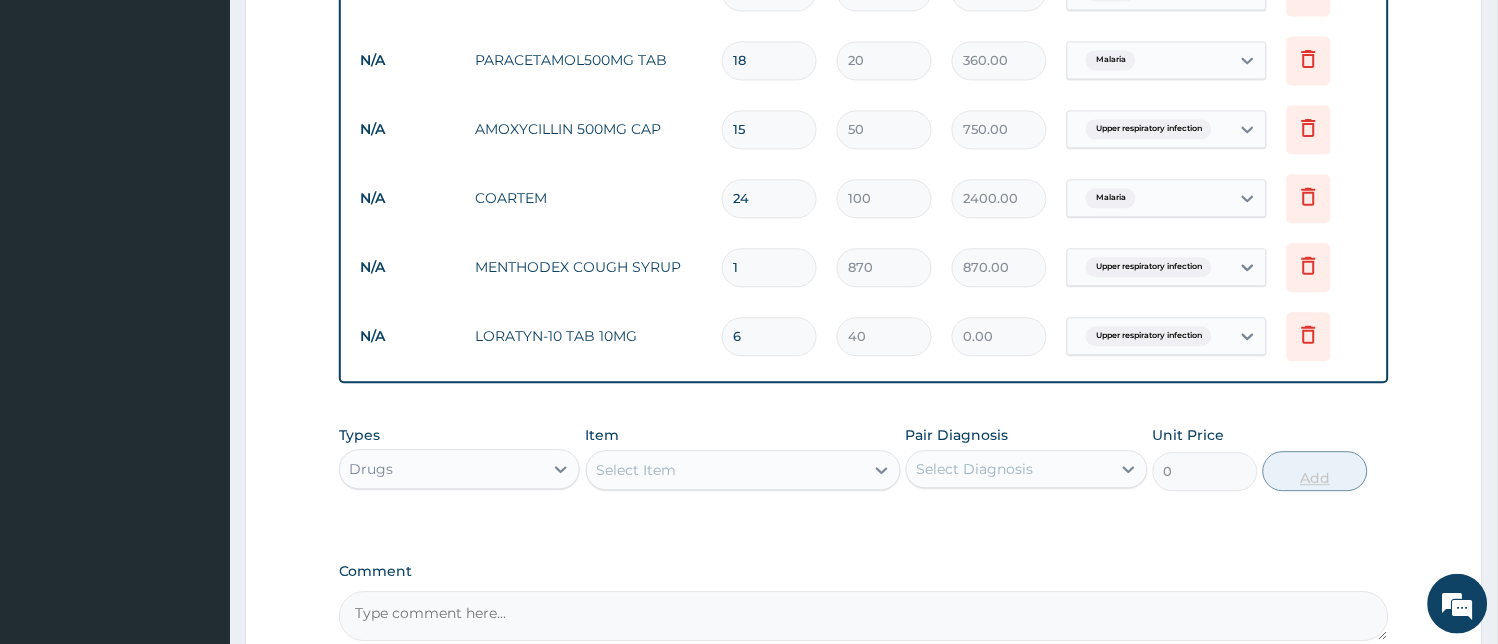 type on "240.00" 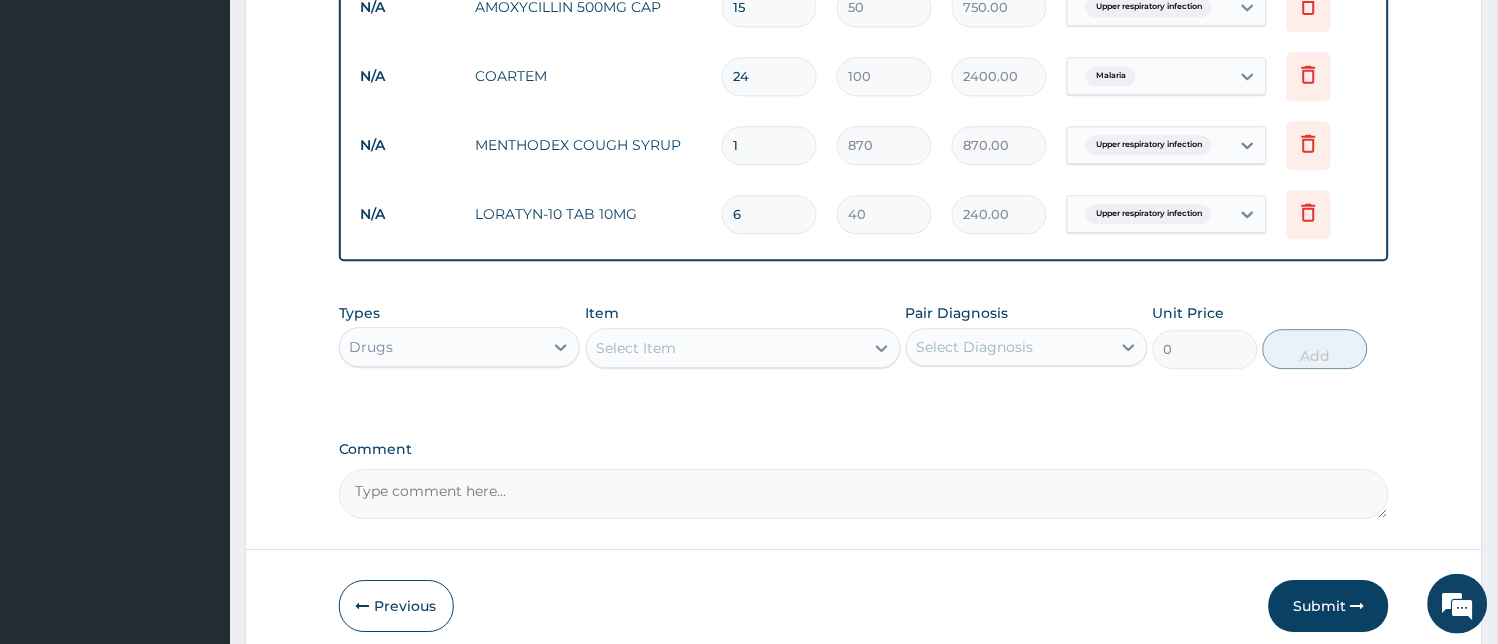 scroll, scrollTop: 1117, scrollLeft: 0, axis: vertical 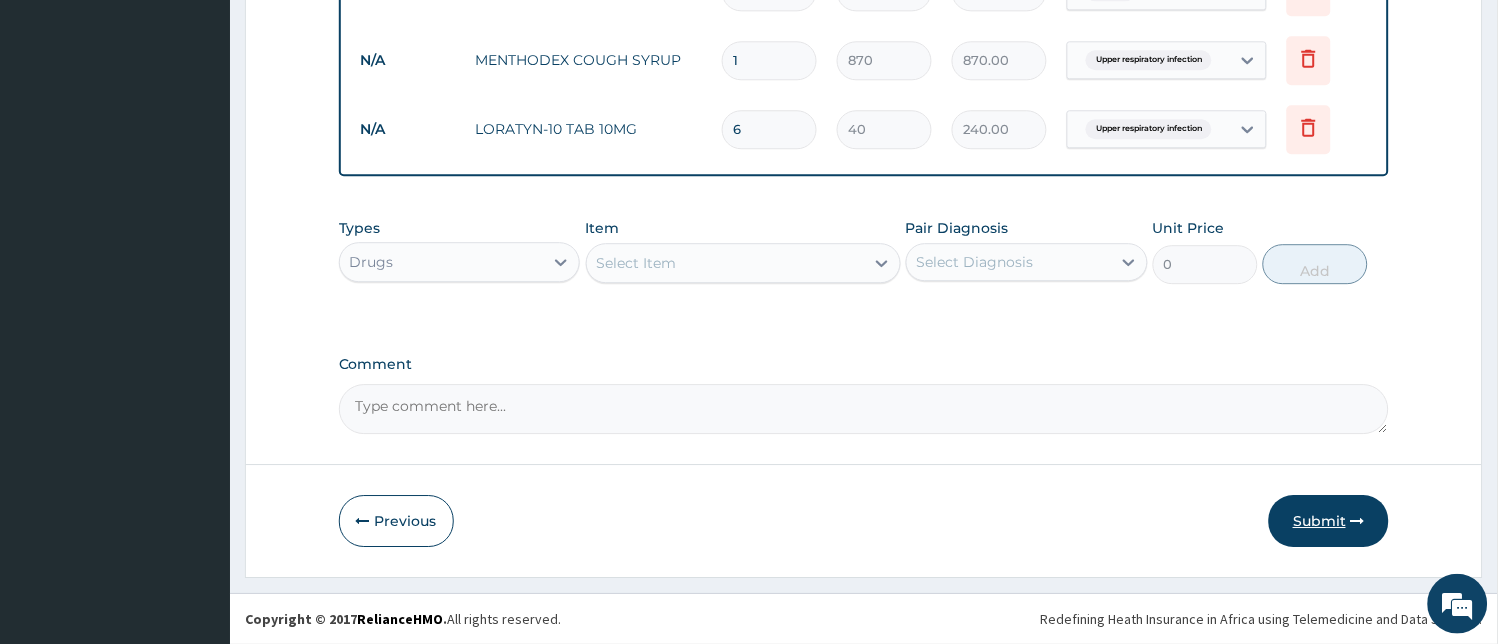 type on "6" 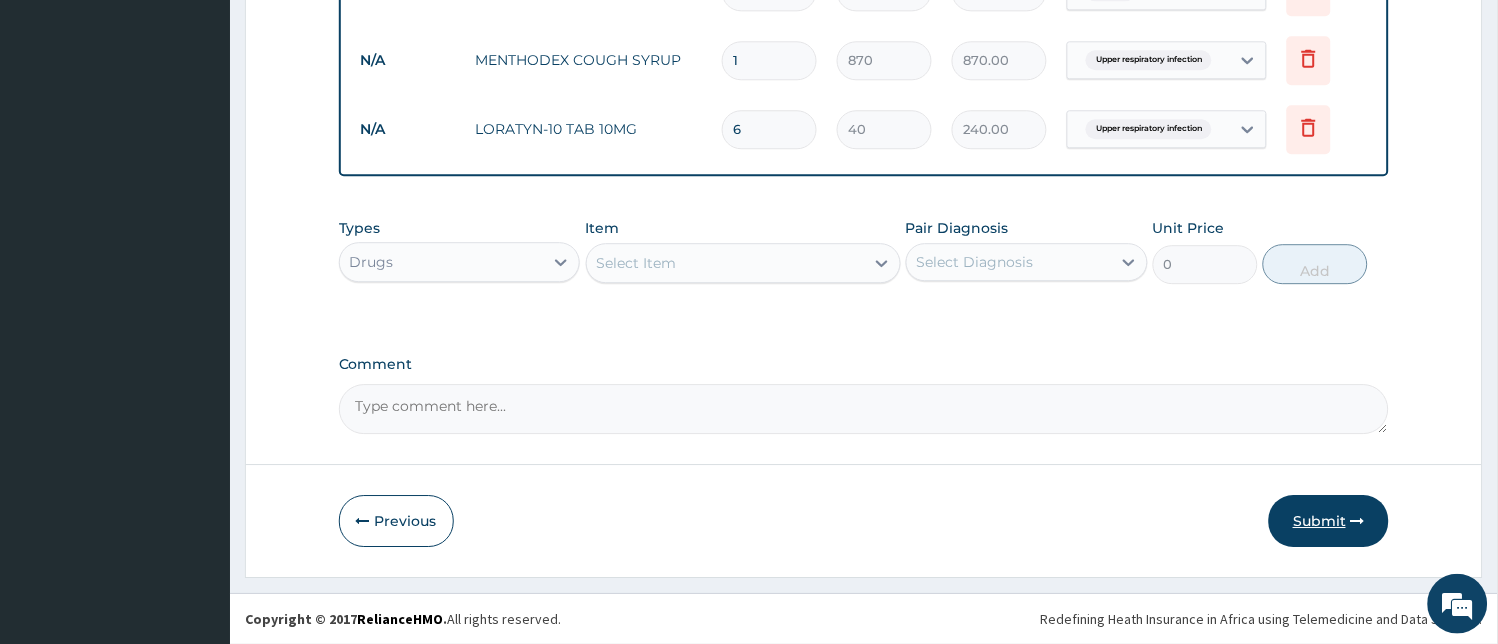 click on "Submit" at bounding box center (1329, 521) 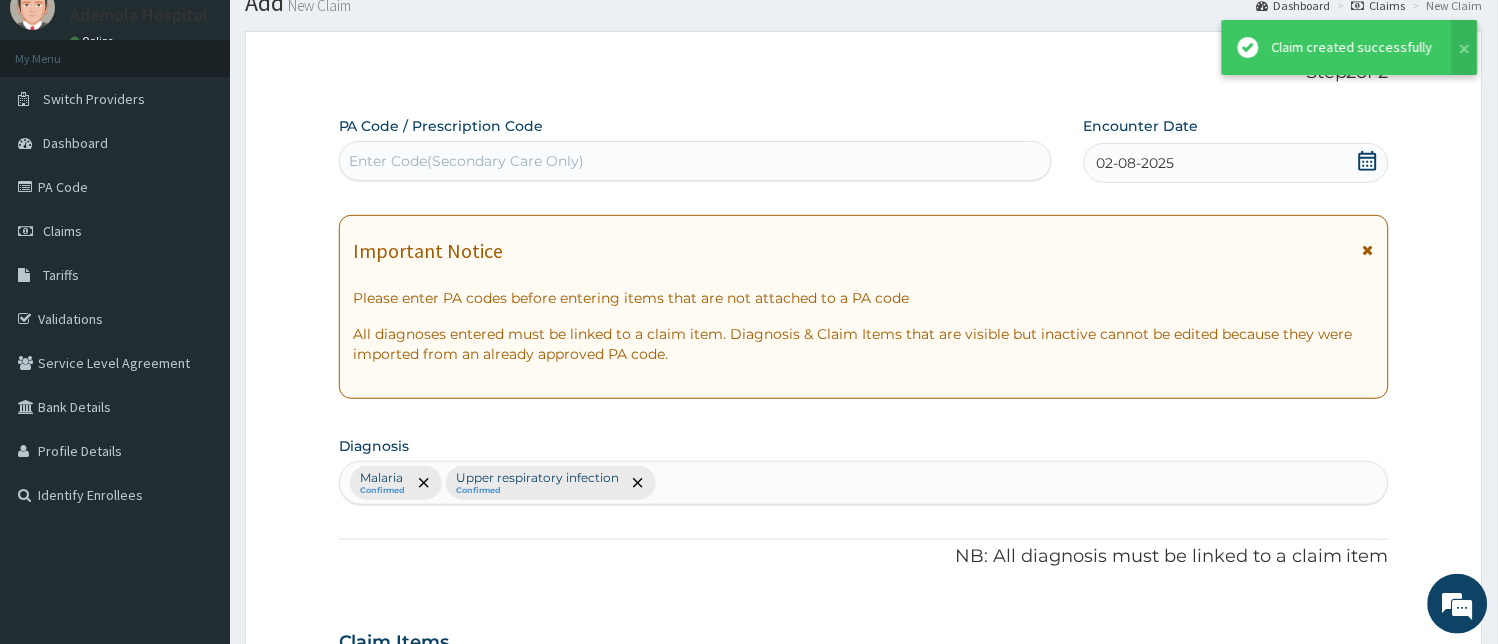 scroll, scrollTop: 1117, scrollLeft: 0, axis: vertical 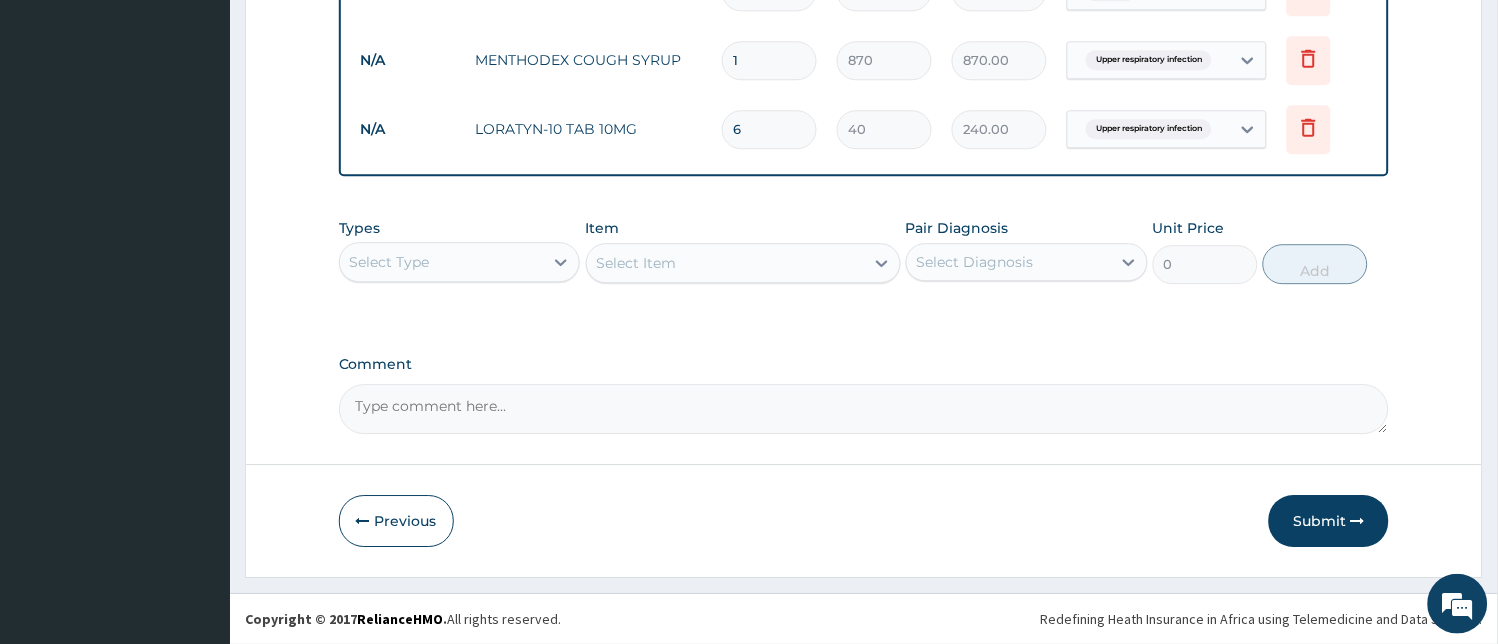 click on "Submit" at bounding box center (1329, 521) 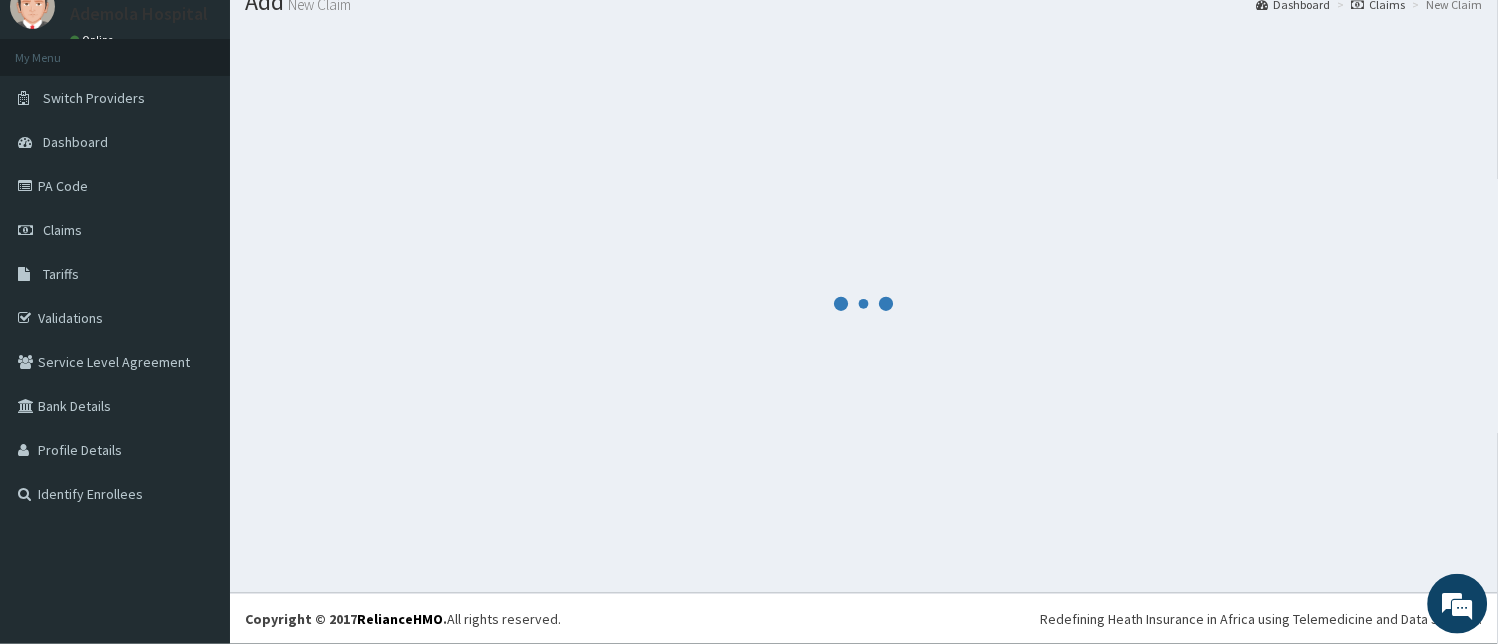 scroll, scrollTop: 75, scrollLeft: 0, axis: vertical 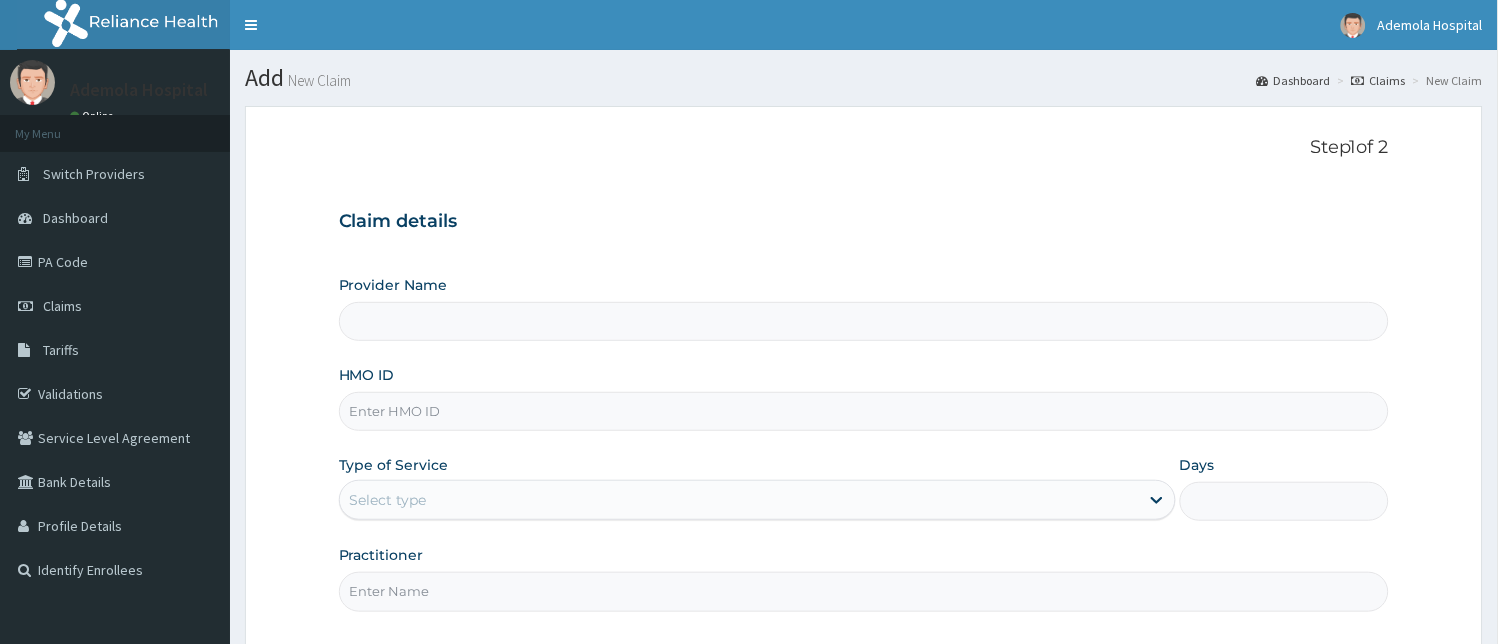 click on "HMO ID" at bounding box center [864, 411] 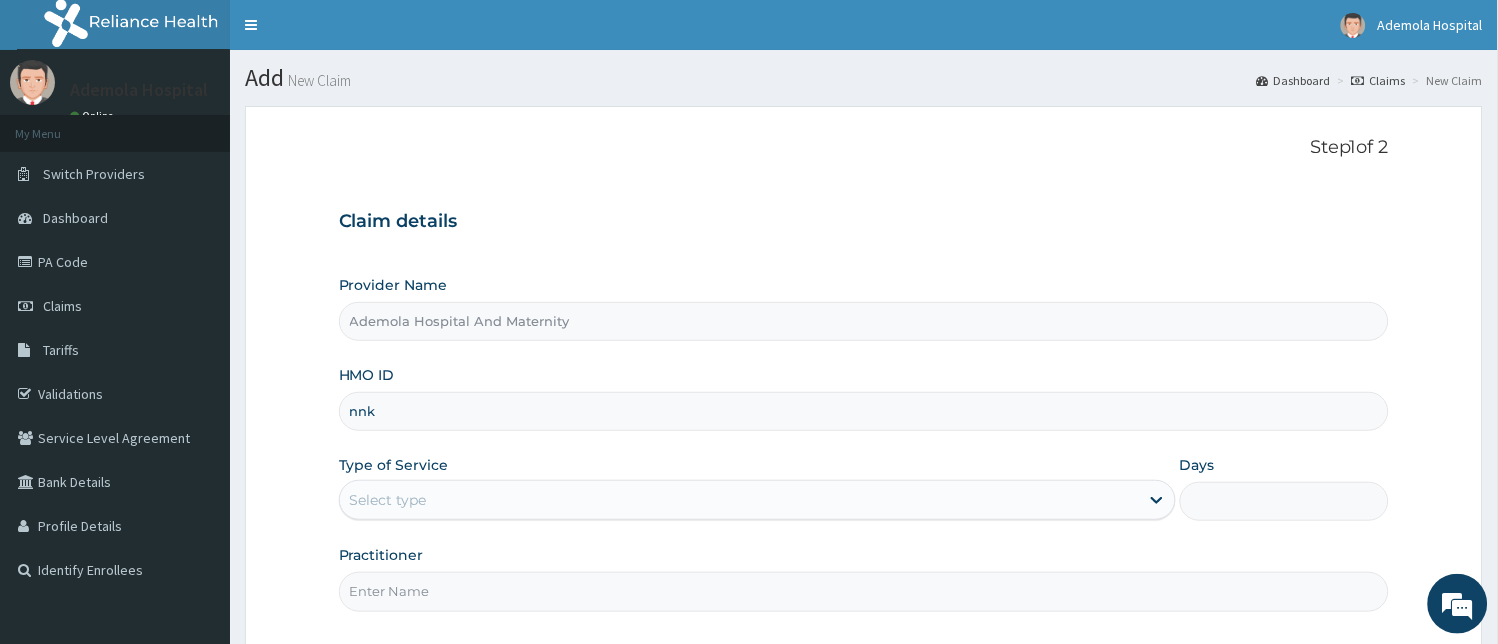 scroll, scrollTop: 0, scrollLeft: 0, axis: both 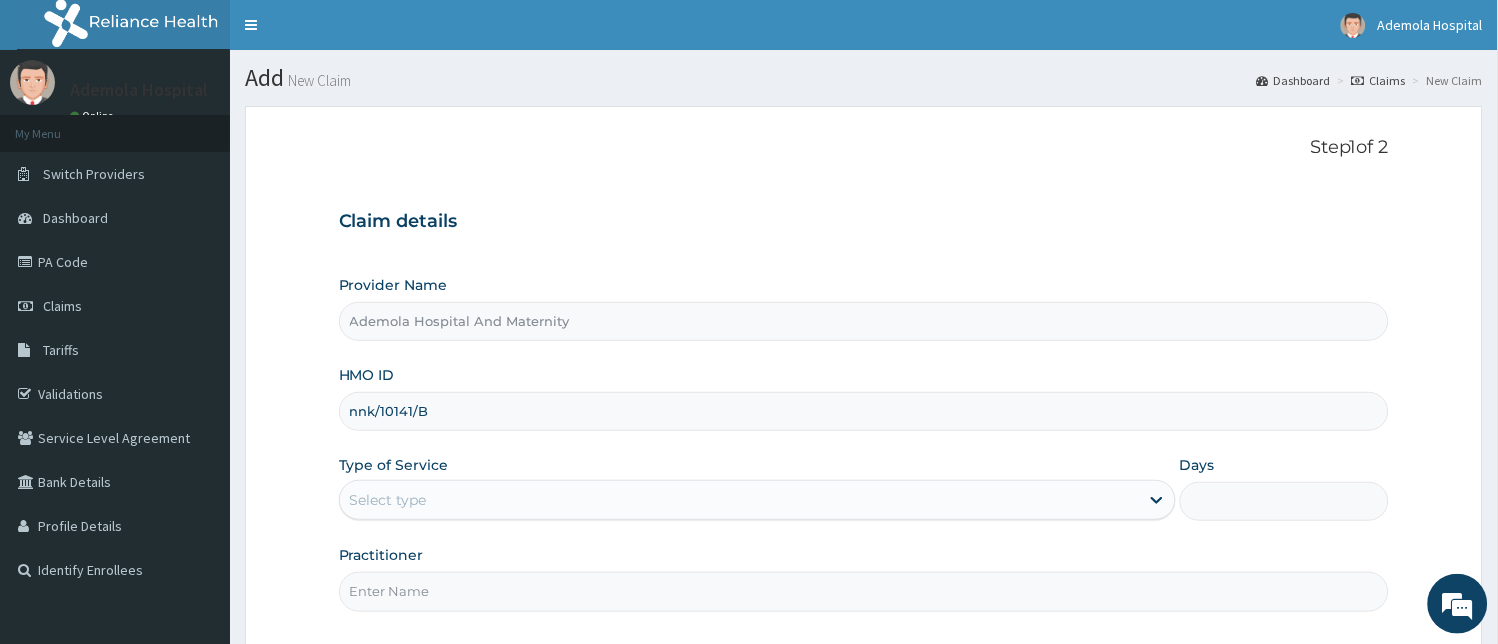 type on "nnk/10141/B" 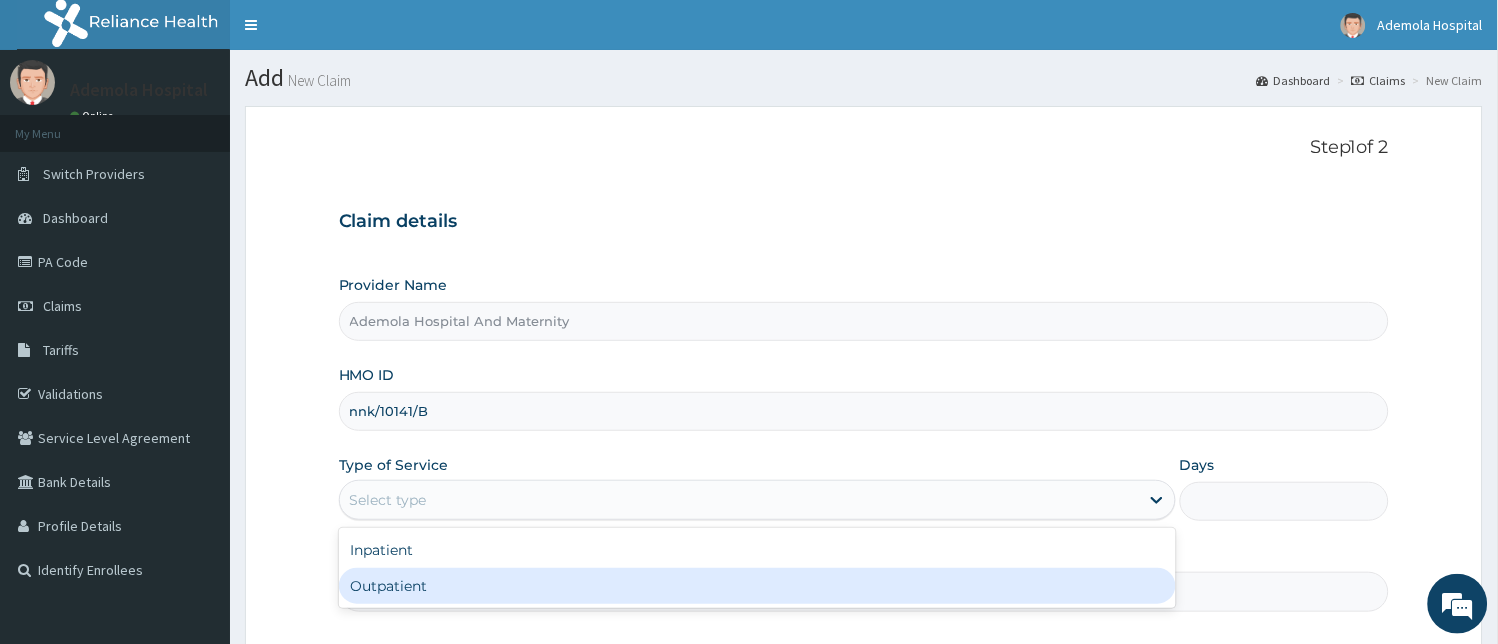 click on "Outpatient" at bounding box center (757, 586) 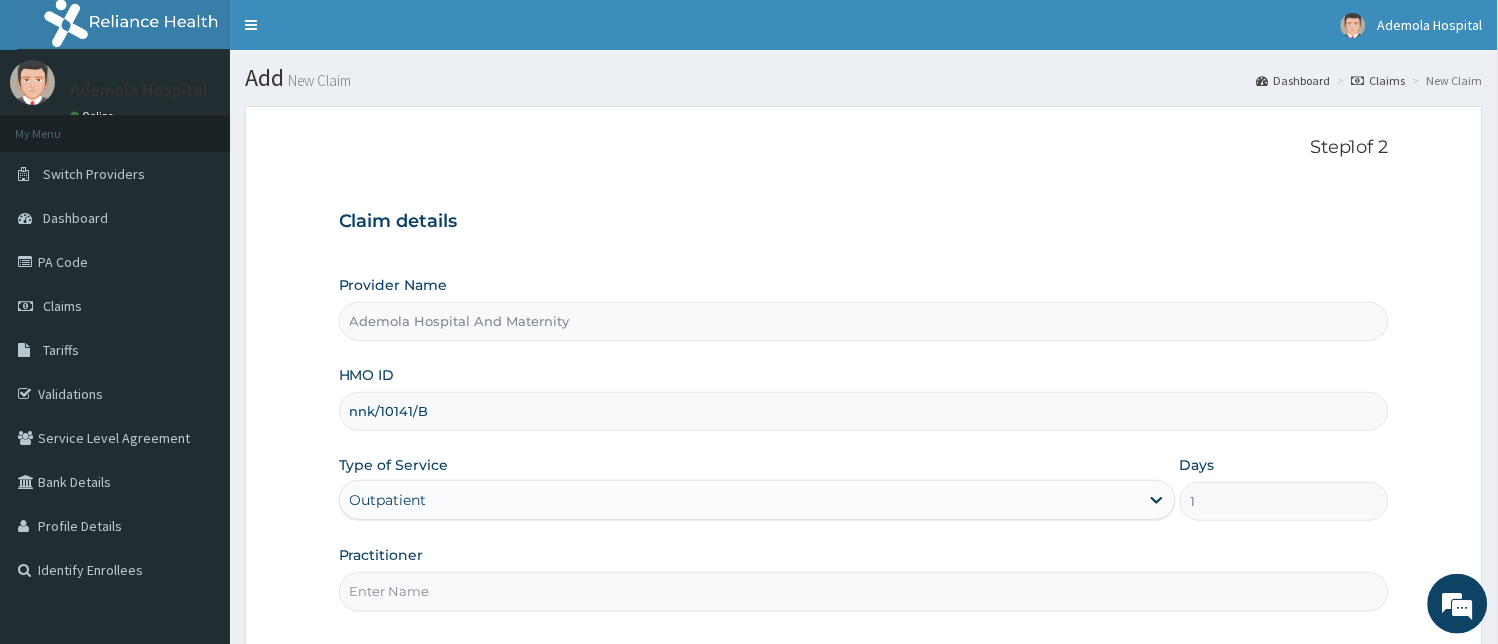 click on "Practitioner" at bounding box center [864, 591] 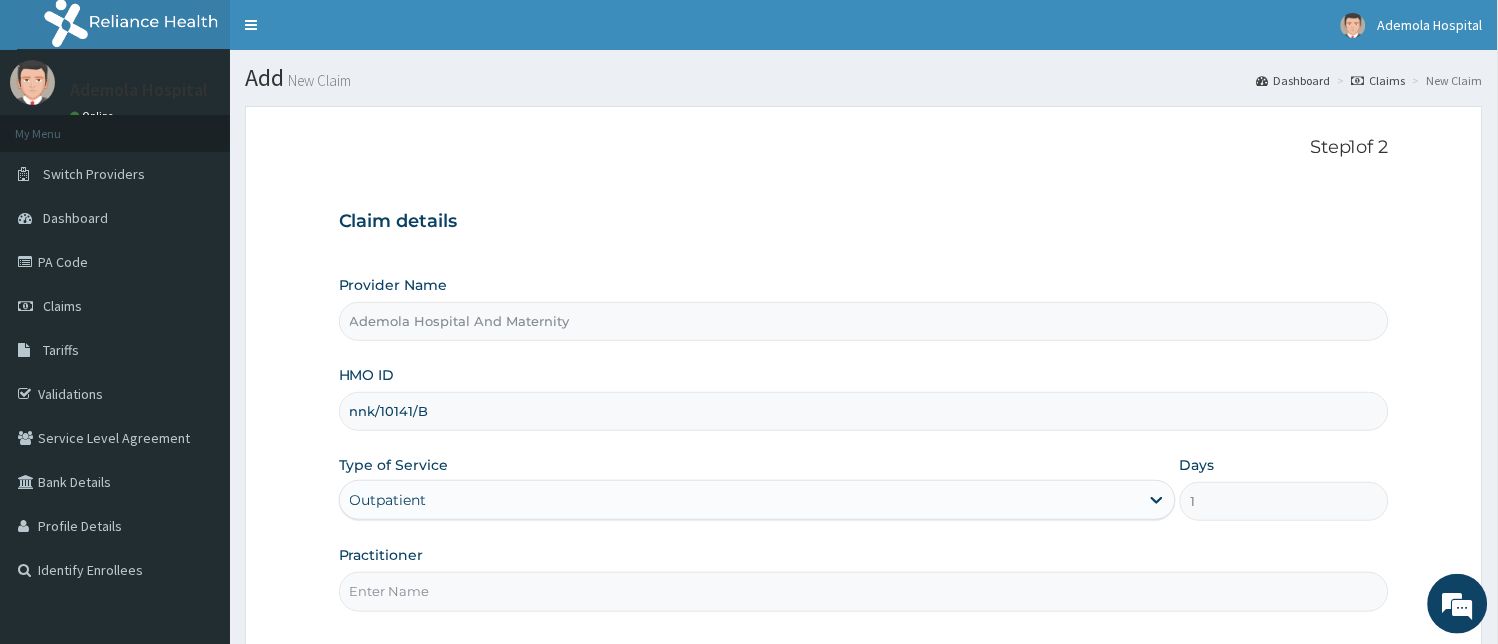 type on "DR AINA E.A" 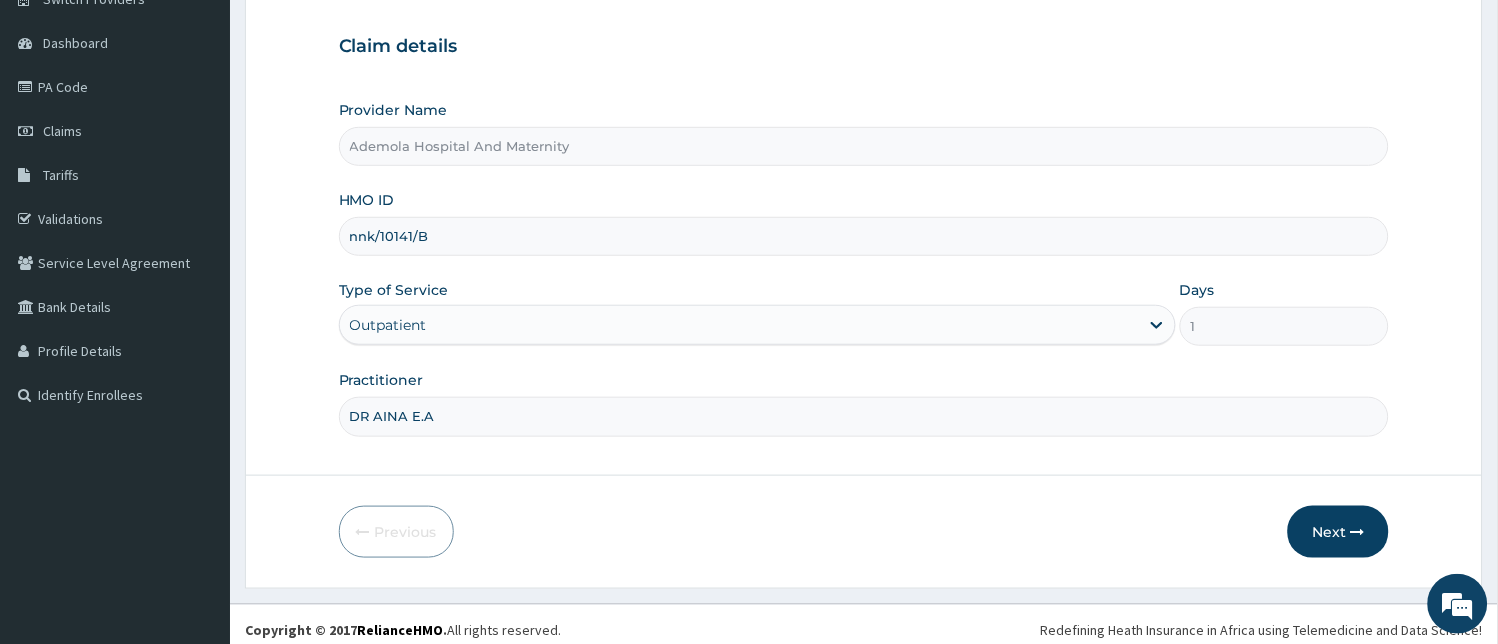 scroll, scrollTop: 186, scrollLeft: 0, axis: vertical 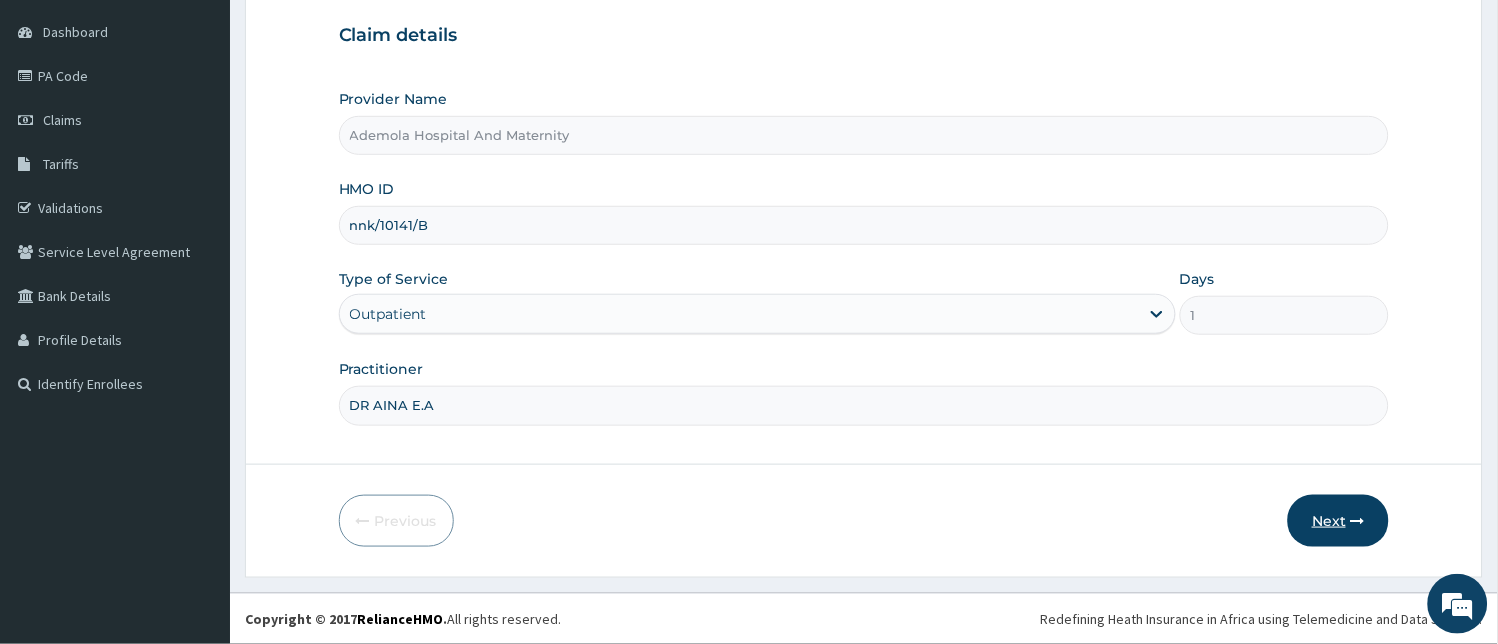 click on "Next" at bounding box center (1338, 521) 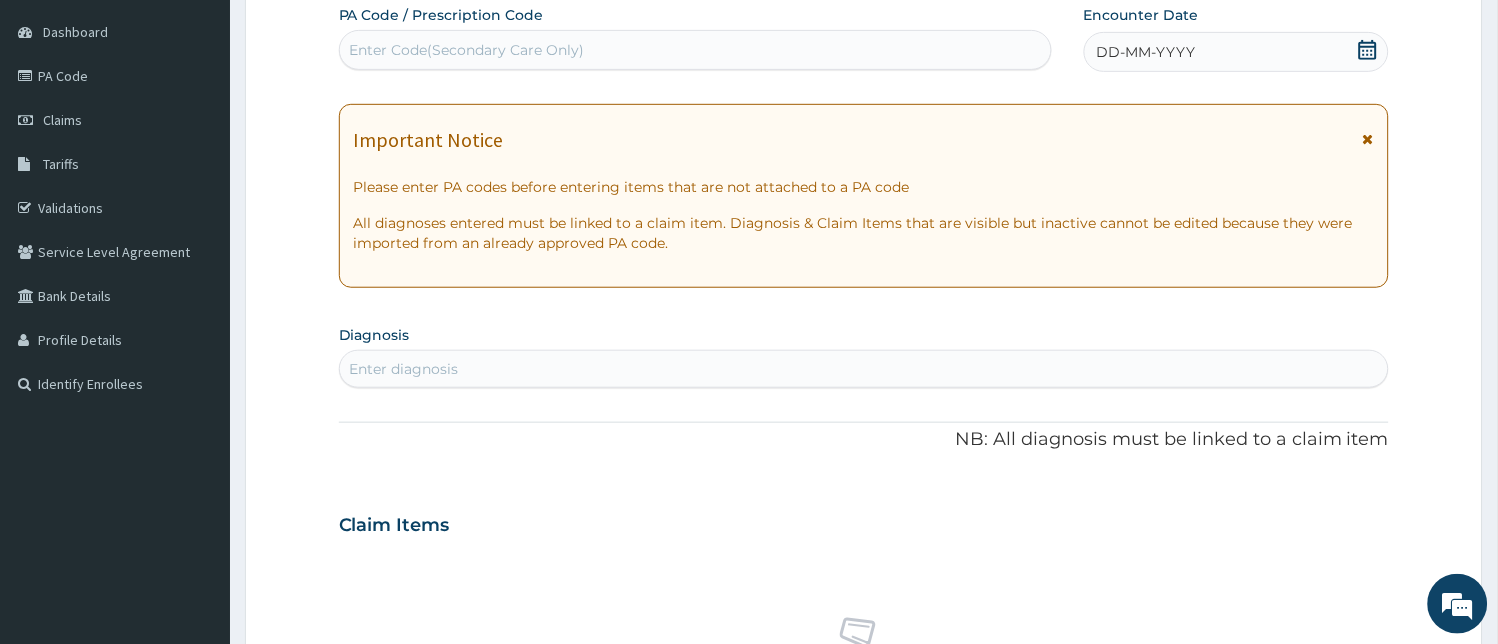 click on "DD-MM-YYYY" at bounding box center (1146, 52) 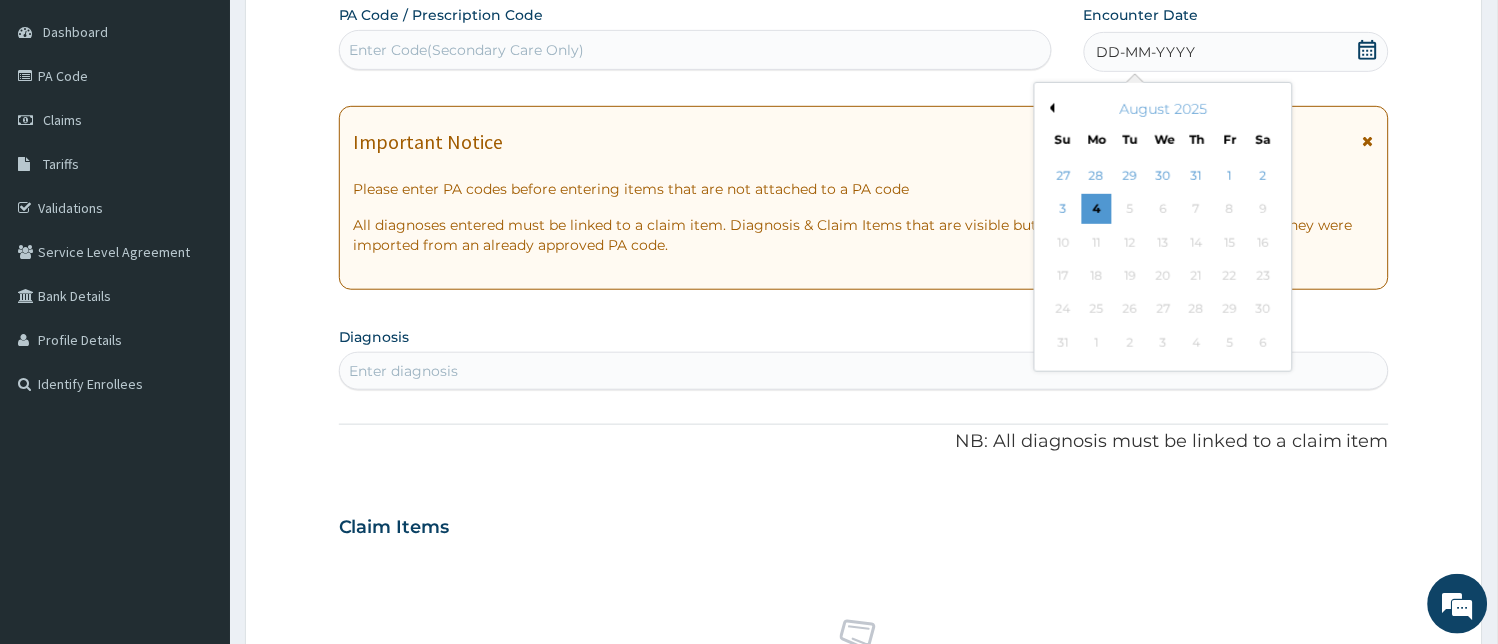 click on "August 2025" at bounding box center [1163, 109] 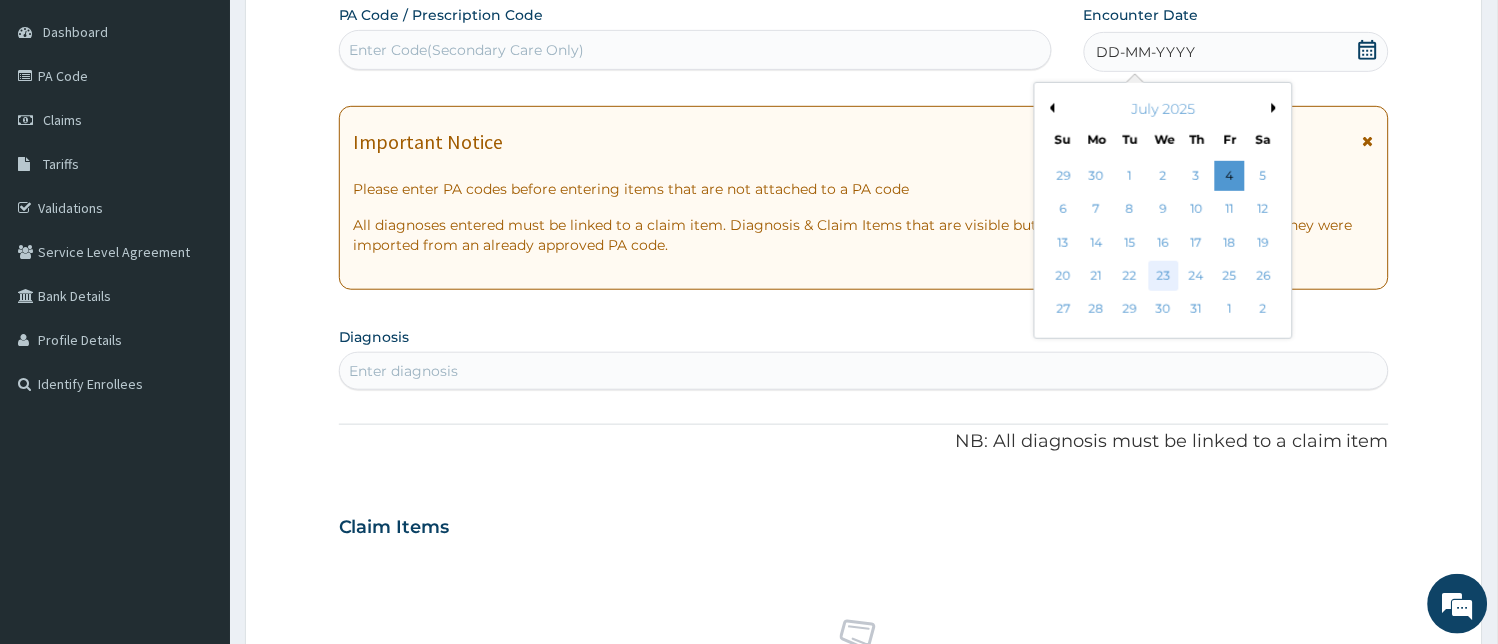 click on "23" at bounding box center [1163, 276] 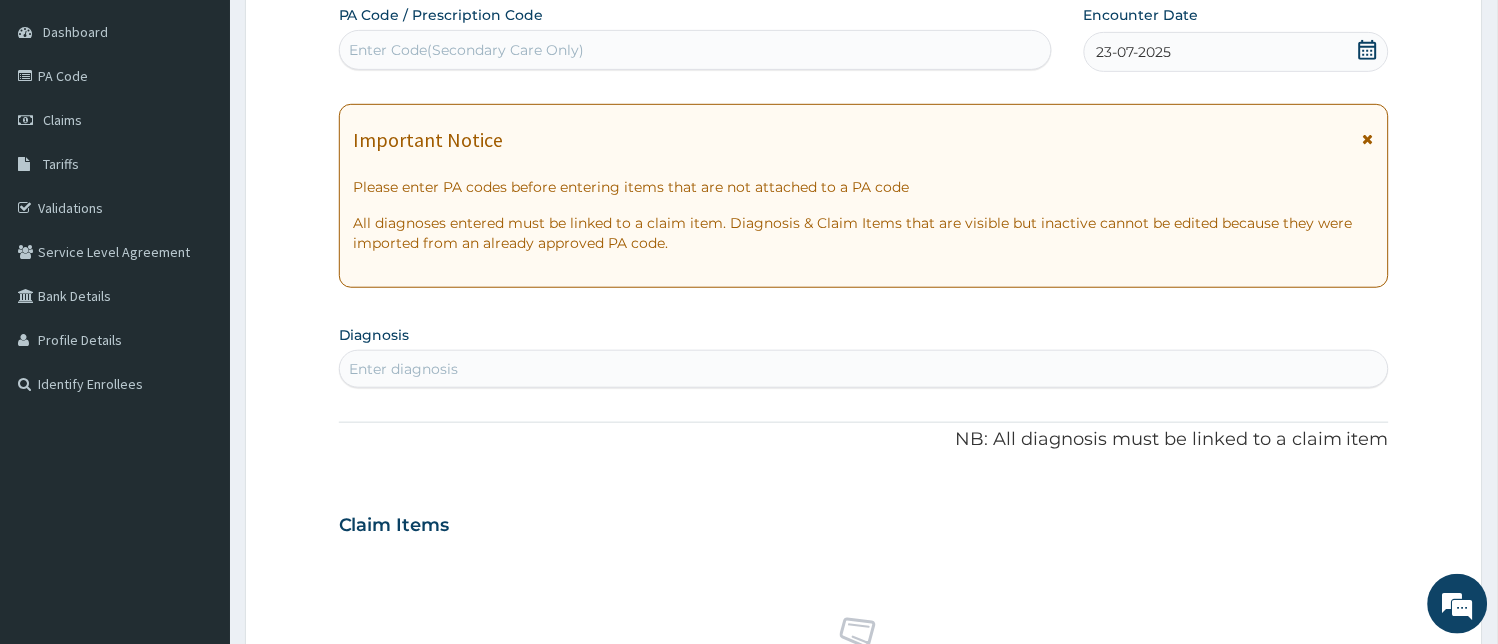 click on "Enter diagnosis" at bounding box center (864, 369) 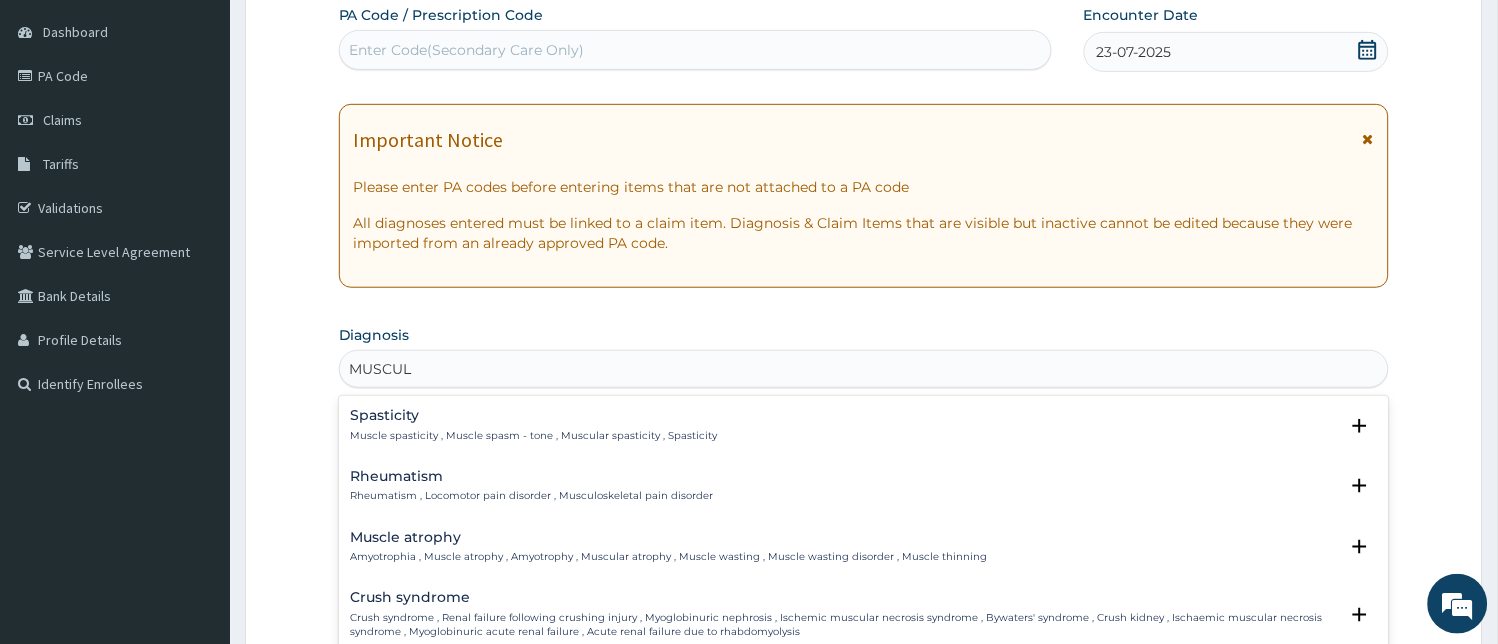 type on "MUSCULO" 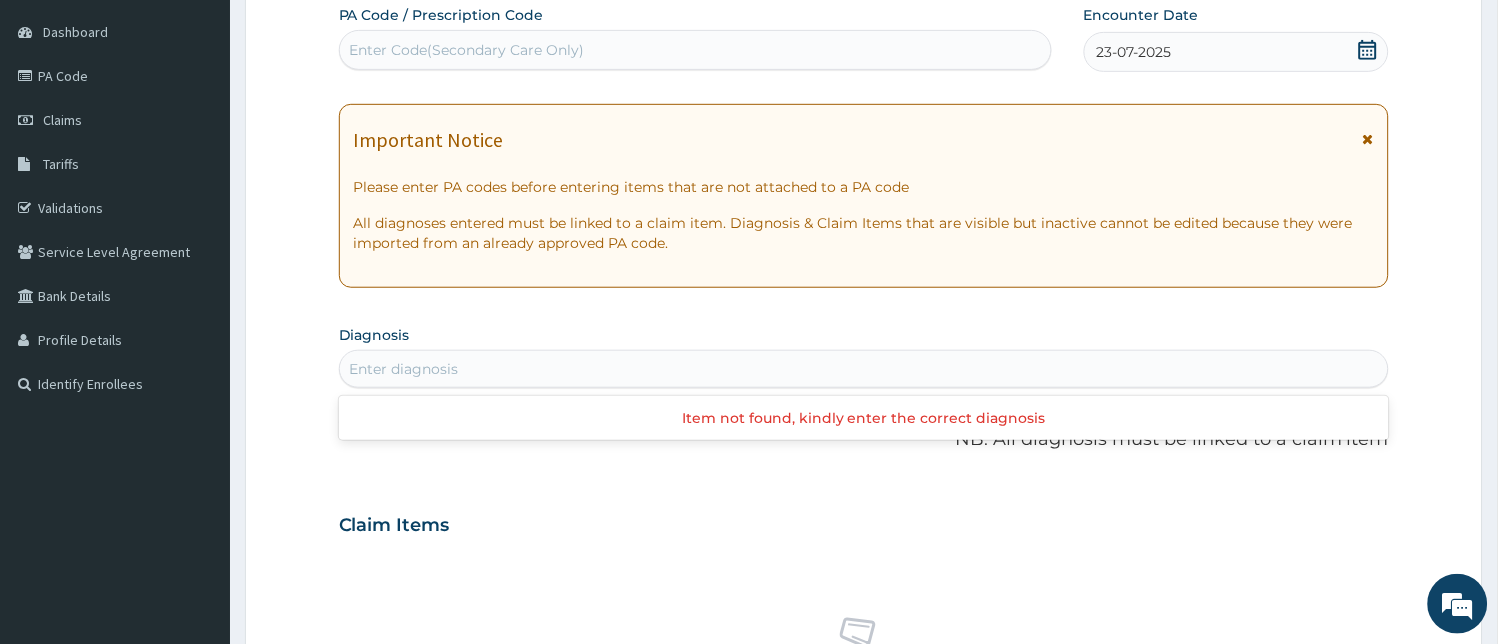 drag, startPoint x: 830, startPoint y: 362, endPoint x: 554, endPoint y: 447, distance: 288.79233 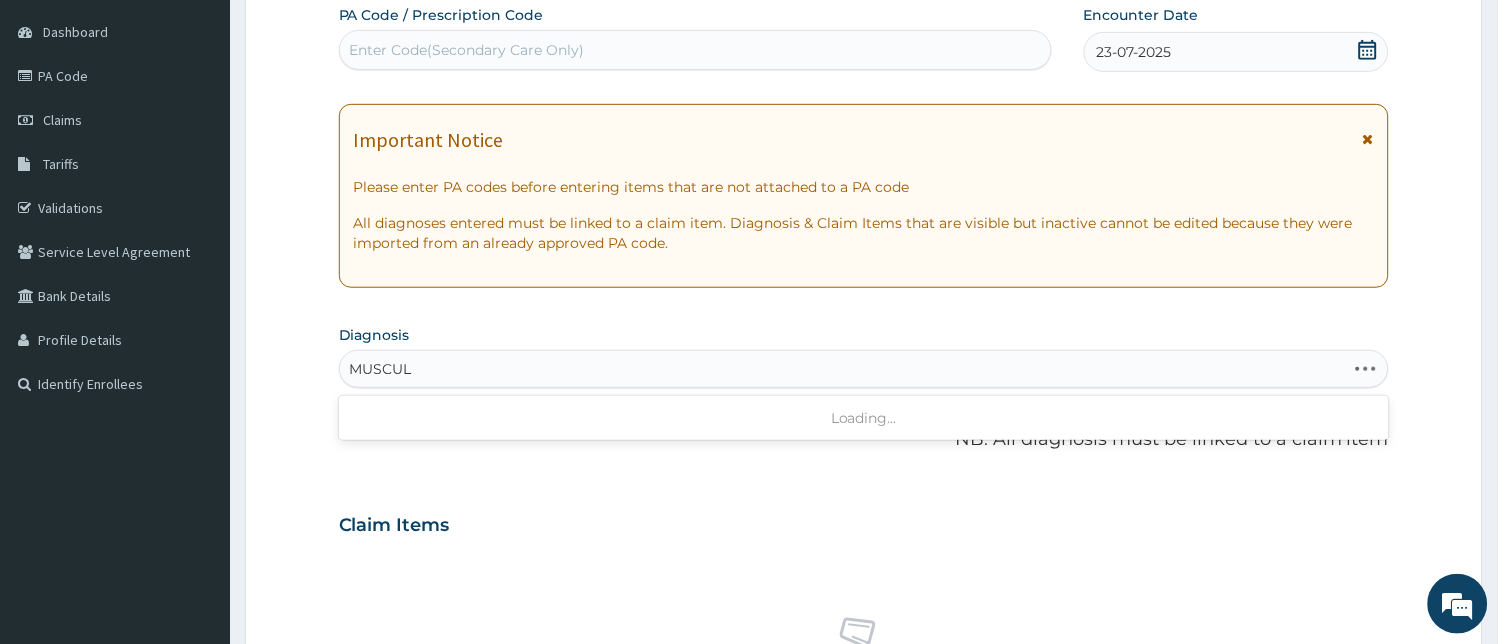 type on "MUSCULO" 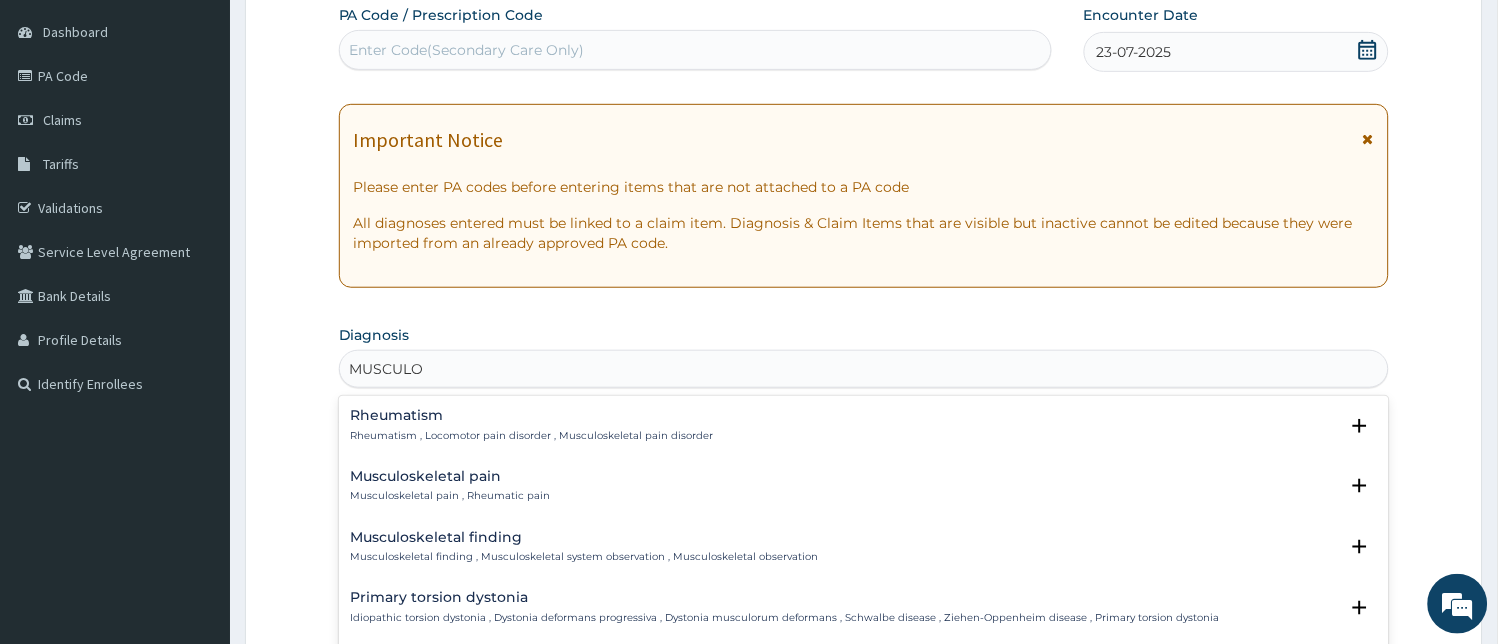click on "Musculoskeletal pain" at bounding box center [451, 476] 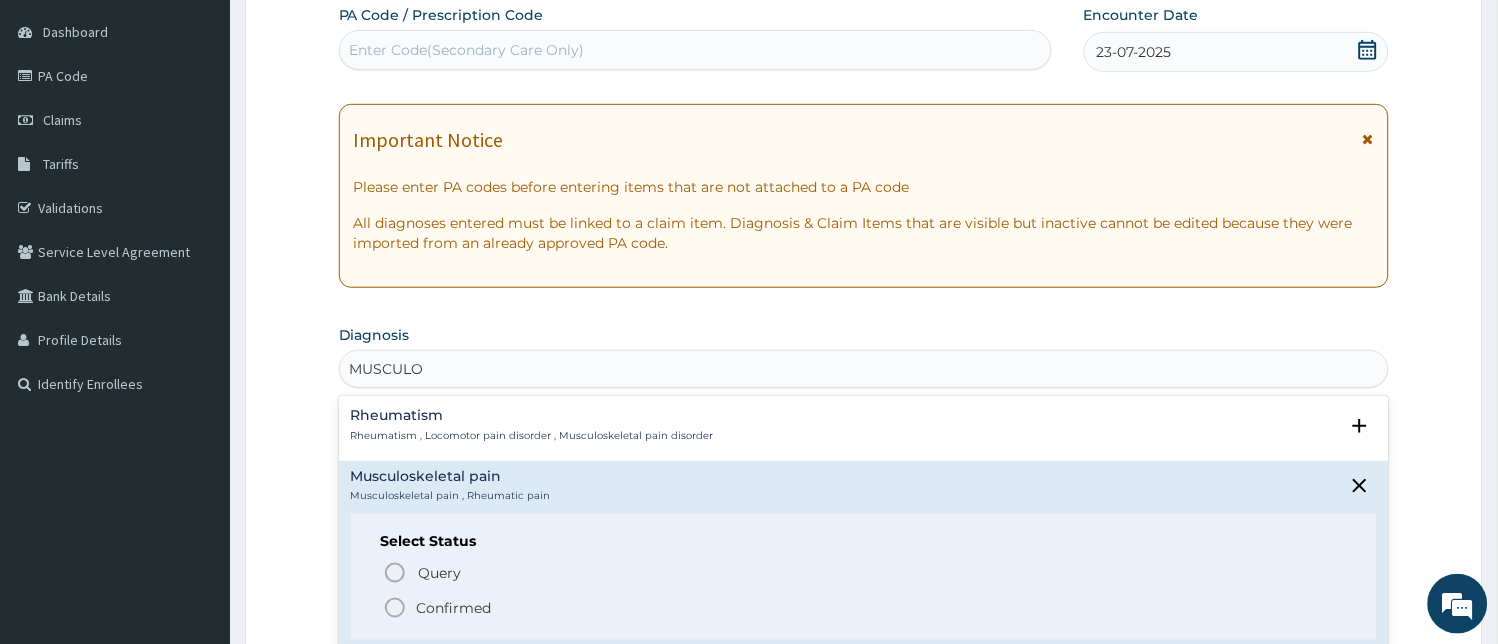 click 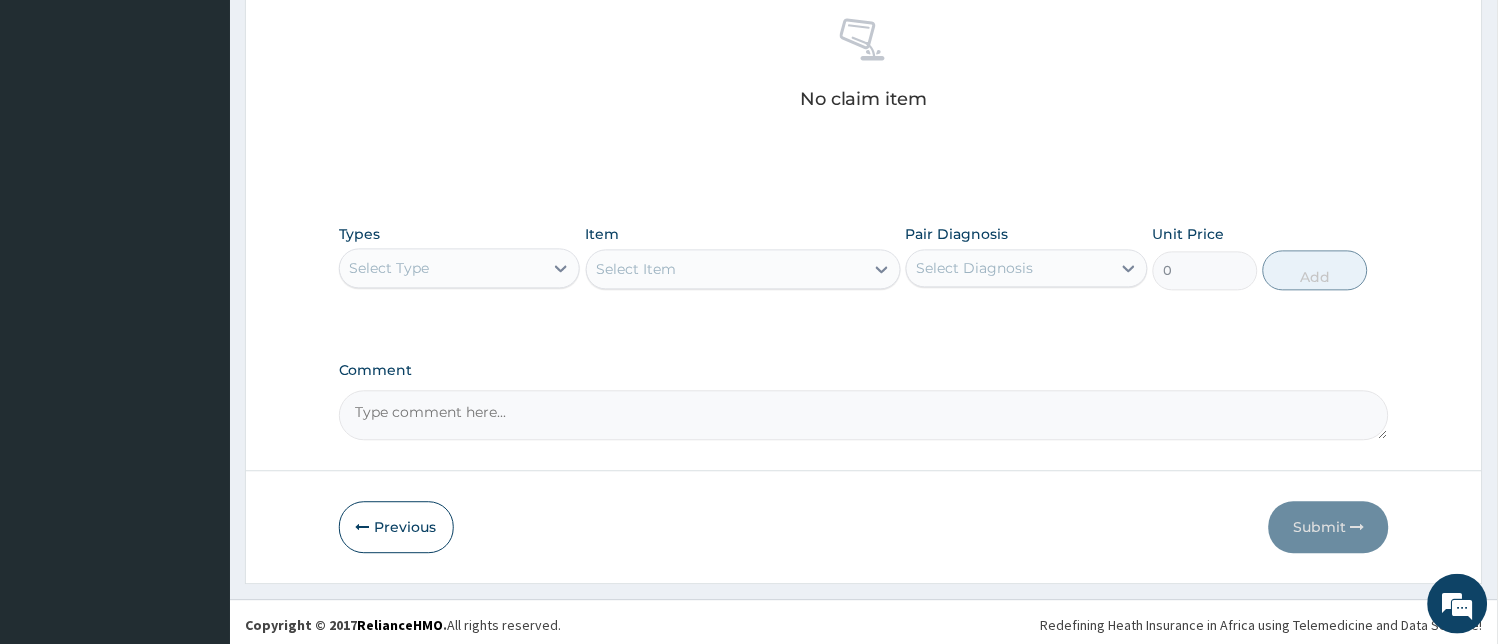 scroll, scrollTop: 797, scrollLeft: 0, axis: vertical 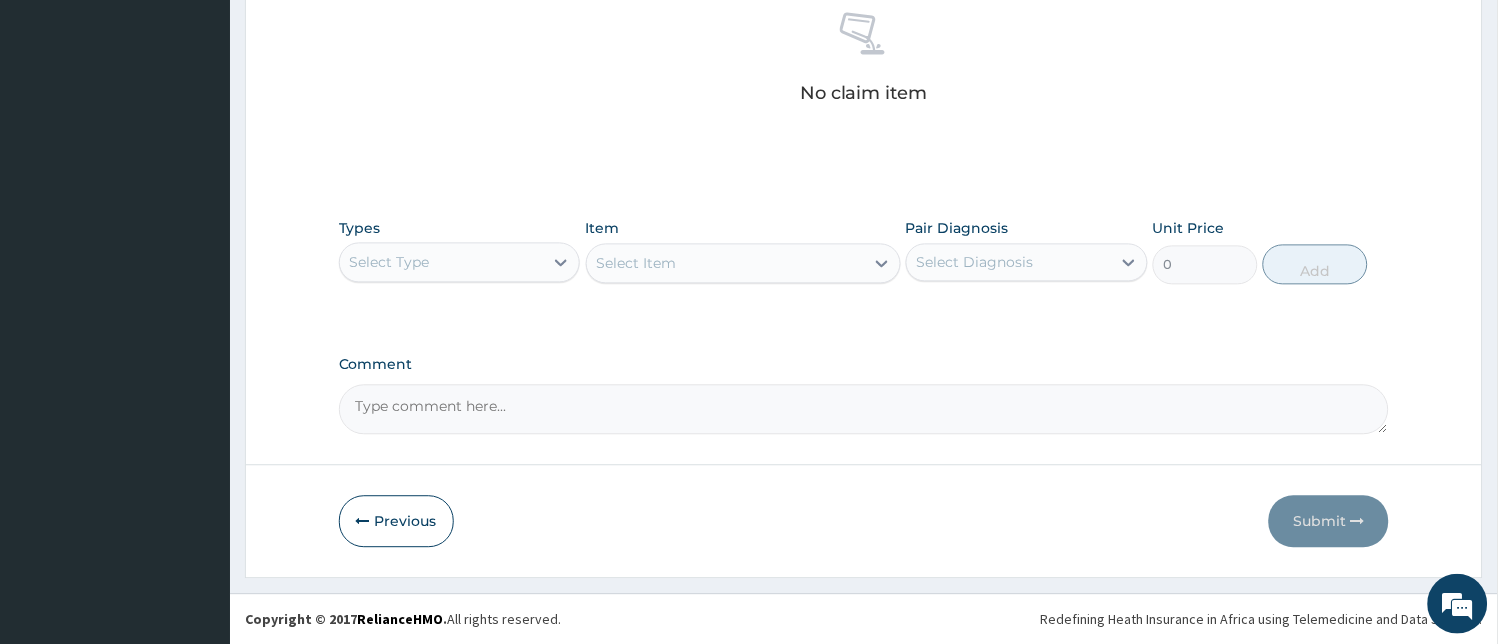 click on "Select Type" at bounding box center (442, 263) 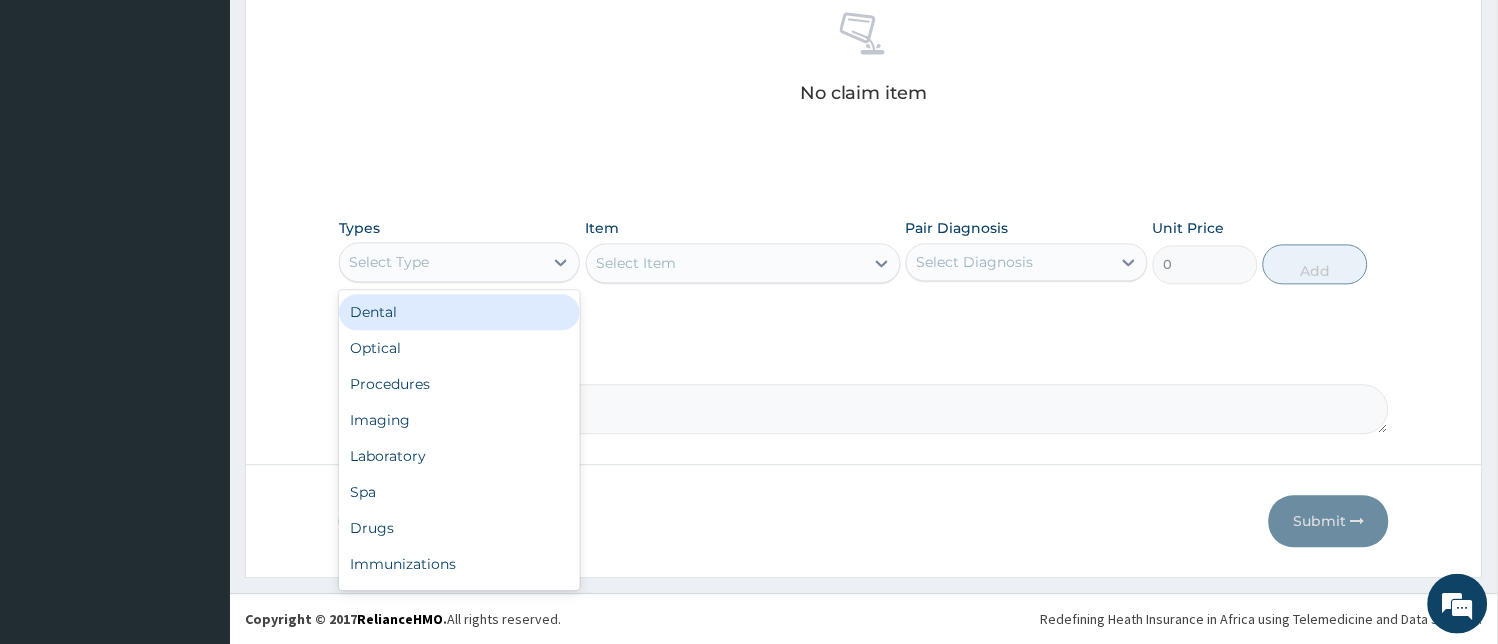 click on "Select Type" at bounding box center [442, 263] 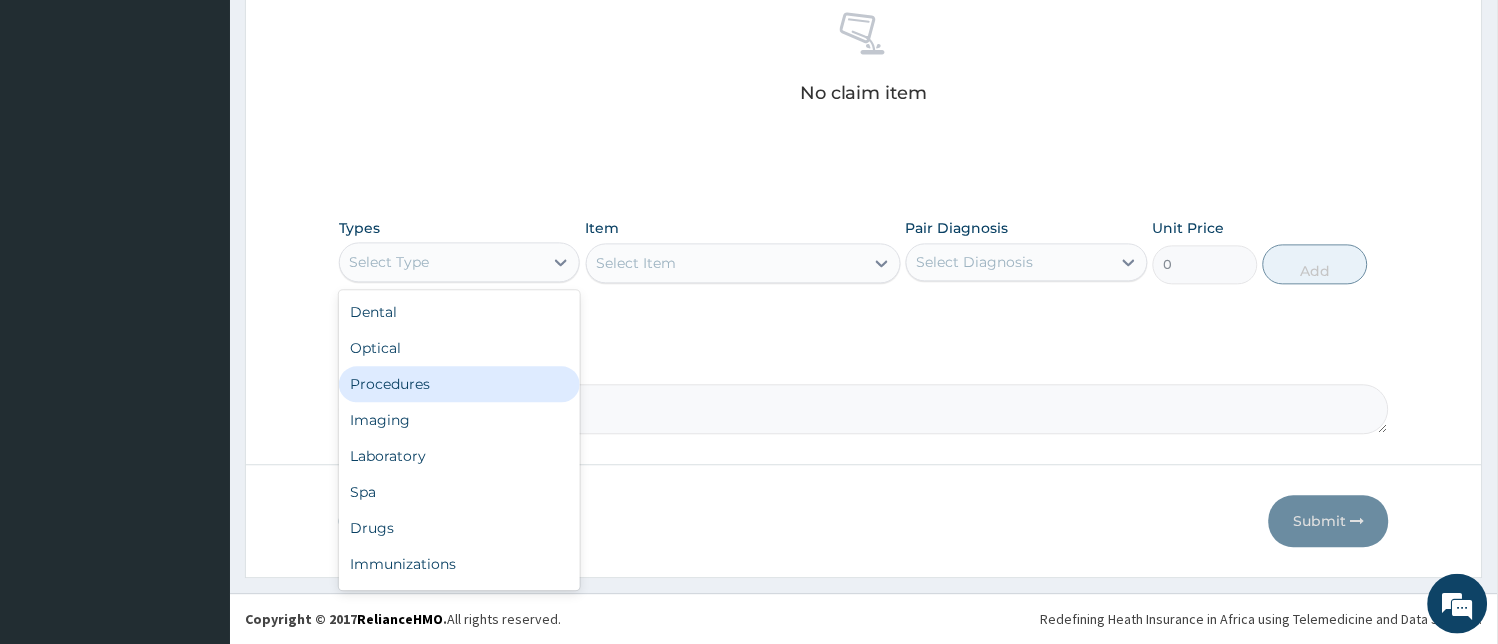 click on "Procedures" at bounding box center [460, 385] 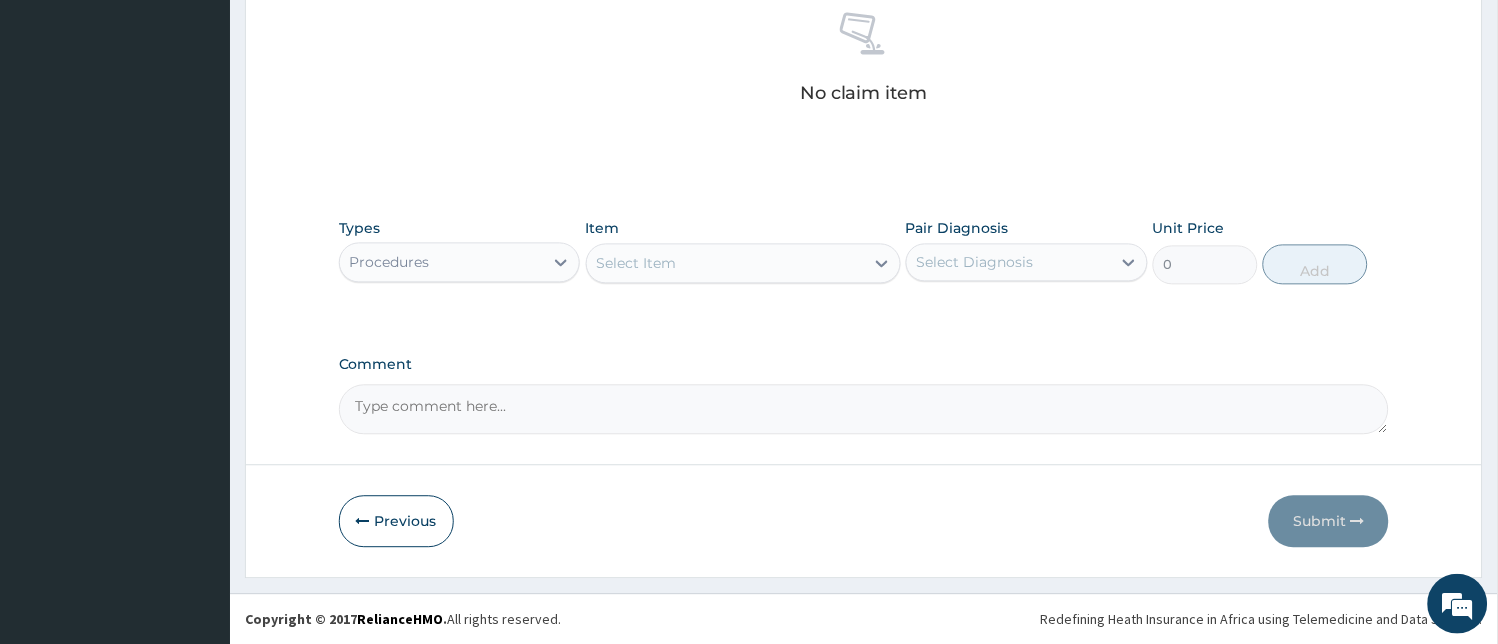 click on "Select Item" at bounding box center [725, 264] 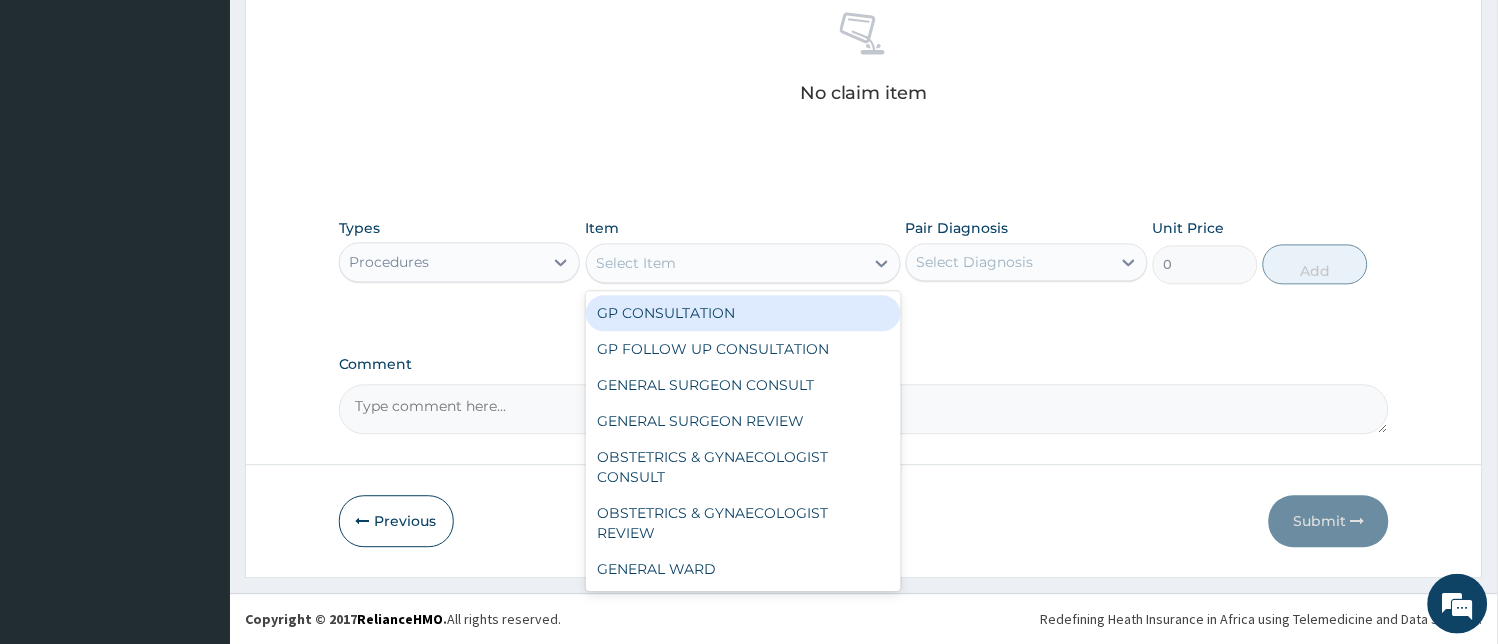 click on "GP CONSULTATION" at bounding box center (743, 314) 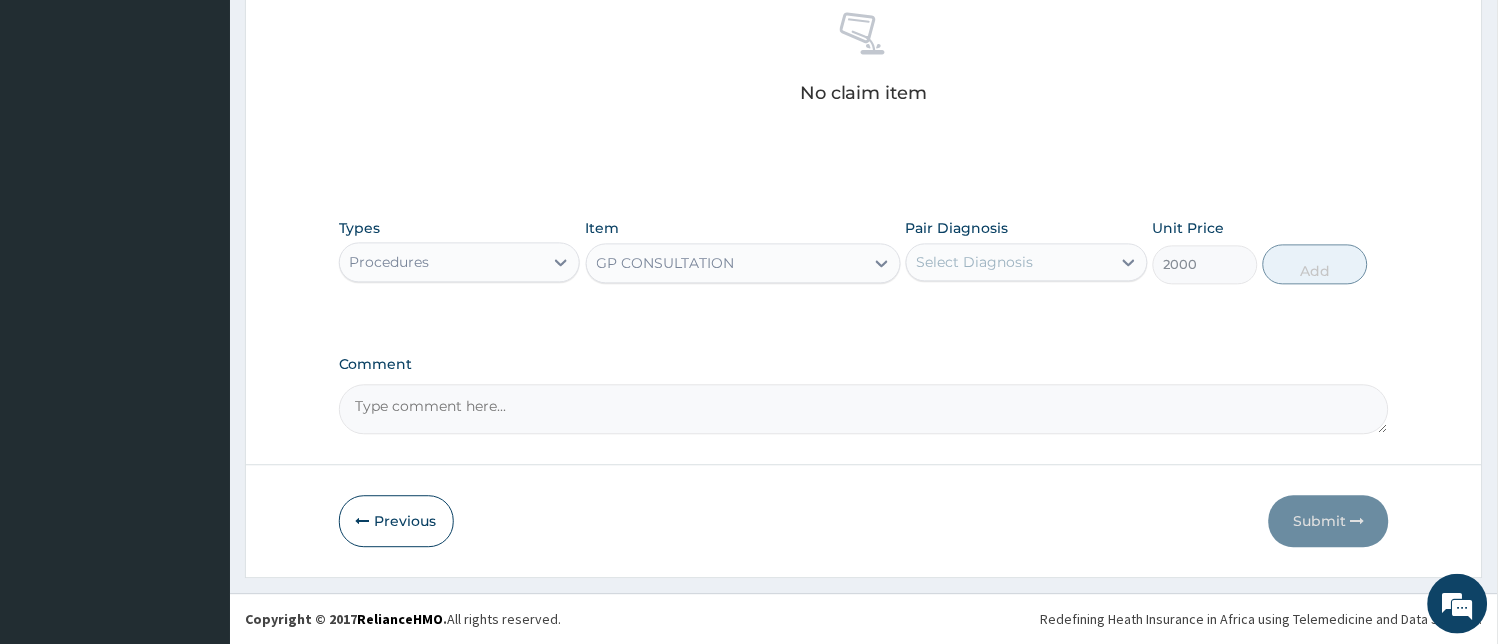 click on "Select Diagnosis" at bounding box center (975, 263) 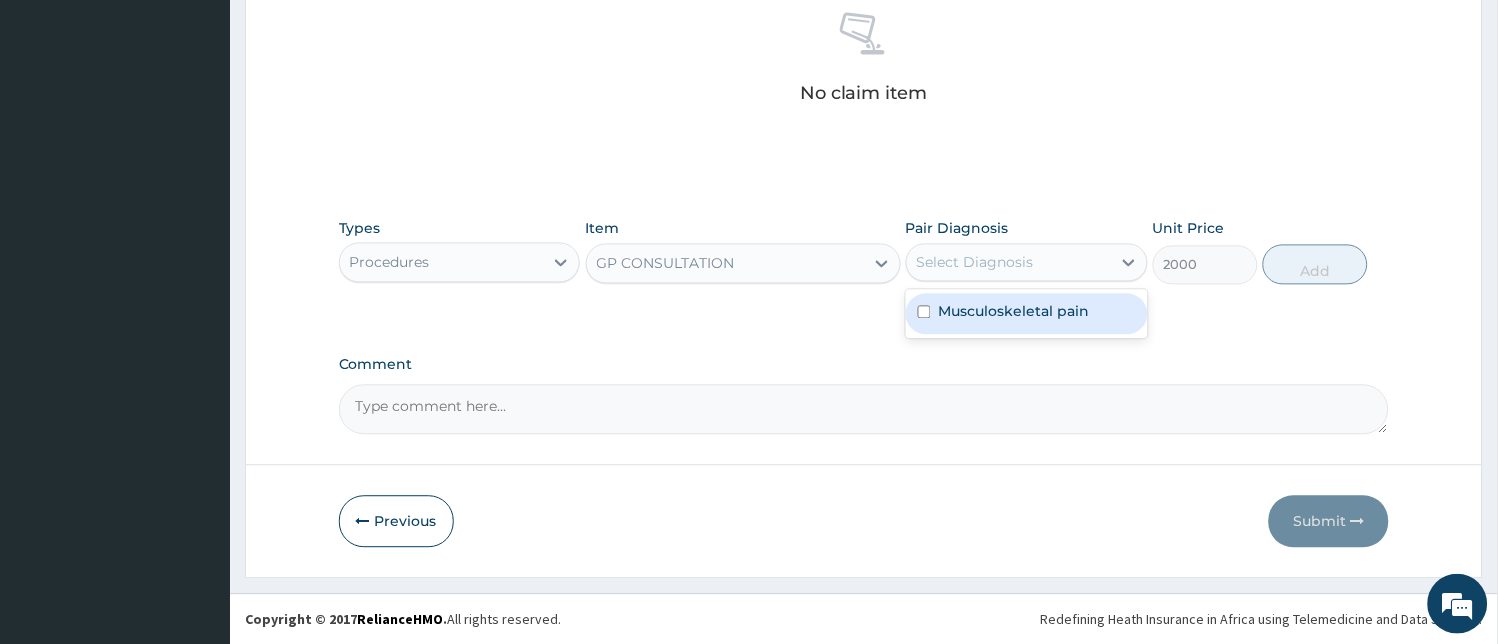 click on "Musculoskeletal pain" at bounding box center (1014, 312) 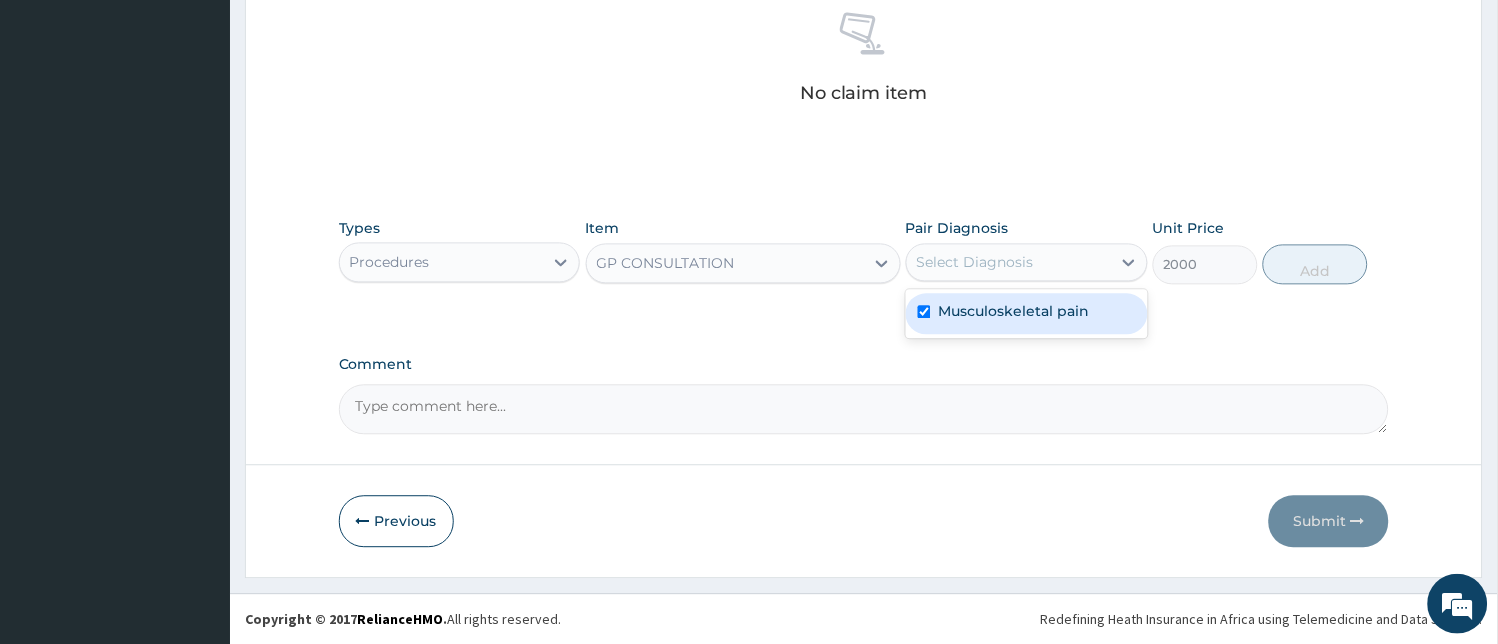 checkbox on "true" 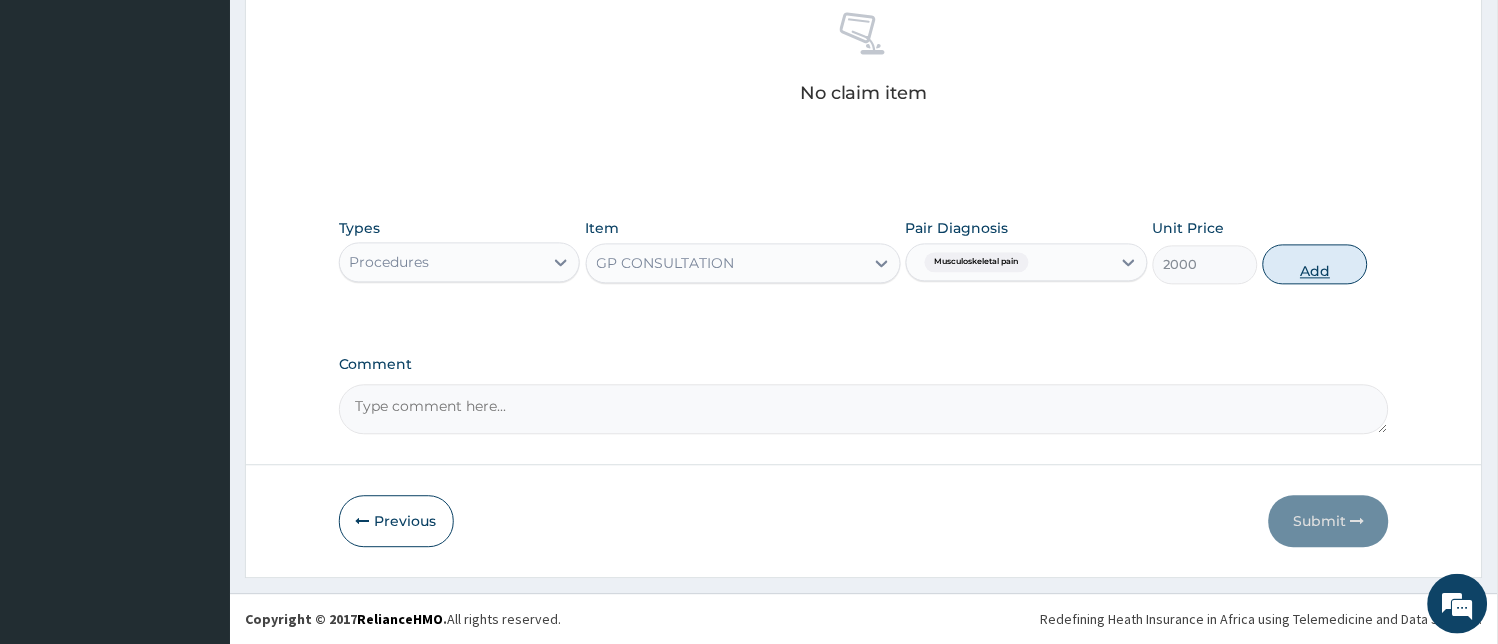 click on "Add" at bounding box center (1315, 265) 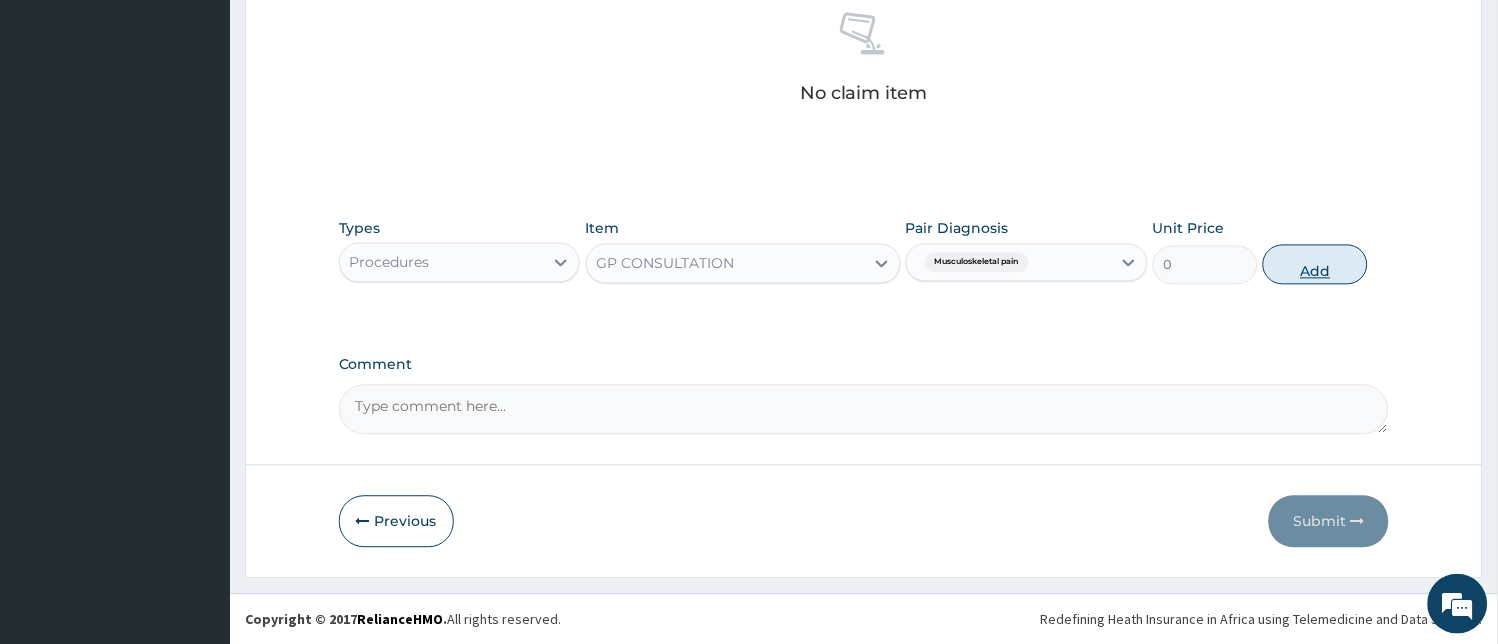 scroll, scrollTop: 701, scrollLeft: 0, axis: vertical 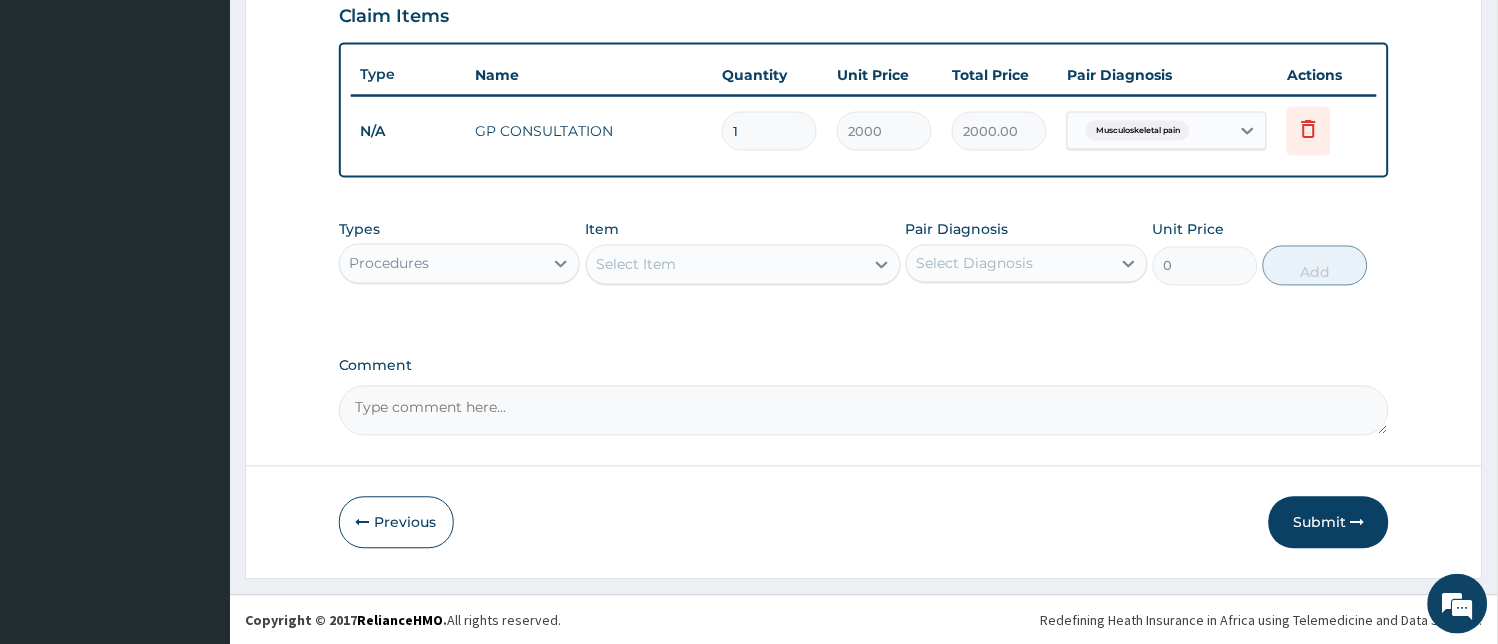click on "Procedures" at bounding box center (442, 264) 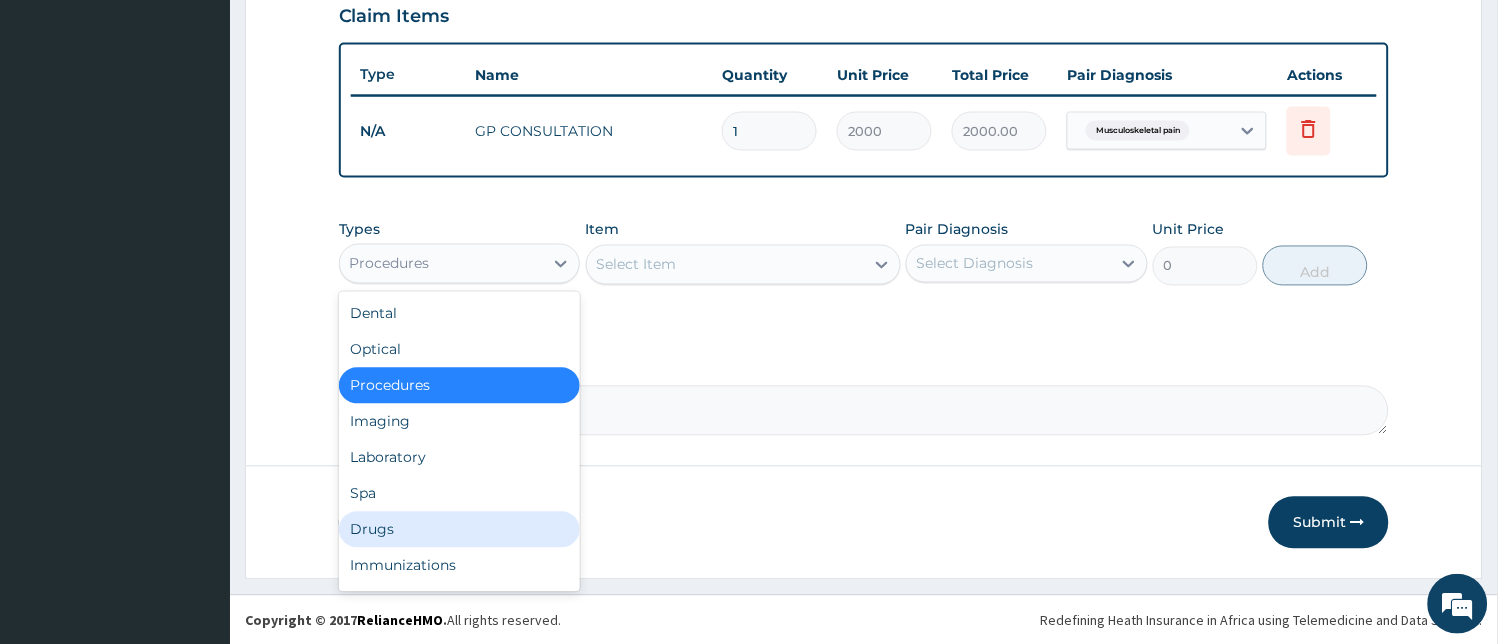 click on "Drugs" at bounding box center [460, 530] 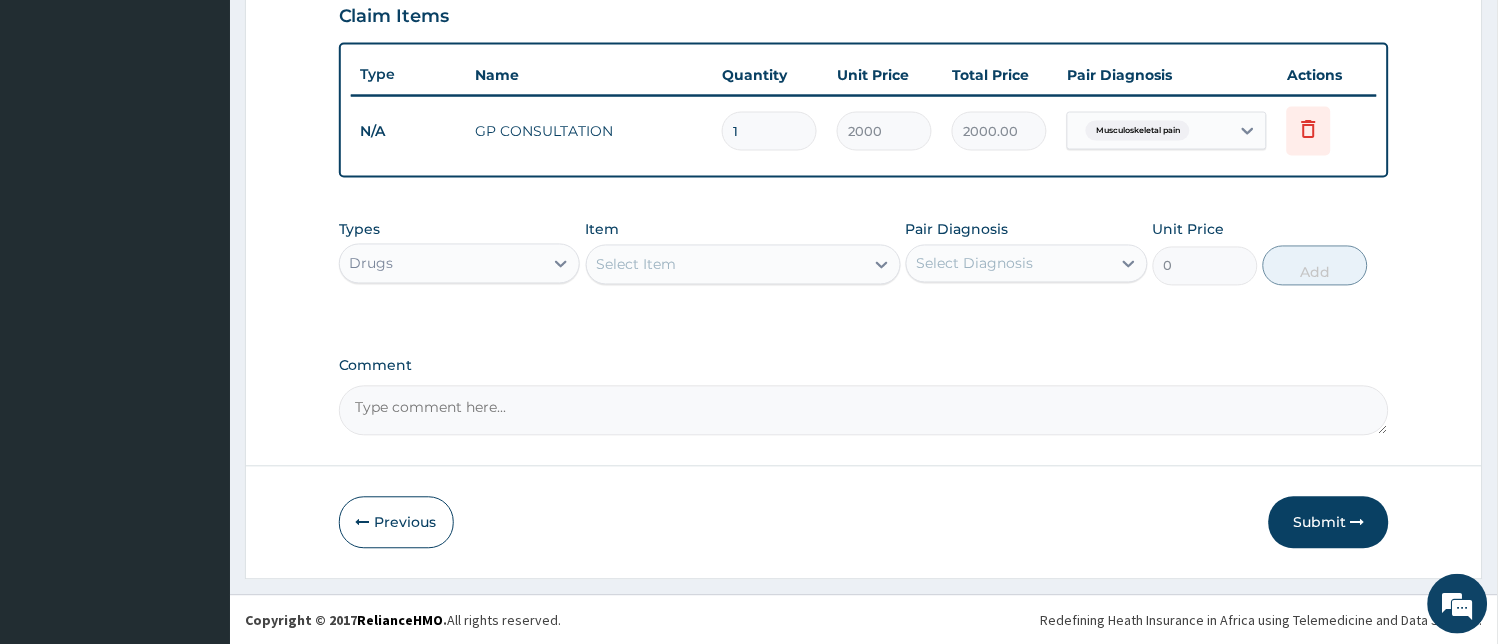 click on "Select Item" at bounding box center (725, 265) 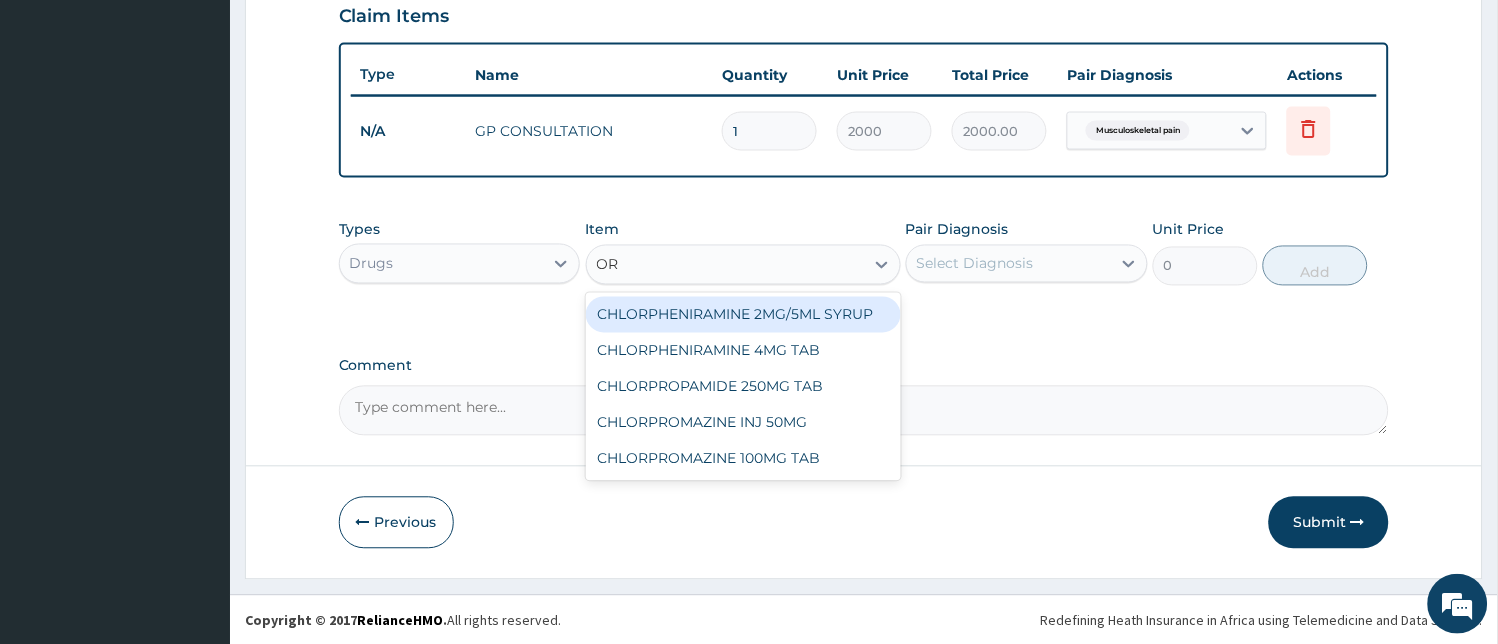 type on "O" 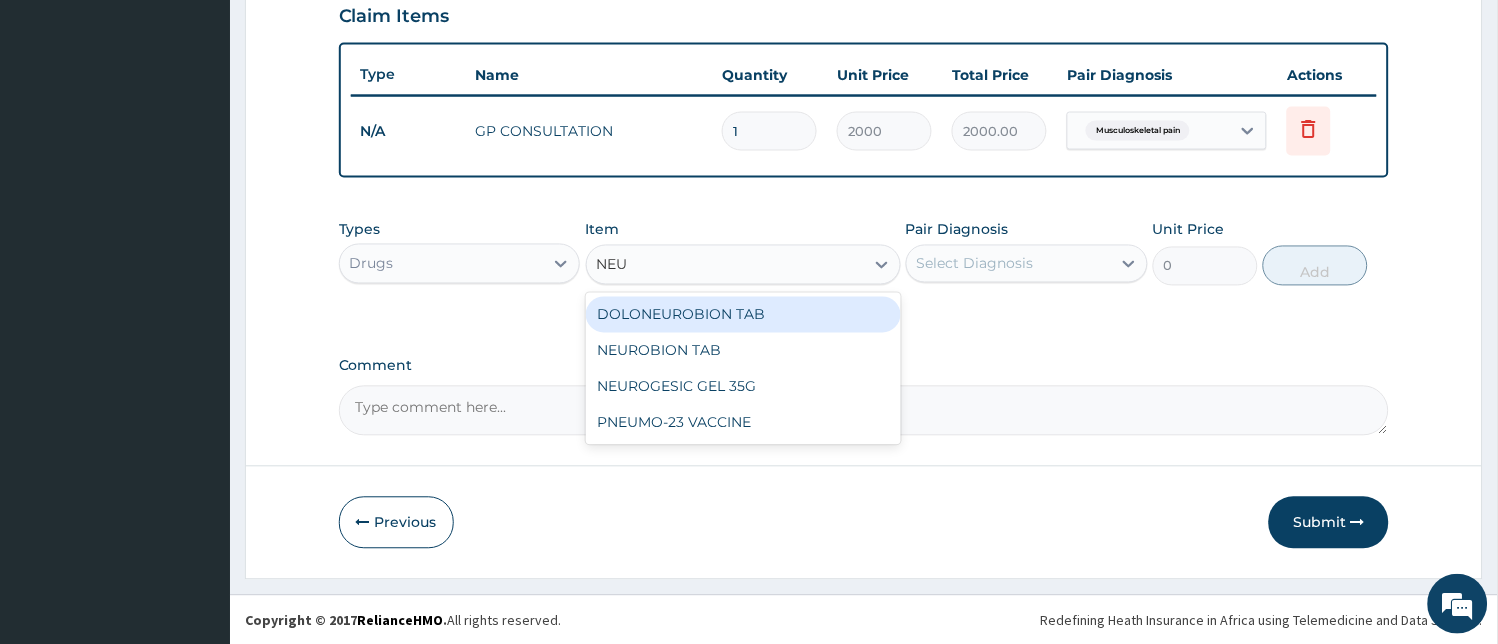 type on "NEUR" 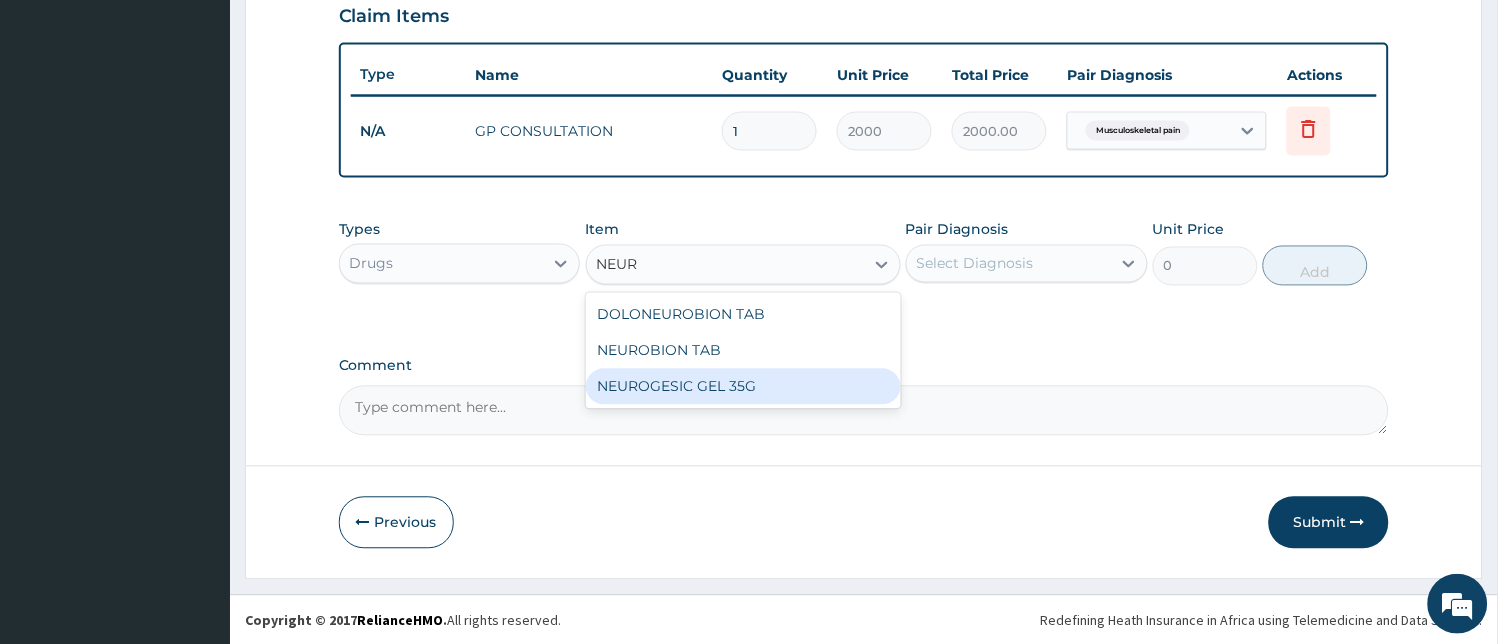 click on "NEUROGESIC GEL 35G" at bounding box center (743, 387) 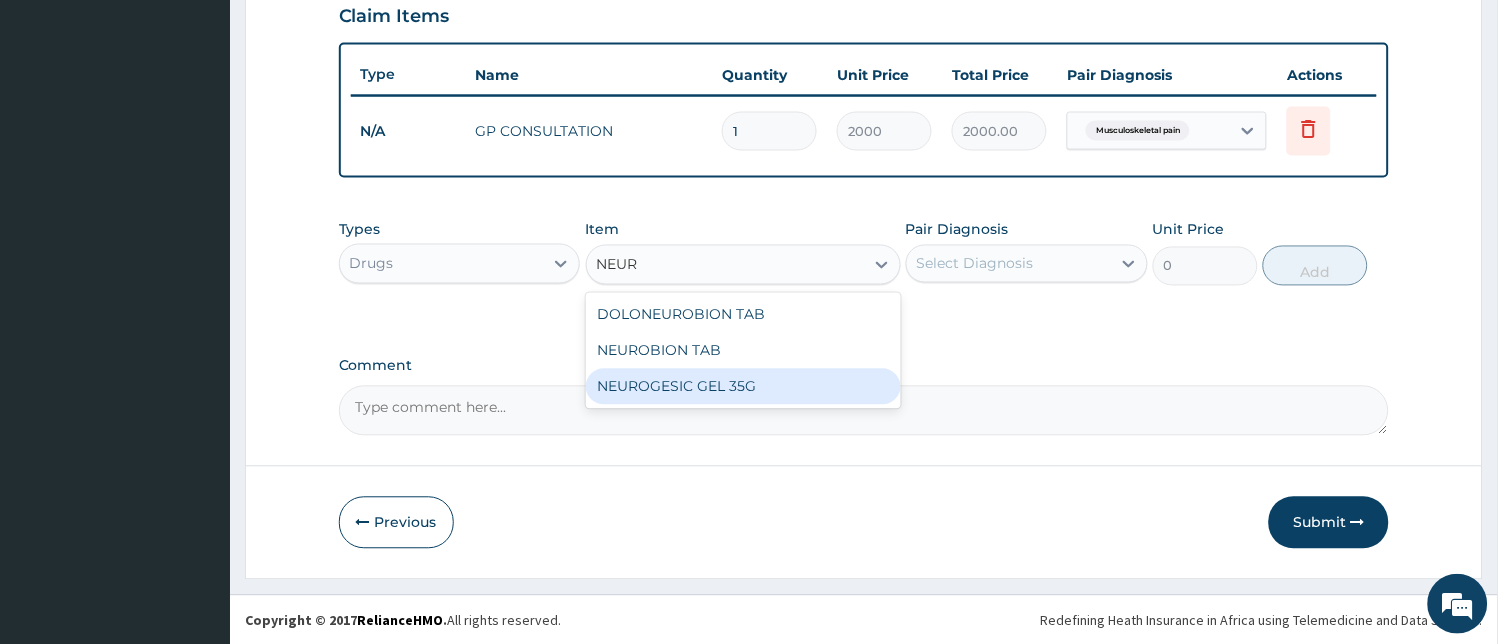 type 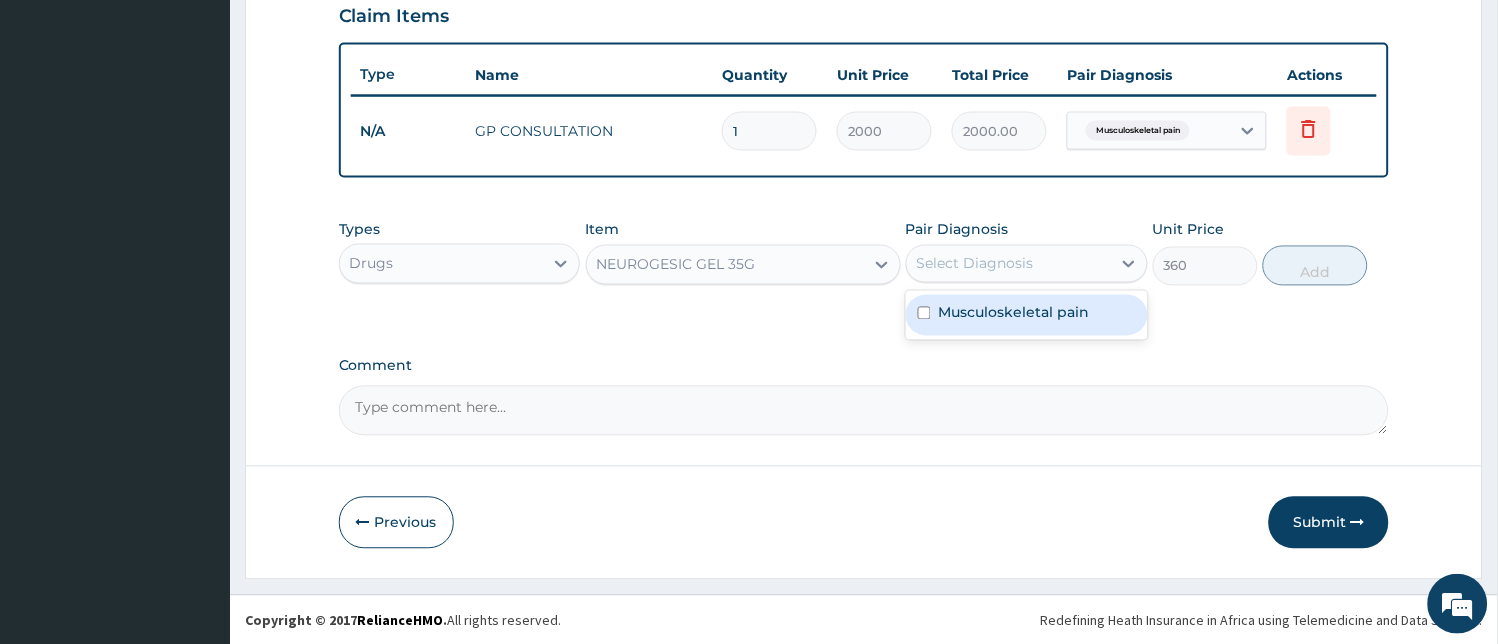 click on "Select Diagnosis" at bounding box center (975, 264) 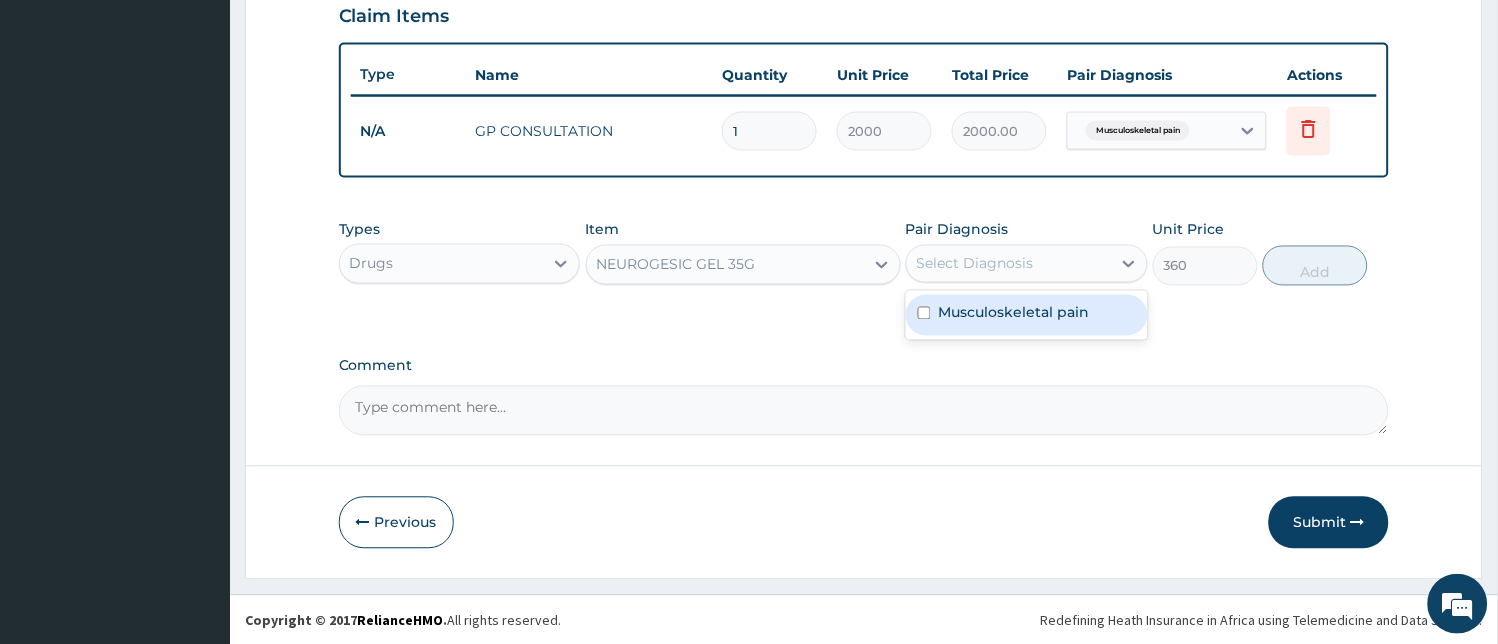 click on "Musculoskeletal pain" at bounding box center (1014, 313) 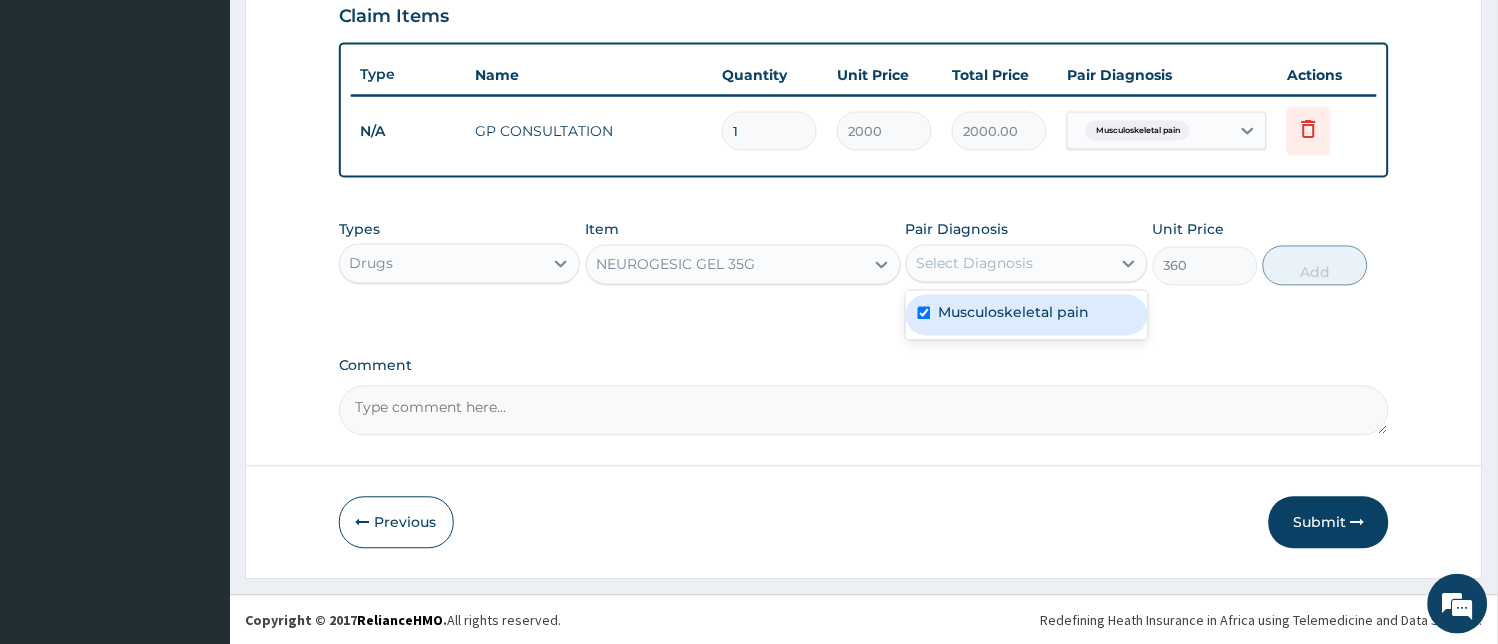 checkbox on "true" 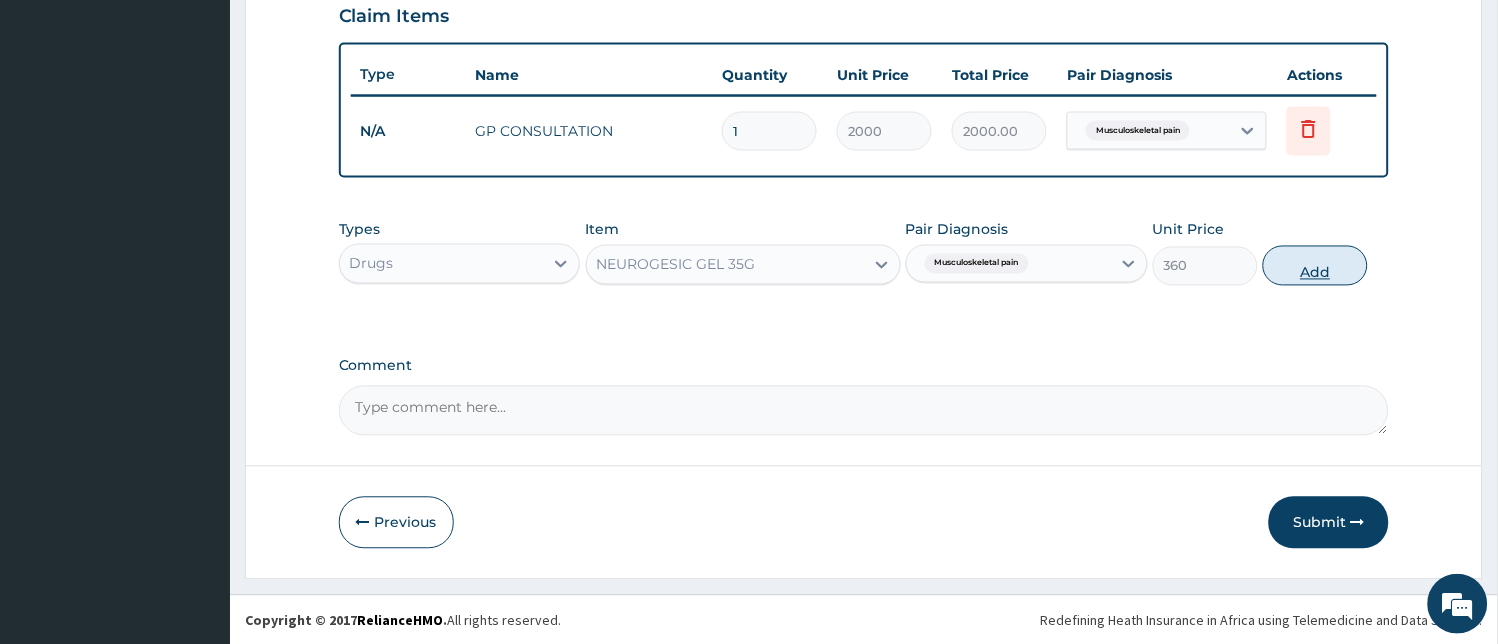click on "Add" at bounding box center (1315, 266) 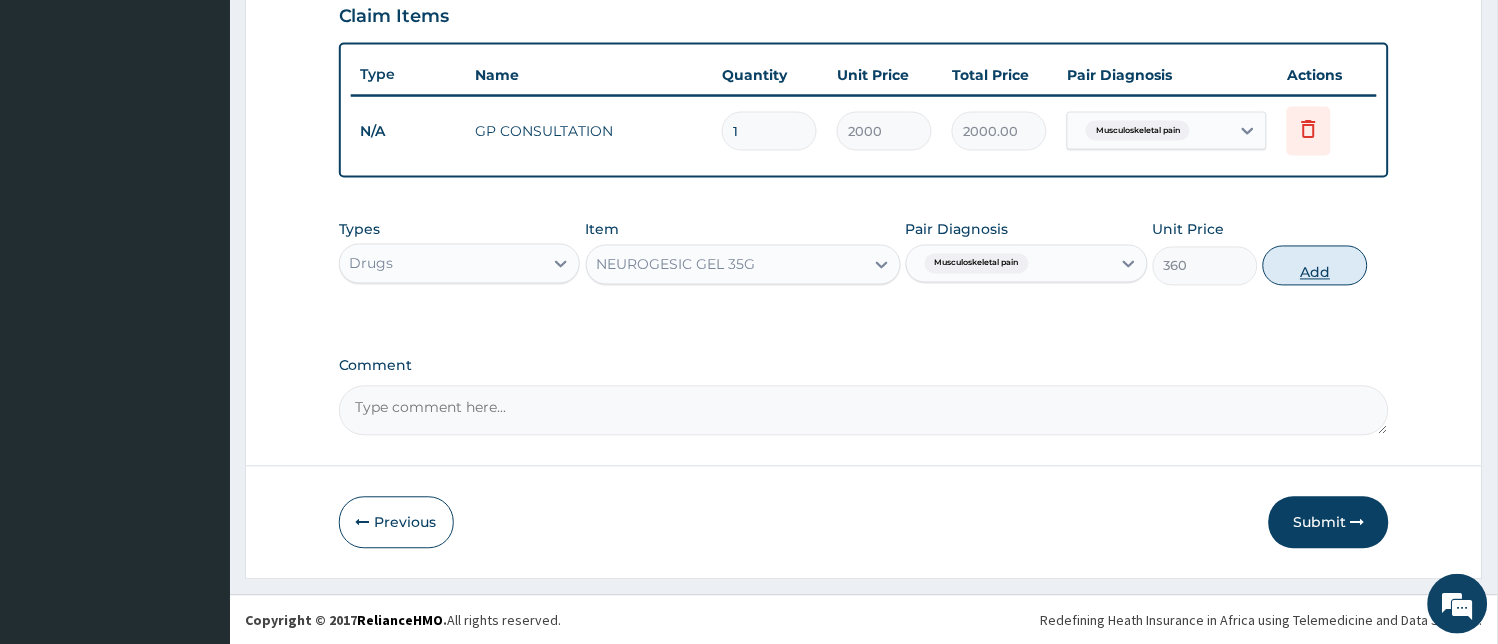 type on "0" 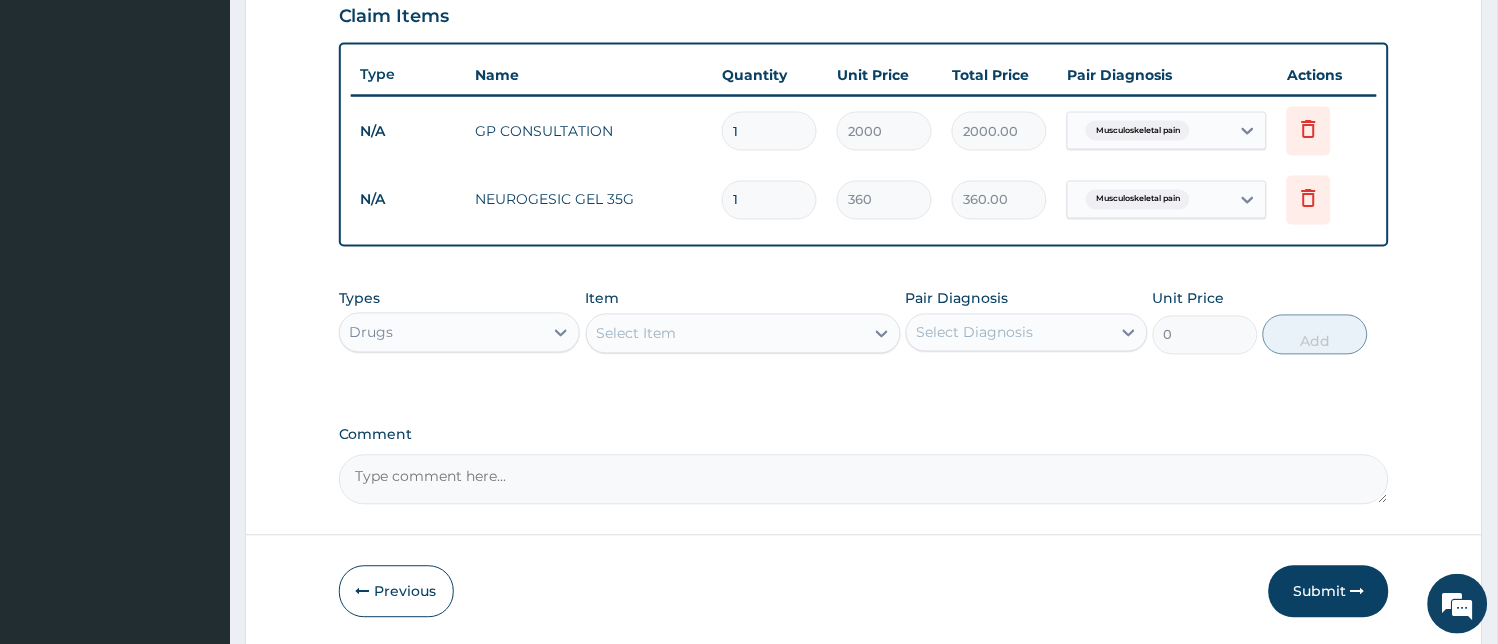 click on "Select Item" at bounding box center [725, 334] 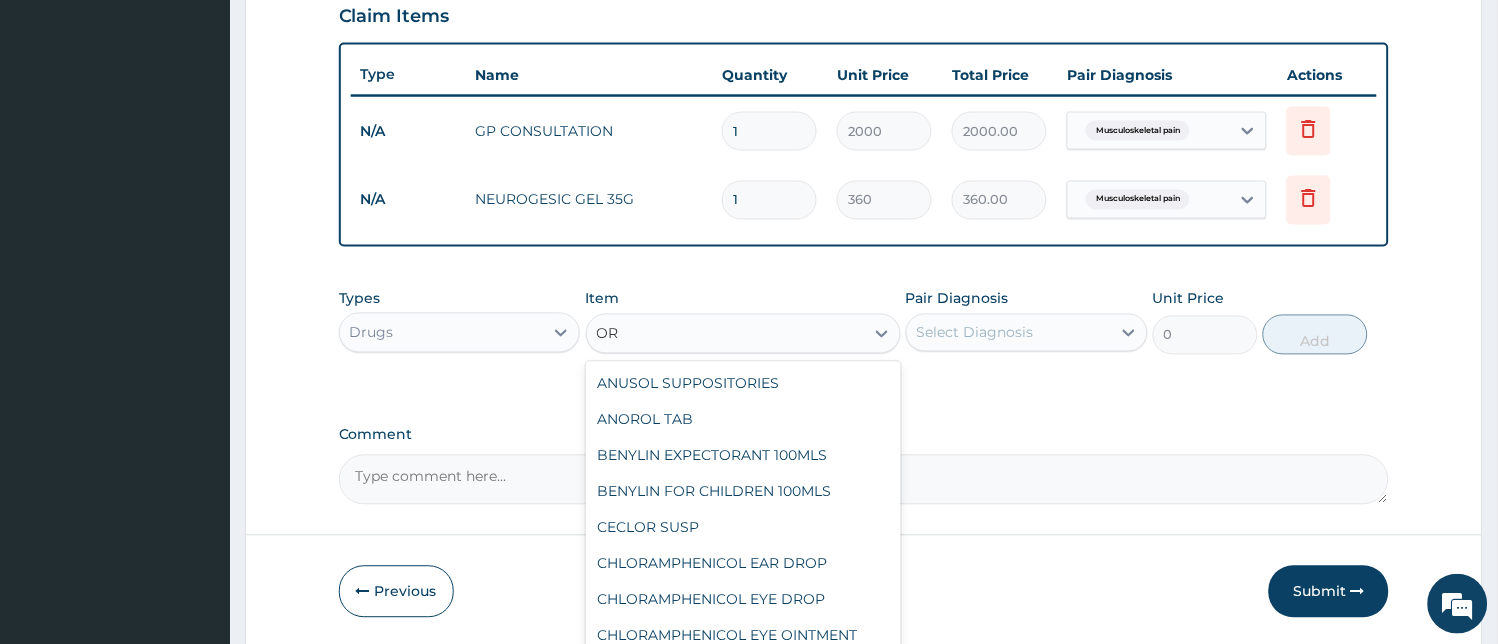 type on "O" 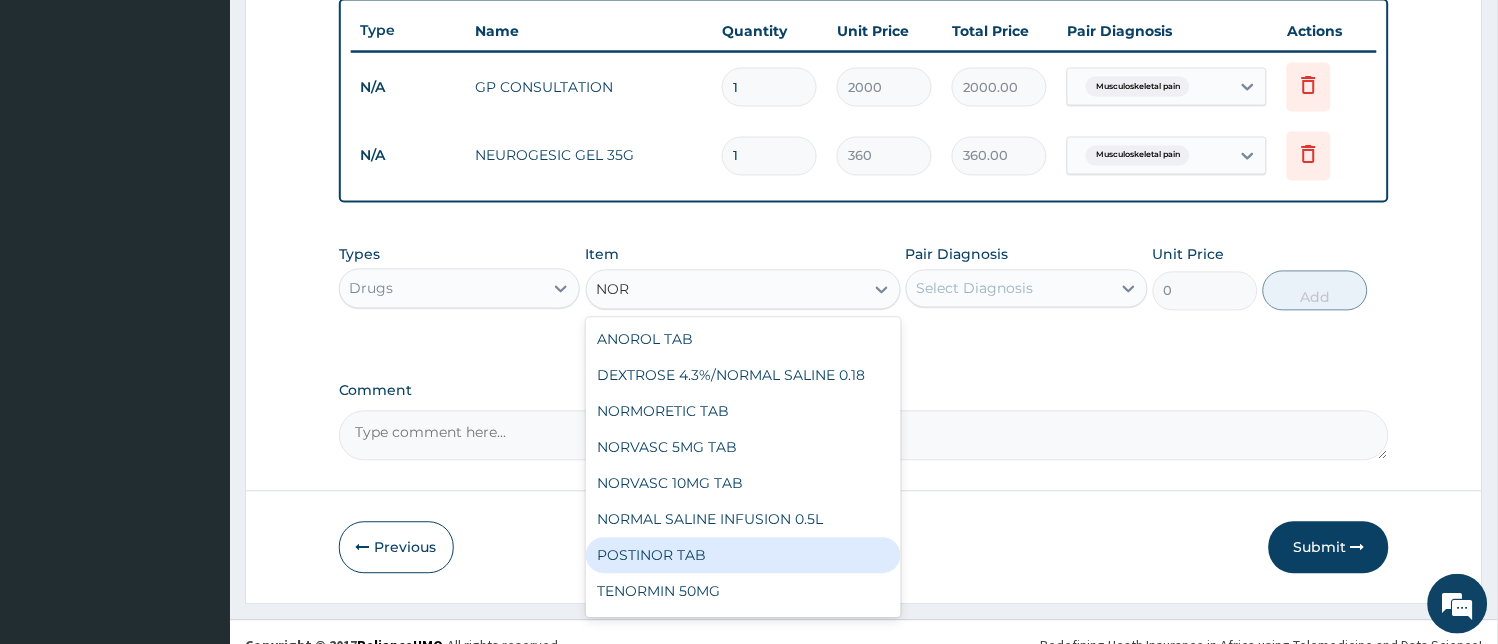 scroll, scrollTop: 770, scrollLeft: 0, axis: vertical 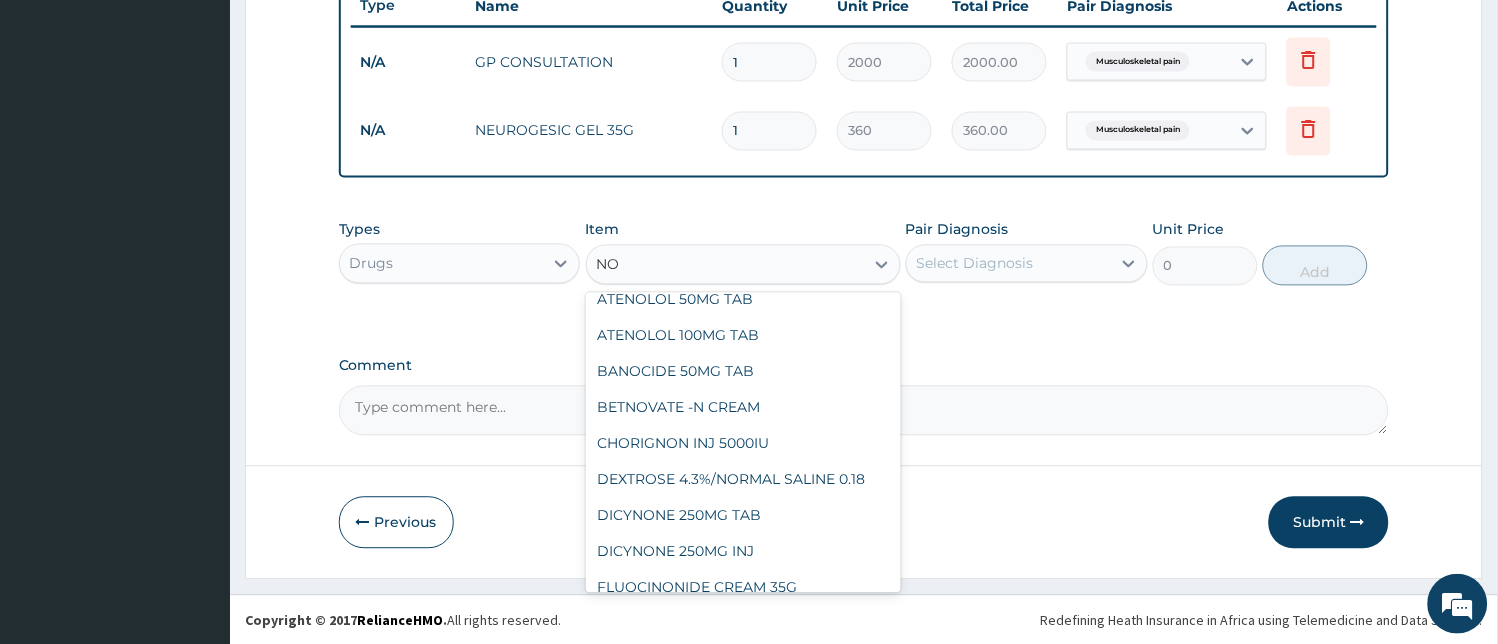 type on "N" 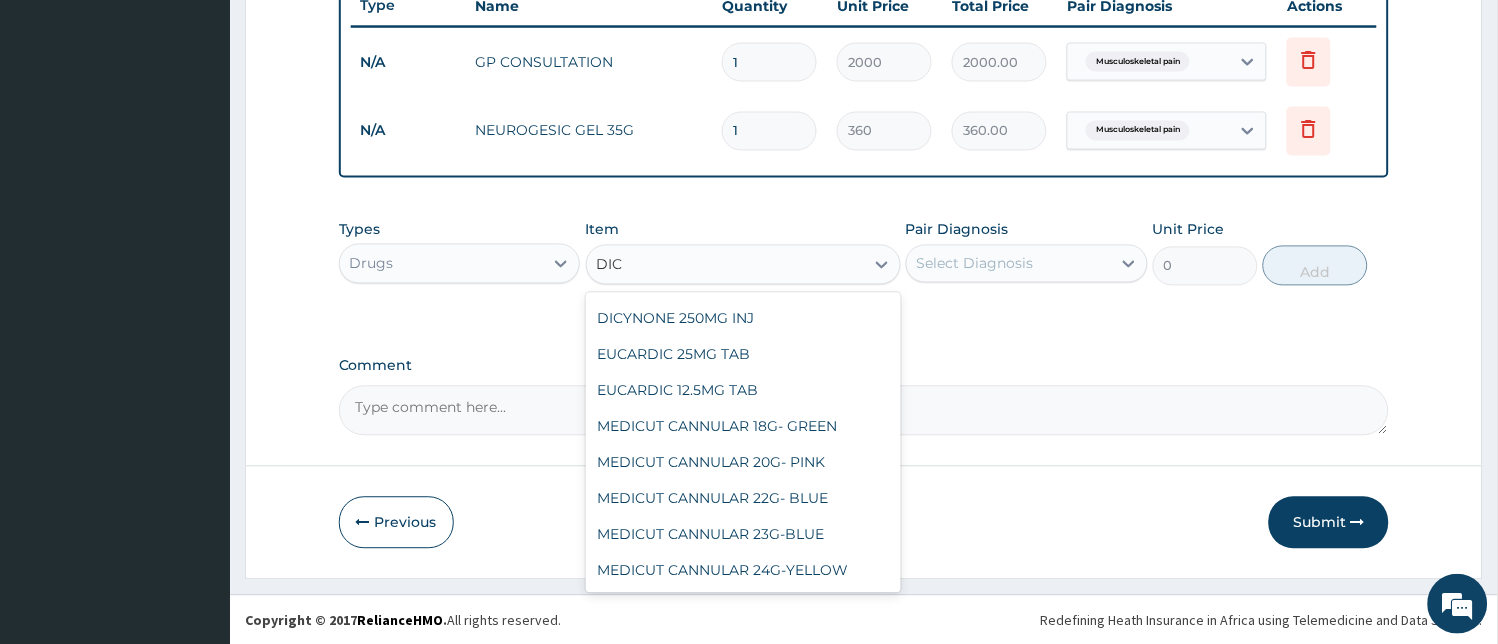 scroll, scrollTop: 0, scrollLeft: 0, axis: both 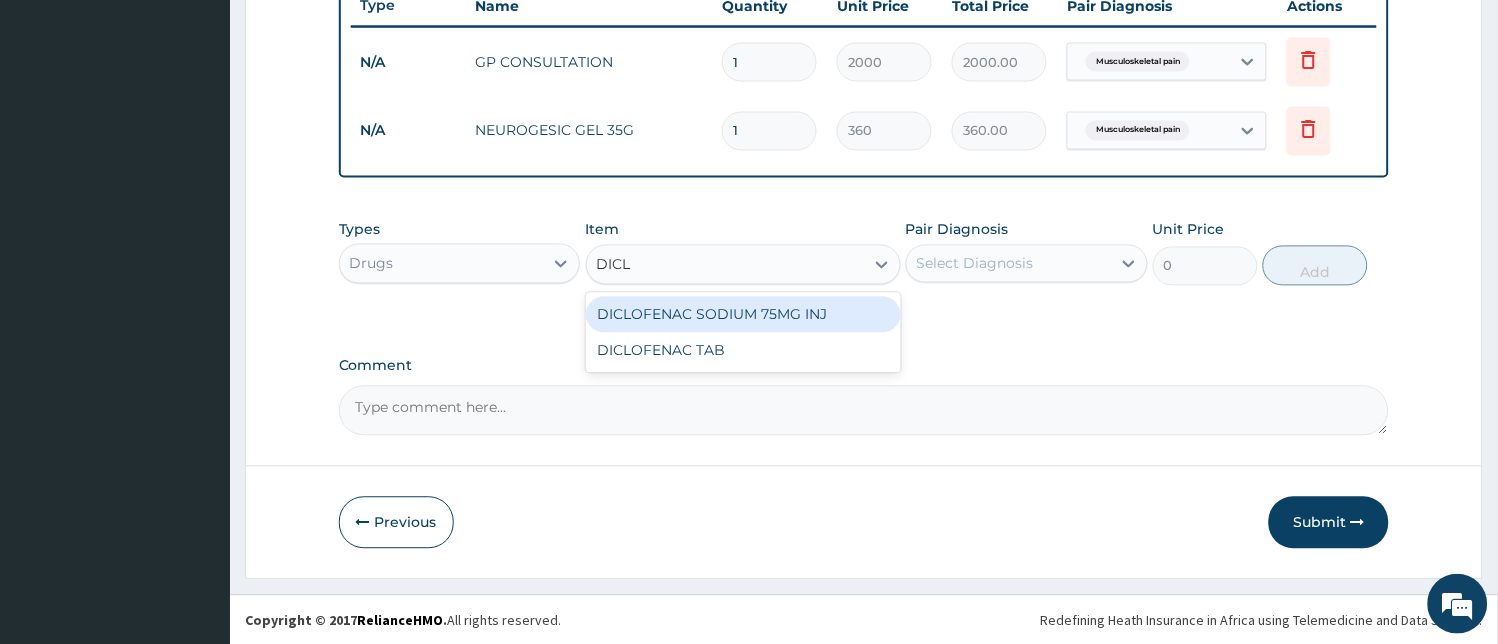 type on "DICLO" 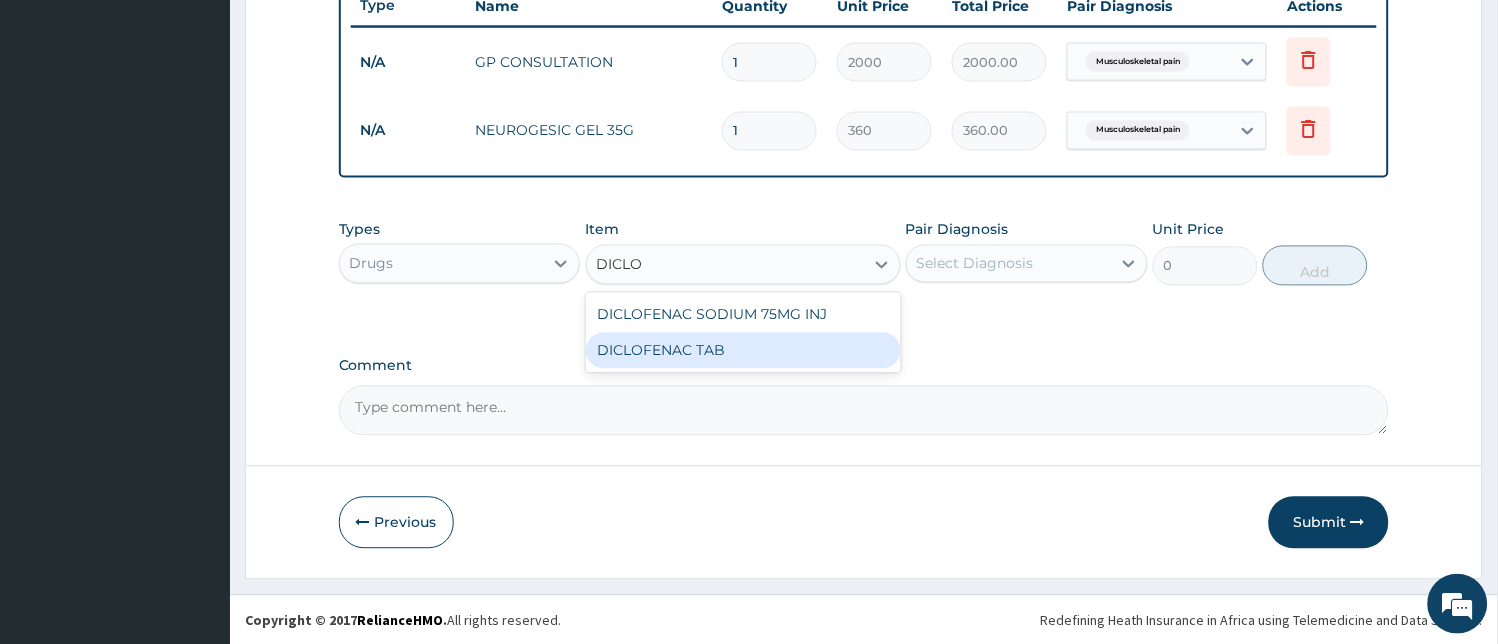 click on "DICLOFENAC TAB" at bounding box center (743, 351) 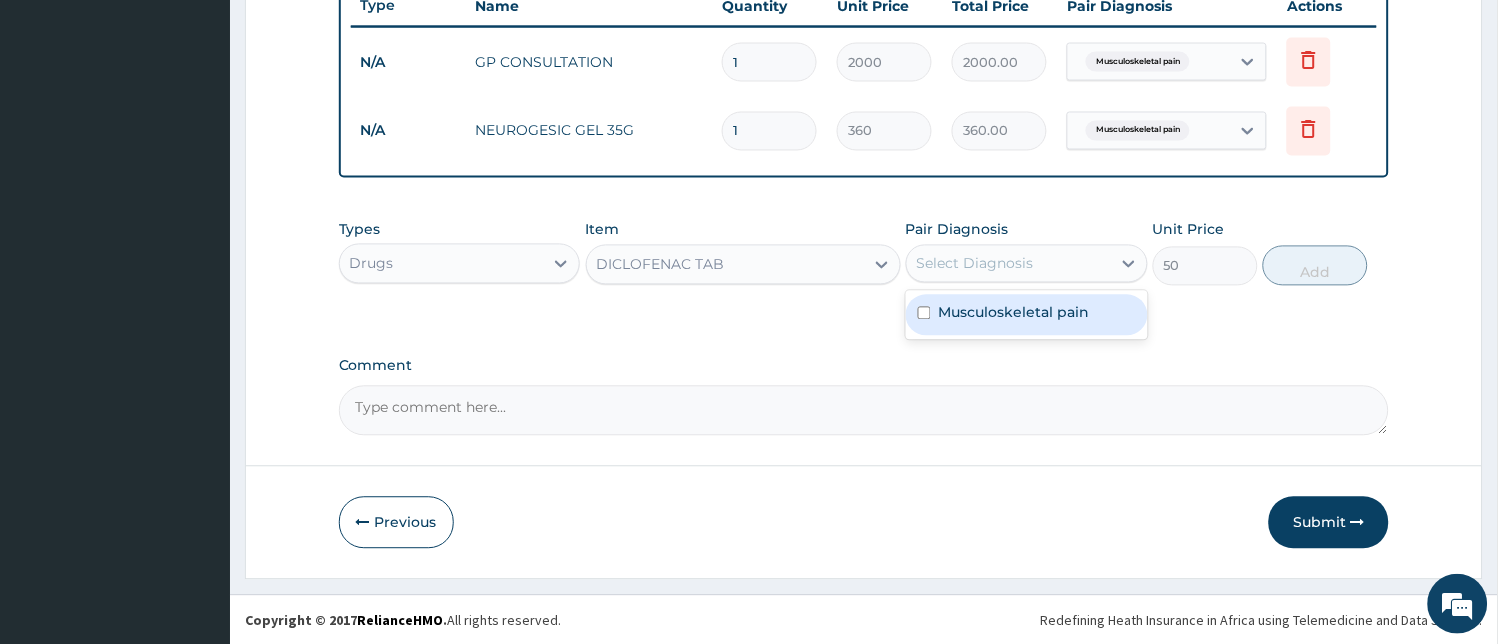 click on "Select Diagnosis" at bounding box center [975, 264] 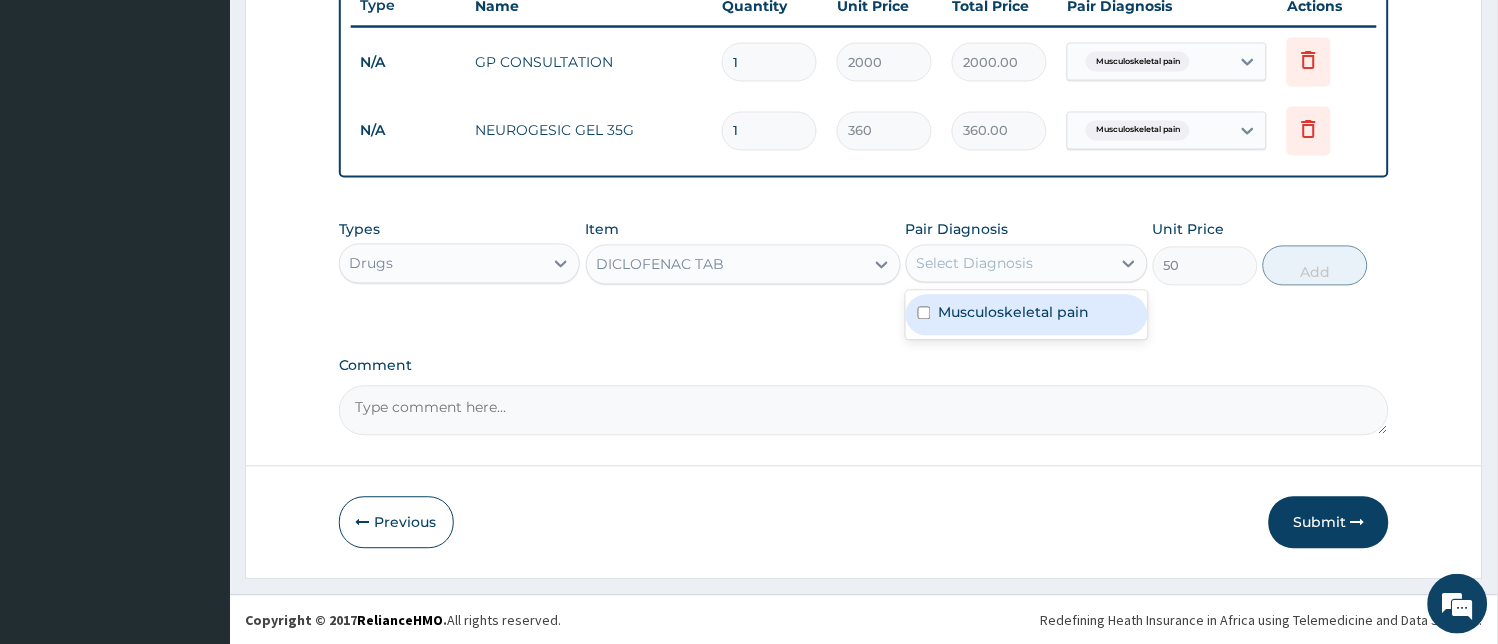 click on "Musculoskeletal pain" at bounding box center [1014, 313] 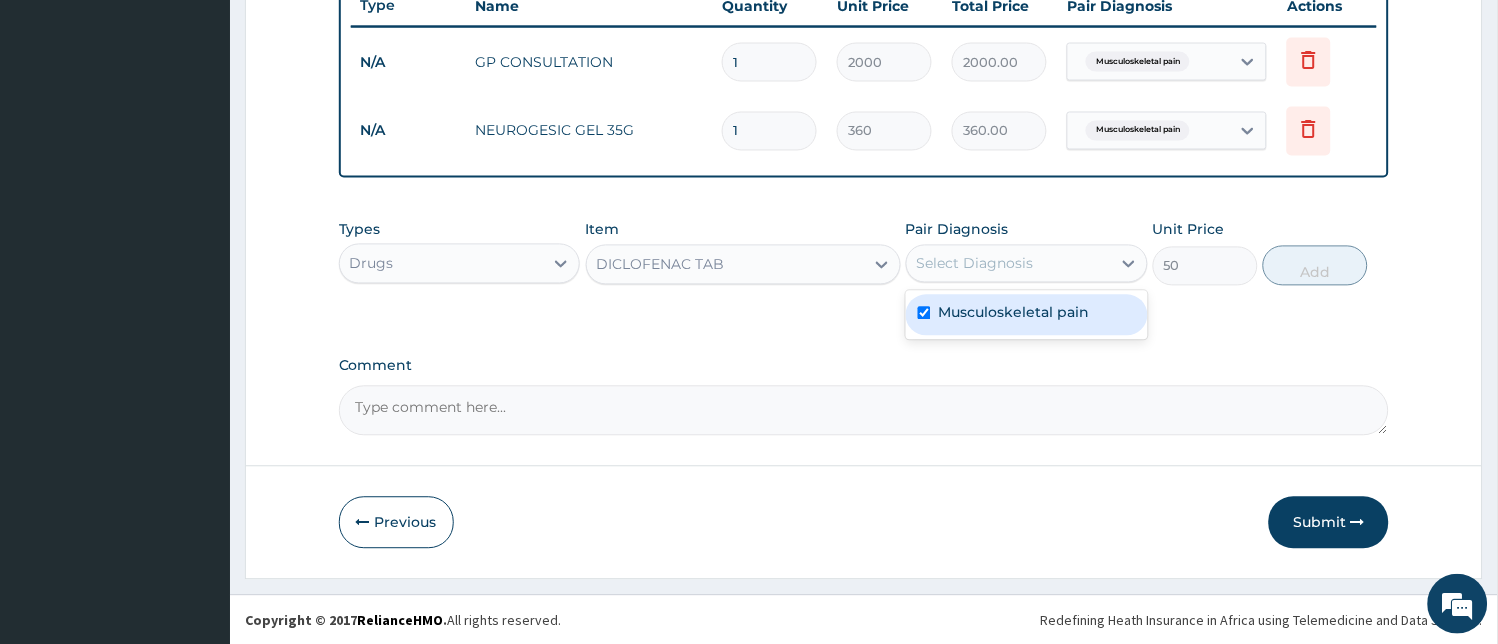 checkbox on "true" 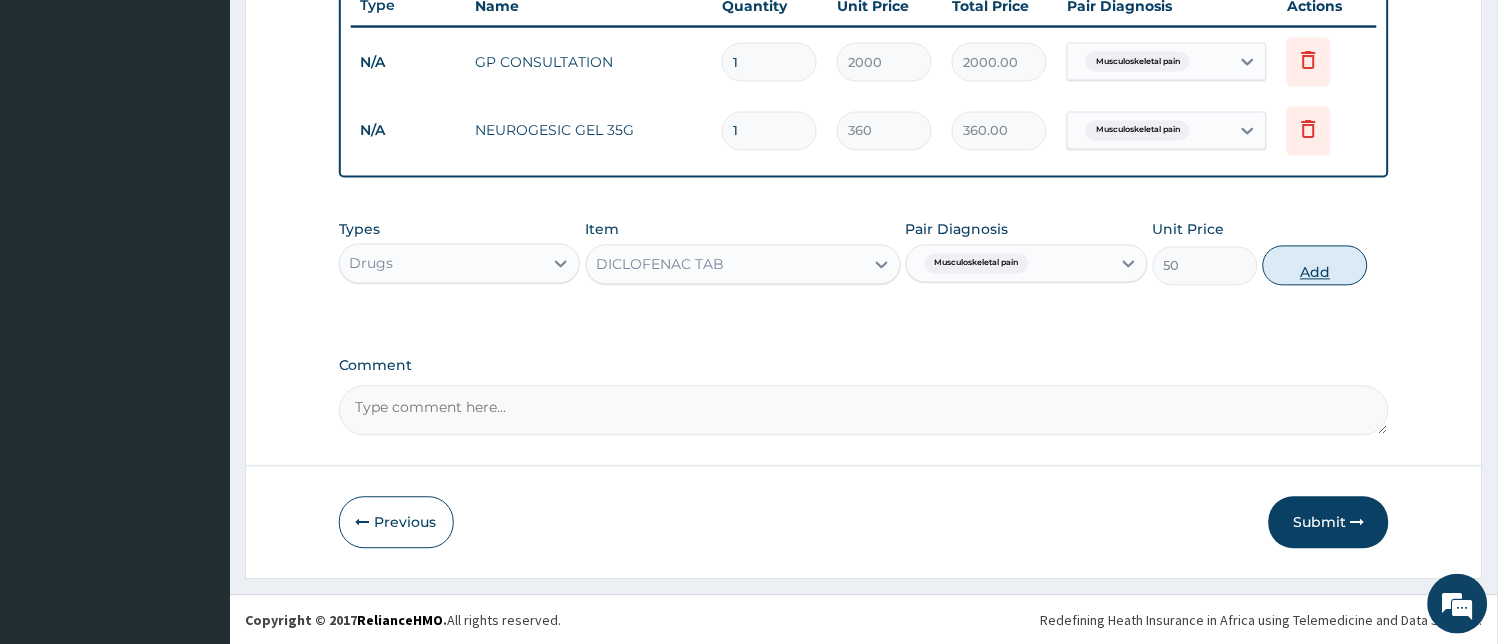 click on "Add" at bounding box center (1315, 266) 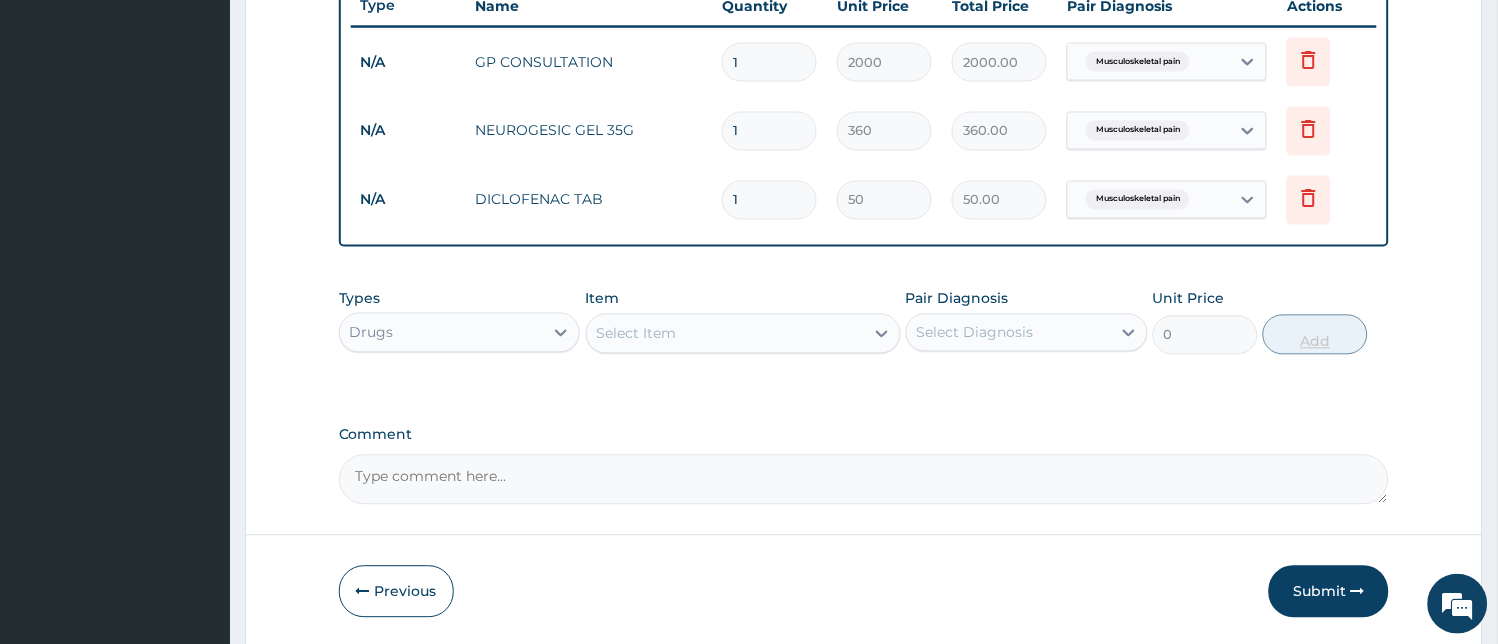 type on "10" 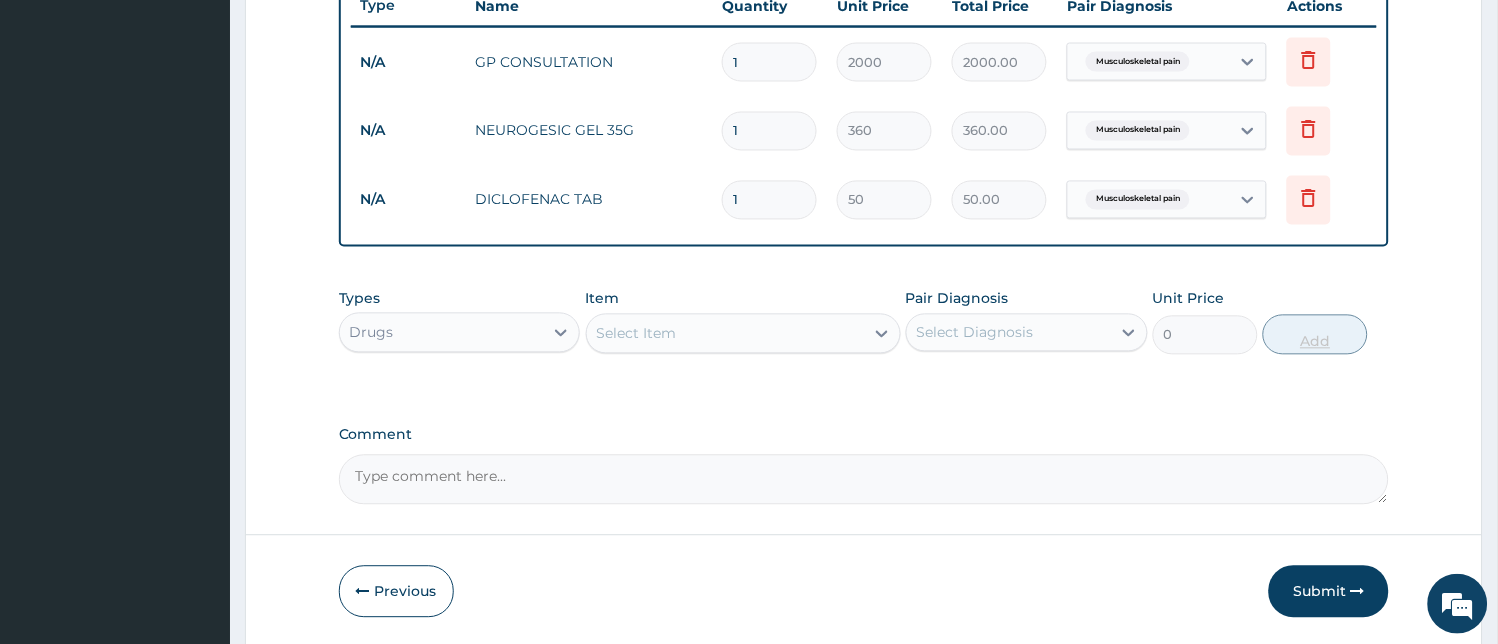 type on "500.00" 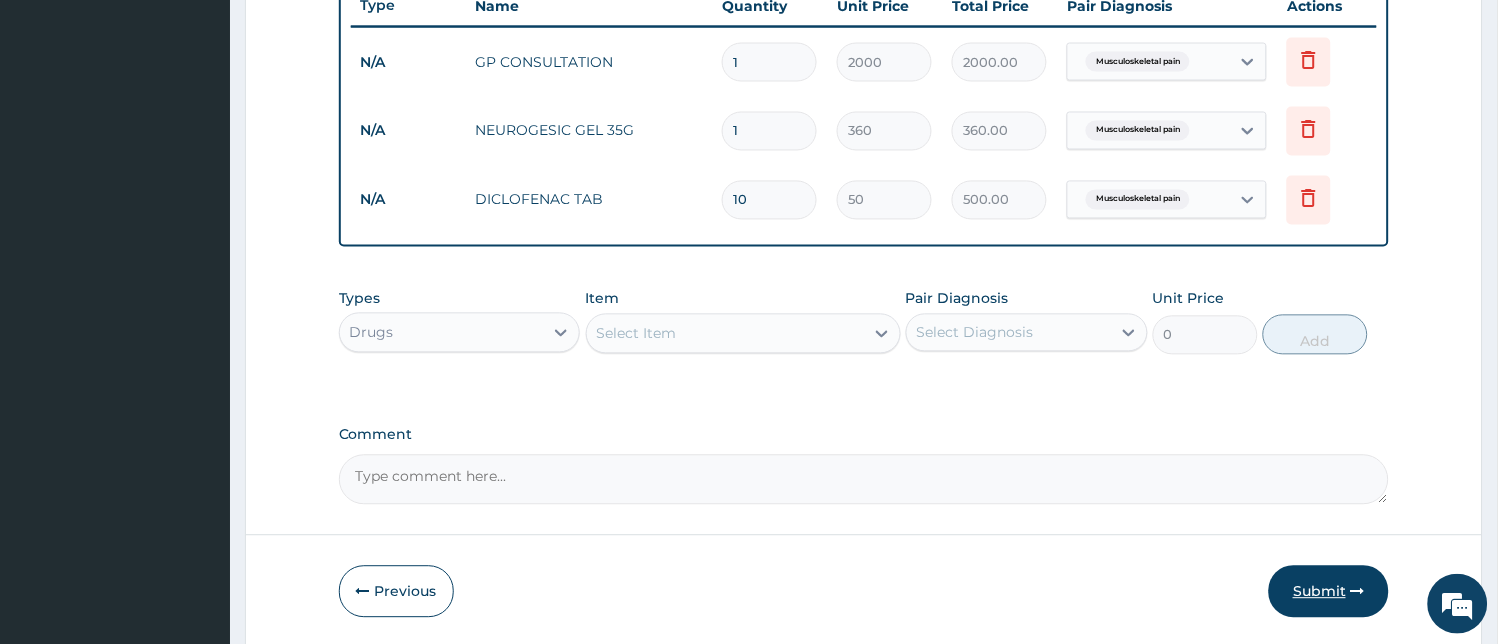 type on "10" 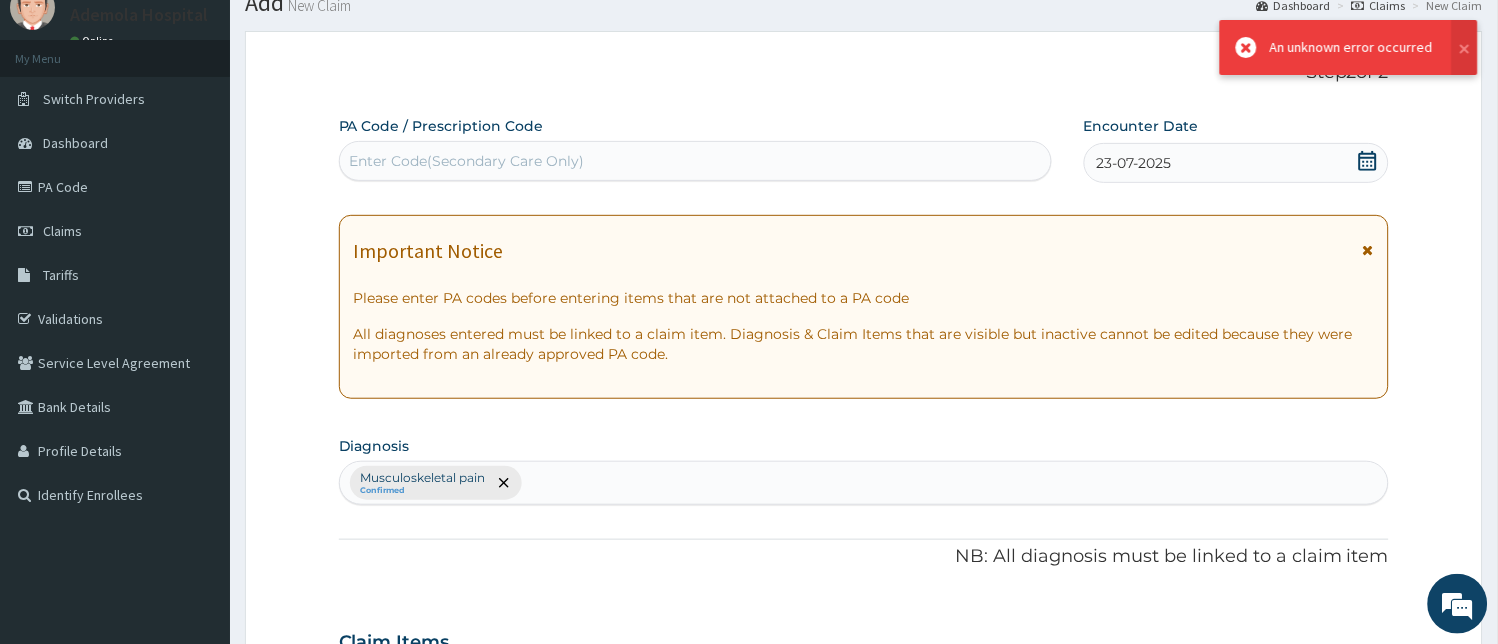 scroll, scrollTop: 770, scrollLeft: 0, axis: vertical 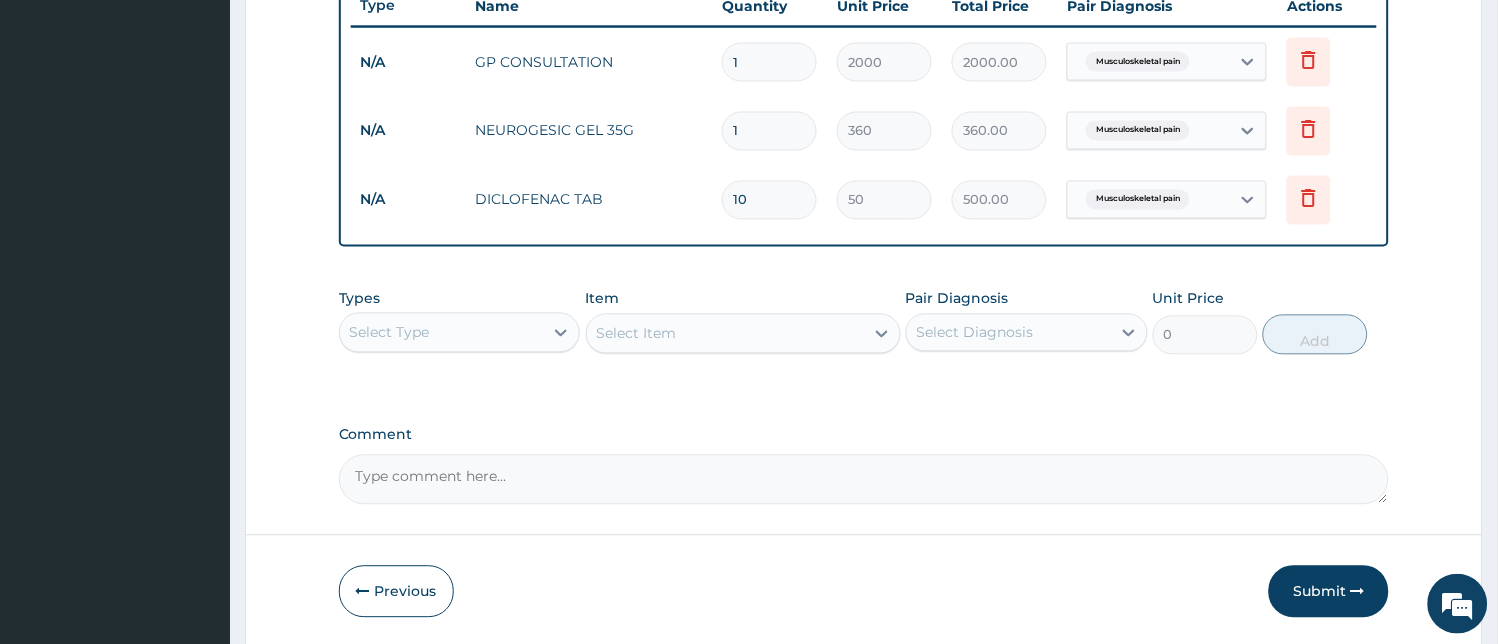 click on "Submit" at bounding box center [1329, 592] 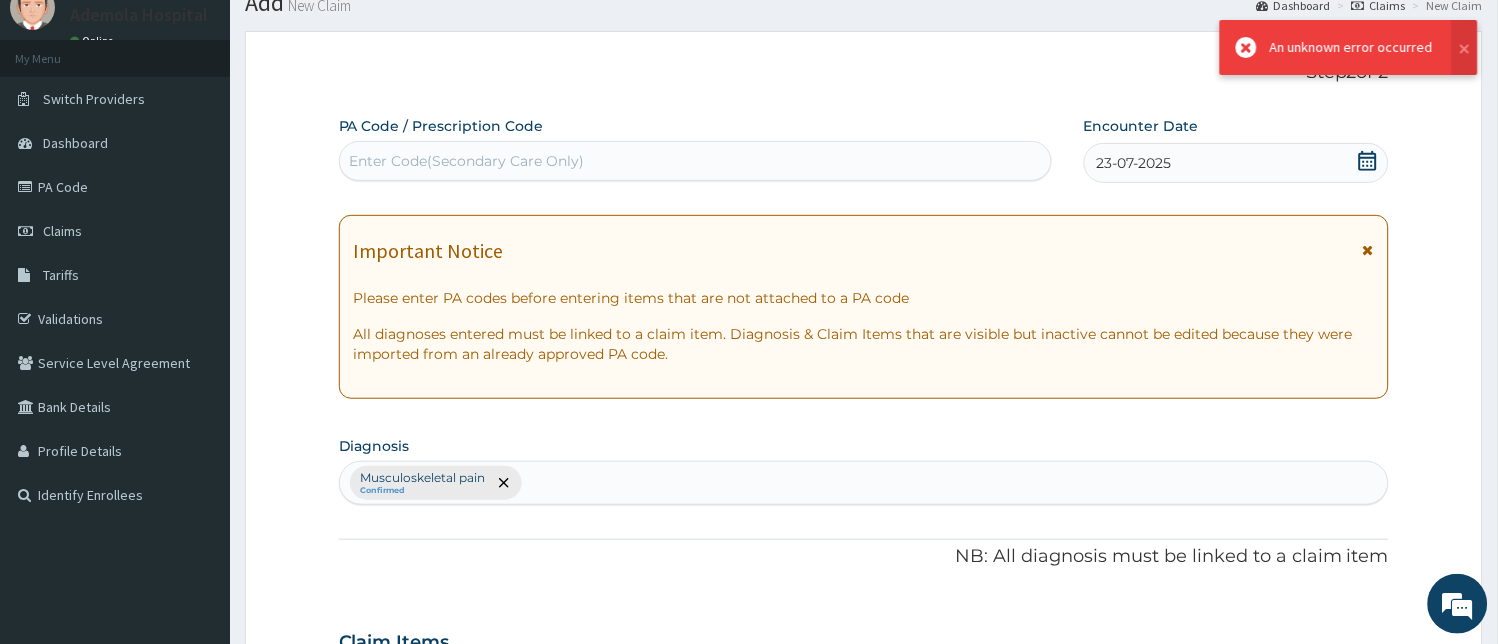 scroll, scrollTop: 770, scrollLeft: 0, axis: vertical 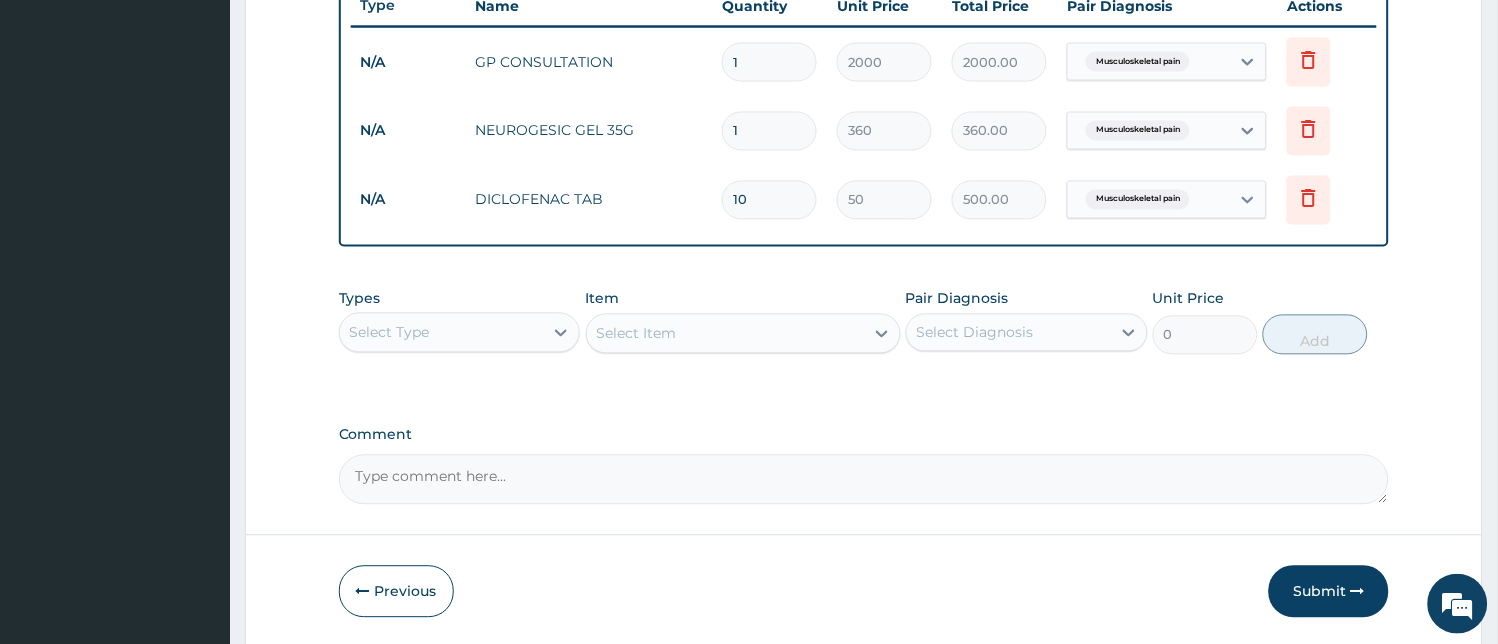 click on "Submit" at bounding box center [1329, 592] 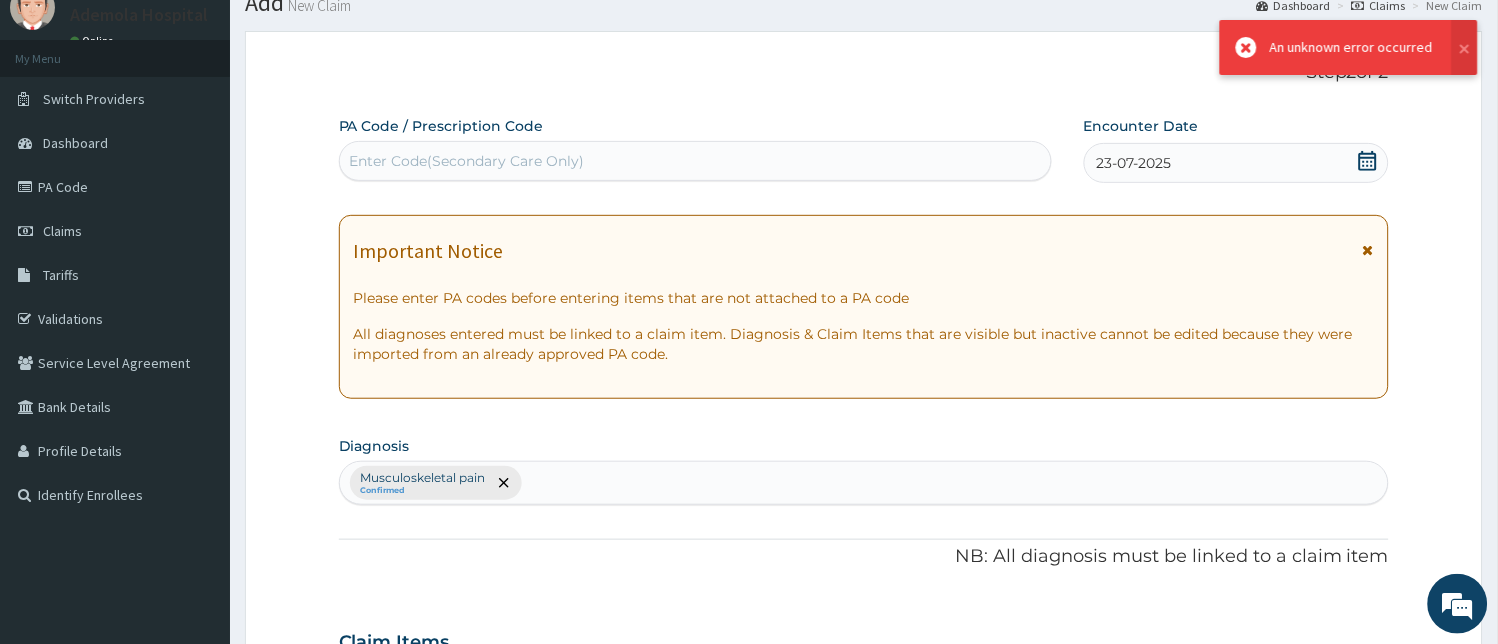 scroll, scrollTop: 770, scrollLeft: 0, axis: vertical 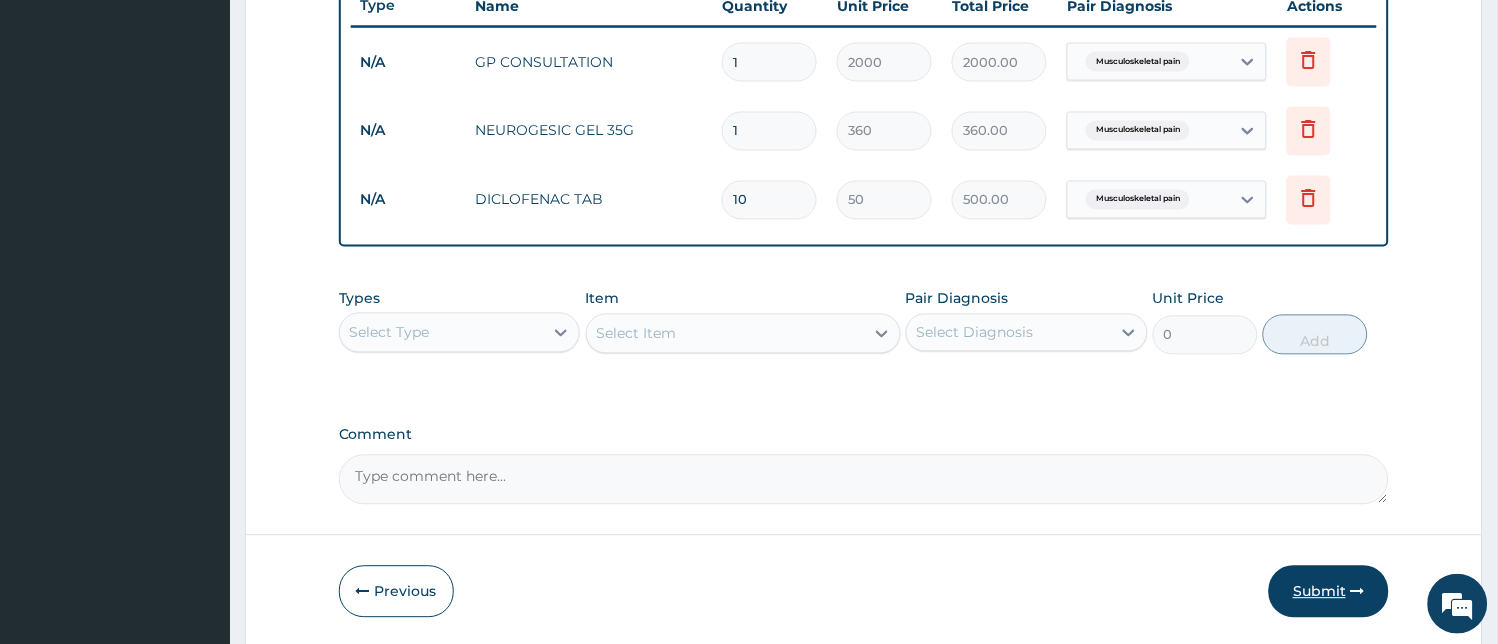 click on "Submit" at bounding box center [1329, 592] 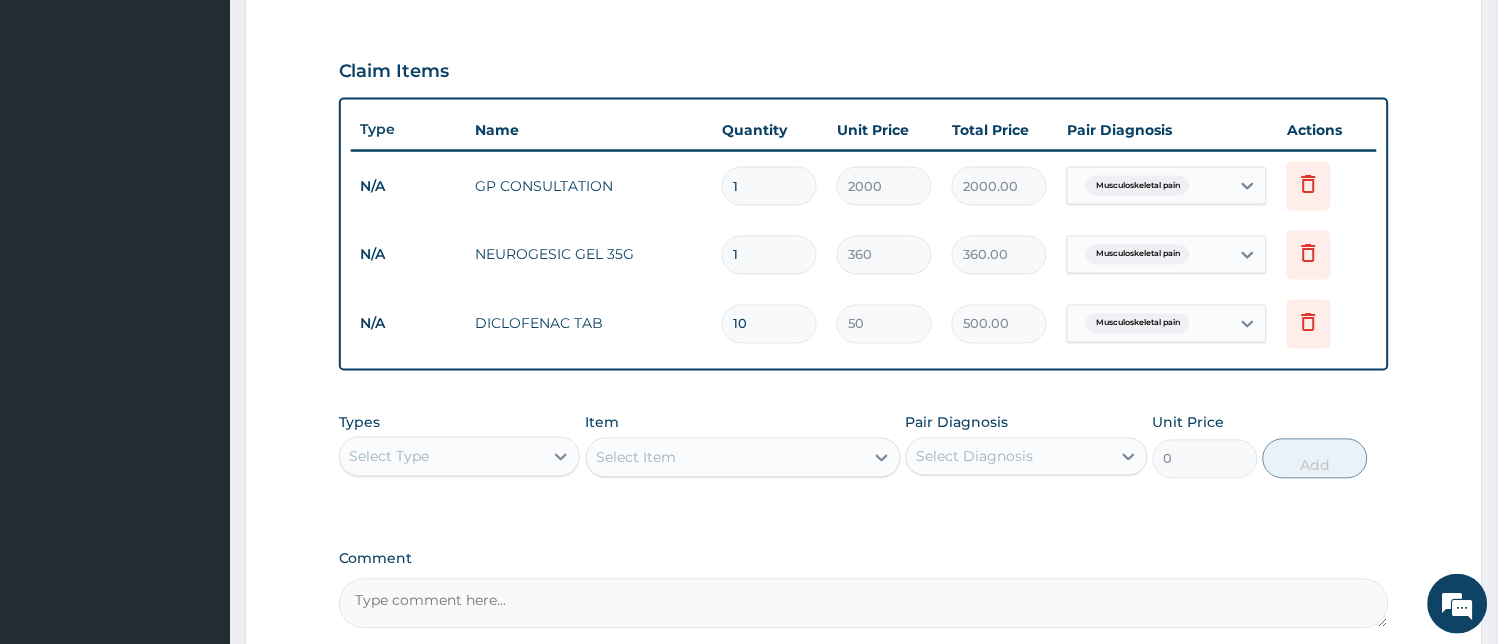 scroll, scrollTop: 644, scrollLeft: 0, axis: vertical 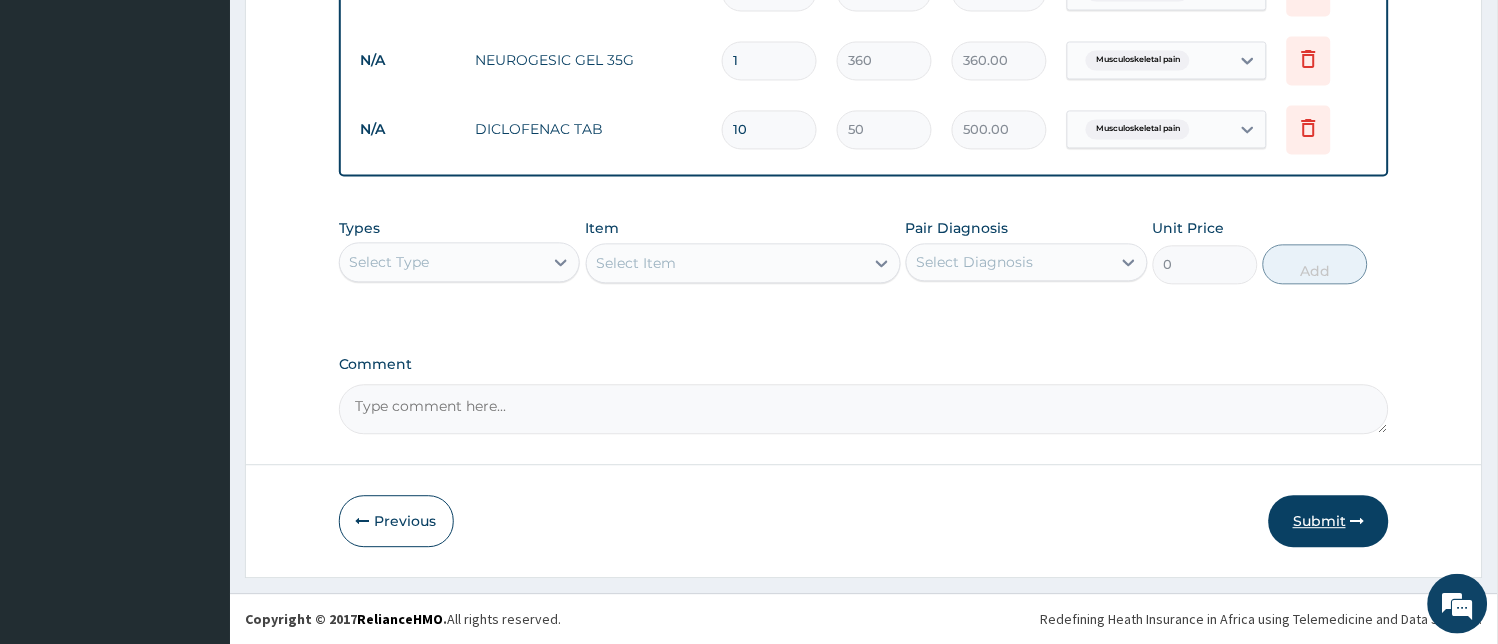 click on "Submit" at bounding box center [1329, 522] 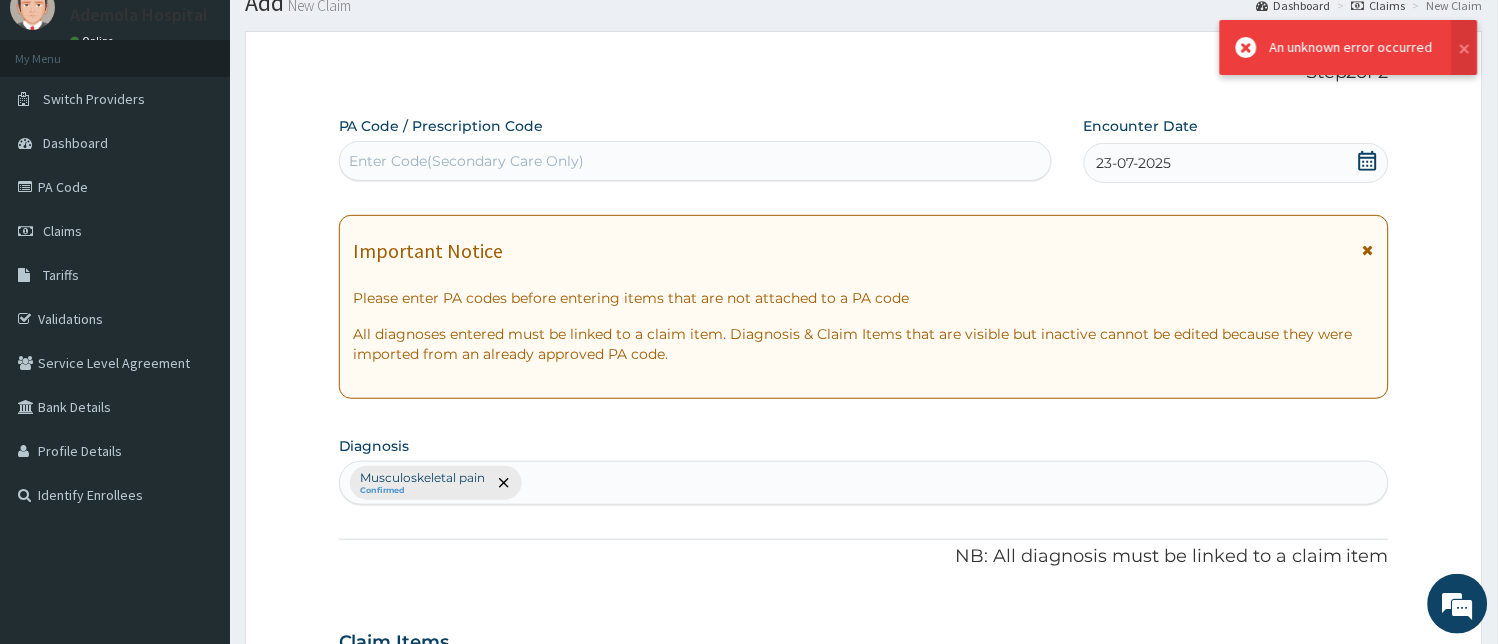 scroll, scrollTop: 840, scrollLeft: 0, axis: vertical 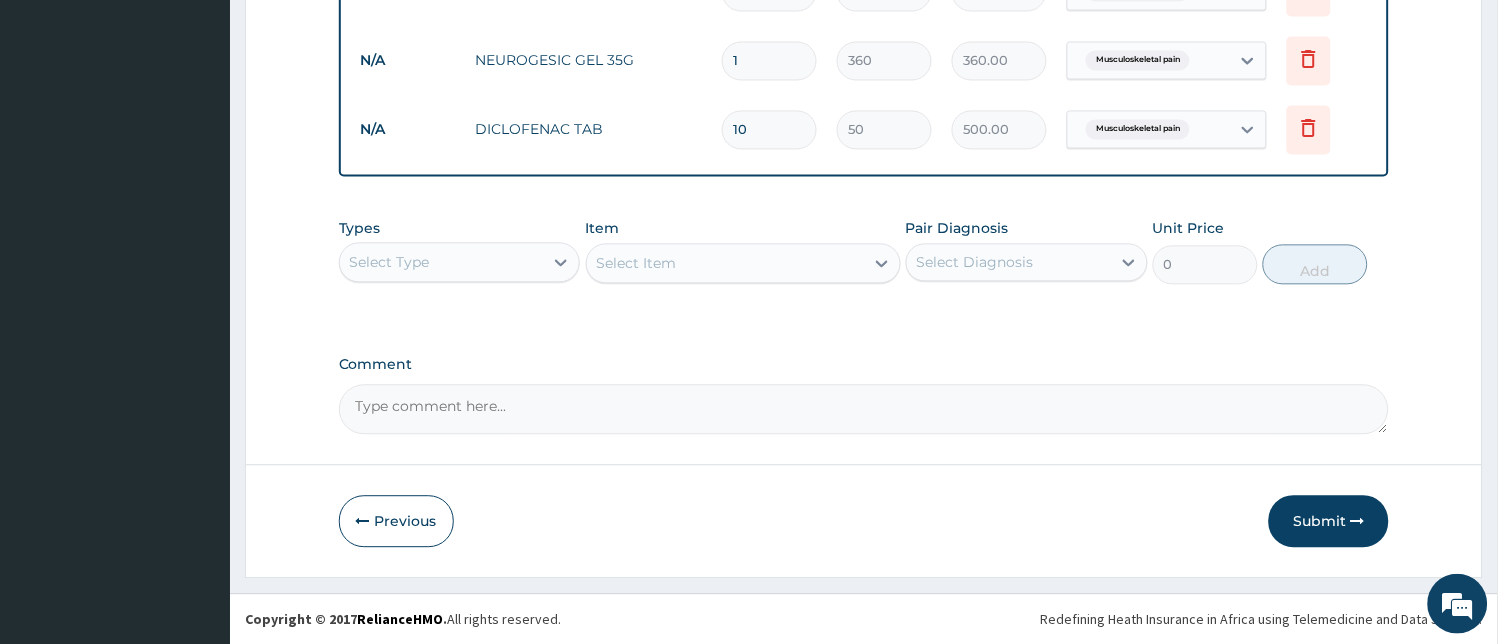 click on "Submit" at bounding box center [1329, 522] 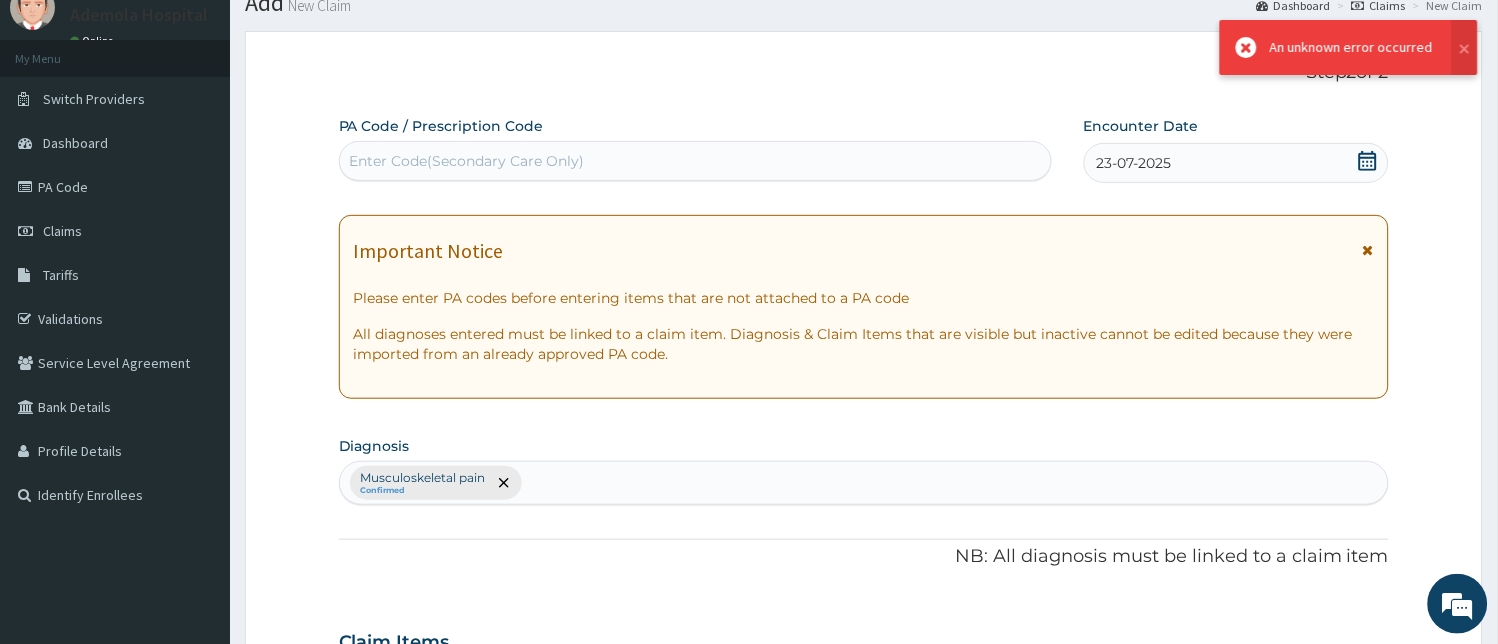 scroll, scrollTop: 840, scrollLeft: 0, axis: vertical 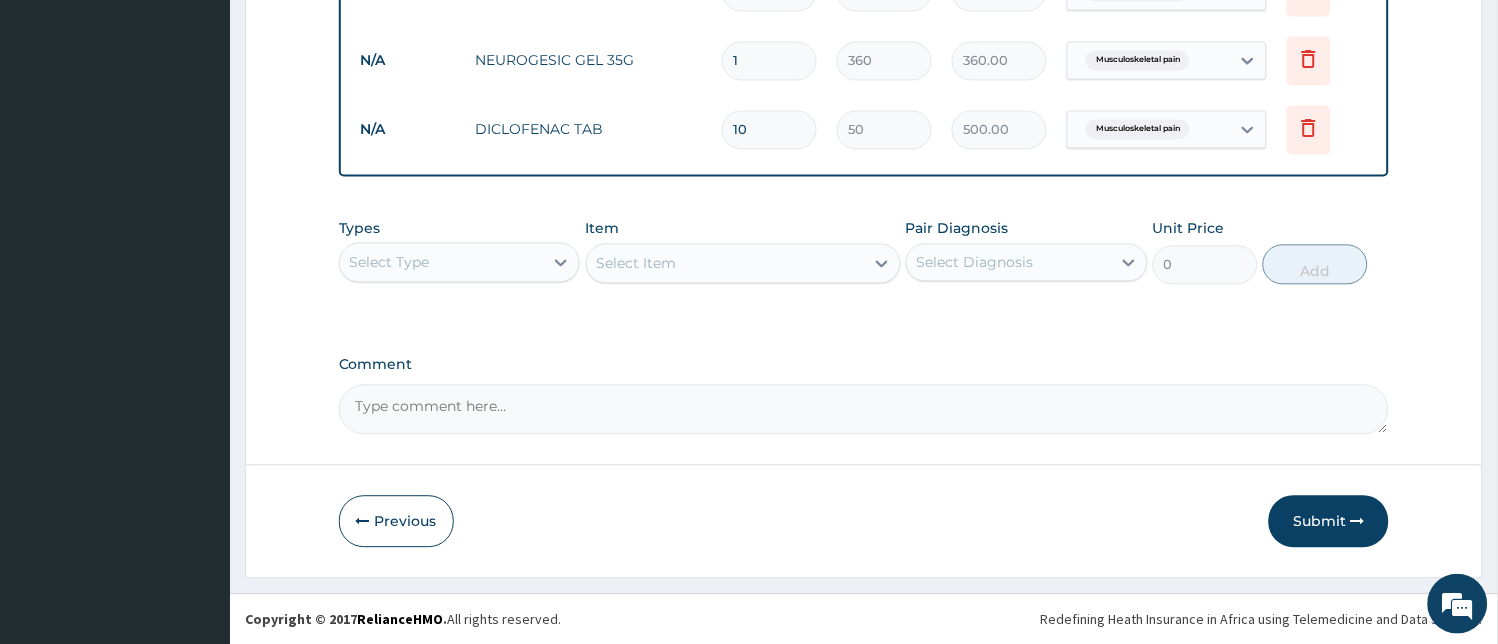 click on "Submit" at bounding box center (1329, 522) 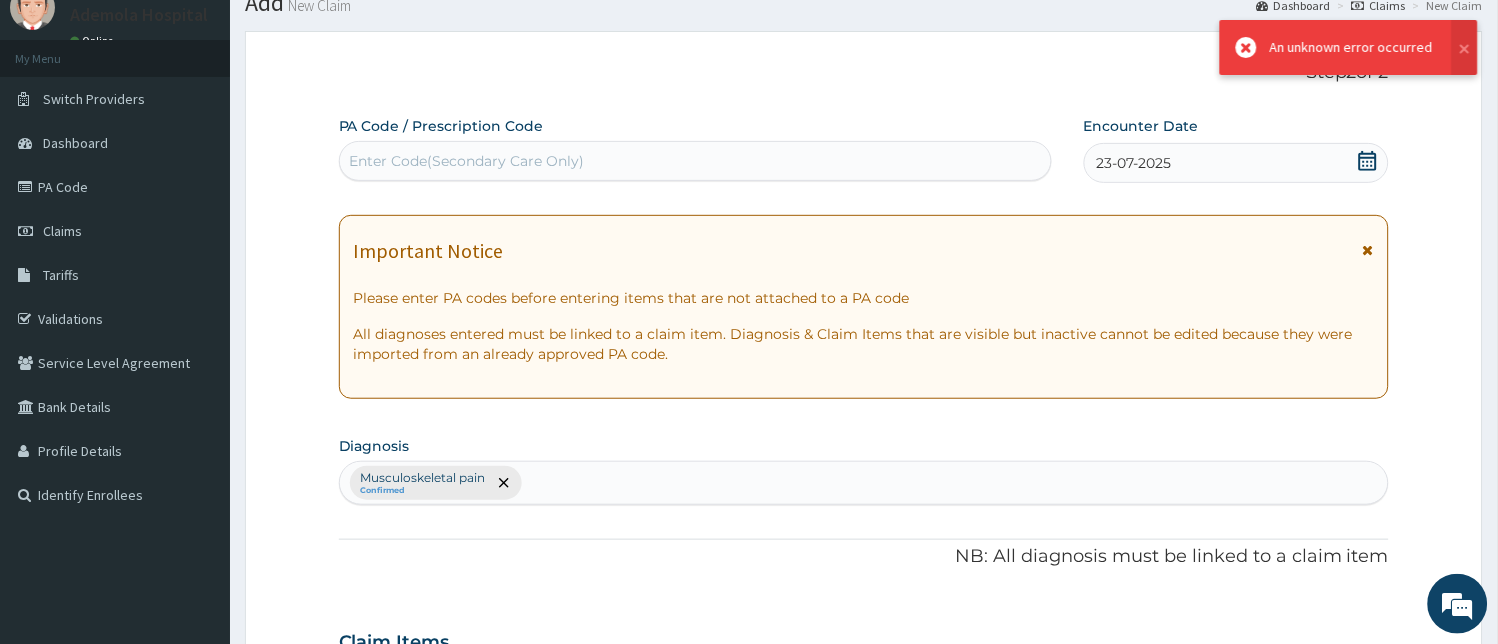 scroll, scrollTop: 840, scrollLeft: 0, axis: vertical 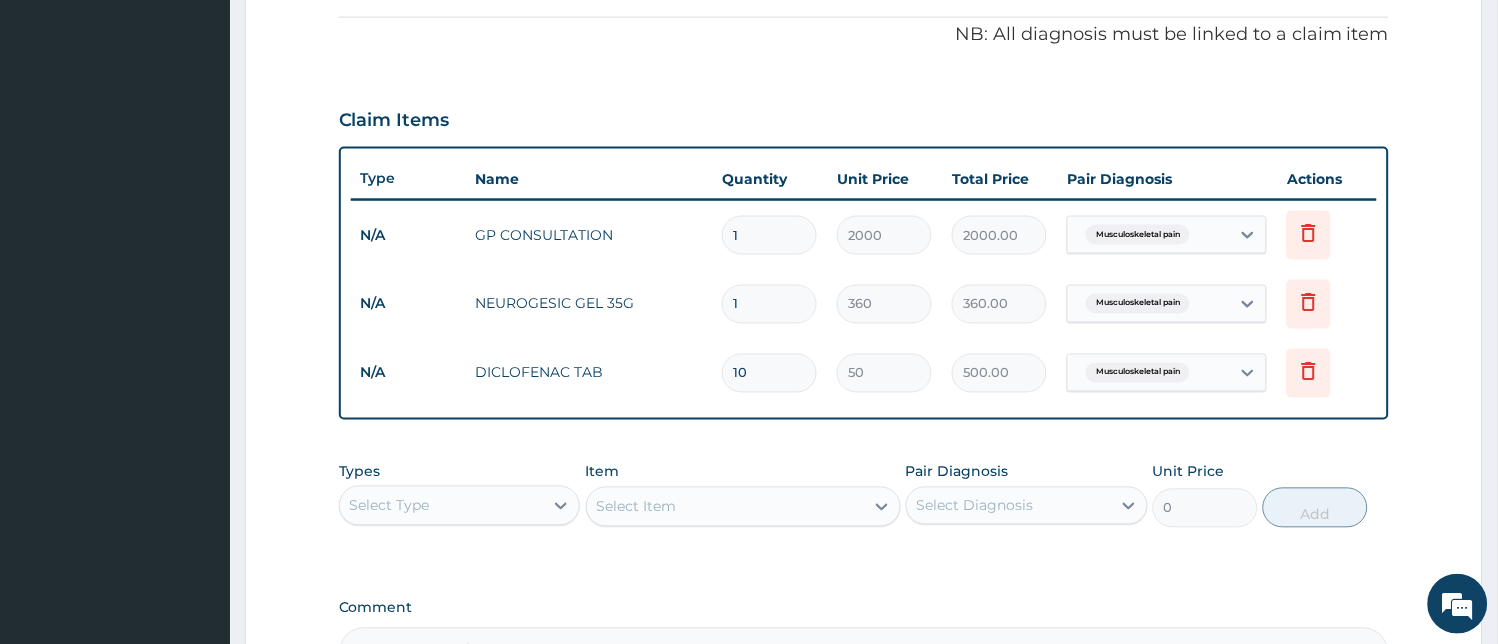 drag, startPoint x: 1488, startPoint y: 368, endPoint x: 1470, endPoint y: 206, distance: 162.99693 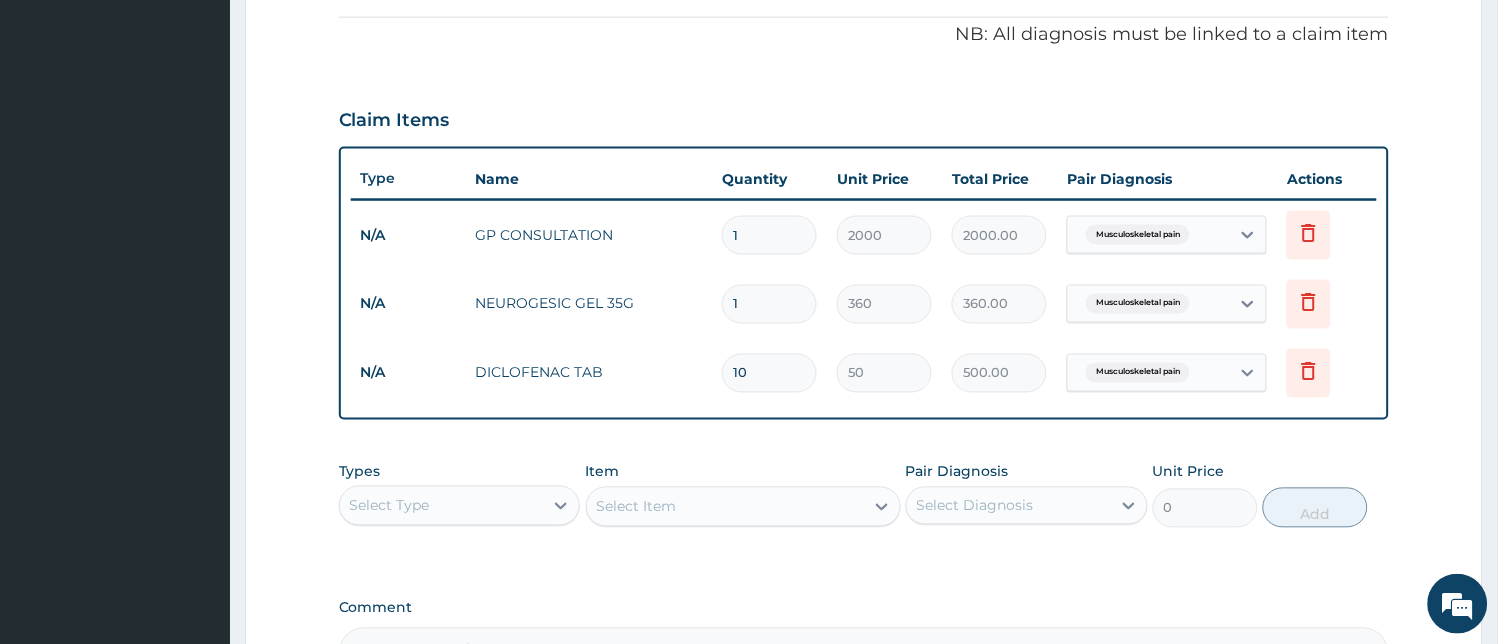 click on "Step  2  of 2 PA Code / Prescription Code Enter Code(Secondary Care Only) Encounter Date 23-07-2025 Important Notice Please enter PA codes before entering items that are not attached to a PA code   All diagnoses entered must be linked to a claim item. Diagnosis & Claim Items that are visible but inactive cannot be edited because they were imported from an already approved PA code. Diagnosis Musculoskeletal pain Confirmed NB: All diagnosis must be linked to a claim item Claim Items Type Name Quantity Unit Price Total Price Pair Diagnosis Actions N/A GP CONSULTATION  1 2000 2000.00 Musculoskeletal pain Delete N/A NEUROGESIC GEL 35G 1 360 360.00 Musculoskeletal pain Delete N/A DICLOFENAC TAB 10 50 500.00 Musculoskeletal pain Delete Types Select Type Item Select Item Pair Diagnosis Select Diagnosis Unit Price 0 Add Comment     Previous   Submit" at bounding box center [864, 165] 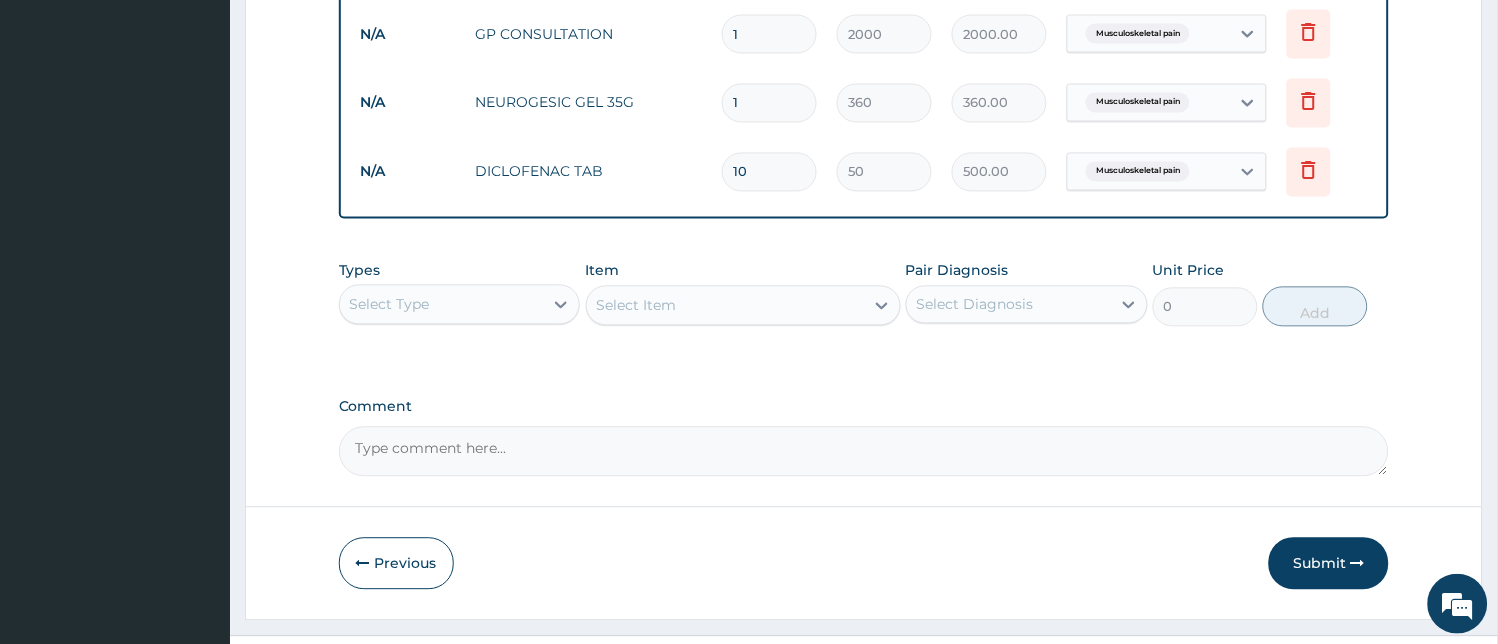 scroll, scrollTop: 840, scrollLeft: 0, axis: vertical 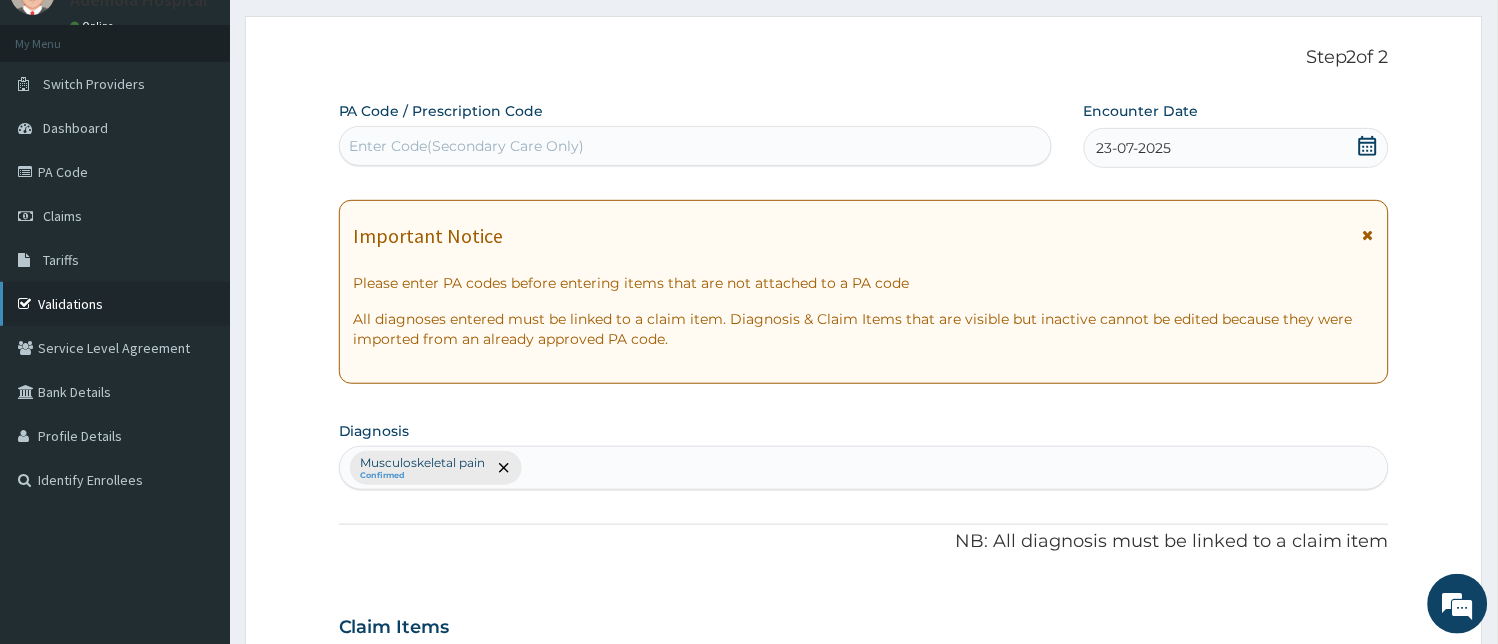 click on "Validations" at bounding box center [115, 304] 